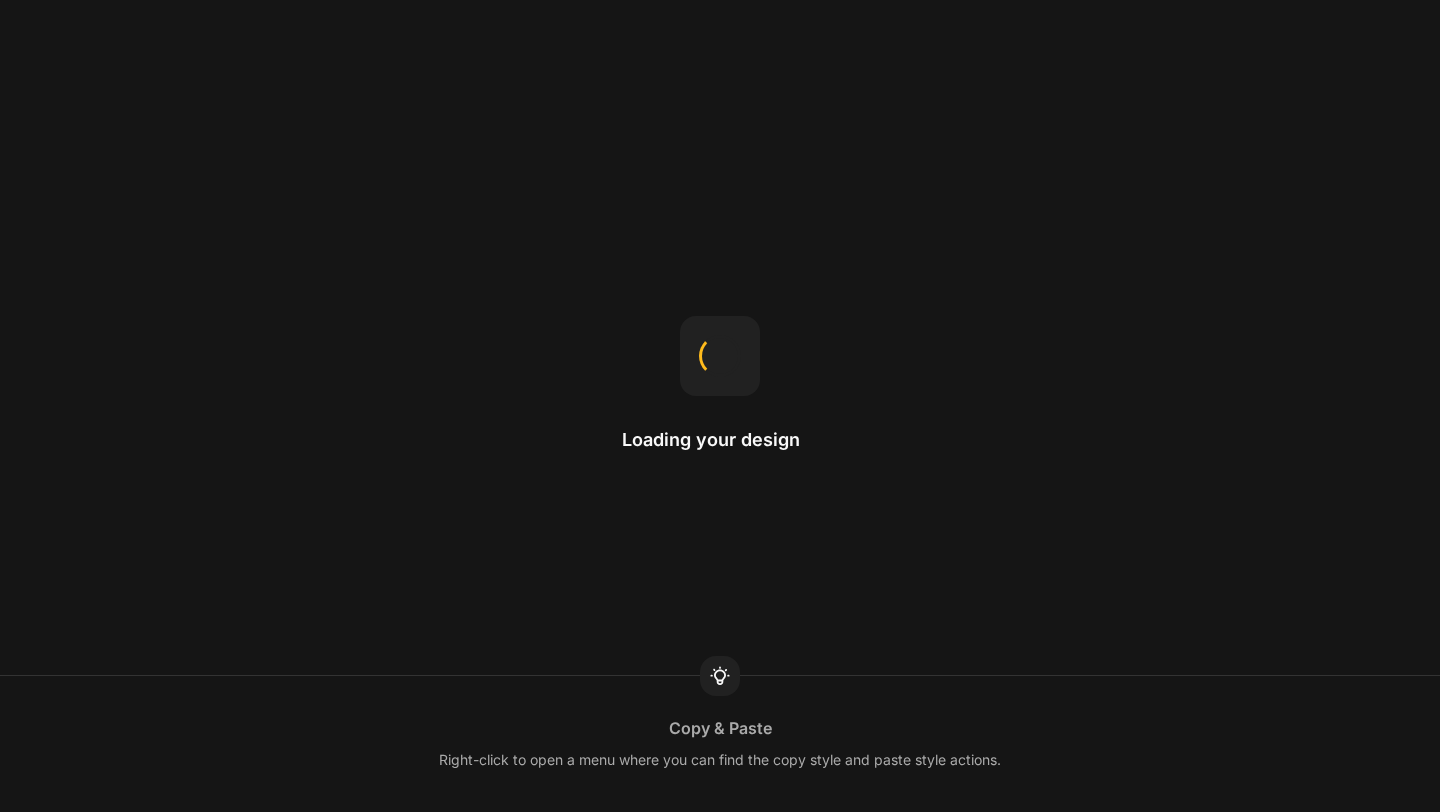 scroll, scrollTop: 0, scrollLeft: 0, axis: both 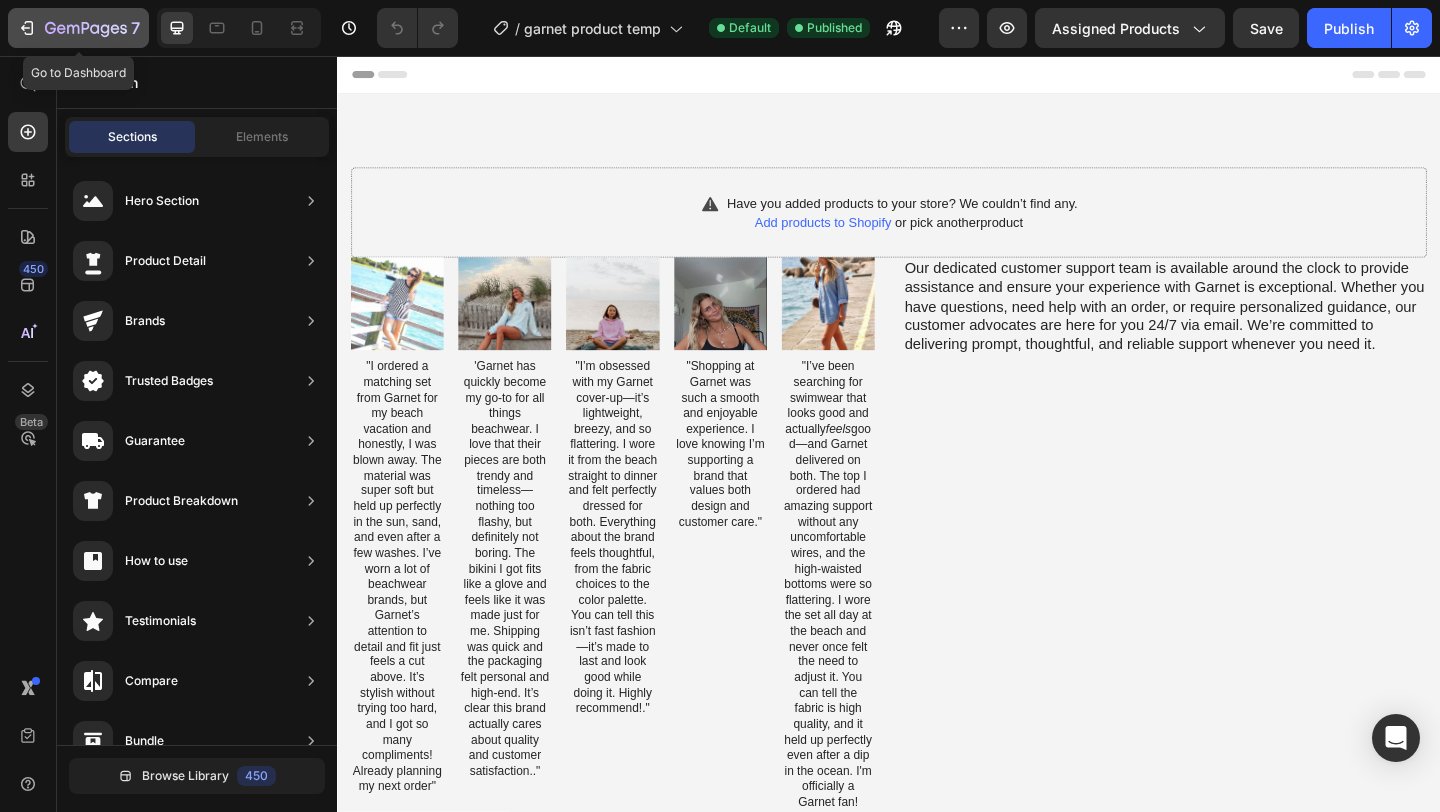 click 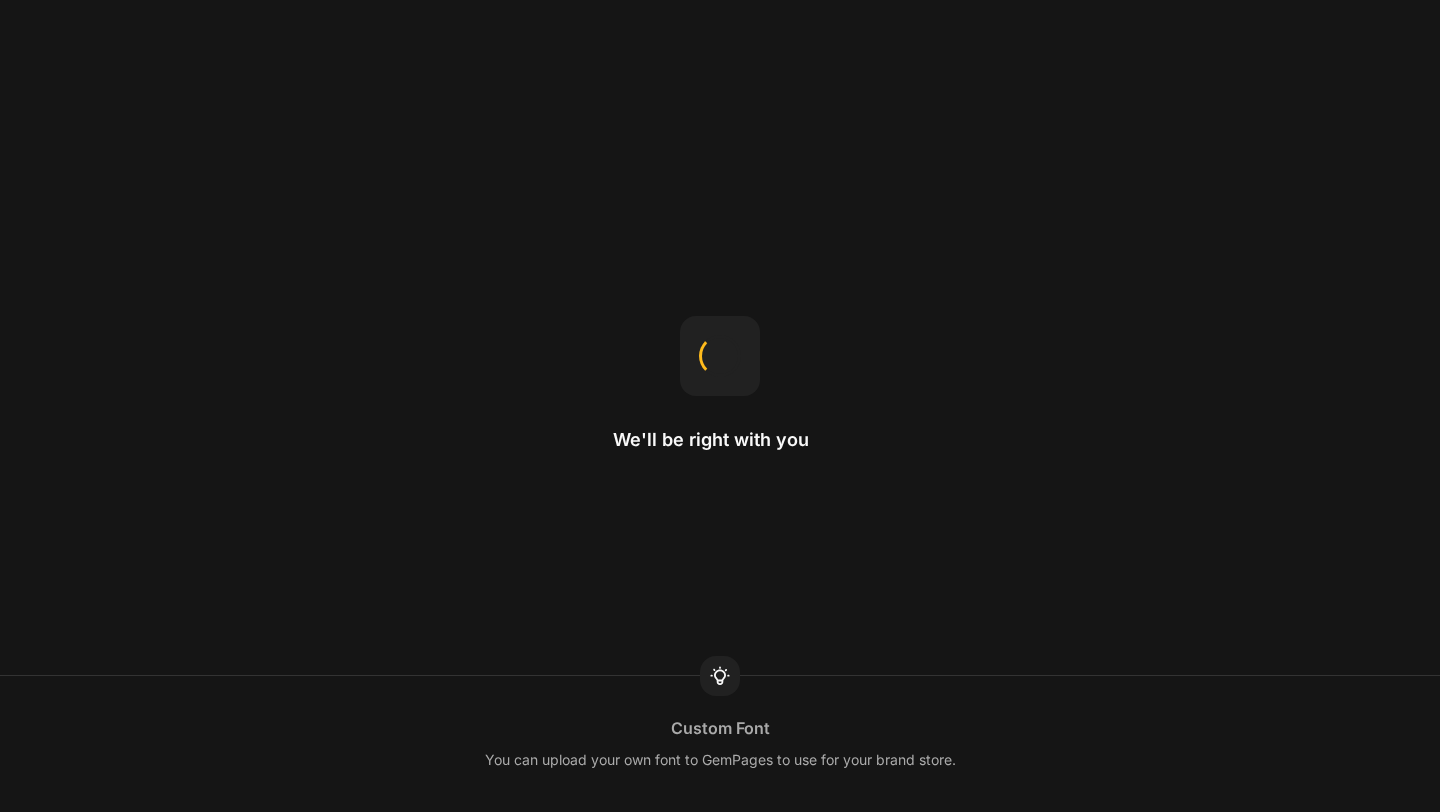 scroll, scrollTop: 0, scrollLeft: 0, axis: both 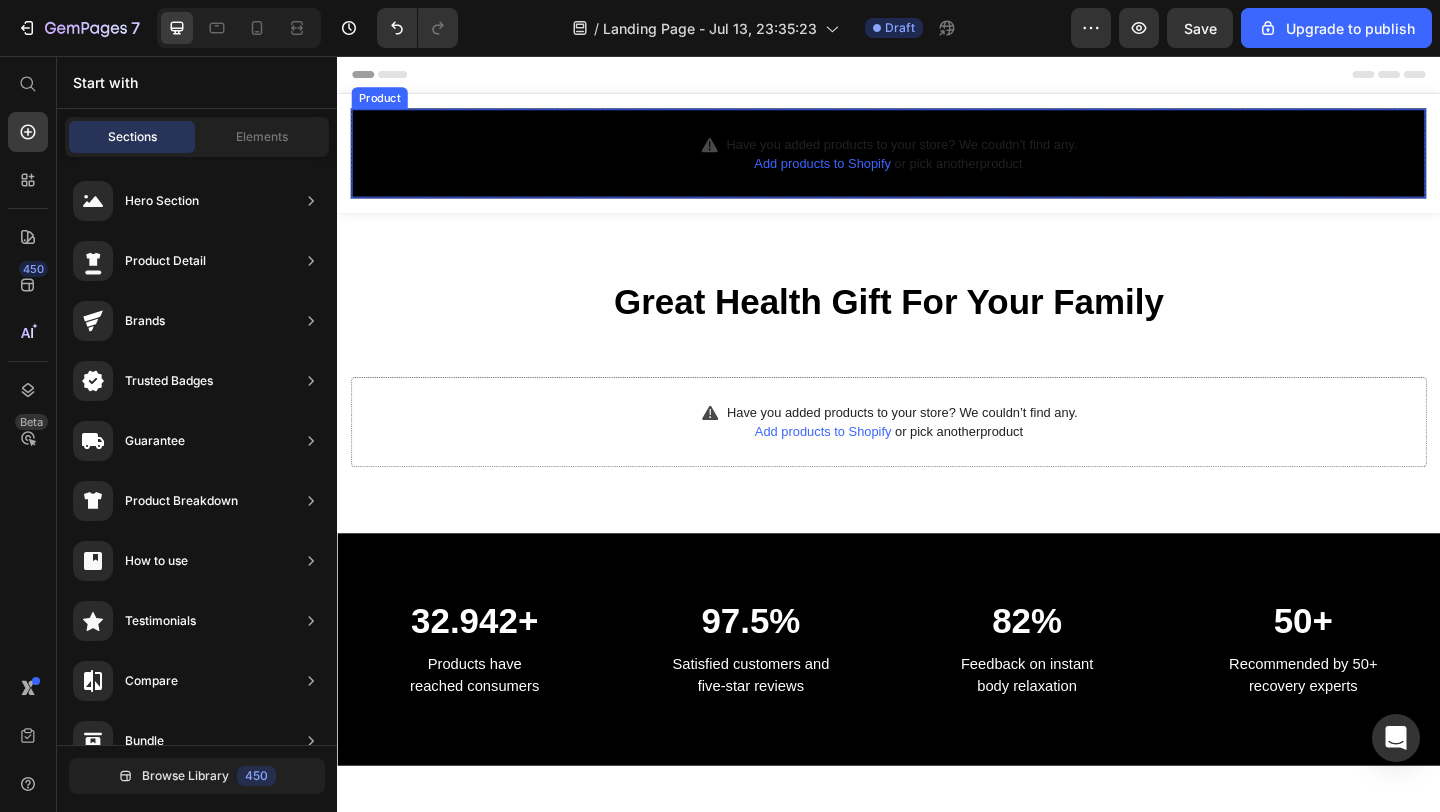 click on "Add products to Shopify" at bounding box center [865, 173] 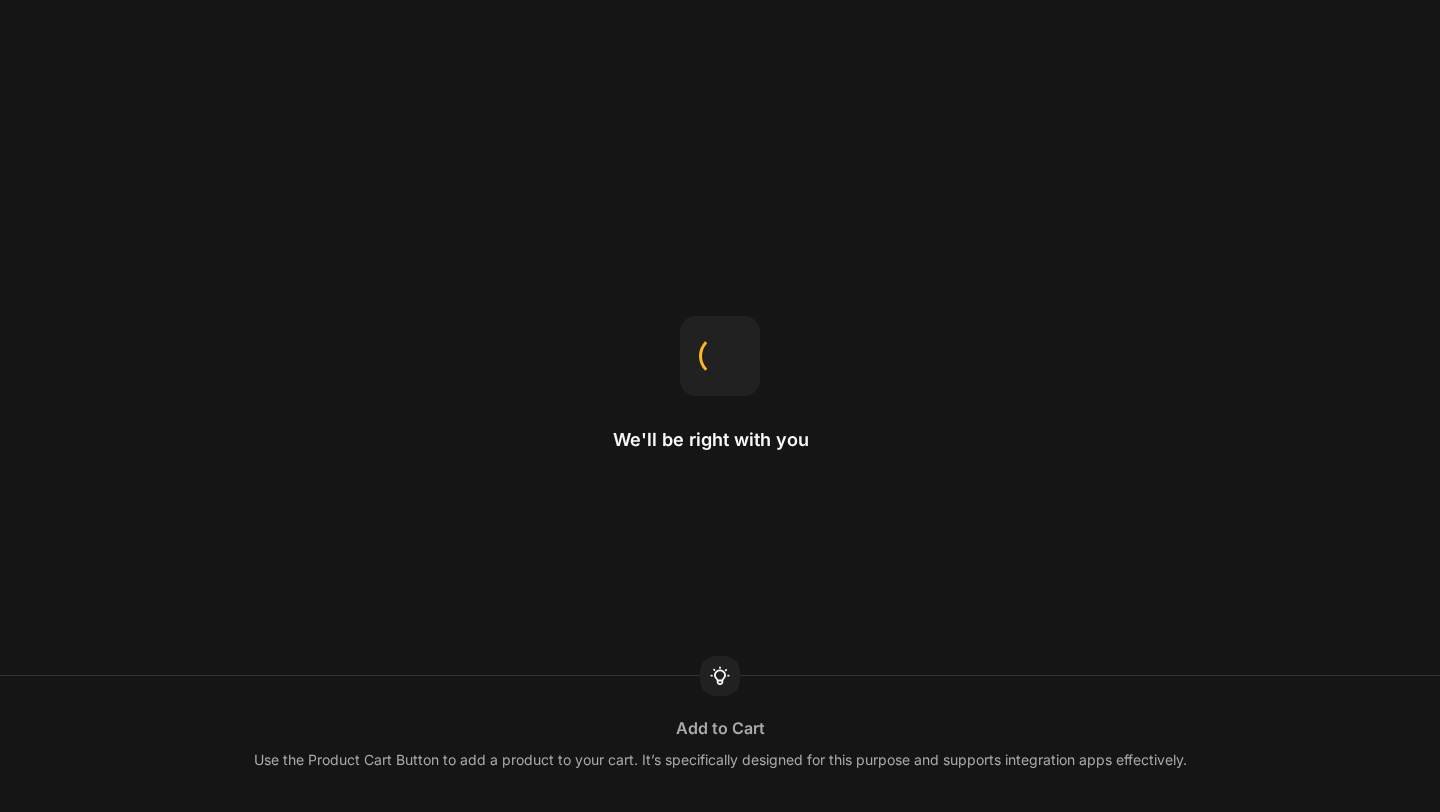 scroll, scrollTop: 0, scrollLeft: 0, axis: both 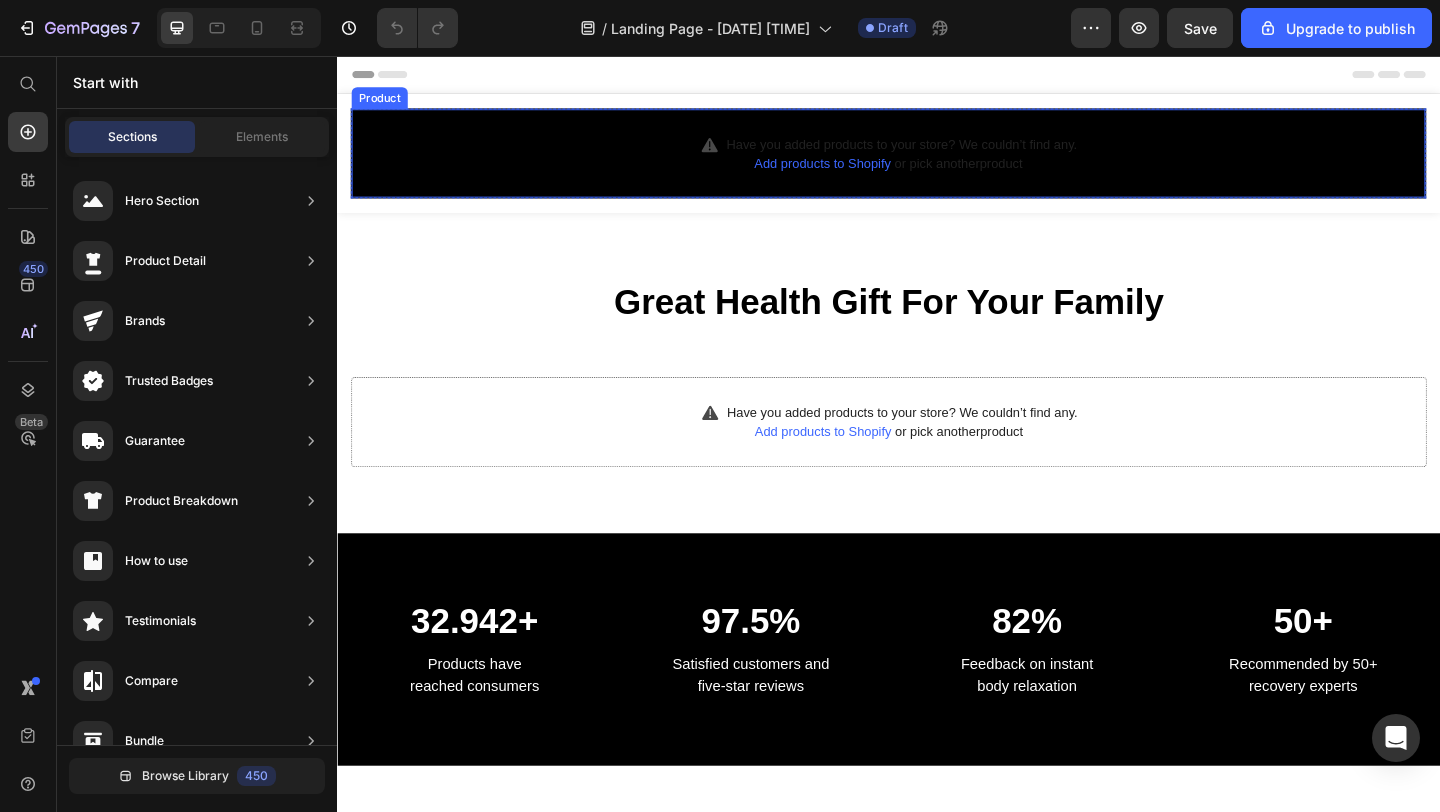 click on "Add products to Shopify" at bounding box center [865, 173] 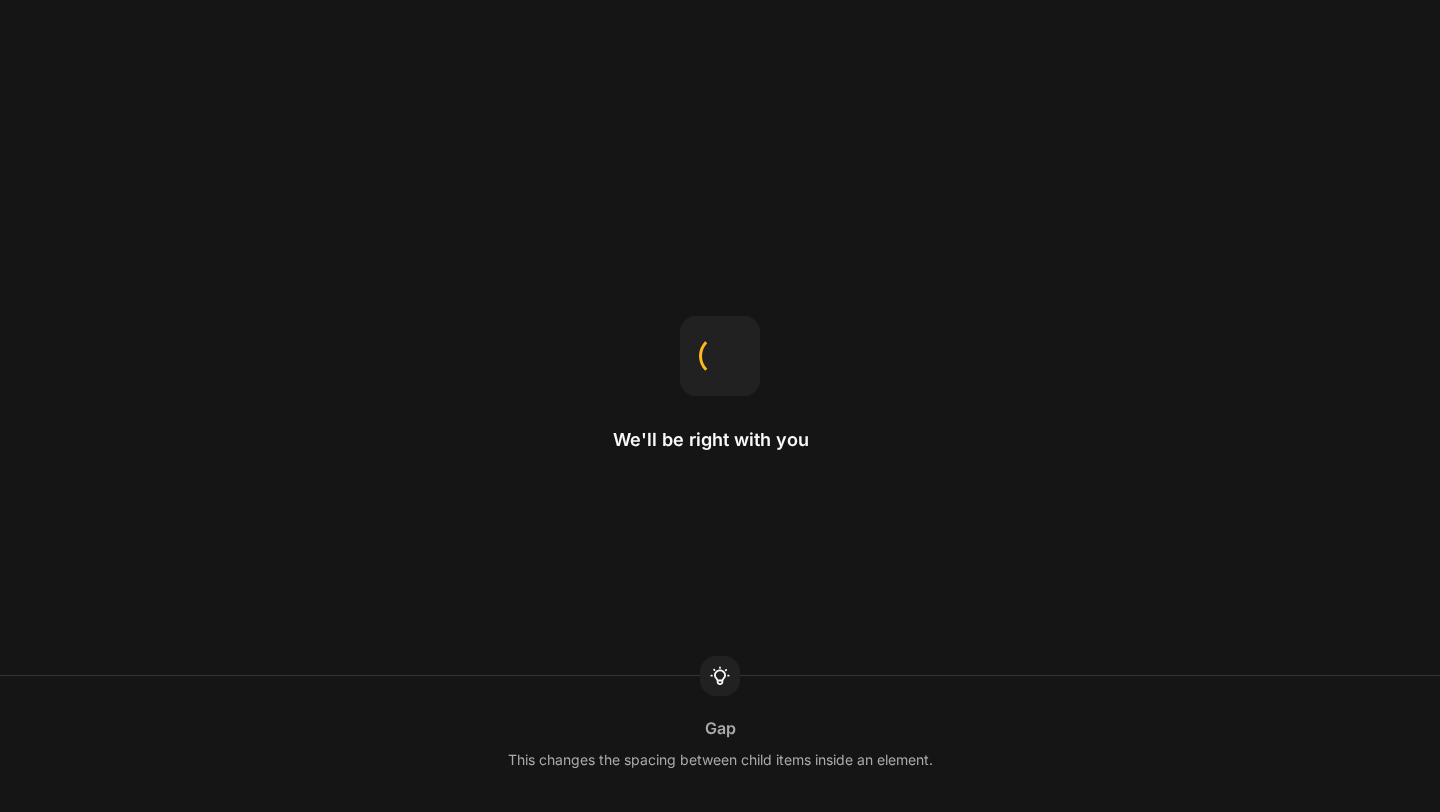 scroll, scrollTop: 0, scrollLeft: 0, axis: both 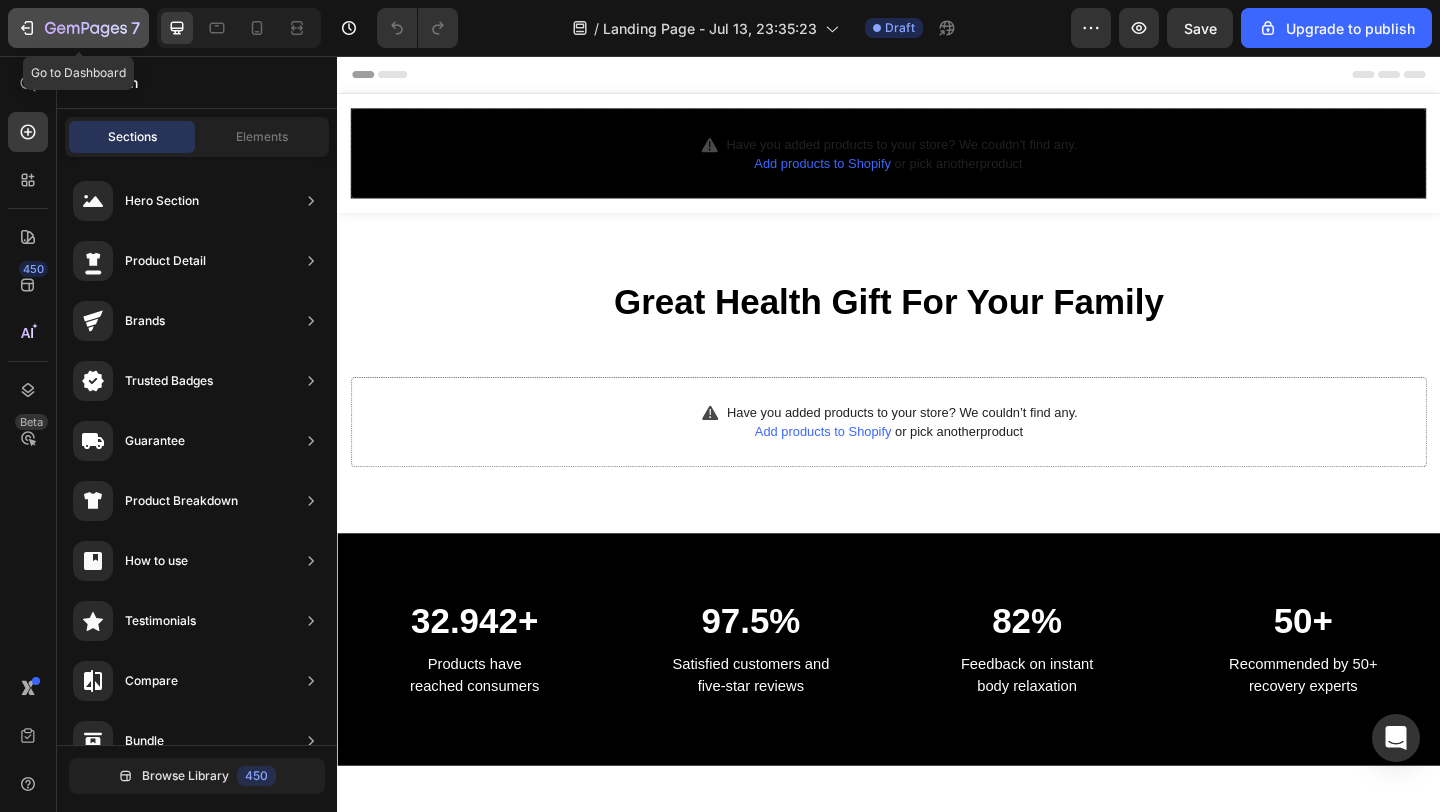 drag, startPoint x: 27, startPoint y: 32, endPoint x: 312, endPoint y: 171, distance: 317.0899 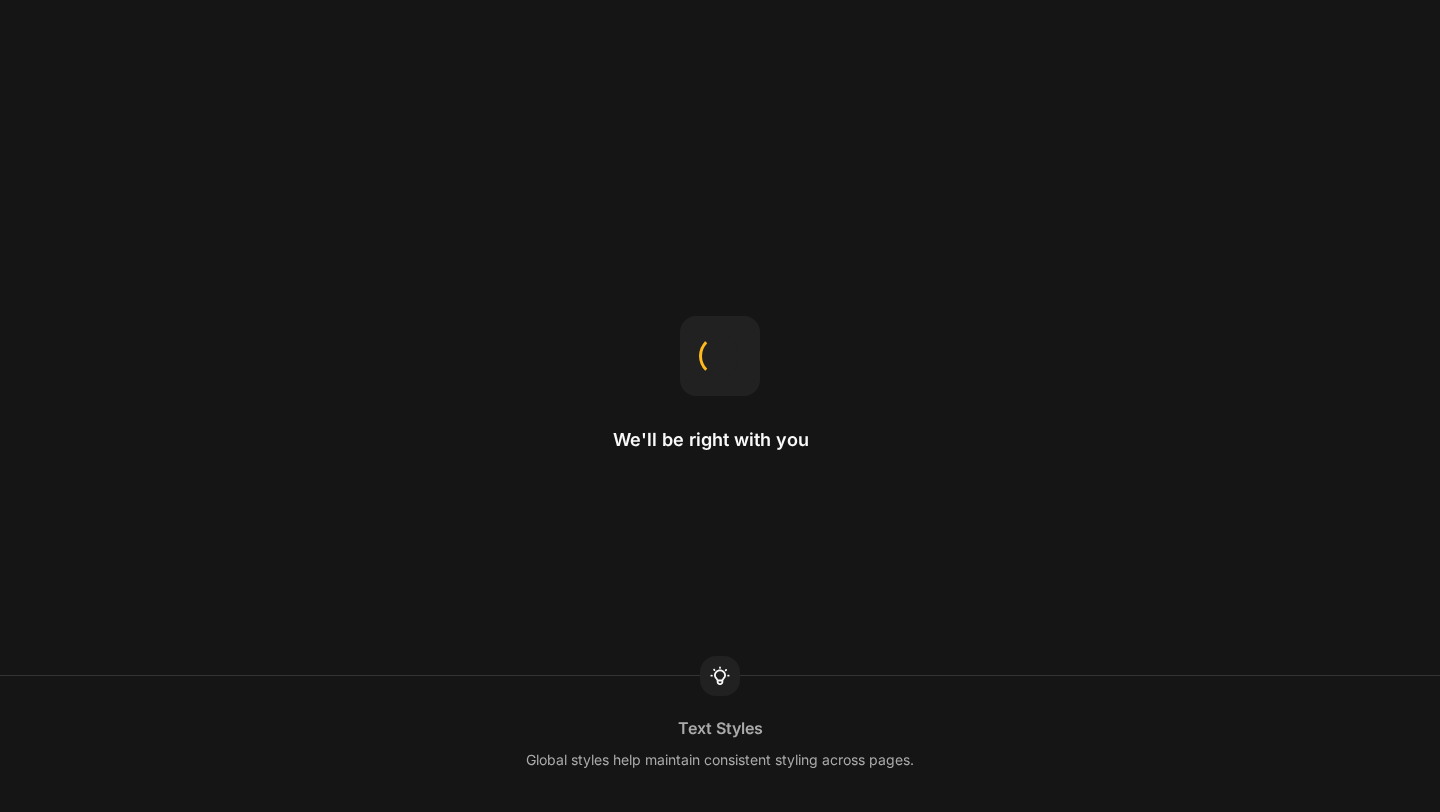 scroll, scrollTop: 0, scrollLeft: 0, axis: both 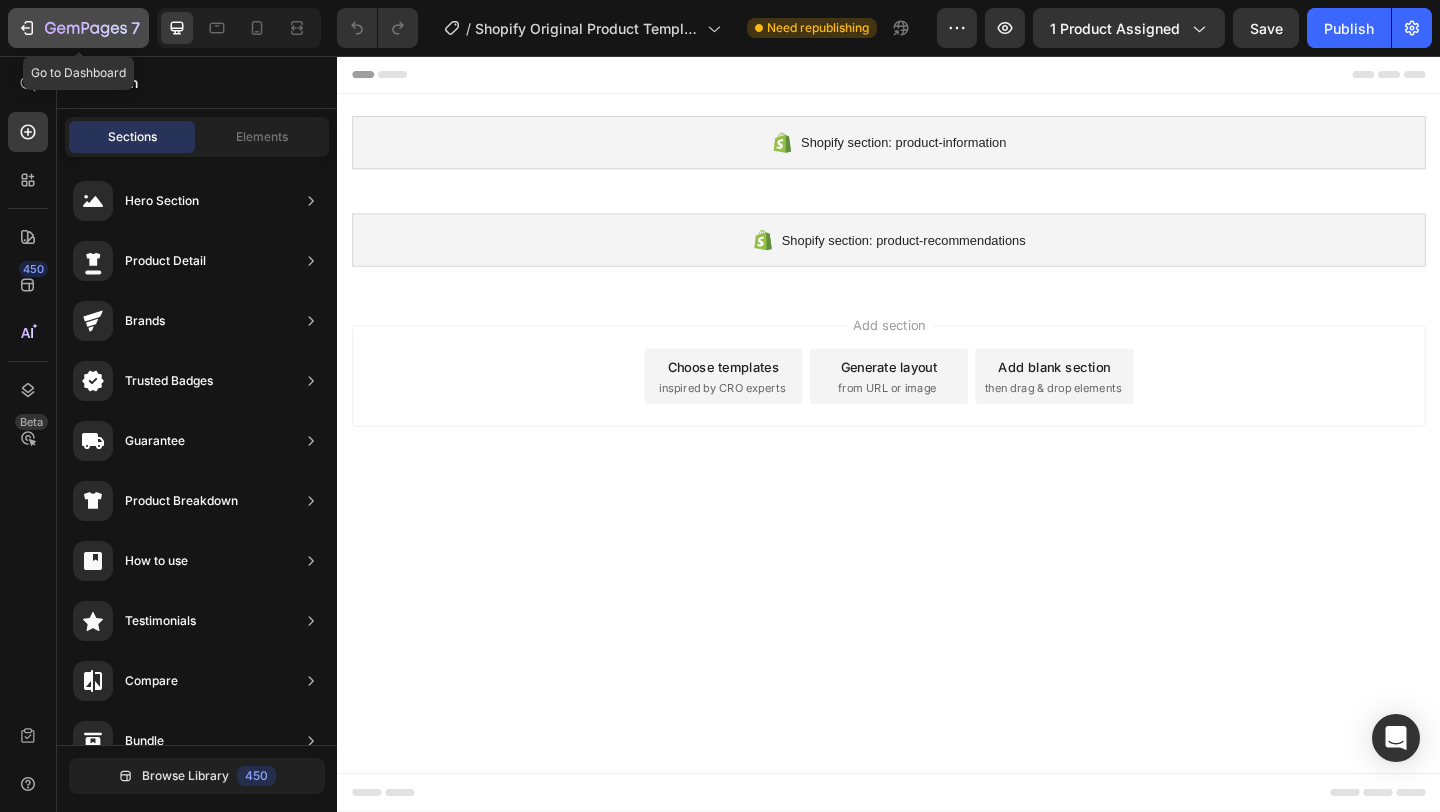 click 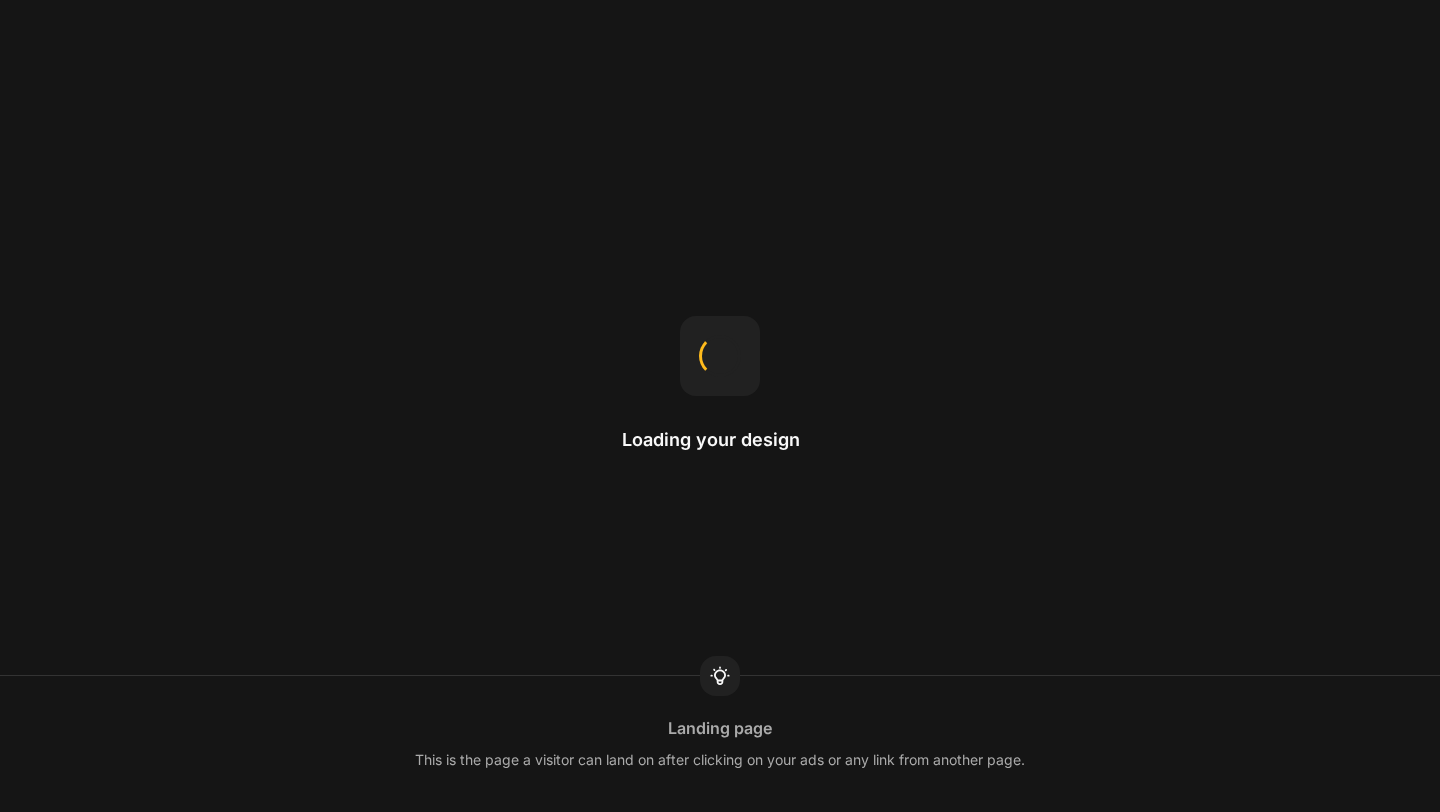 scroll, scrollTop: 0, scrollLeft: 0, axis: both 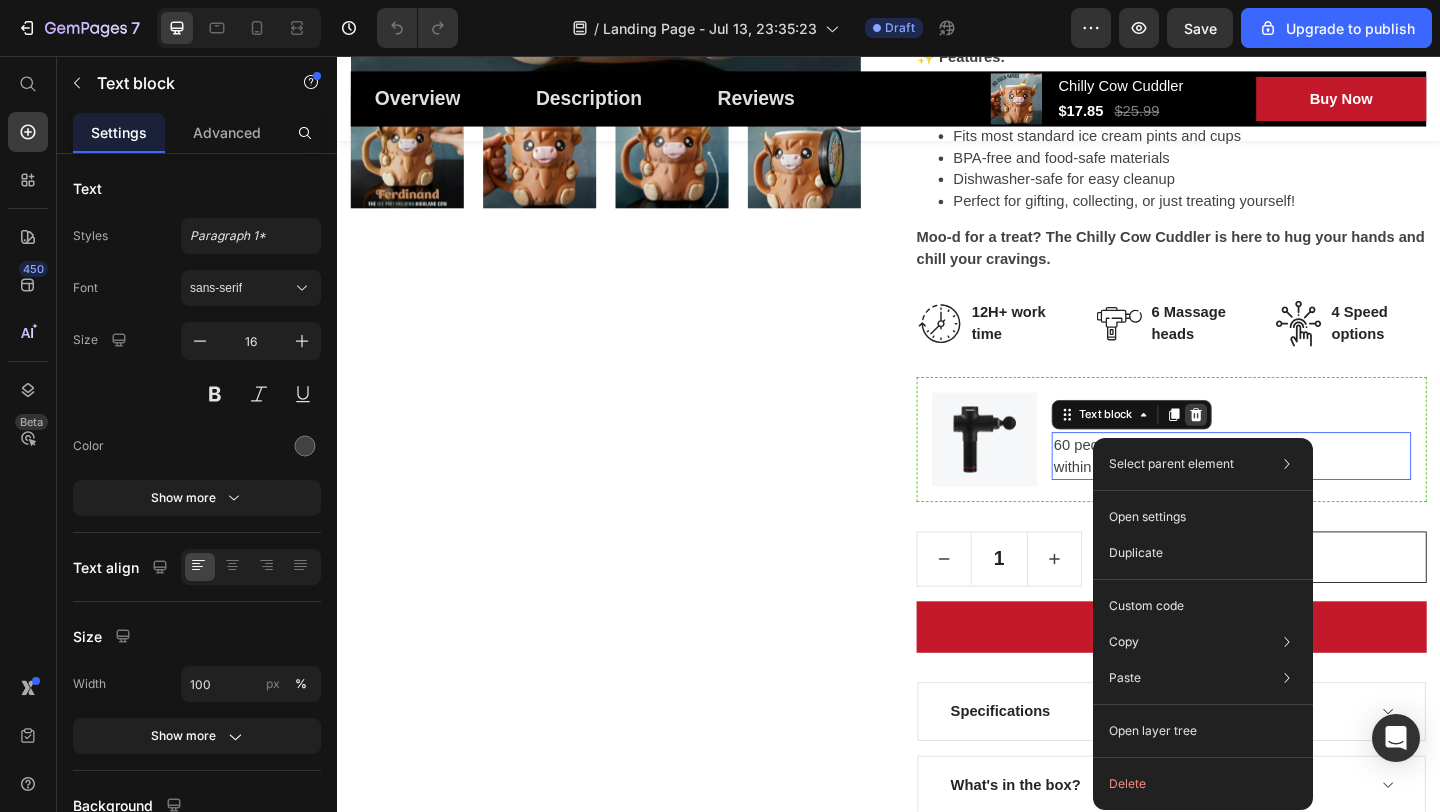 click at bounding box center [1271, 446] 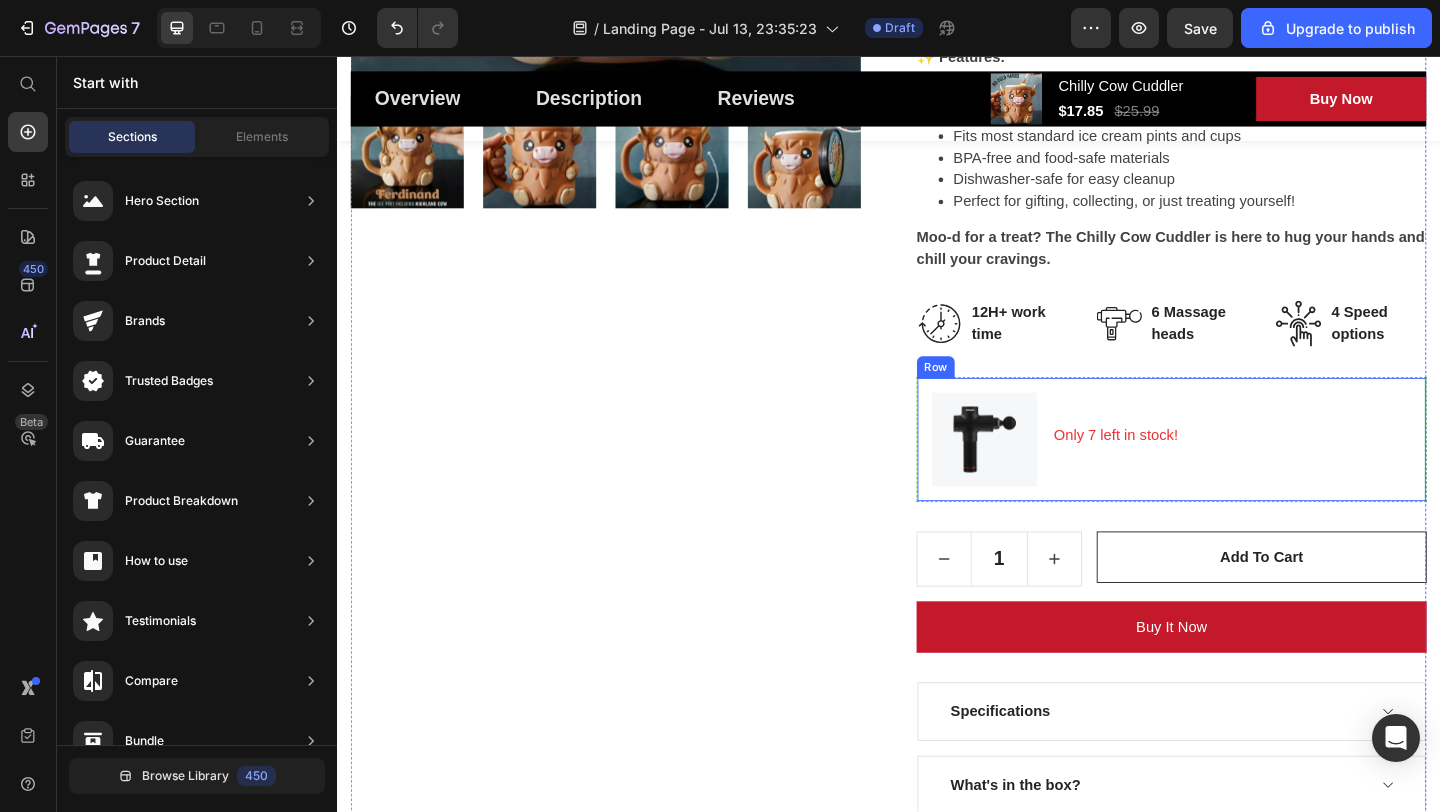 click on "Only 7 left in stock! Text block" at bounding box center [1309, 473] 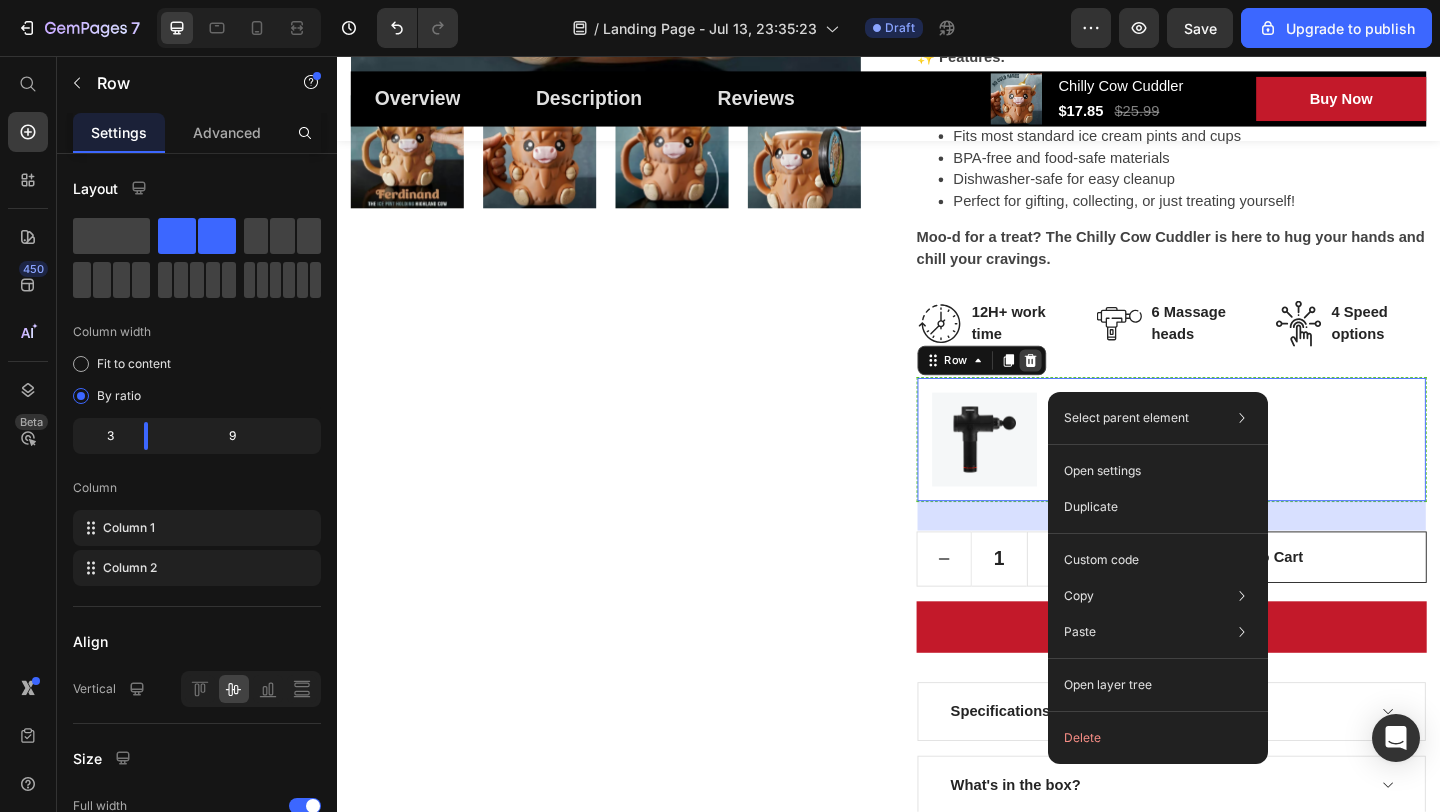 click 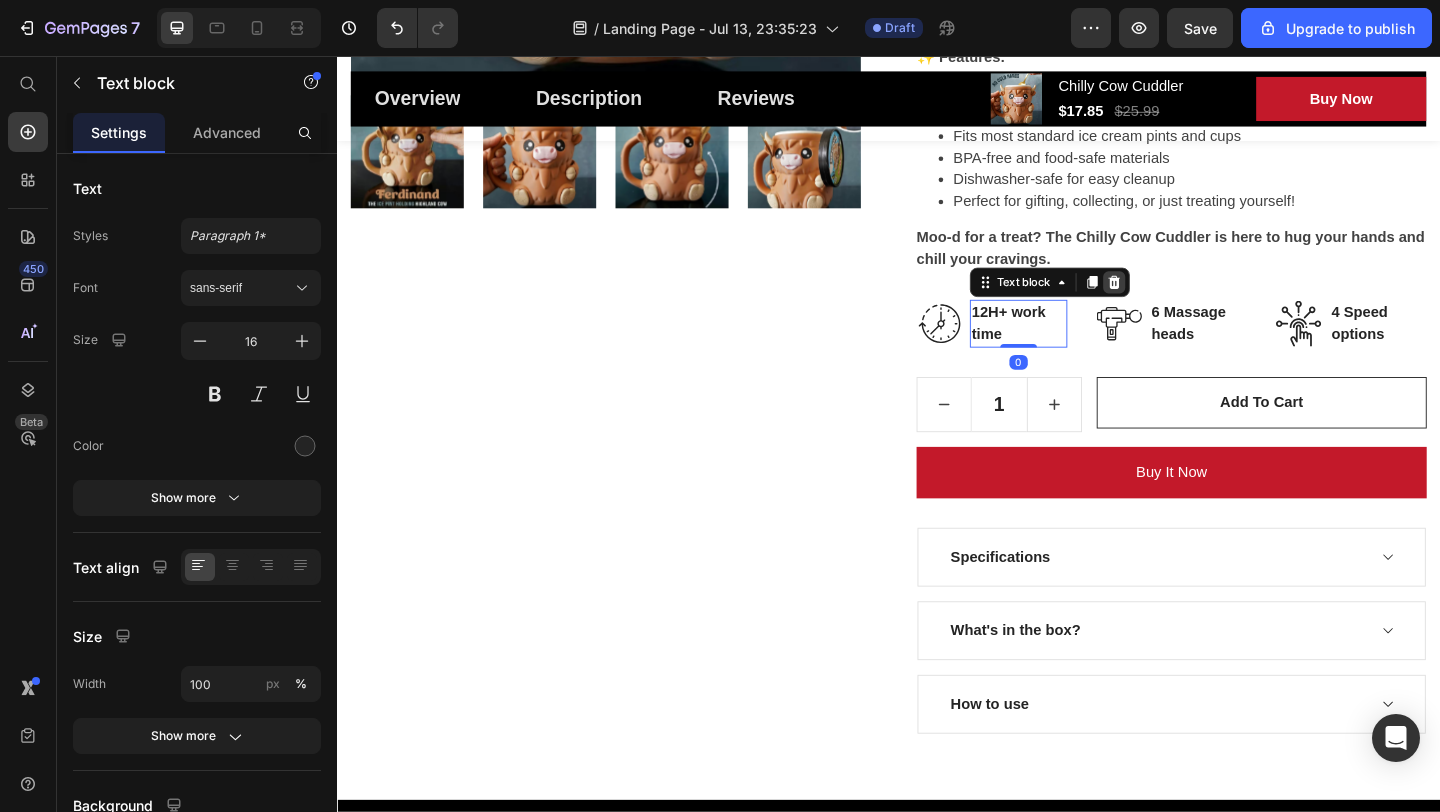 click 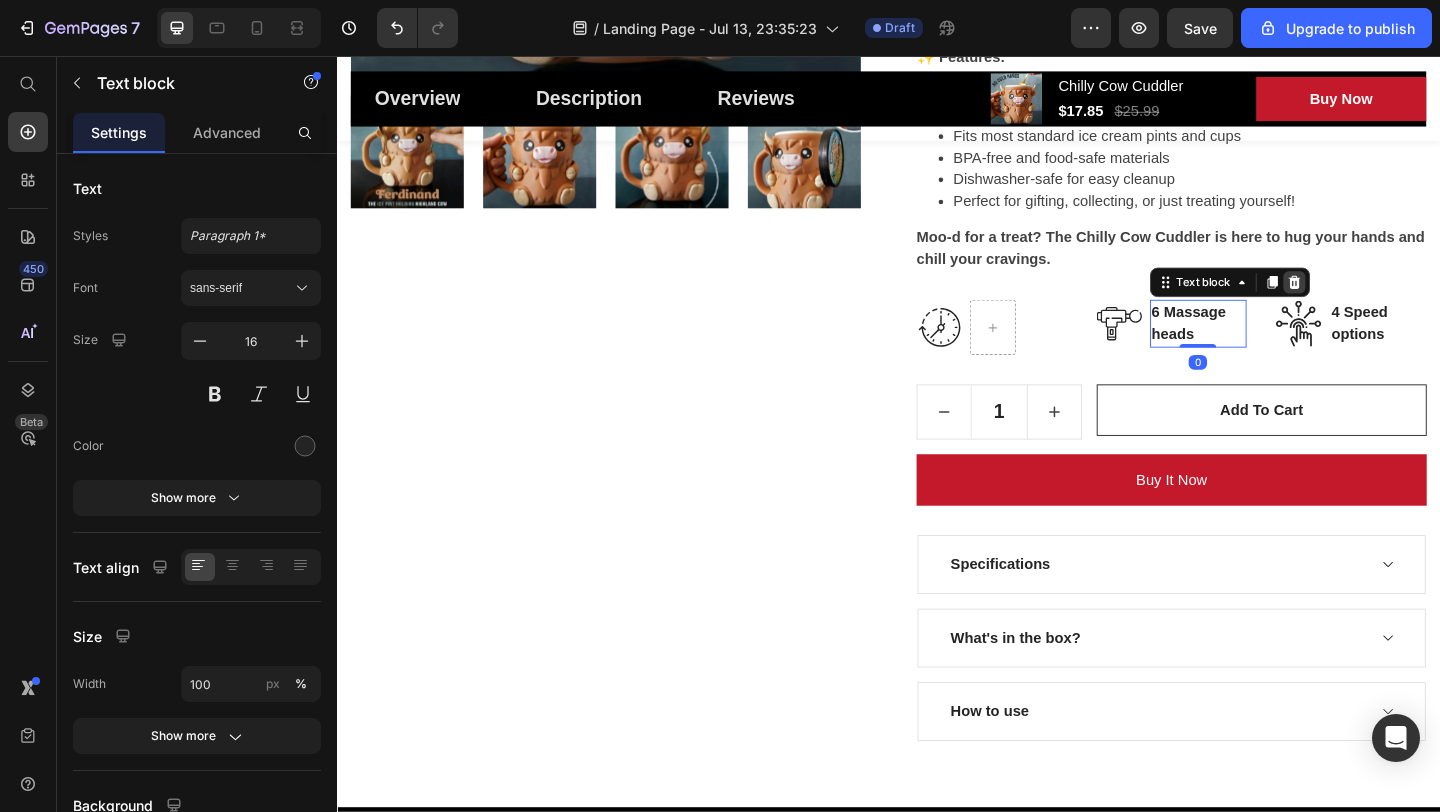 click 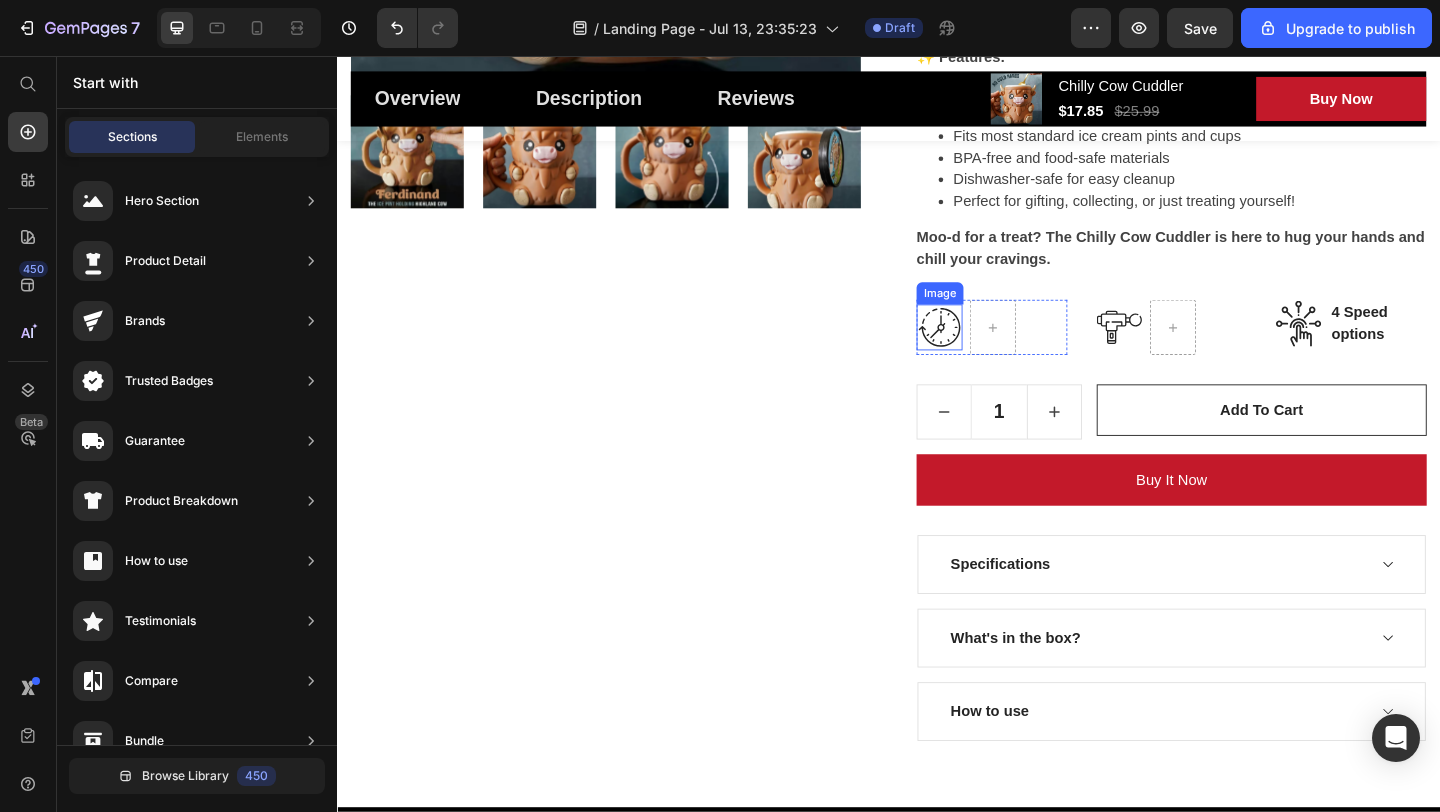 click at bounding box center (992, 351) 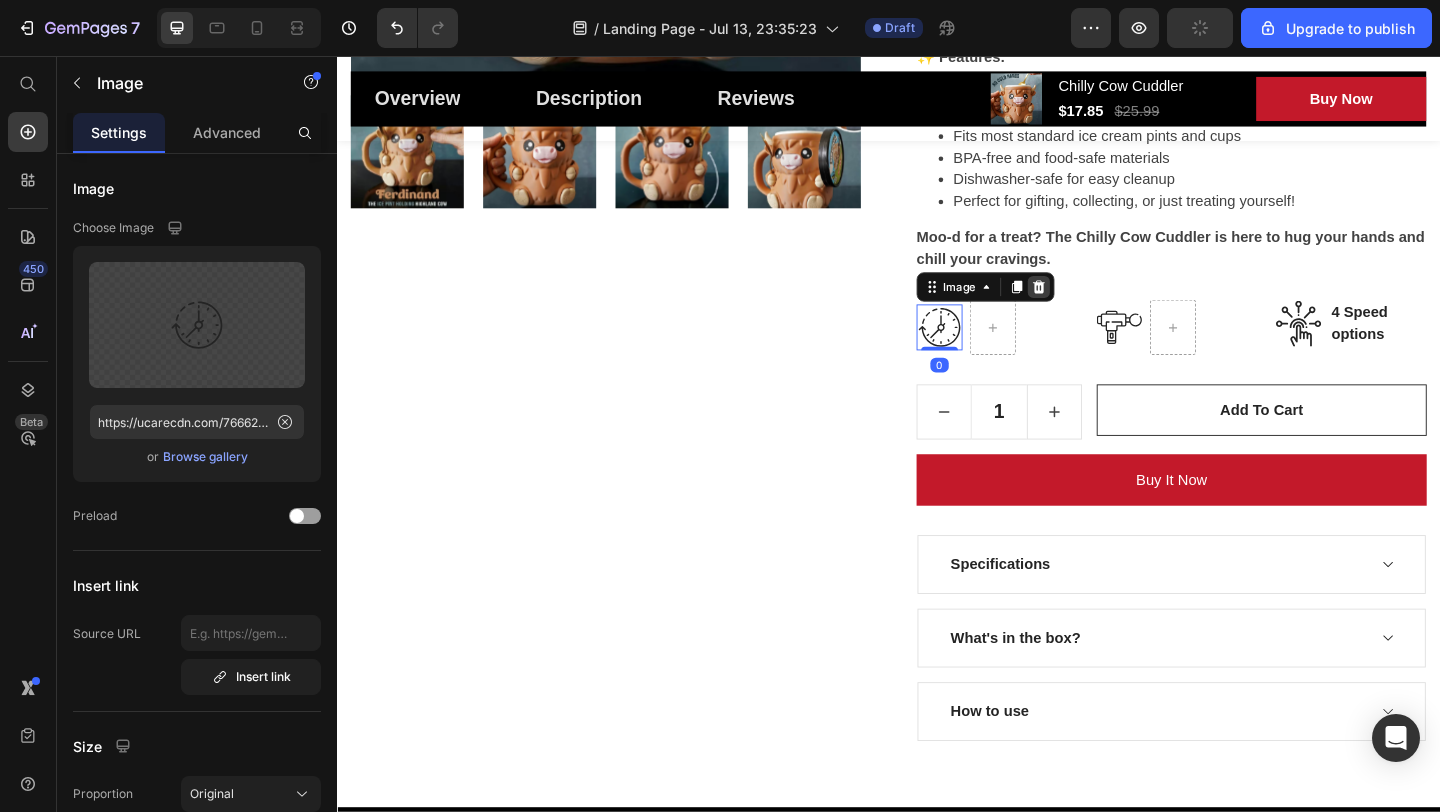 click 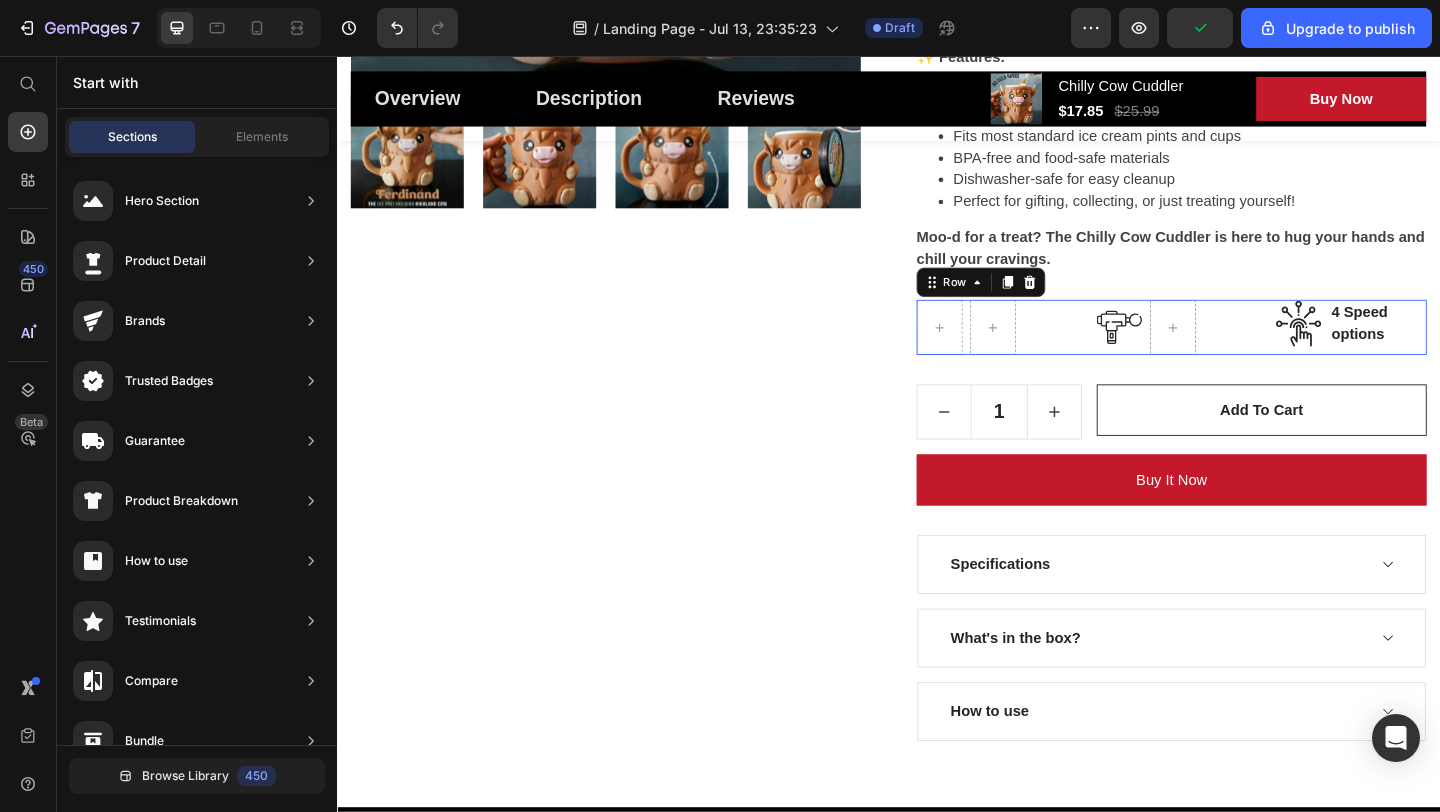 click on "Row Image
Row Image 4 Speed options Text block Row Row   0" at bounding box center [1244, 351] 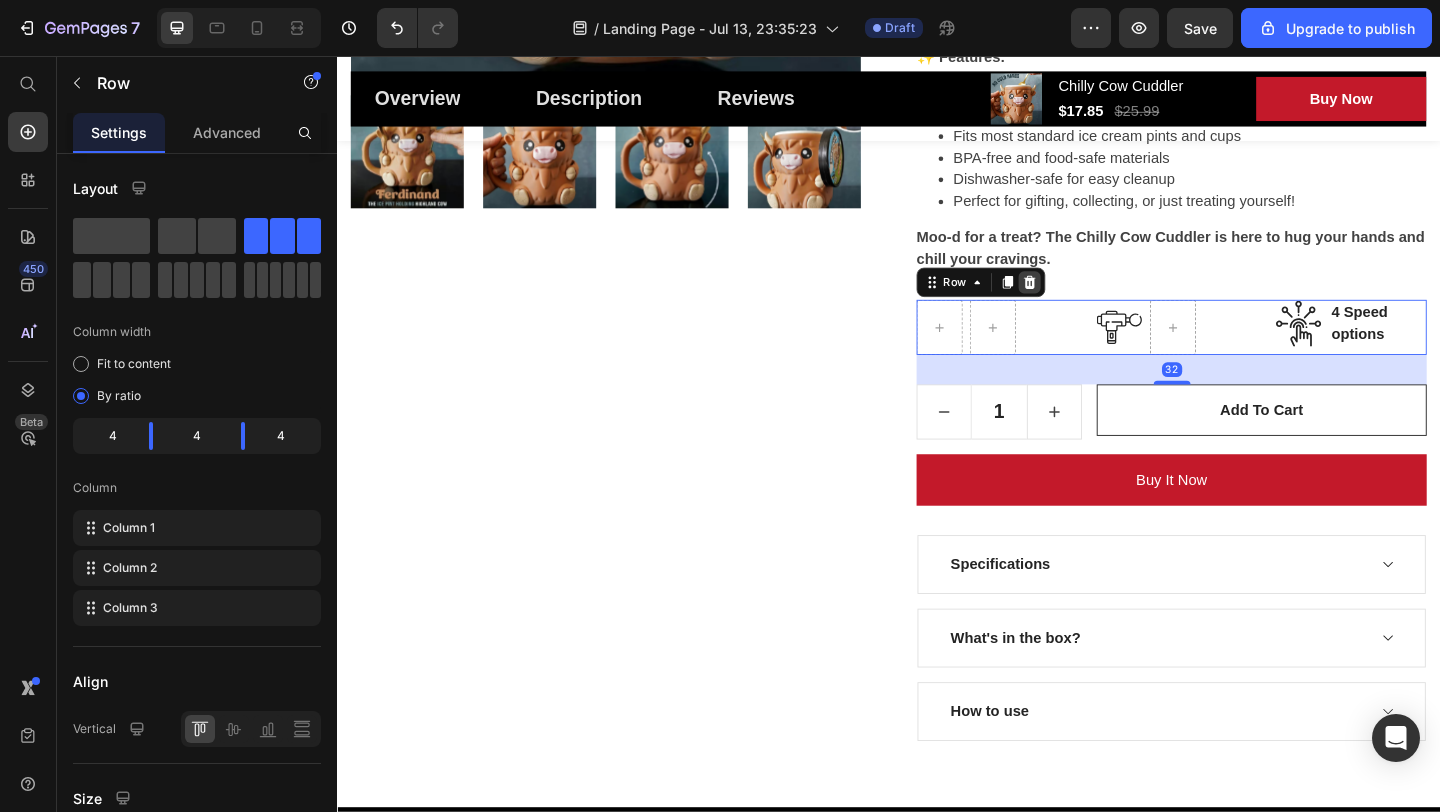click 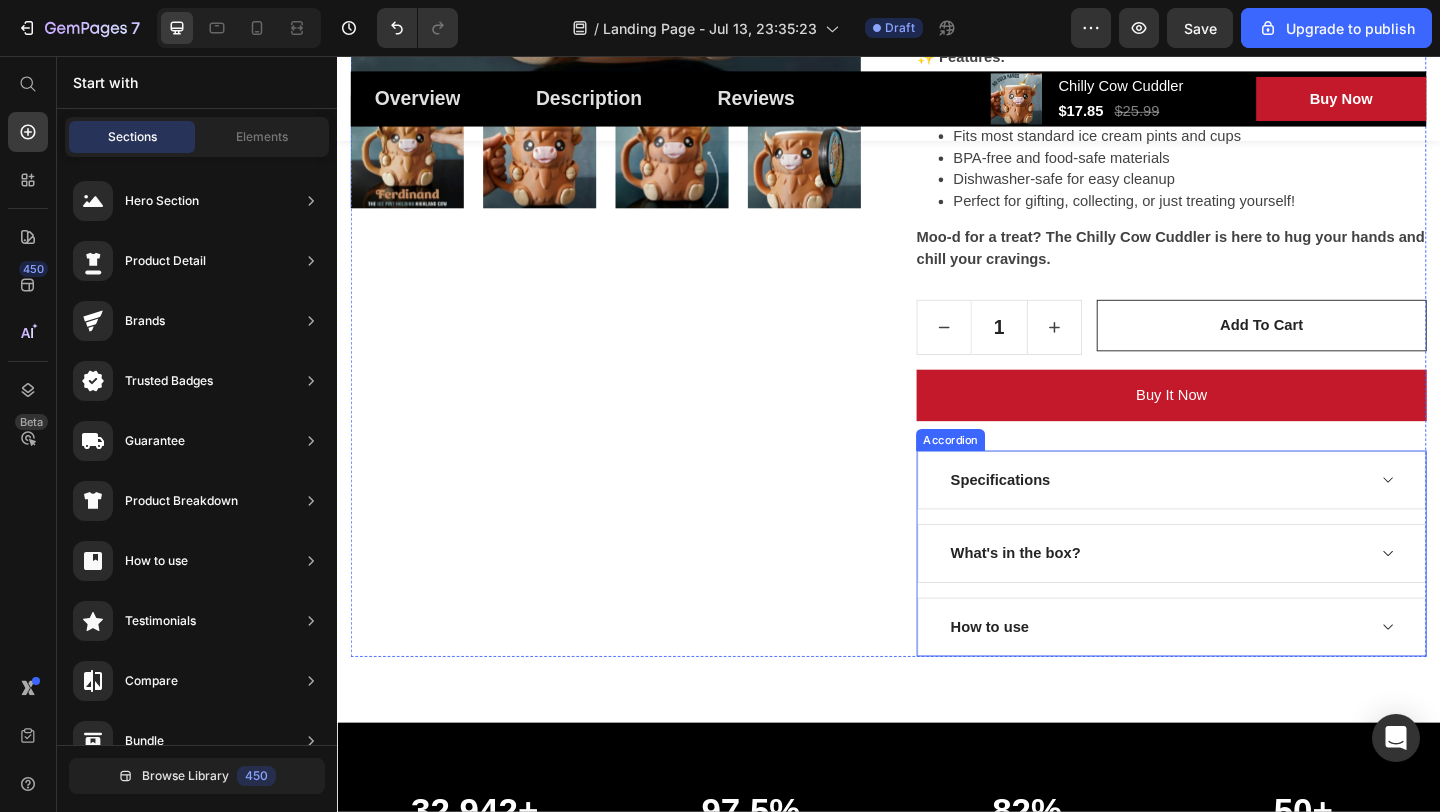 click on "Specifications" at bounding box center [1058, 517] 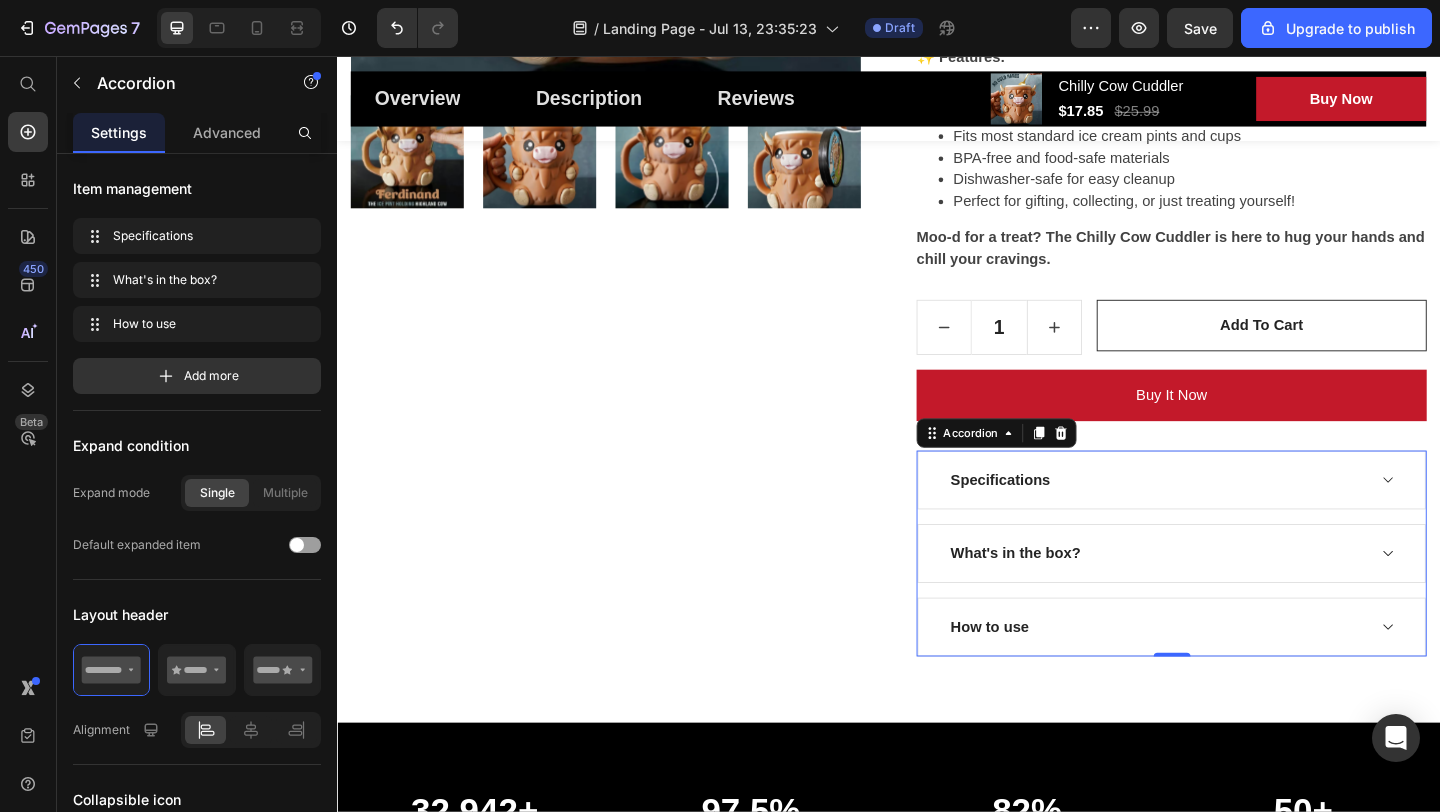 click on "Specifications" at bounding box center (1228, 517) 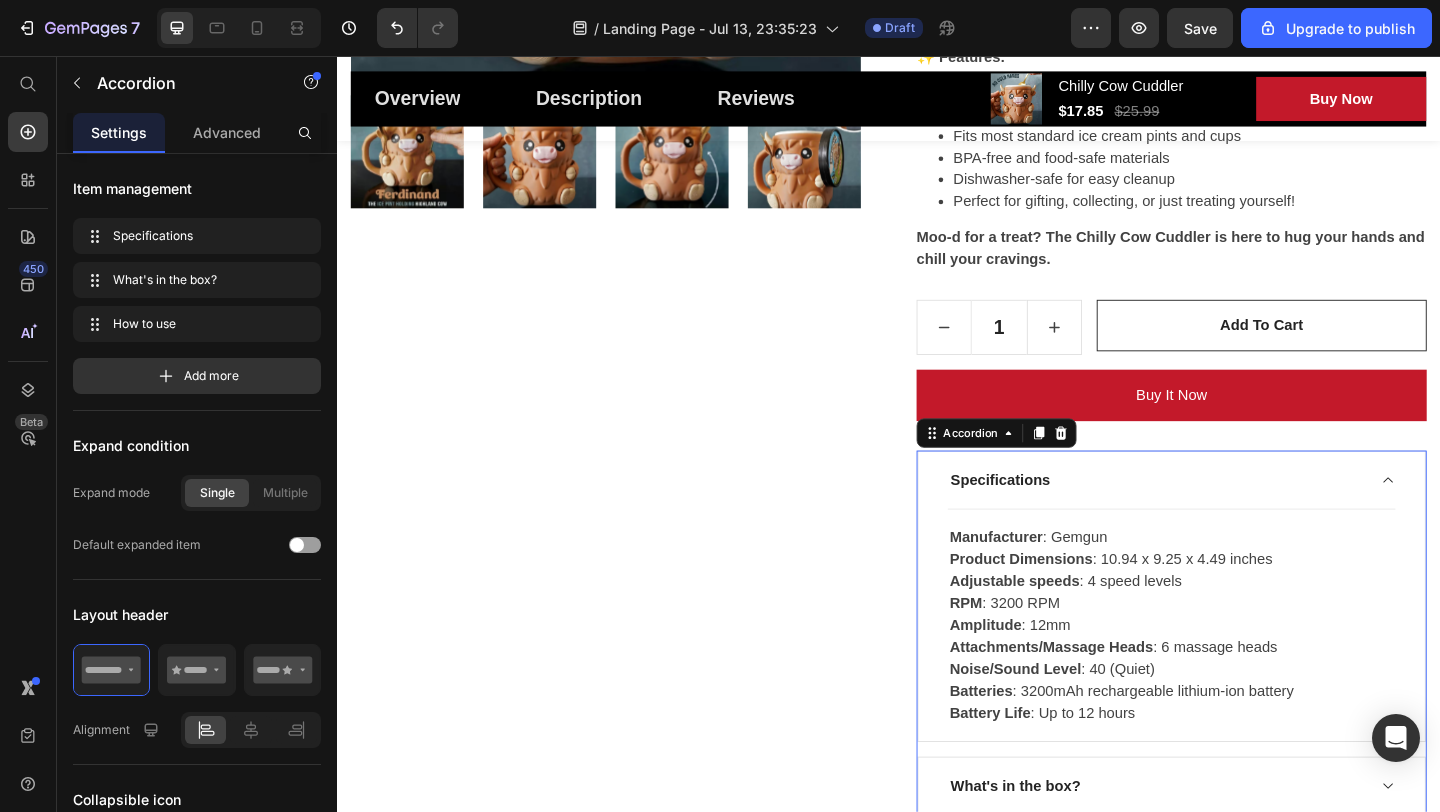 click on "Specifications" at bounding box center [1228, 517] 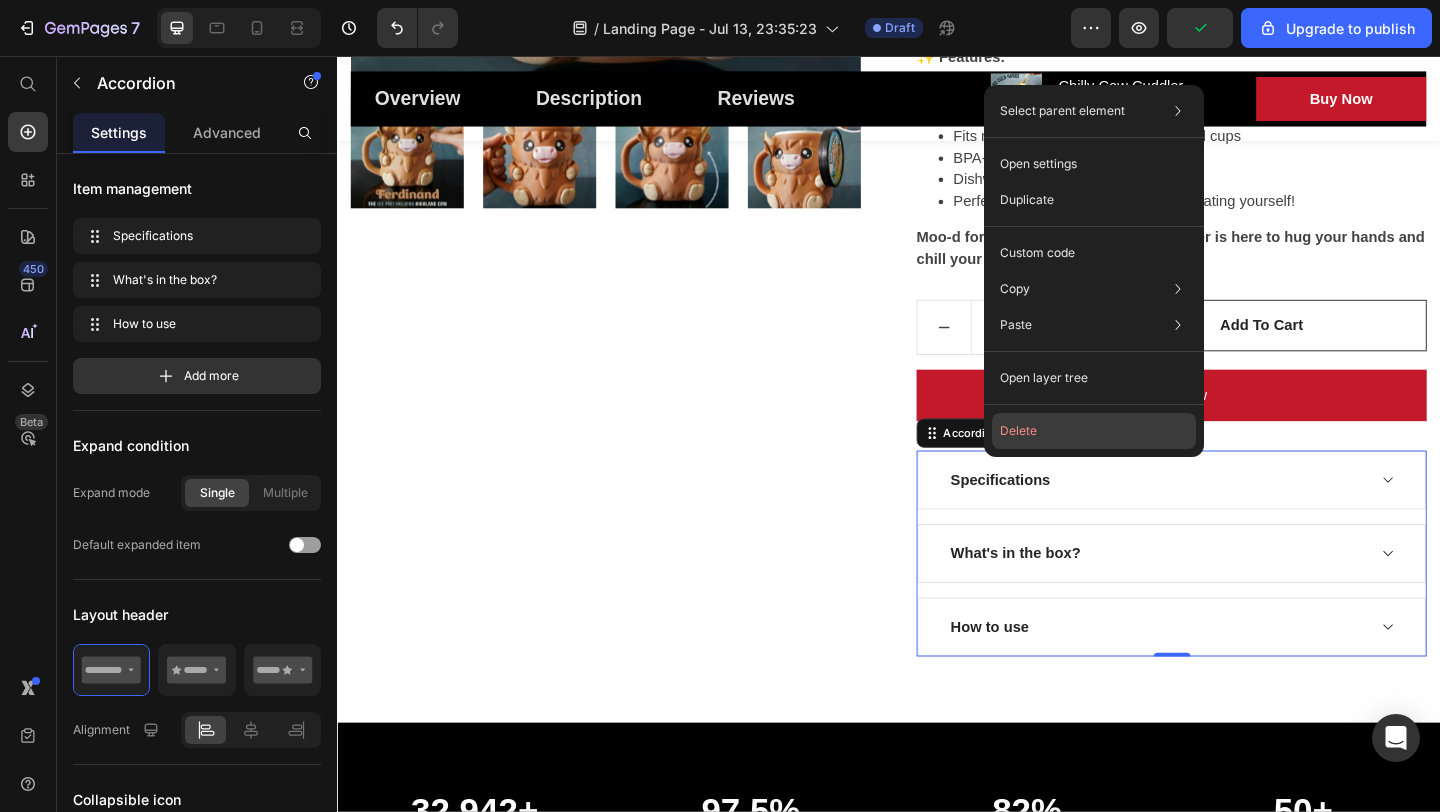 click on "Delete" 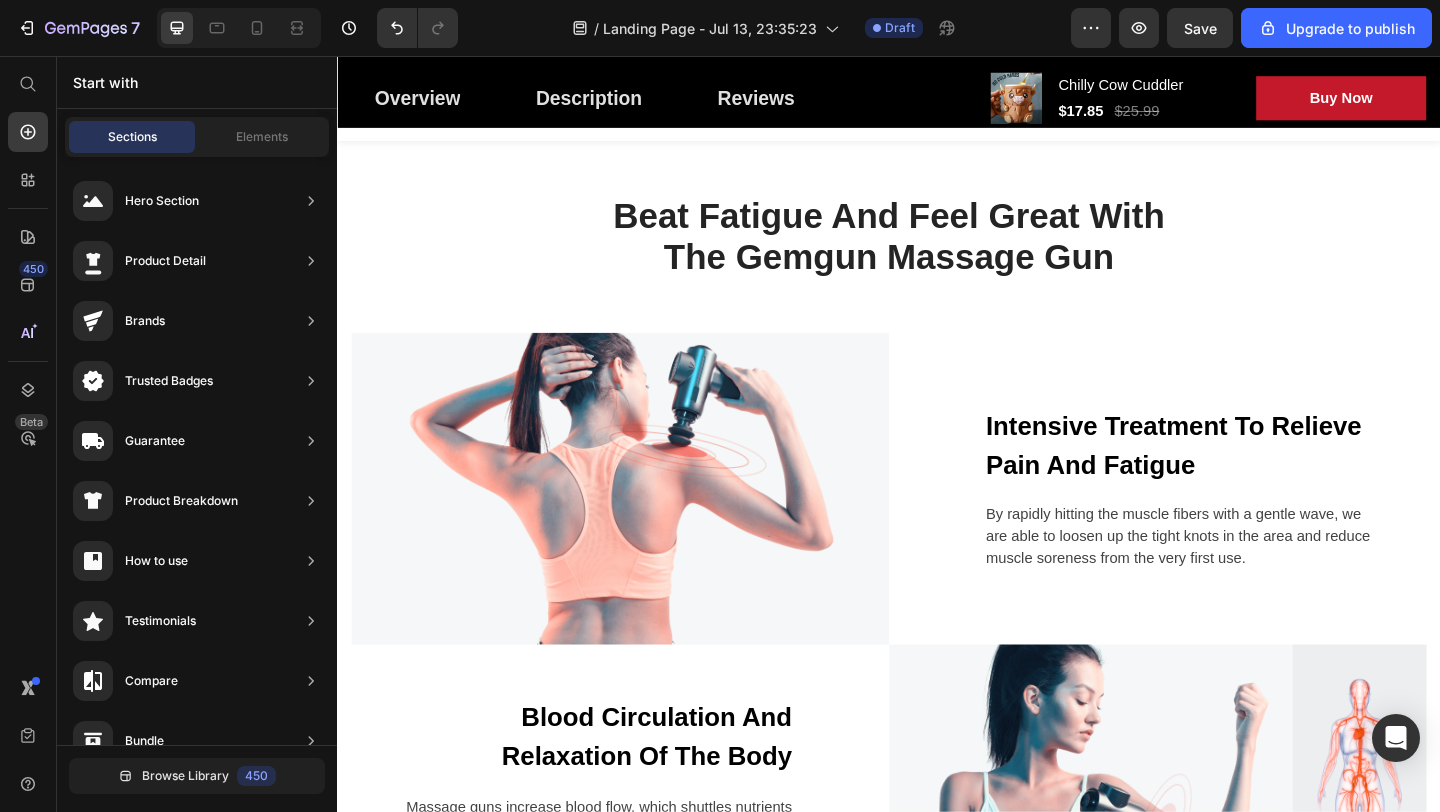 scroll, scrollTop: 0, scrollLeft: 0, axis: both 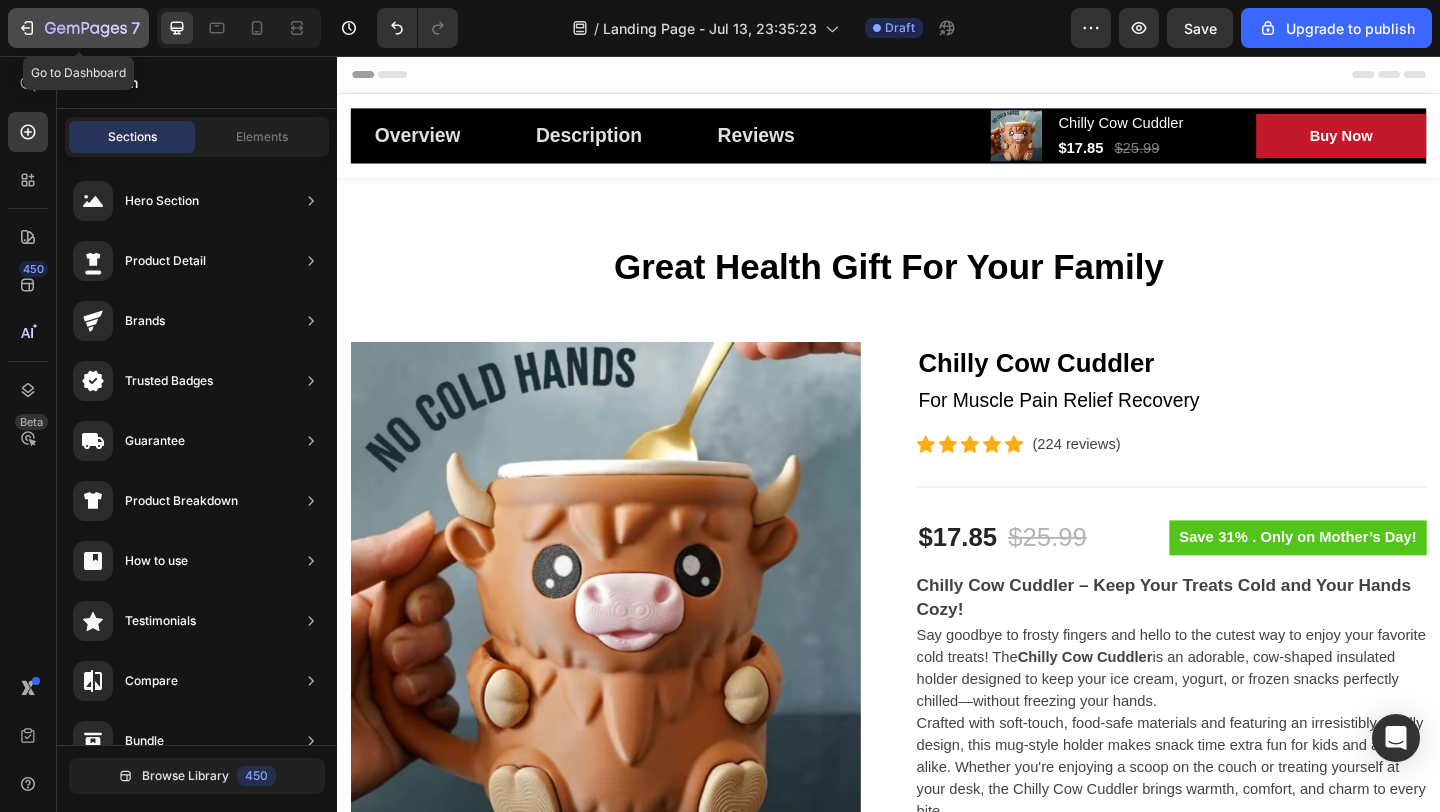 click 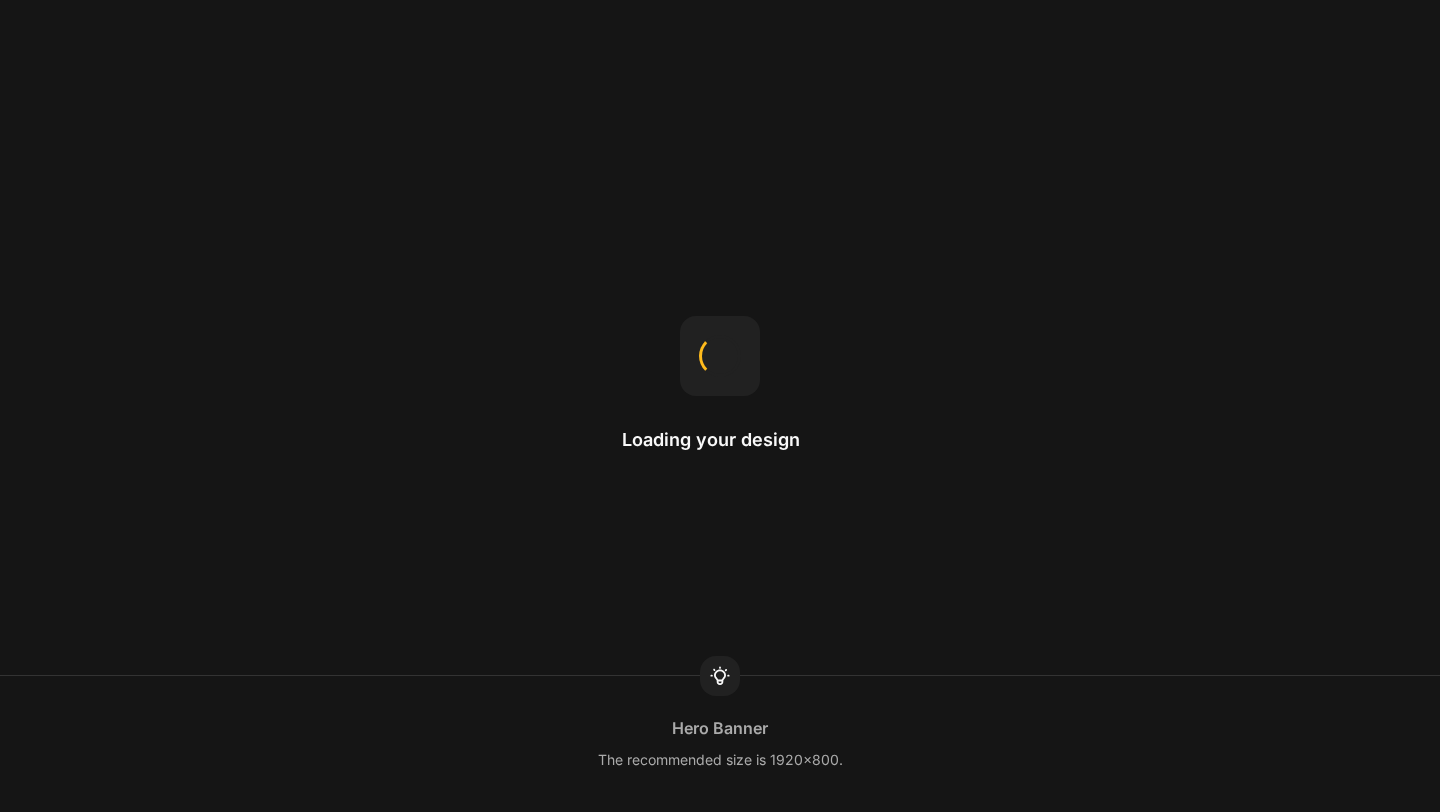 scroll, scrollTop: 0, scrollLeft: 0, axis: both 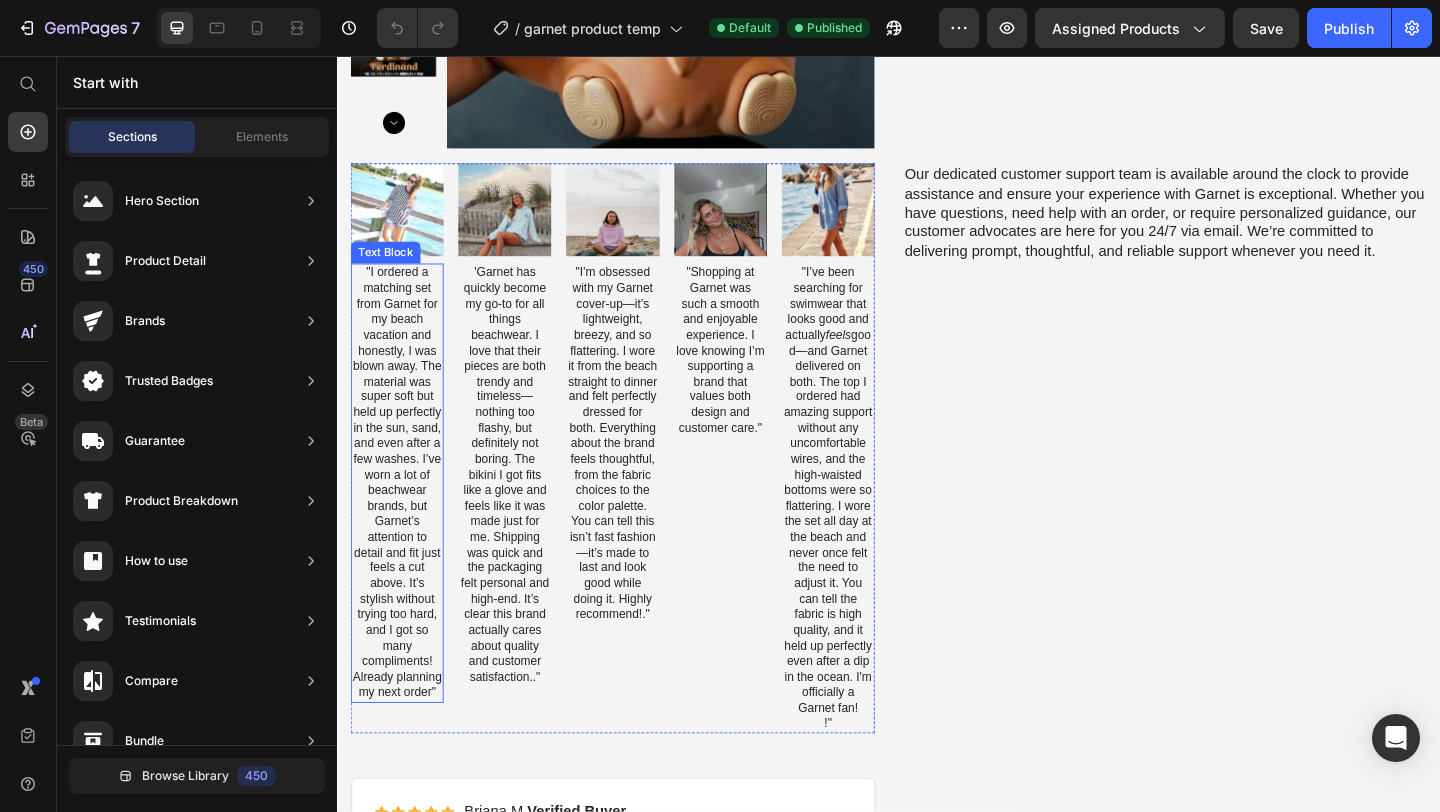 click on ""I ordered a matching set from Garnet for my beach vacation and honestly, I was blown away. The material was super soft but held up perfectly in the sun, sand, and even after a few washes. I’ve worn a lot of beachwear brands, but Garnet’s attention to detail and fit just feels a cut above. It’s stylish without trying too hard, and I got so many compliments! Already planning my next order"" at bounding box center [402, 520] 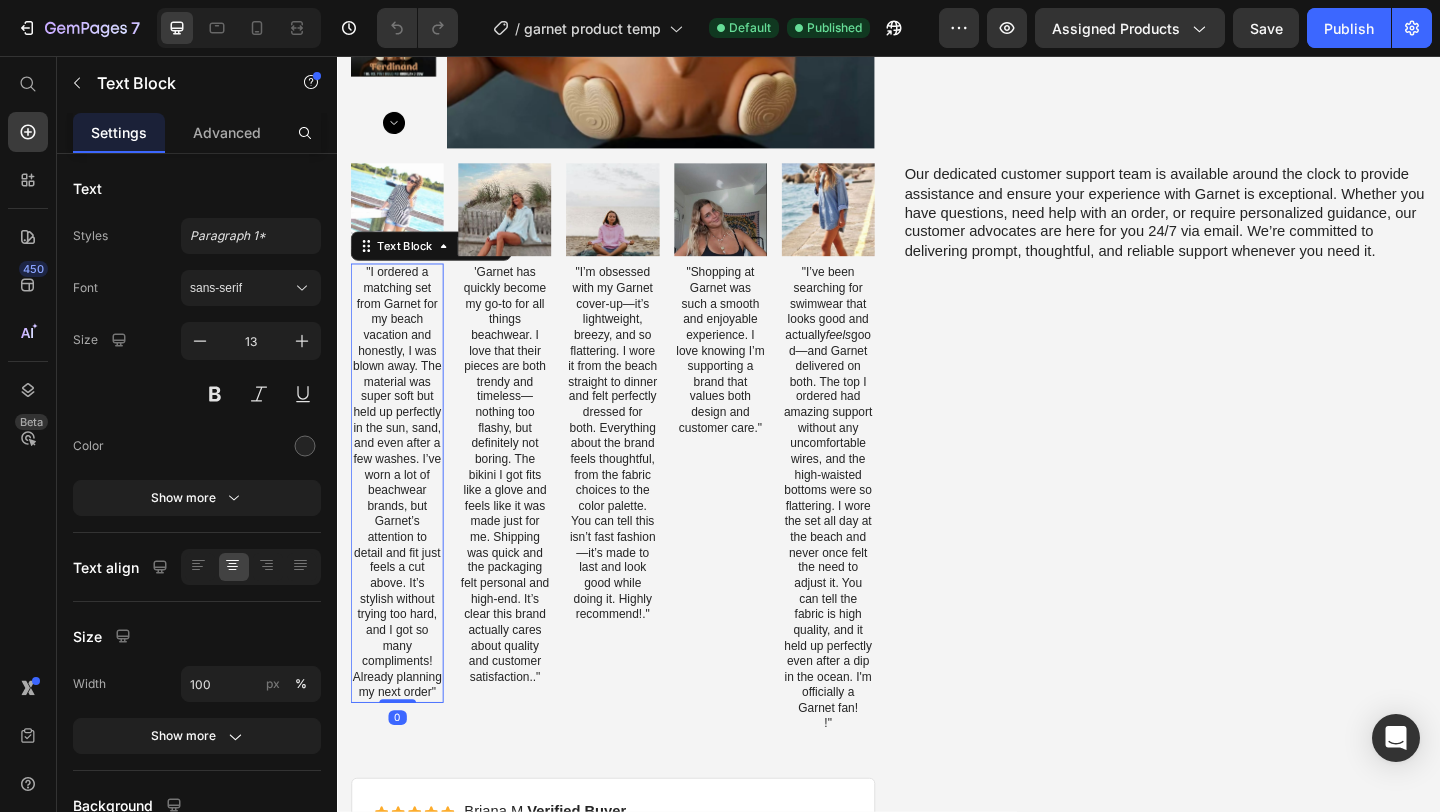 click on ""I ordered a matching set from Garnet for my beach vacation and honestly, I was blown away. The material was super soft but held up perfectly in the sun, sand, and even after a few washes. I’ve worn a lot of beachwear brands, but Garnet’s attention to detail and fit just feels a cut above. It’s stylish without trying too hard, and I got so many compliments! Already planning my next order"" at bounding box center (402, 520) 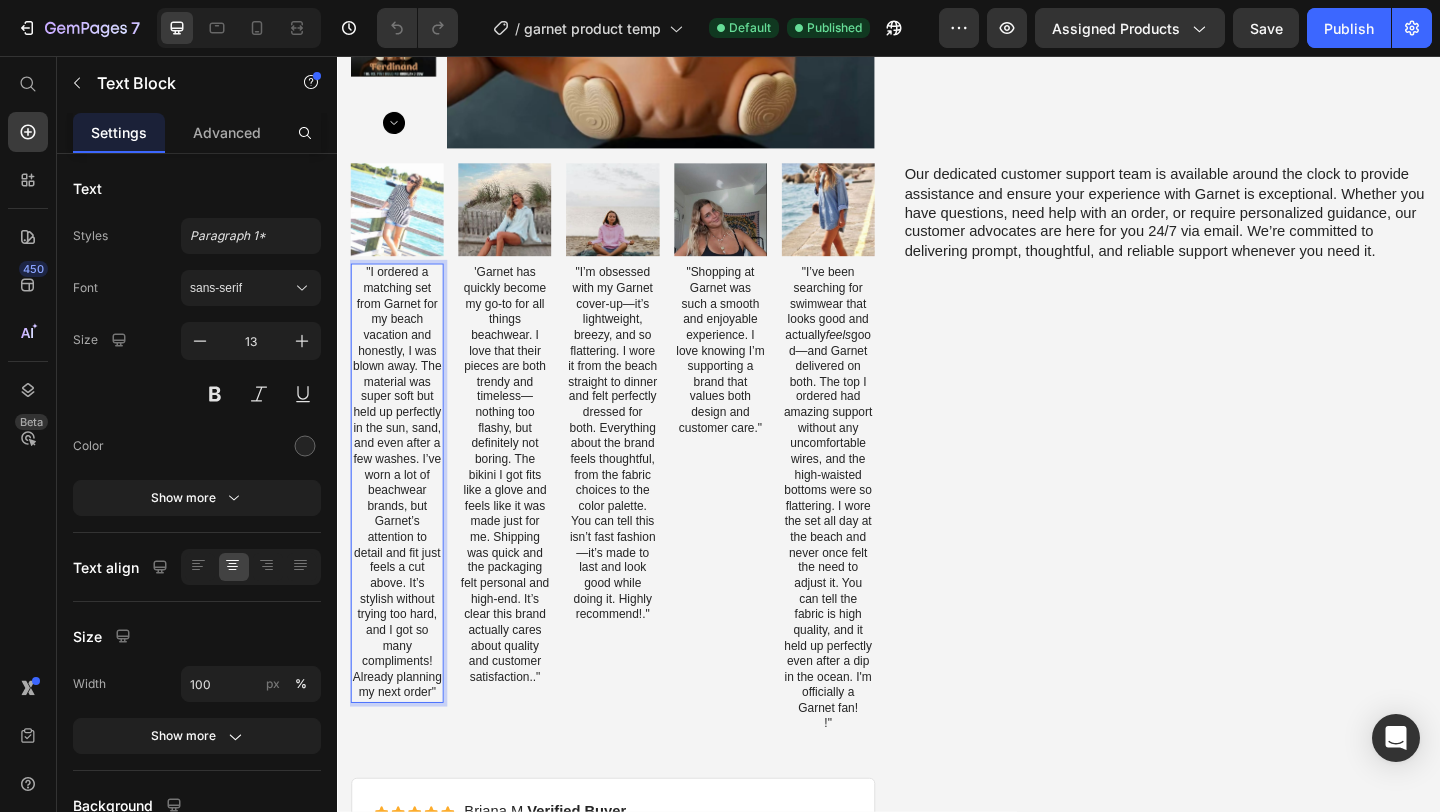 click on ""I ordered a matching set from Garnet for my beach vacation and honestly, I was blown away. The material was super soft but held up perfectly in the sun, sand, and even after a few washes. I’ve worn a lot of beachwear brands, but Garnet’s attention to detail and fit just feels a cut above. It’s stylish without trying too hard, and I got so many compliments! Already planning my next order"" at bounding box center [402, 520] 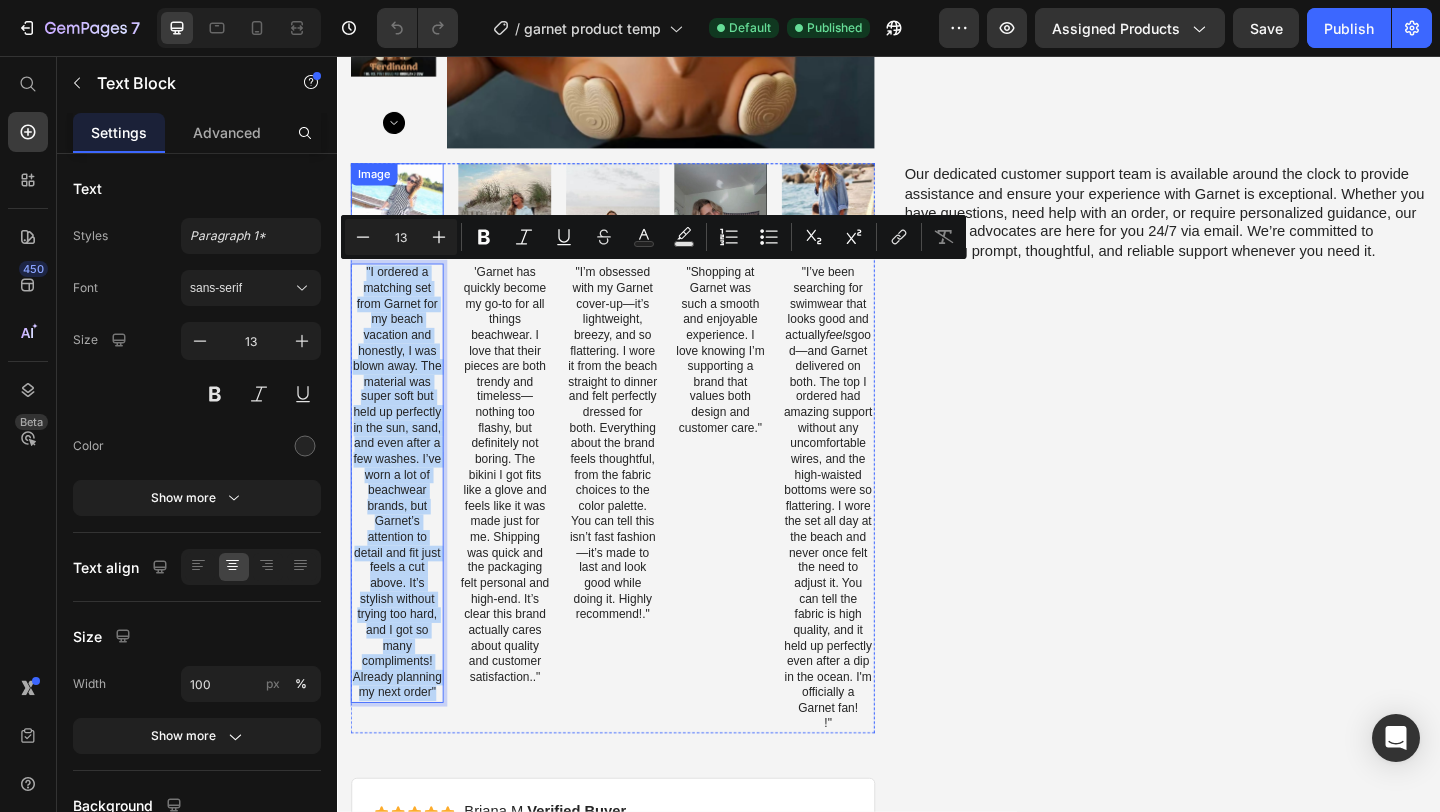 drag, startPoint x: 443, startPoint y: 749, endPoint x: 366, endPoint y: 277, distance: 478.23947 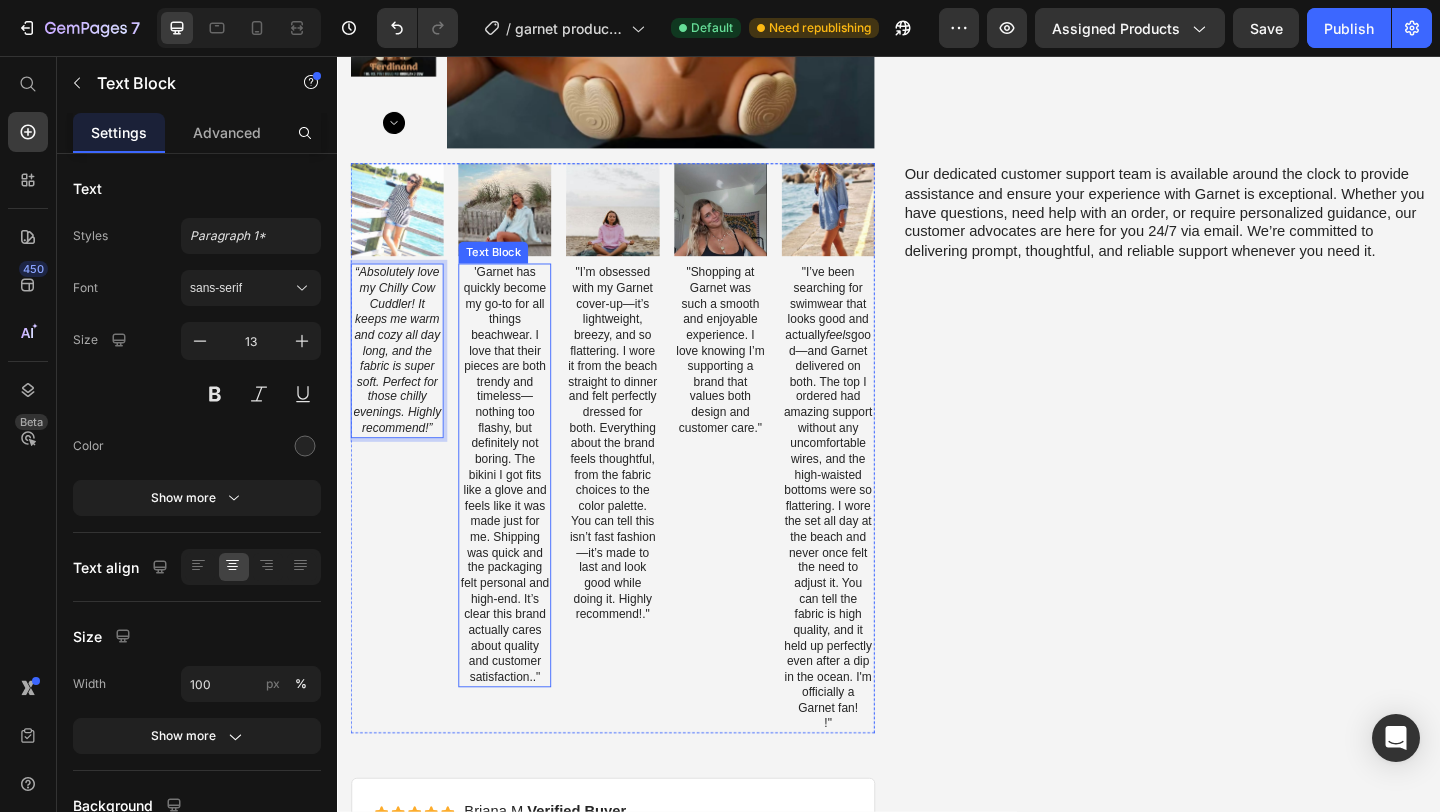 click on "'Garnet has quickly become my go-to for all things beachwear. I love that their pieces are both trendy and timeless—nothing too flashy, but definitely not boring. The bikini I got fits like a glove and feels like it was made just for me. Shipping was quick and the packaging felt personal and high-end. It’s clear this brand actually cares about quality and customer satisfaction.."" at bounding box center (519, 512) 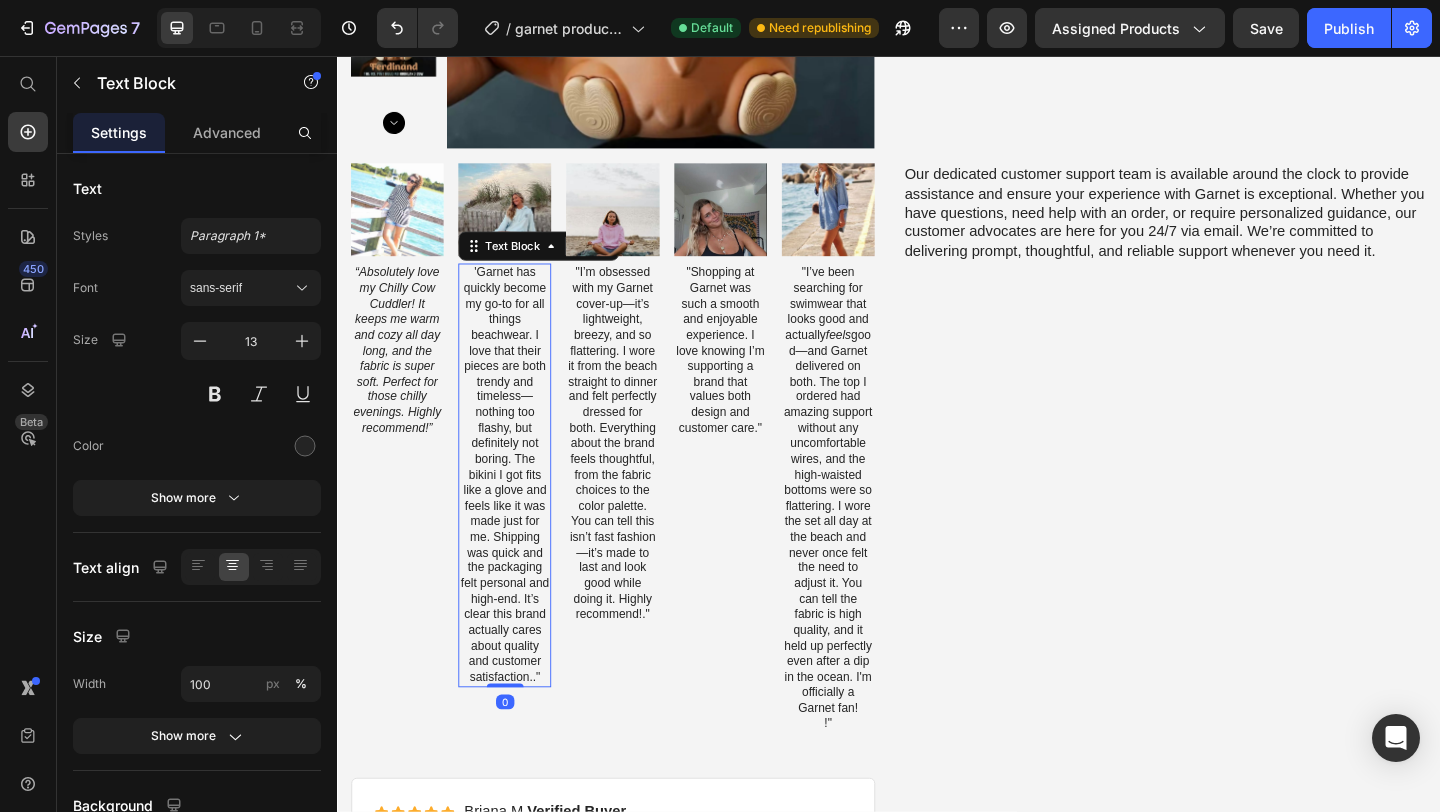 click on "'Garnet has quickly become my go-to for all things beachwear. I love that their pieces are both trendy and timeless—nothing too flashy, but definitely not boring. The bikini I got fits like a glove and feels like it was made just for me. Shipping was quick and the packaging felt personal and high-end. It’s clear this brand actually cares about quality and customer satisfaction.."" at bounding box center (519, 512) 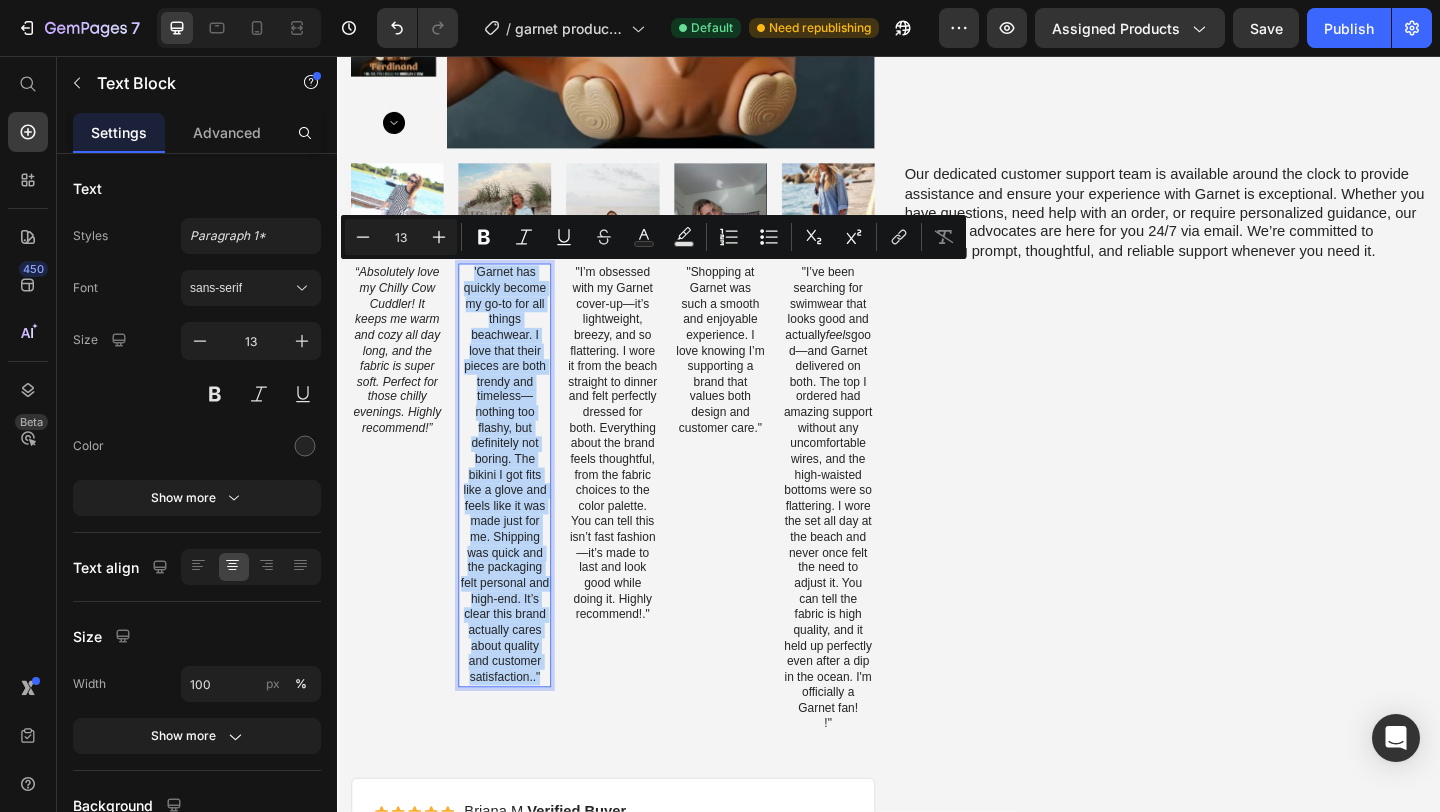 drag, startPoint x: 556, startPoint y: 730, endPoint x: 473, endPoint y: 292, distance: 445.7948 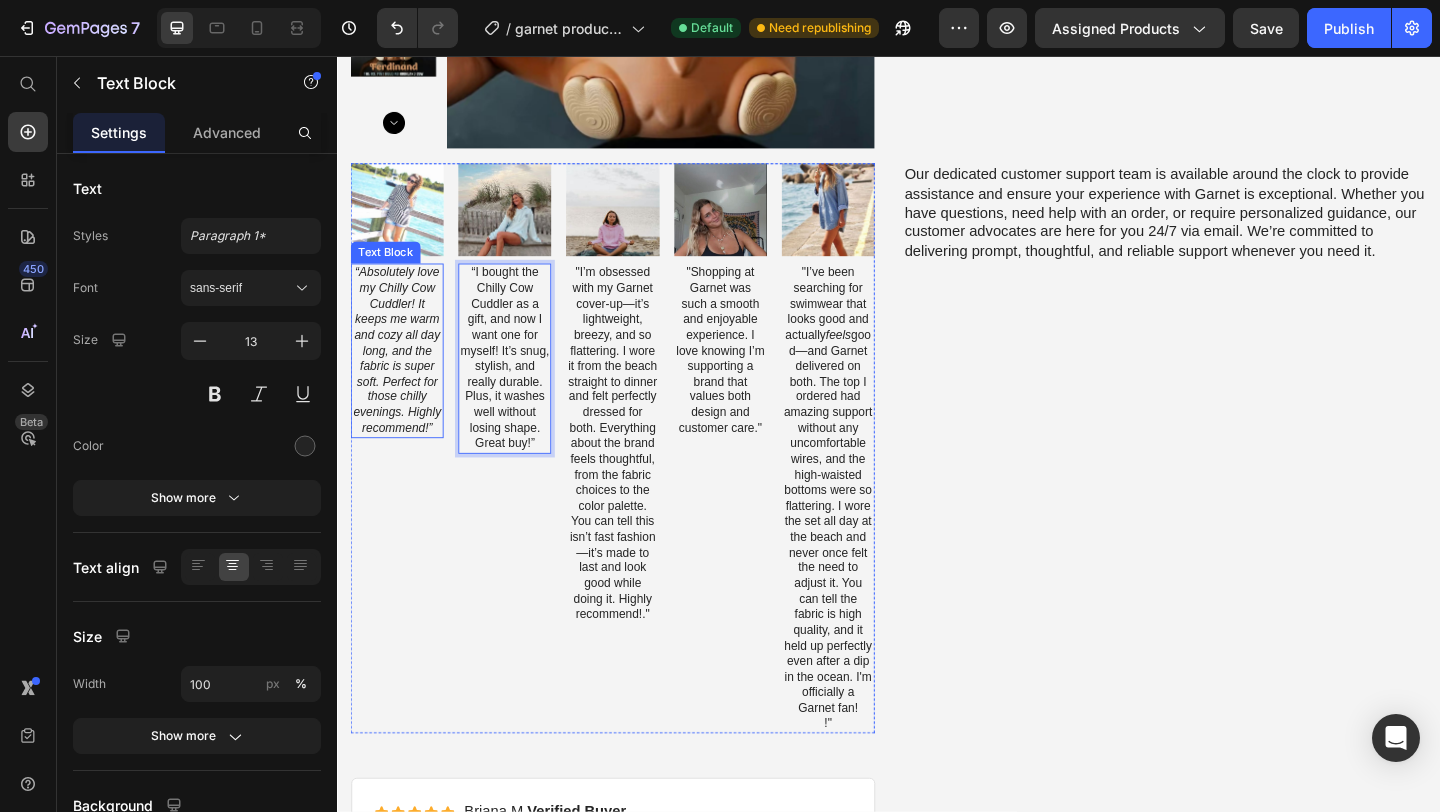 click on "“Absolutely love my Chilly Cow Cuddler! It keeps me warm and cozy all day long, and the fabric is super soft. Perfect for those chilly evenings. Highly recommend!”" at bounding box center [402, 377] 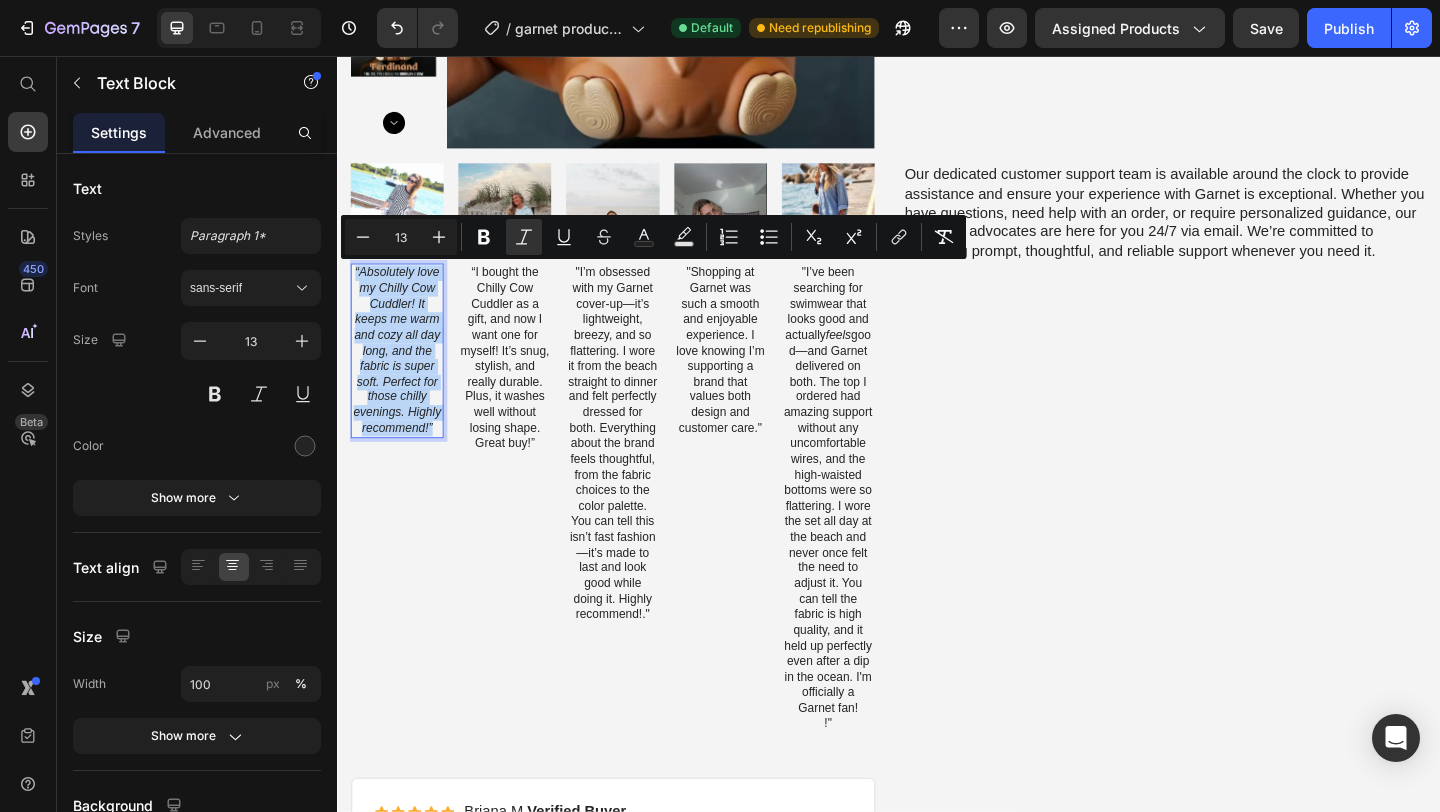 drag, startPoint x: 443, startPoint y: 463, endPoint x: 356, endPoint y: 284, distance: 199.02261 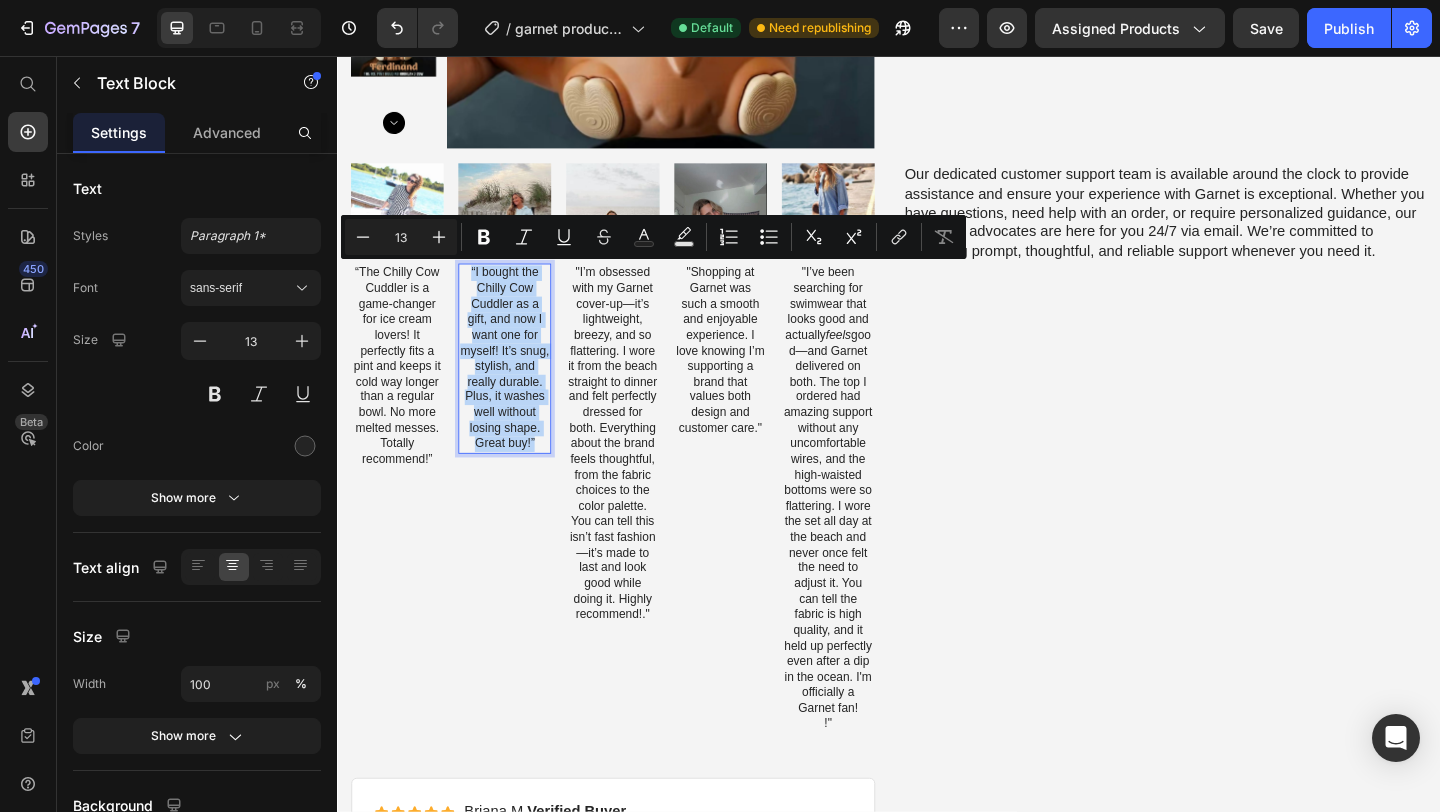 drag, startPoint x: 559, startPoint y: 475, endPoint x: 482, endPoint y: 290, distance: 200.38463 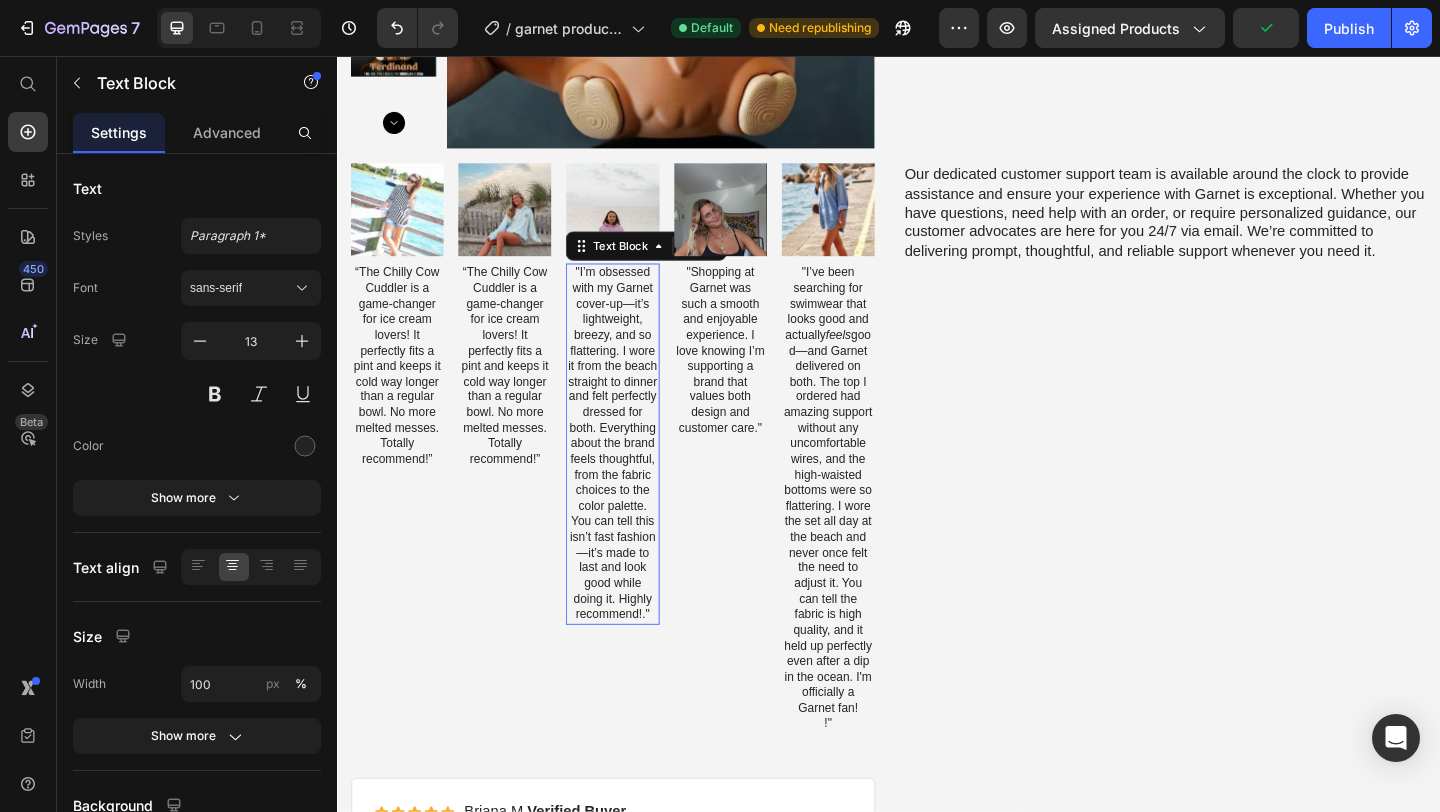 click on ""I’m obsessed with my Garnet cover-up—it’s lightweight, breezy, and so flattering. I wore it from the beach straight to dinner and felt perfectly dressed for both. Everything about the brand feels thoughtful, from the fabric choices to the color palette. You can tell this isn’t fast fashion—it’s made to last and look good while doing it. Highly recommend!."" at bounding box center (636, 478) 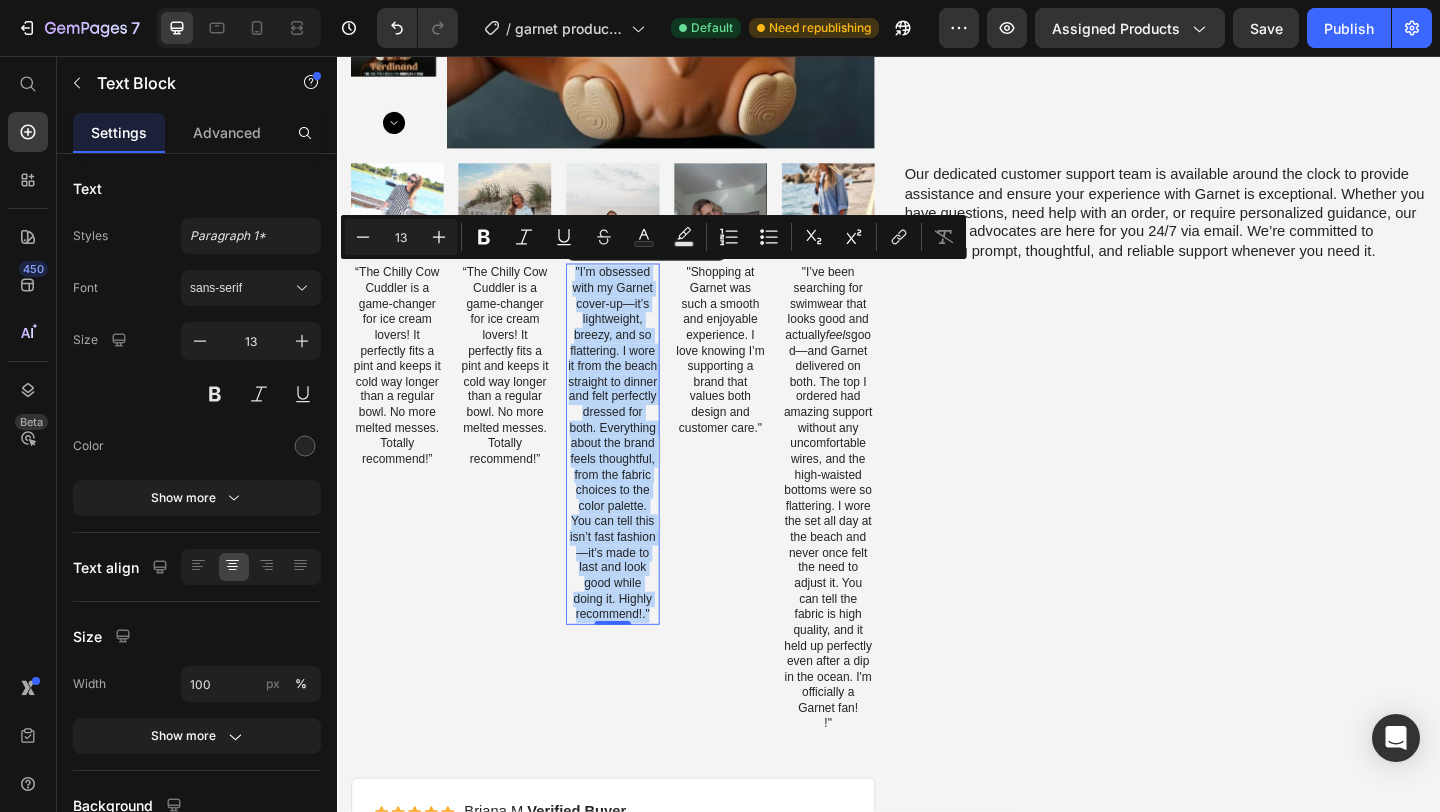 drag, startPoint x: 679, startPoint y: 659, endPoint x: 617, endPoint y: 282, distance: 382.06412 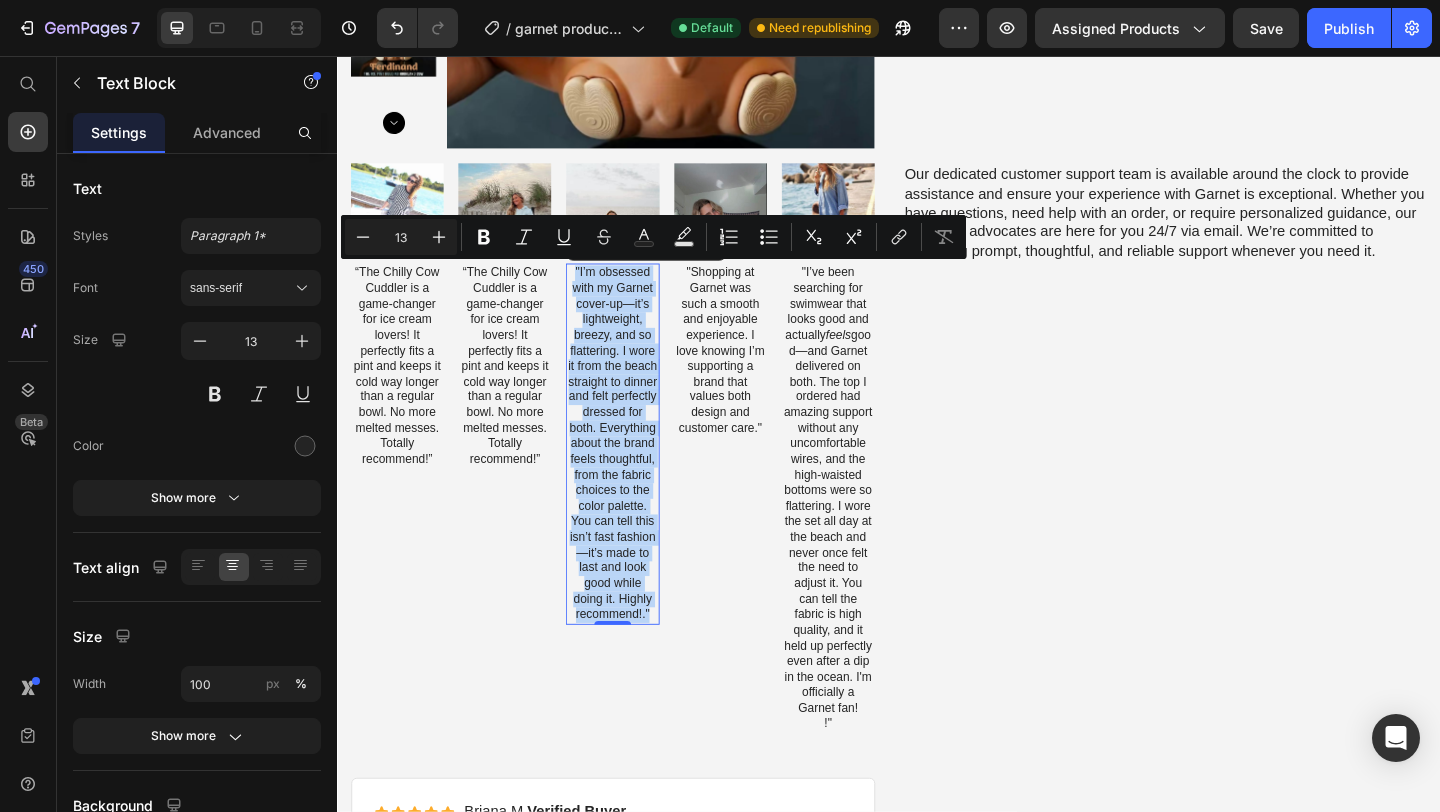 click on ""I’m obsessed with my Garnet cover-up—it’s lightweight, breezy, and so flattering. I wore it from the beach straight to dinner and felt perfectly dressed for both. Everything about the brand feels thoughtful, from the fabric choices to the color palette. You can tell this isn’t fast fashion—it’s made to last and look good while doing it. Highly recommend!."" at bounding box center (636, 478) 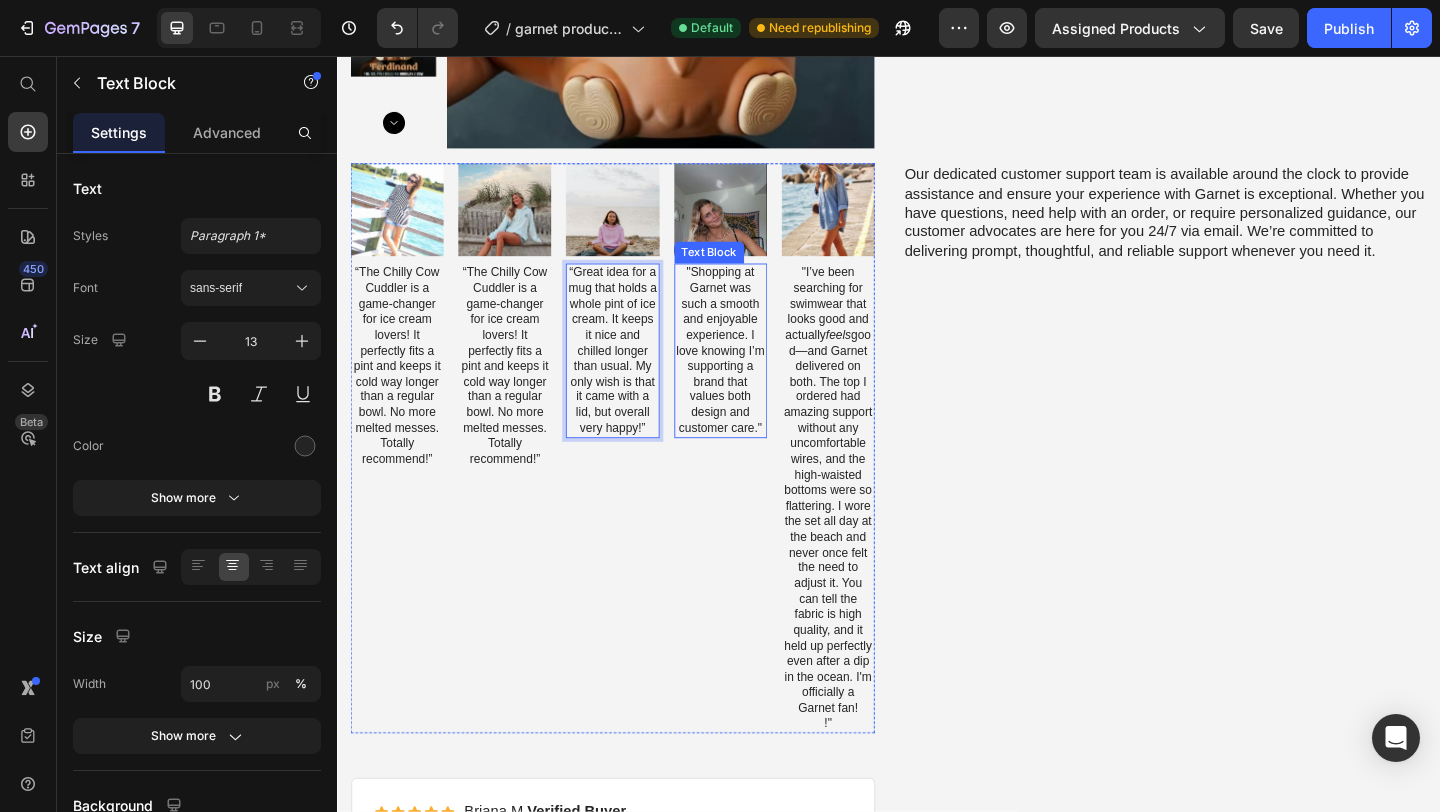 click on ""Shopping at Garnet was such a smooth and enjoyable experience. I love knowing I’m supporting a brand that values both design and customer care."" at bounding box center (754, 377) 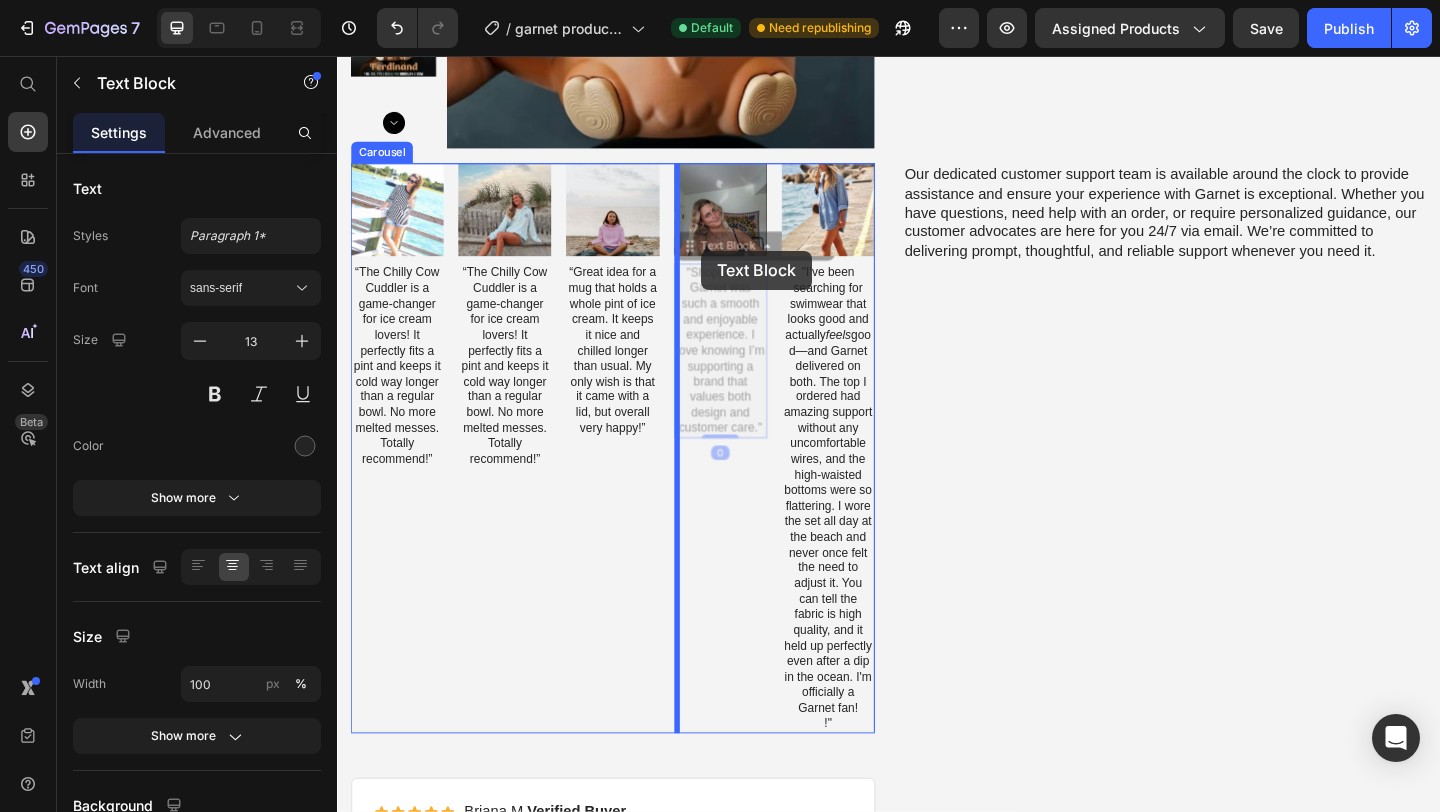 drag, startPoint x: 796, startPoint y: 459, endPoint x: 733, endPoint y: 277, distance: 192.59543 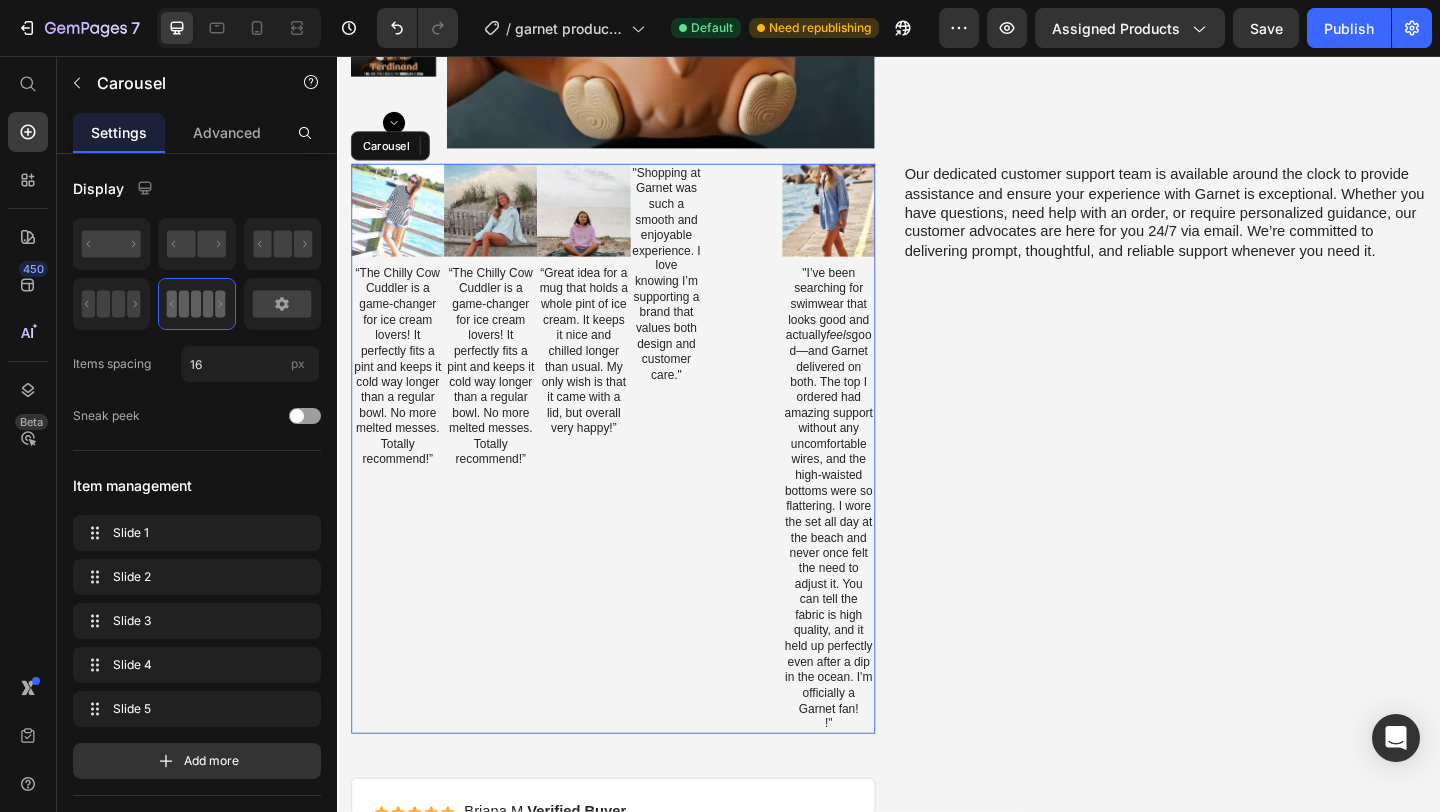 click on "Image “The Chilly Cow Cuddler is a game-changer for ice cream lovers! It perfectly fits a pint and keeps it cold way longer than a regular bowl. No more melted messes. Totally recommend!” Text Block Image “The Chilly Cow Cuddler is a game-changer for ice cream lovers! It perfectly fits a pint and keeps it cold way longer than a regular bowl. No more melted messes. Totally recommend!” Text Block Image “Great idea for a mug that holds a whole pint of ice cream. It keeps it nice and chilled longer than usual. My only wish is that it came with a lid, but overall very happy!” Text Block "Shopping at Garnet was such a smooth and enjoyable experience. I love knowing I’m supporting a brand that values both design and customer care." Text Block Image Row Image "I’ve been searching for swimwear that looks good and actually  feels !" Text Block" at bounding box center [637, 483] 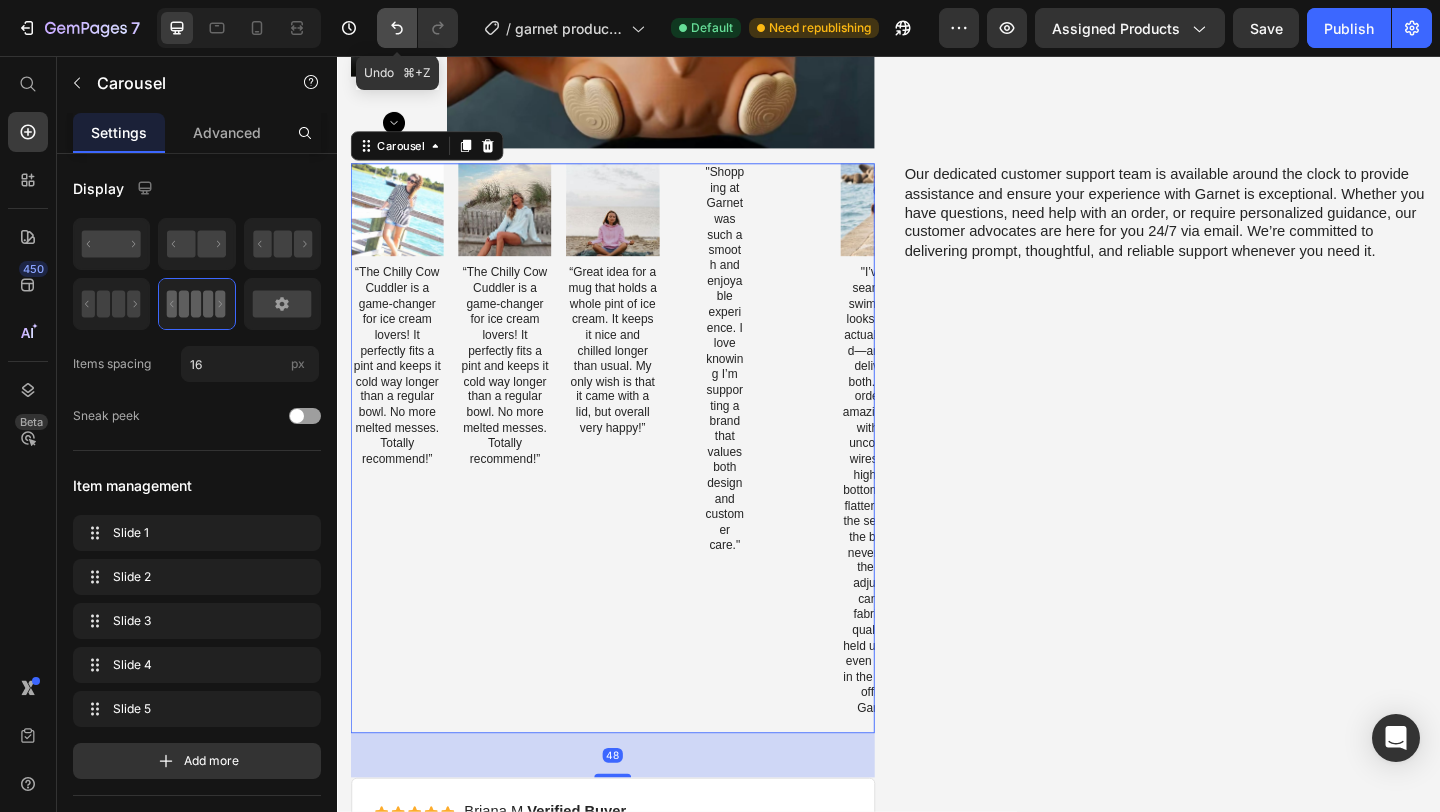 click 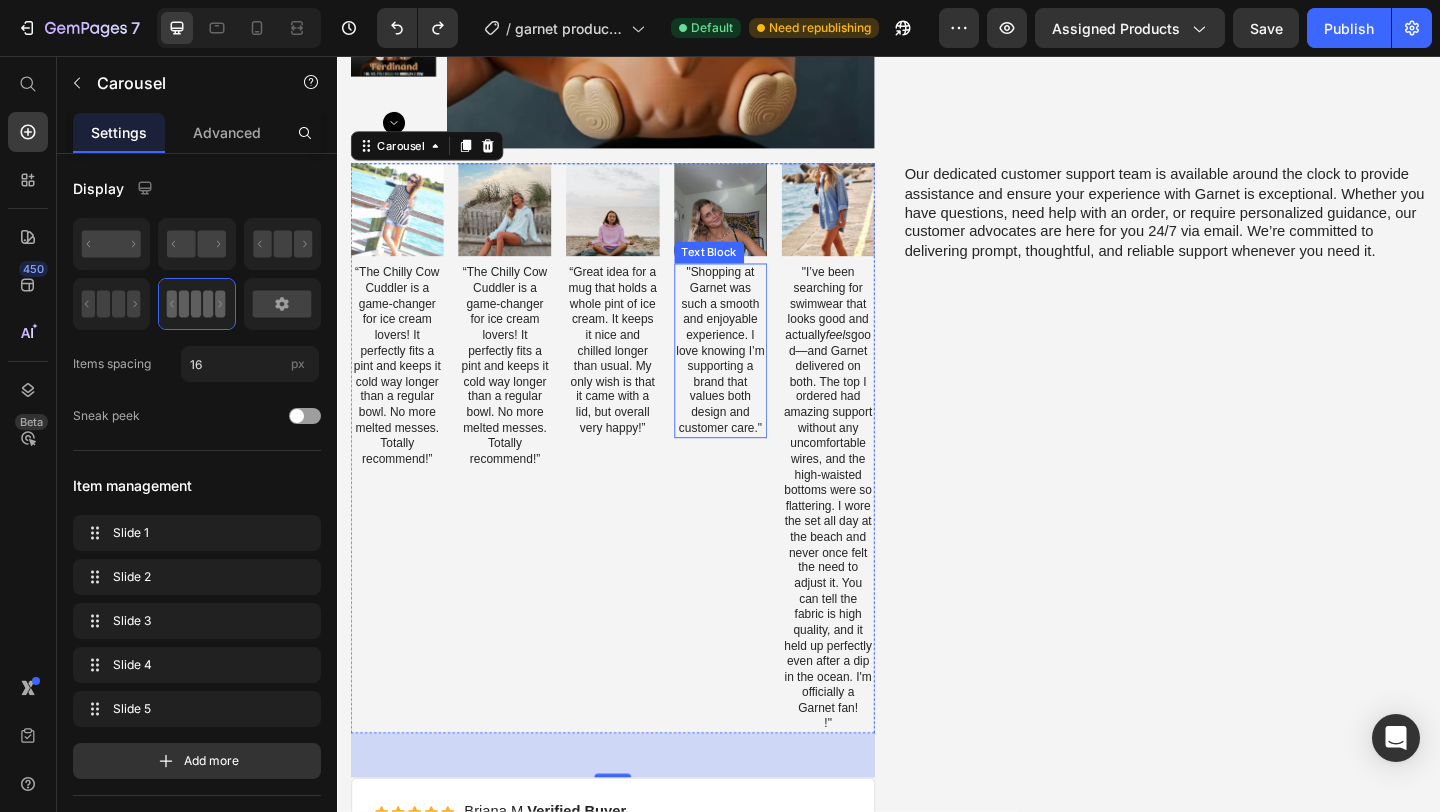 click on ""Shopping at Garnet was such a smooth and enjoyable experience. I love knowing I’m supporting a brand that values both design and customer care."" at bounding box center [754, 377] 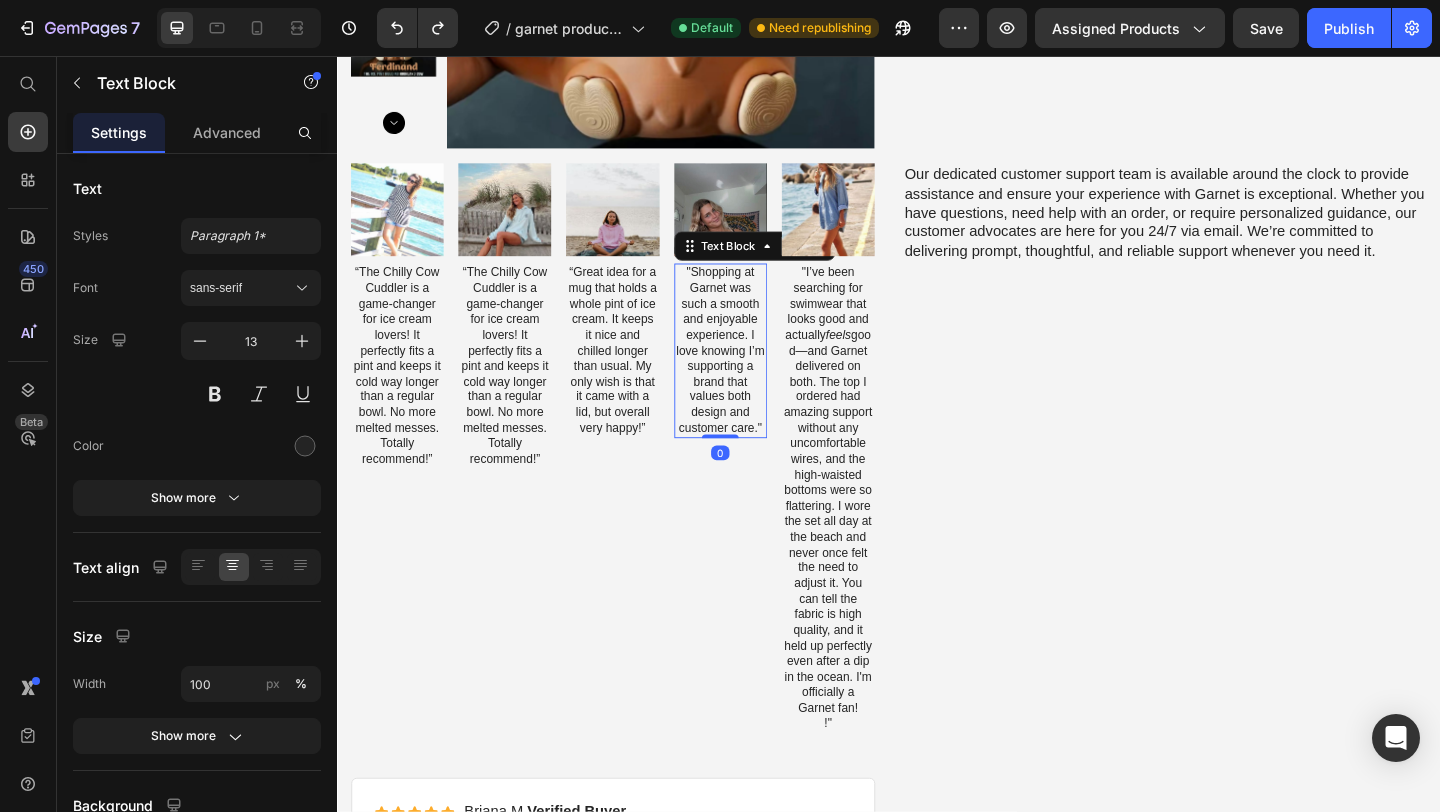 click on ""Shopping at Garnet was such a smooth and enjoyable experience. I love knowing I’m supporting a brand that values both design and customer care."" at bounding box center [754, 377] 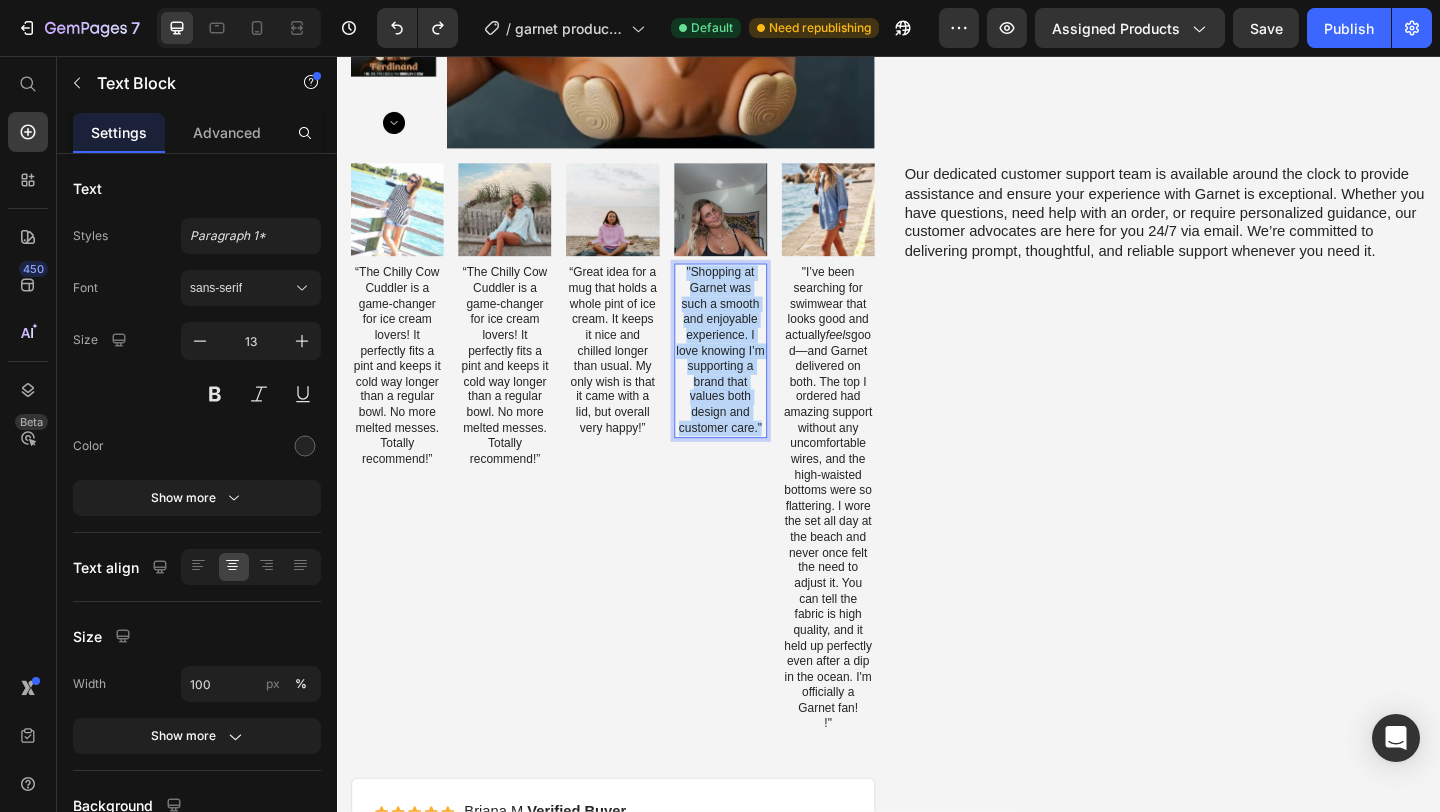 drag, startPoint x: 716, startPoint y: 292, endPoint x: 799, endPoint y: 463, distance: 190.07893 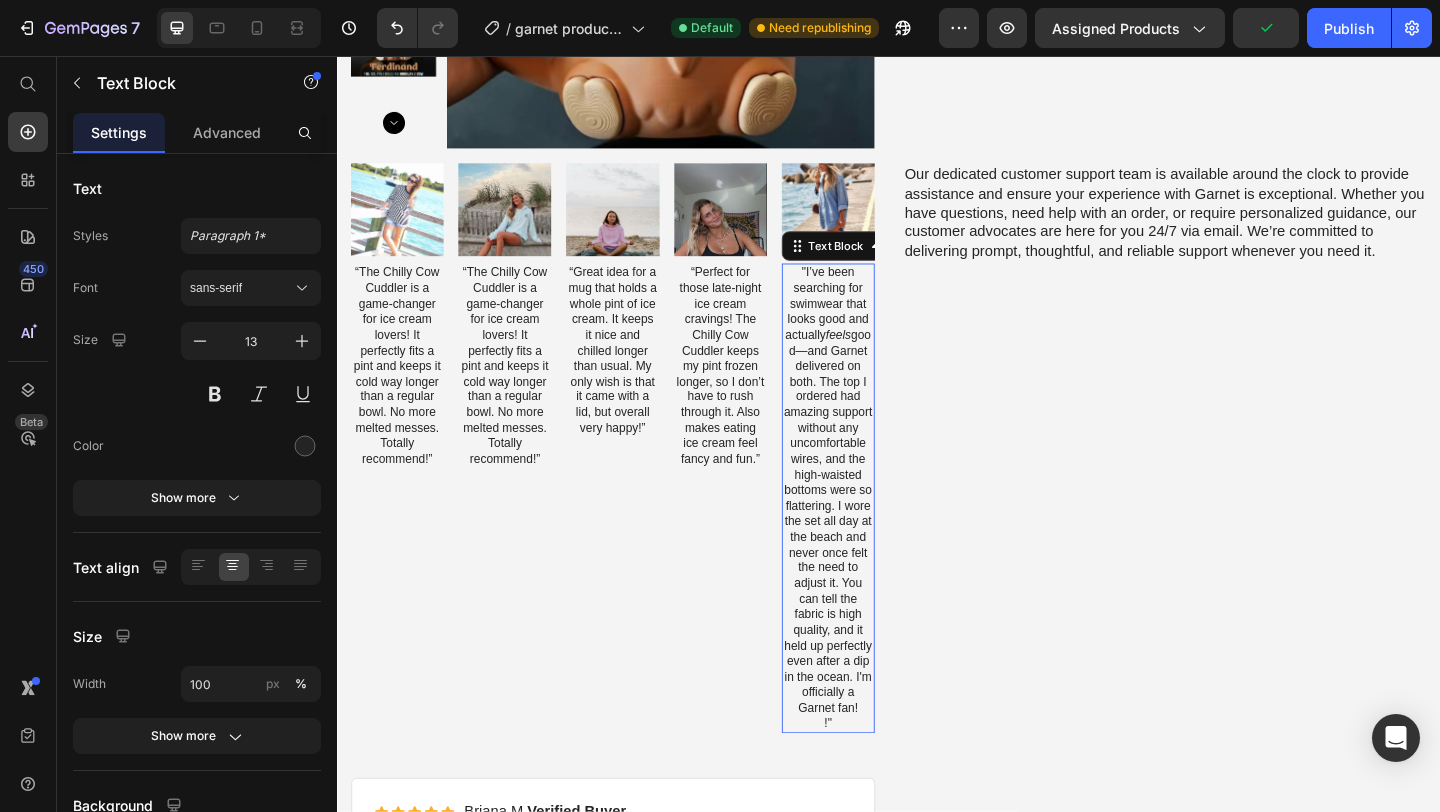 click on "!"" at bounding box center [871, 782] 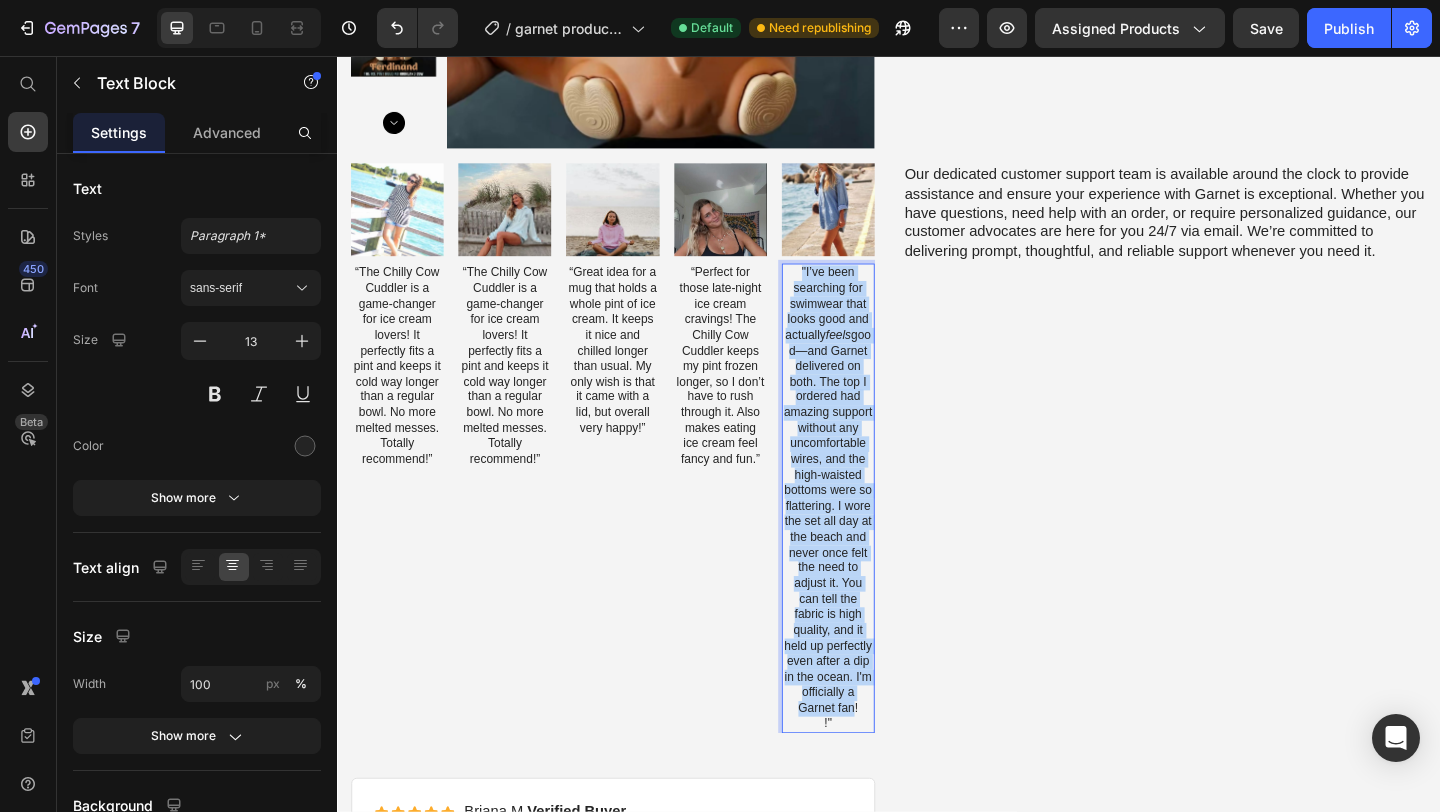 drag, startPoint x: 848, startPoint y: 281, endPoint x: 894, endPoint y: 773, distance: 494.14572 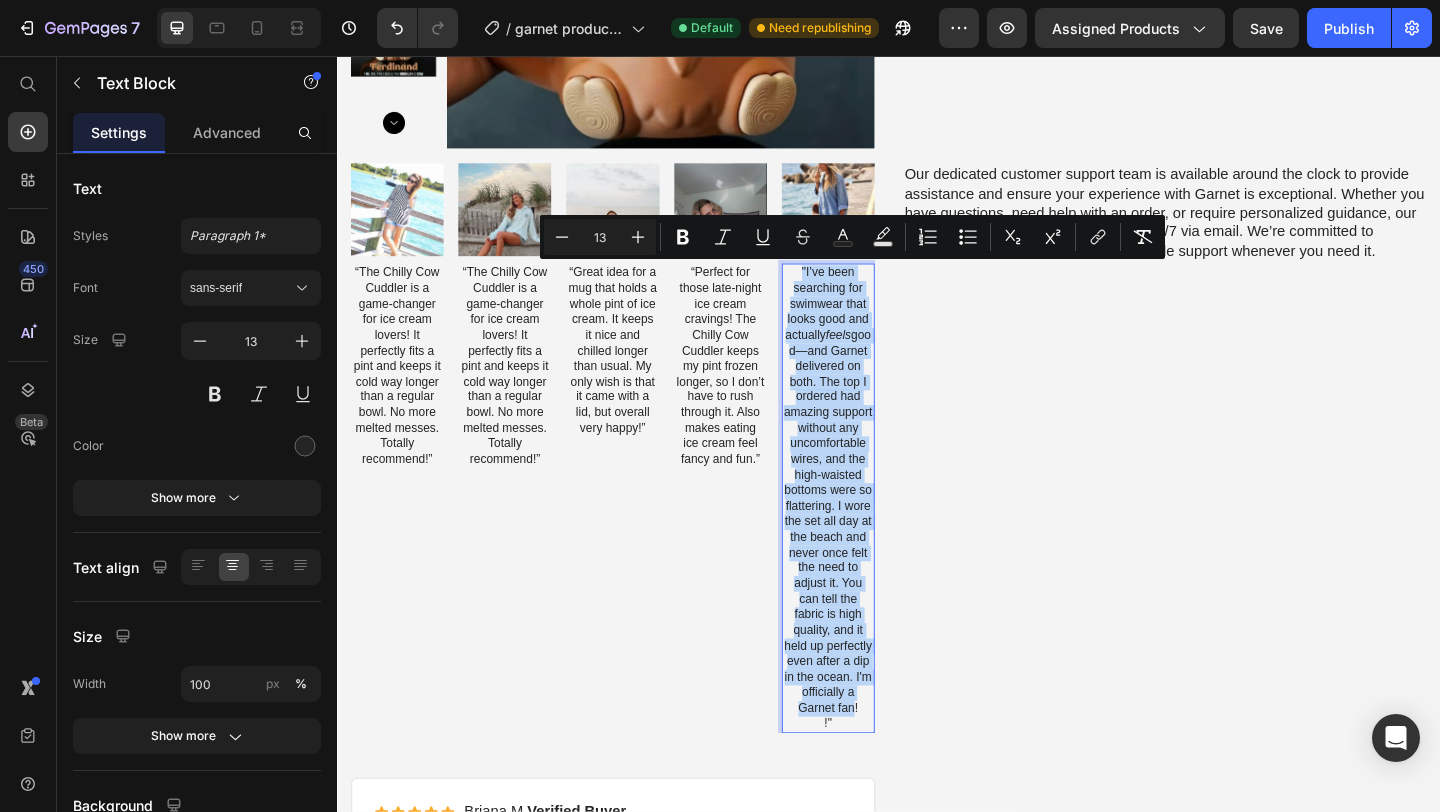 click on ""I’ve been searching for swimwear that looks good and actually  feels  good—and Garnet delivered on both. The top I ordered had amazing support without any uncomfortable wires, and the high-waisted bottoms were so flattering. I wore the set all day at the beach and never once felt the need to adjust it. You can tell the fabric is high quality, and it held up perfectly even after a dip in the ocean. I'm officially a Garnet fan!" at bounding box center (871, 529) 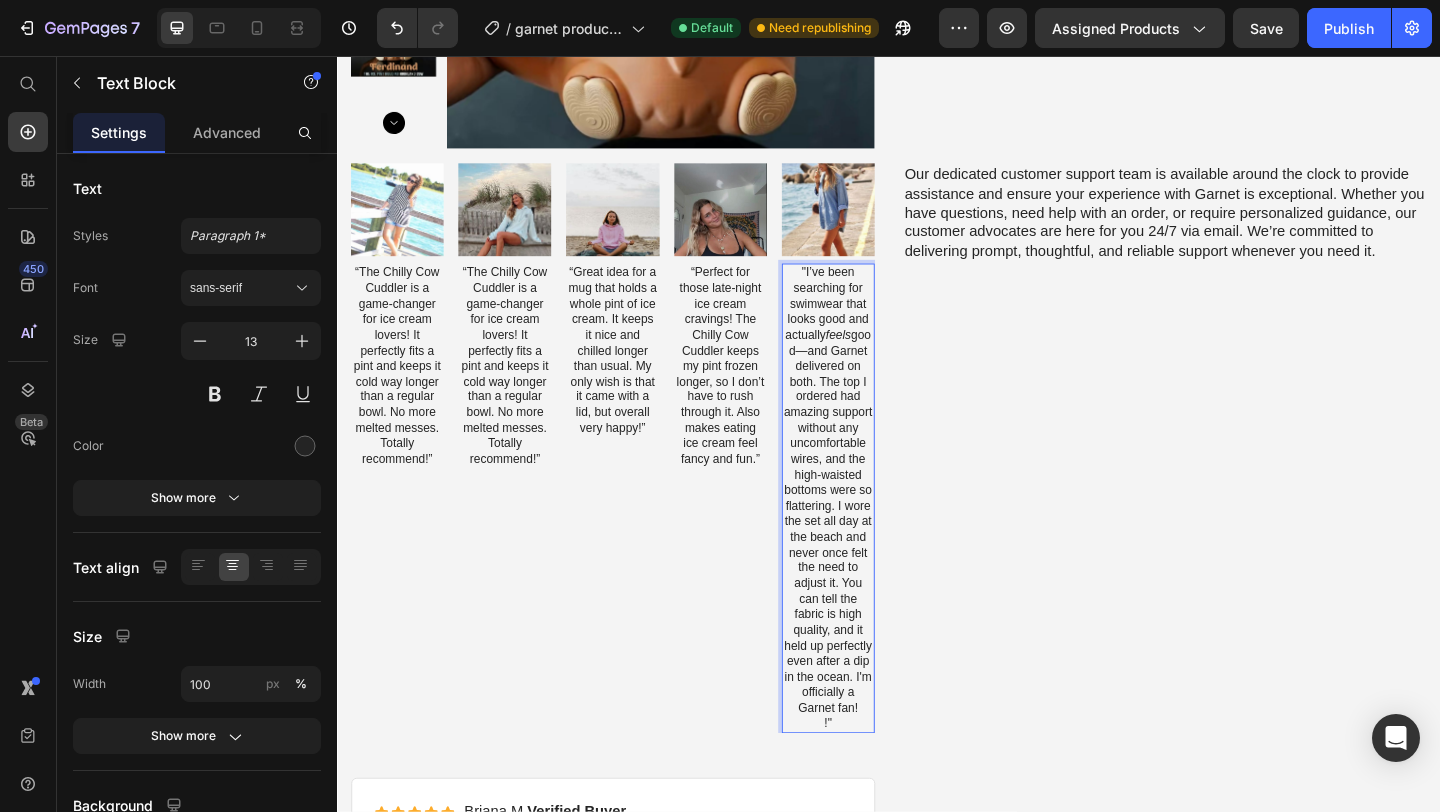 click on "!"" at bounding box center (871, 782) 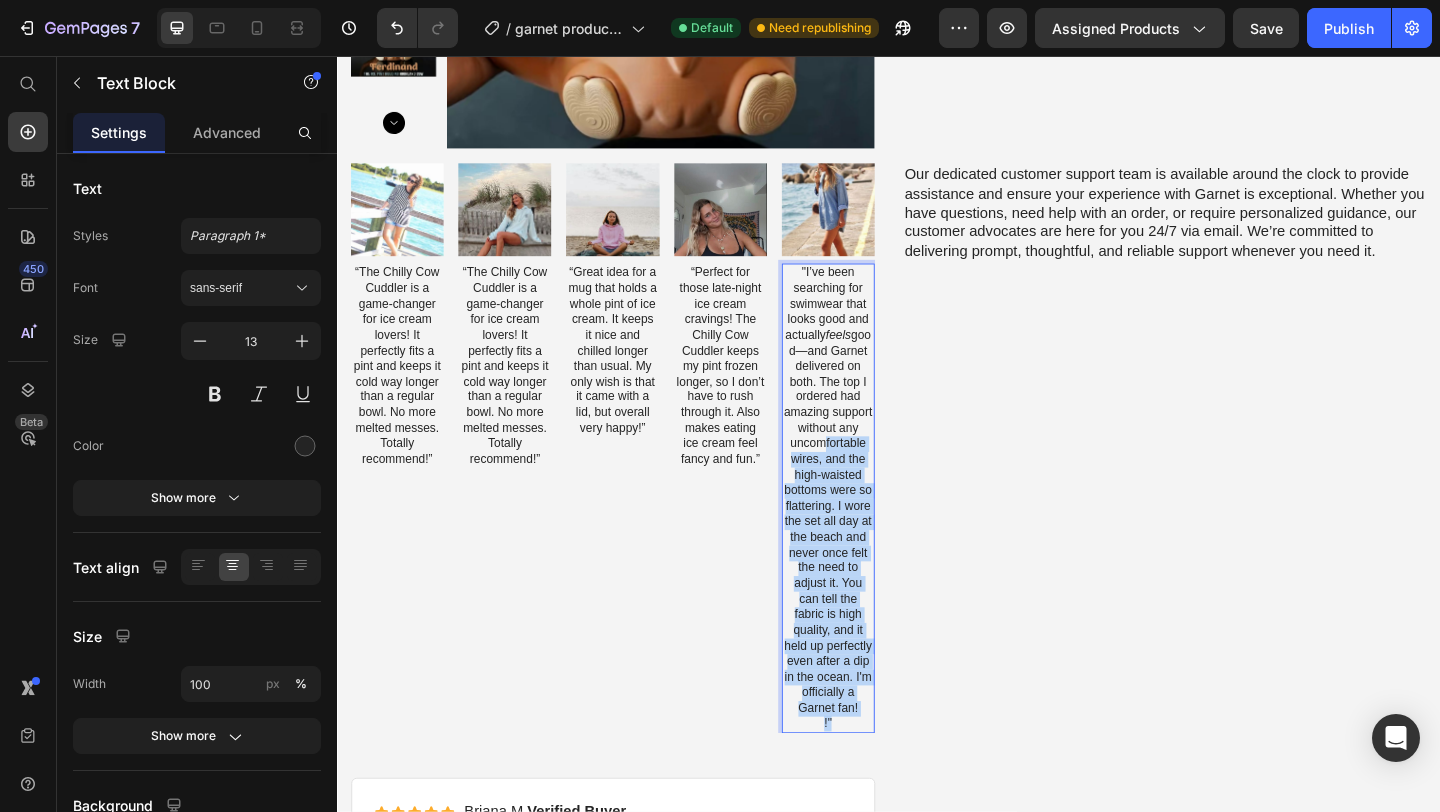 drag, startPoint x: 883, startPoint y: 777, endPoint x: 859, endPoint y: 473, distance: 304.9459 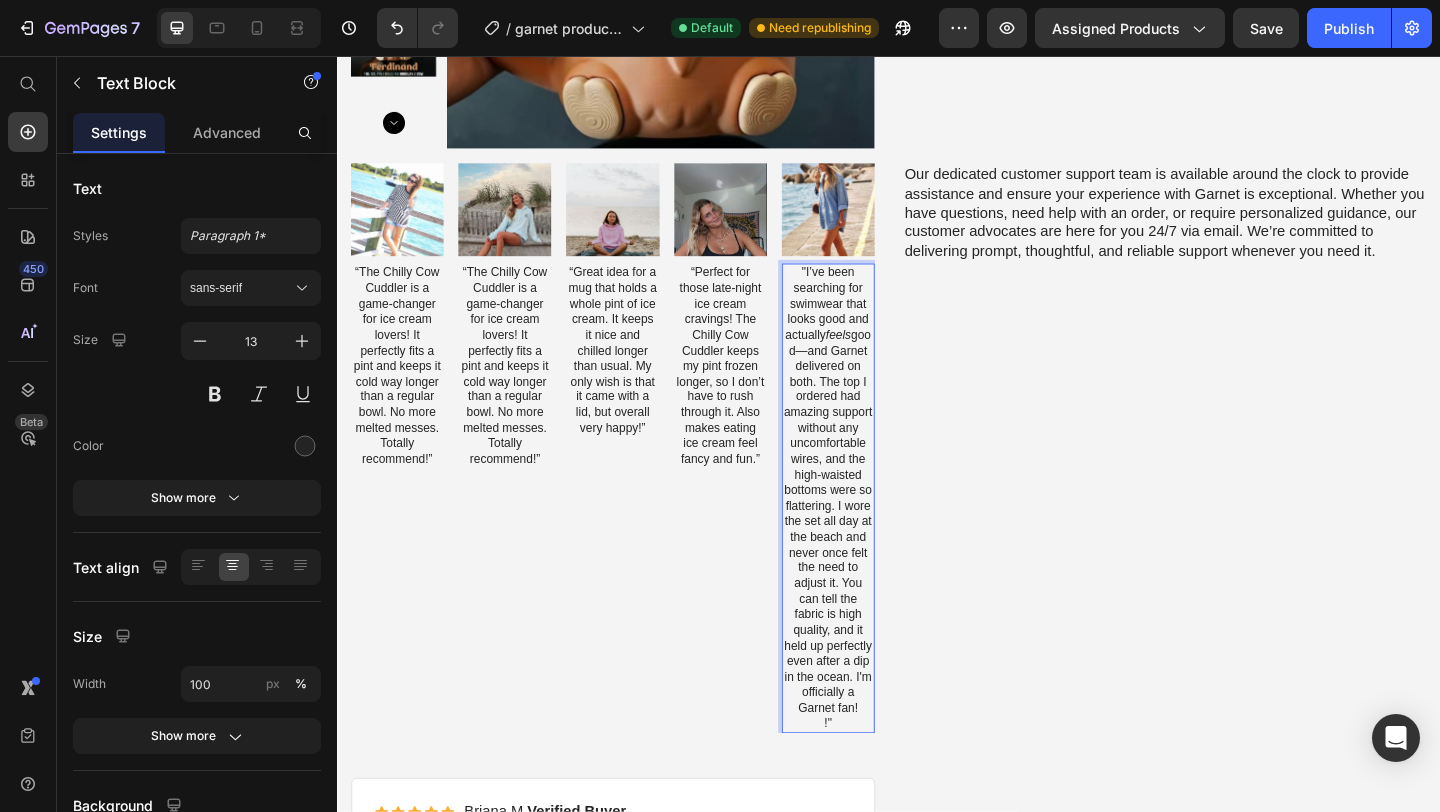 drag, startPoint x: 859, startPoint y: 473, endPoint x: 860, endPoint y: 416, distance: 57.00877 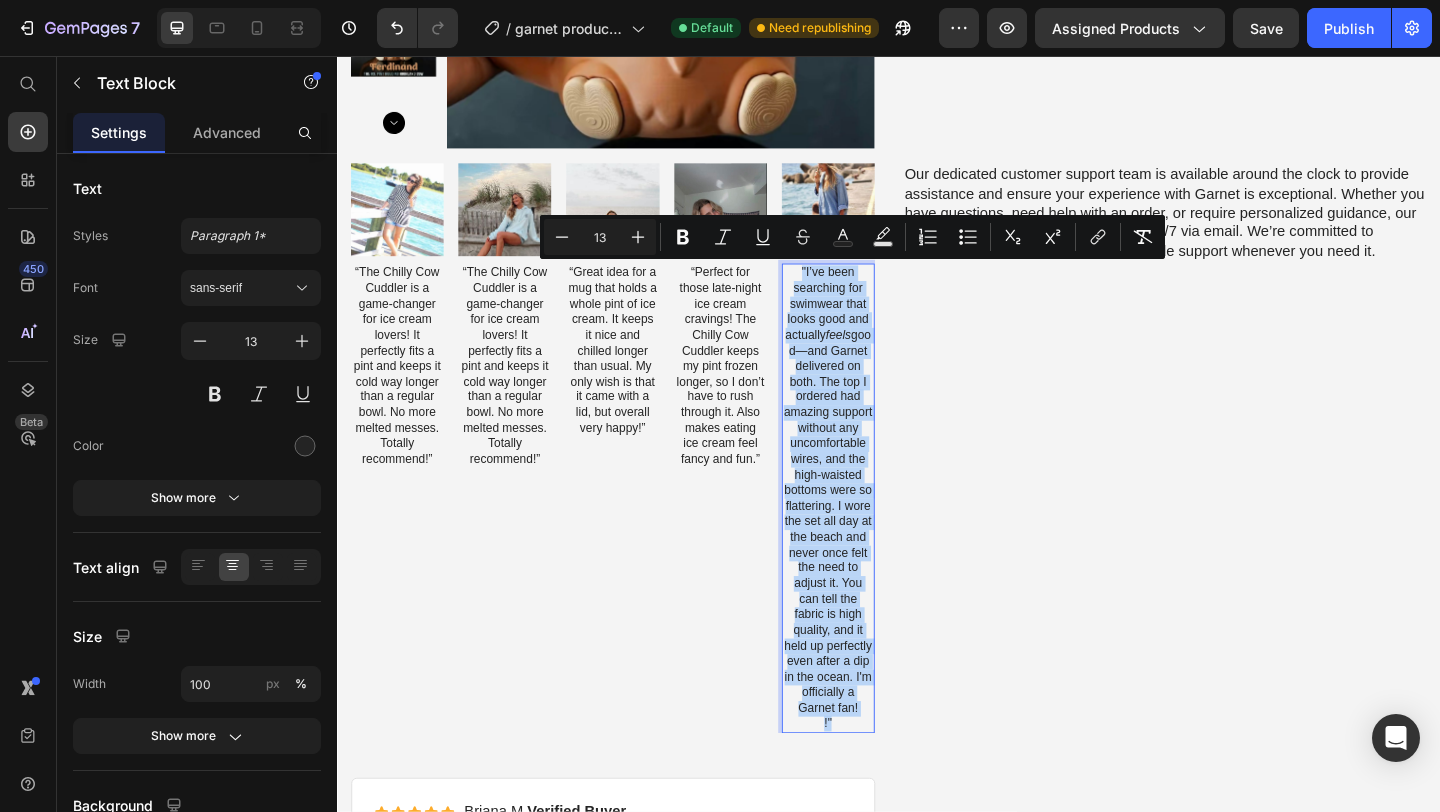 drag, startPoint x: 841, startPoint y: 283, endPoint x: 883, endPoint y: 782, distance: 500.7644 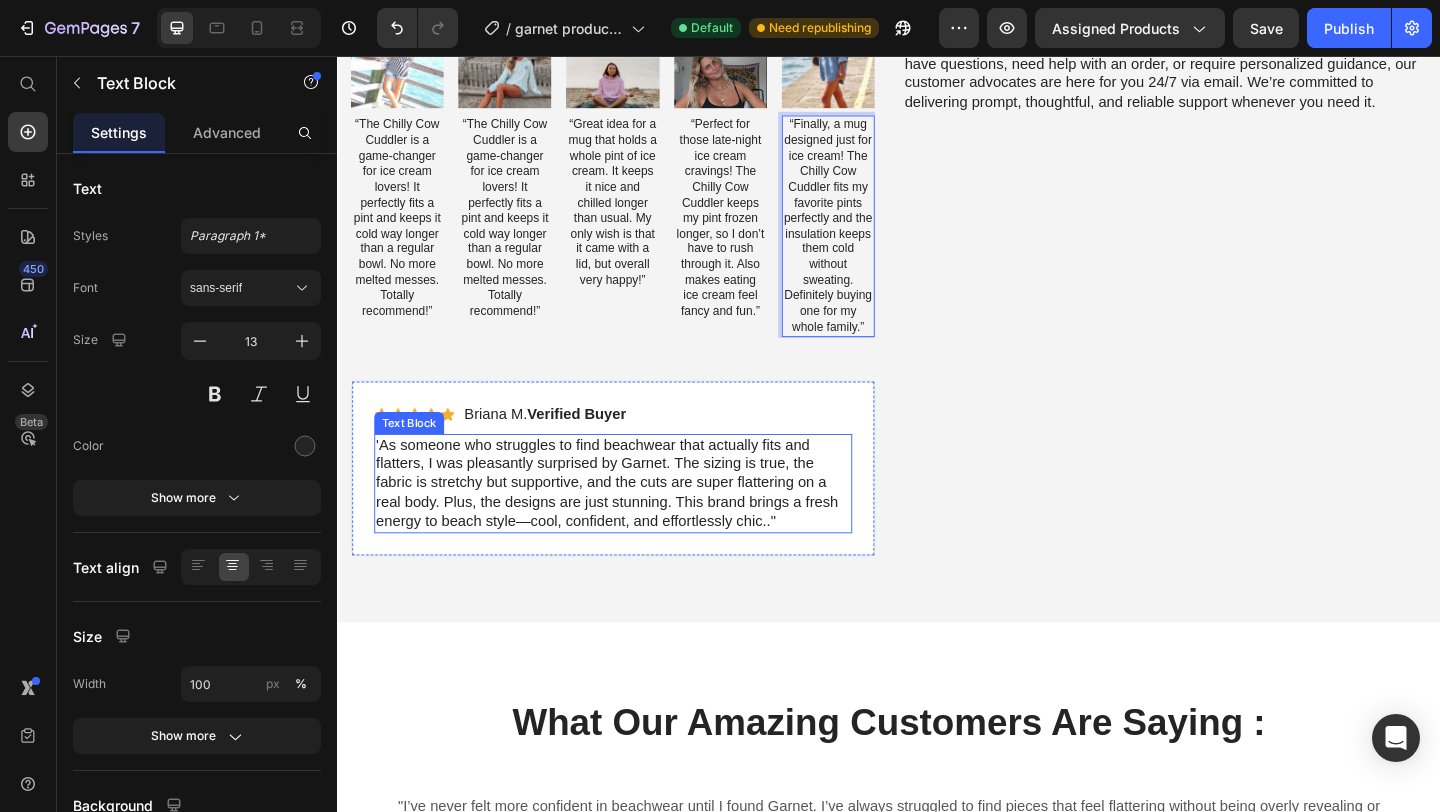 scroll, scrollTop: 667, scrollLeft: 0, axis: vertical 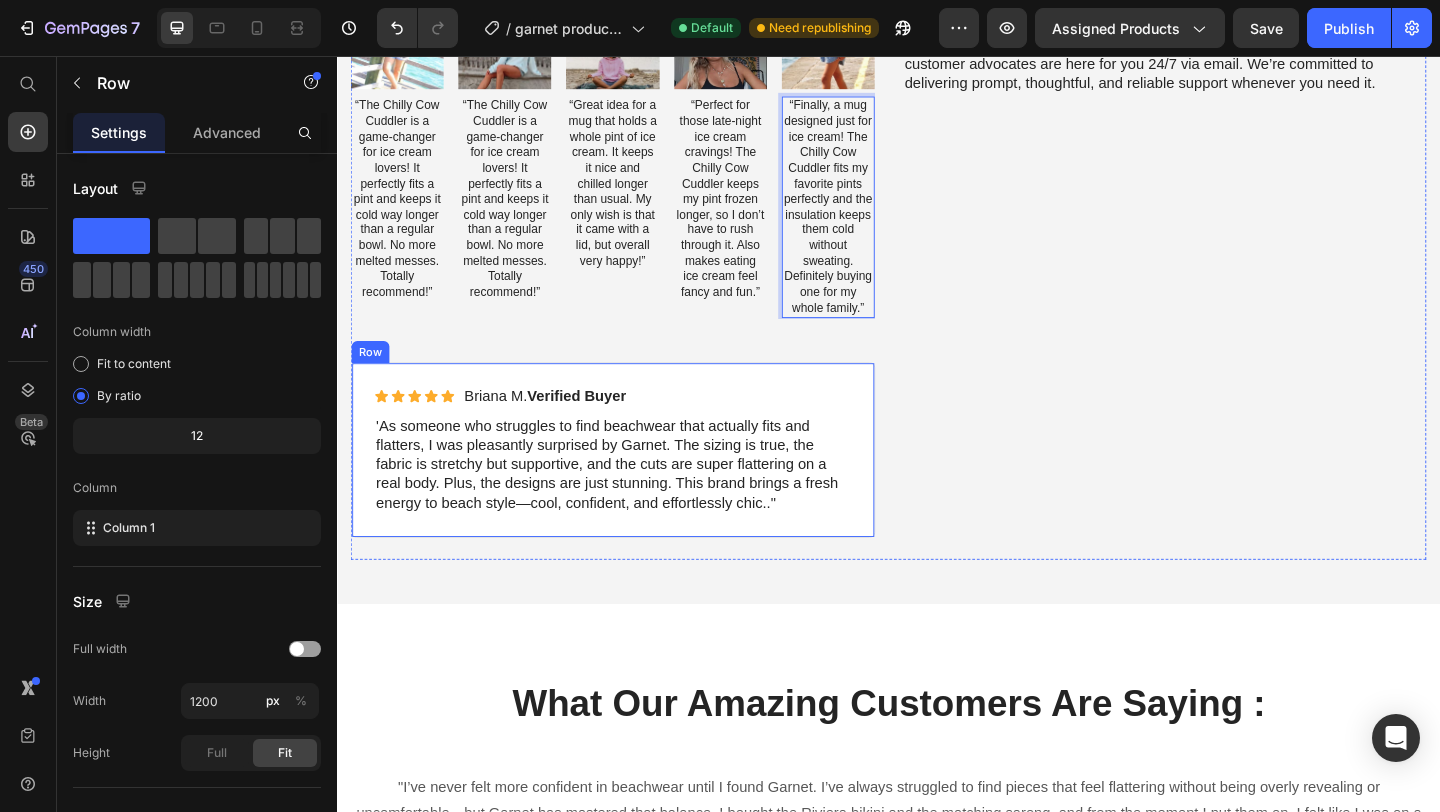 click on "Icon Icon Icon Icon Icon Icon List Briana M.  Verified Buyer Text Block Row 'As someone who struggles to find beachwear that actually fits and flatters, I was pleasantly surprised by Garnet. The sizing is true, the fabric is stretchy but supportive, and the cuts are super flattering on a real body. Plus, the designs are just stunning. This brand brings a fresh energy to beach style—cool, confident, and effortlessly chic.." Text Block Row" at bounding box center (637, 484) 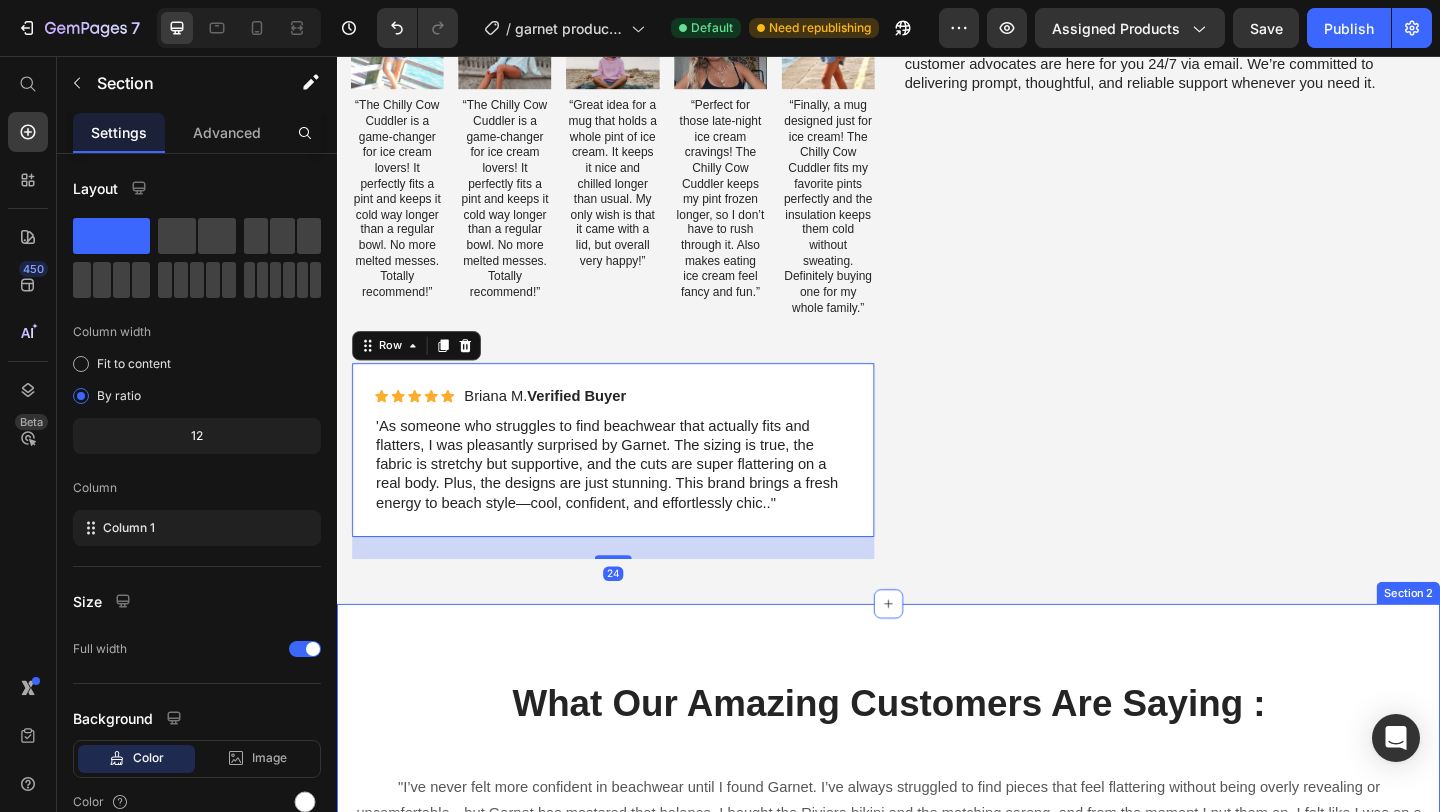 click on "What Our Amazing Customers Are Saying : Heading Text block
Image
Icon
Icon
Icon
Icon
Icon Row Rita Carroll Text block Row Gorgeous and Unique "I bought a Garnet set for a girls’ trip to Tulum, and I can’t tell you how many compliments I got. The fit was perfect and actually stayed in place (even after a few beach volleyball games!). It’s rare to find swimwear that’s cute and functional—but Garnet nailed it.!" Text block                Title Line (P) Images & Gallery Chilly Cow Cuddler (P) Title $17.85 (P) Price $25.99 (P) Price Row ADD CART (P) Cart Button Product Row Image
Icon
Icon
Icon
Icon
Icon Row Olivia Rowse Text block Row Perfect Gift! Text block                Title Line (P) Images & Gallery Chilly Cow Cuddler (P) Title $17.85 (P) Price $25.99 (P) Price Row ADD CART (P) Cart Button Product Row Image" at bounding box center (937, 1188) 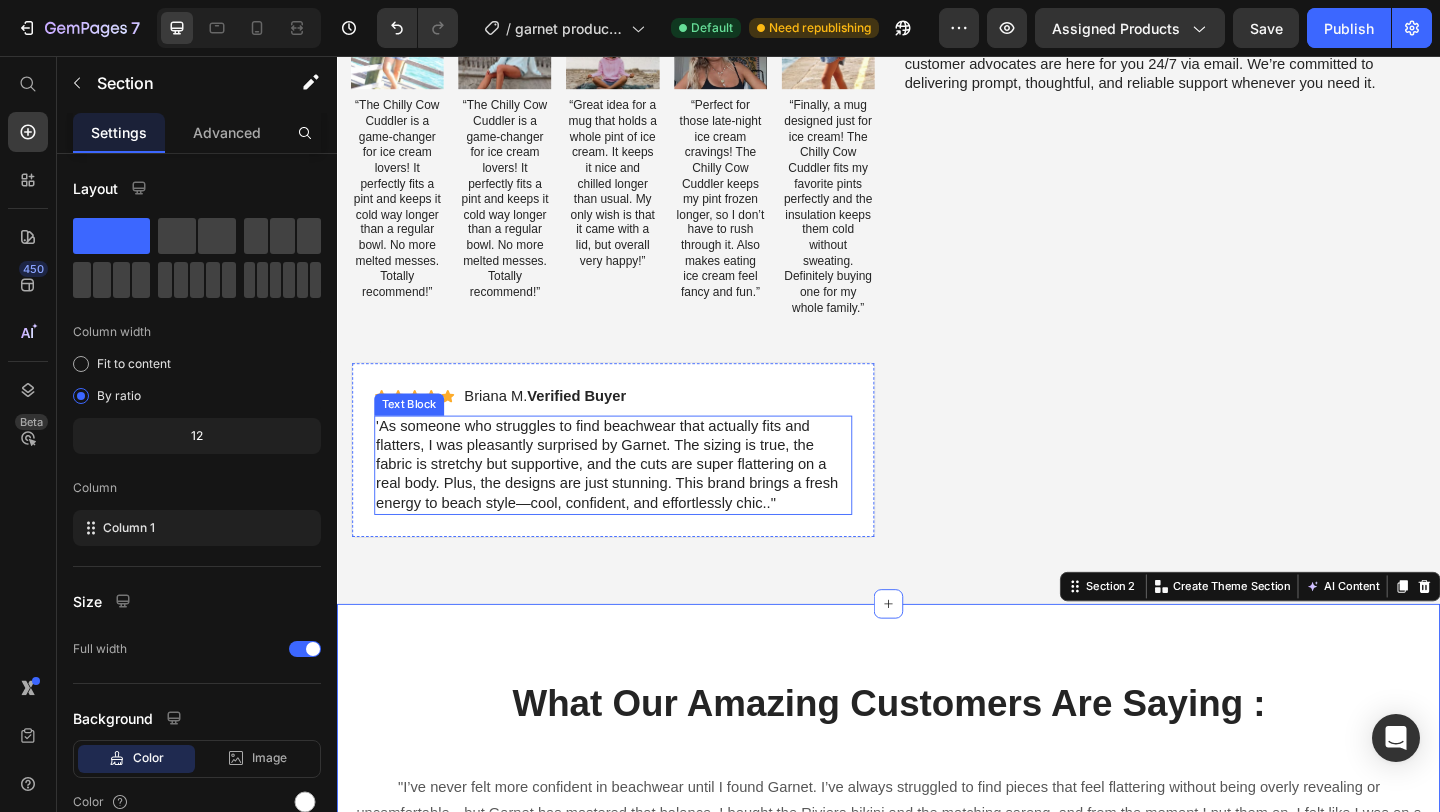 click on "'As someone who struggles to find beachwear that actually fits and flatters, I was pleasantly surprised by Garnet. The sizing is true, the fabric is stretchy but supportive, and the cuts are super flattering on a real body. Plus, the designs are just stunning. This brand brings a fresh energy to beach style—cool, confident, and effortlessly chic.."" at bounding box center (637, 501) 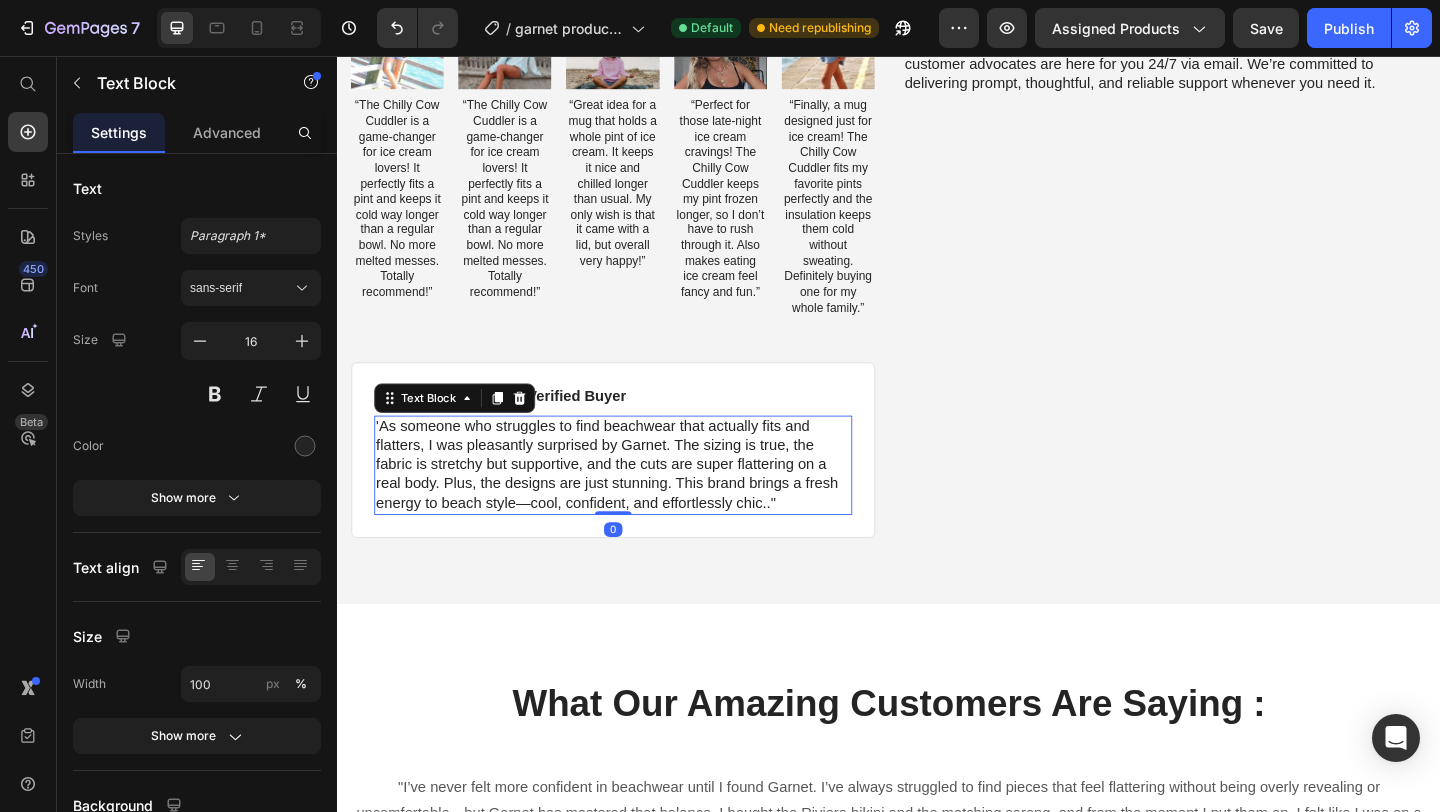 click on "'As someone who struggles to find beachwear that actually fits and flatters, I was pleasantly surprised by Garnet. The sizing is true, the fabric is stretchy but supportive, and the cuts are super flattering on a real body. Plus, the designs are just stunning. This brand brings a fresh energy to beach style—cool, confident, and effortlessly chic.."" at bounding box center [637, 501] 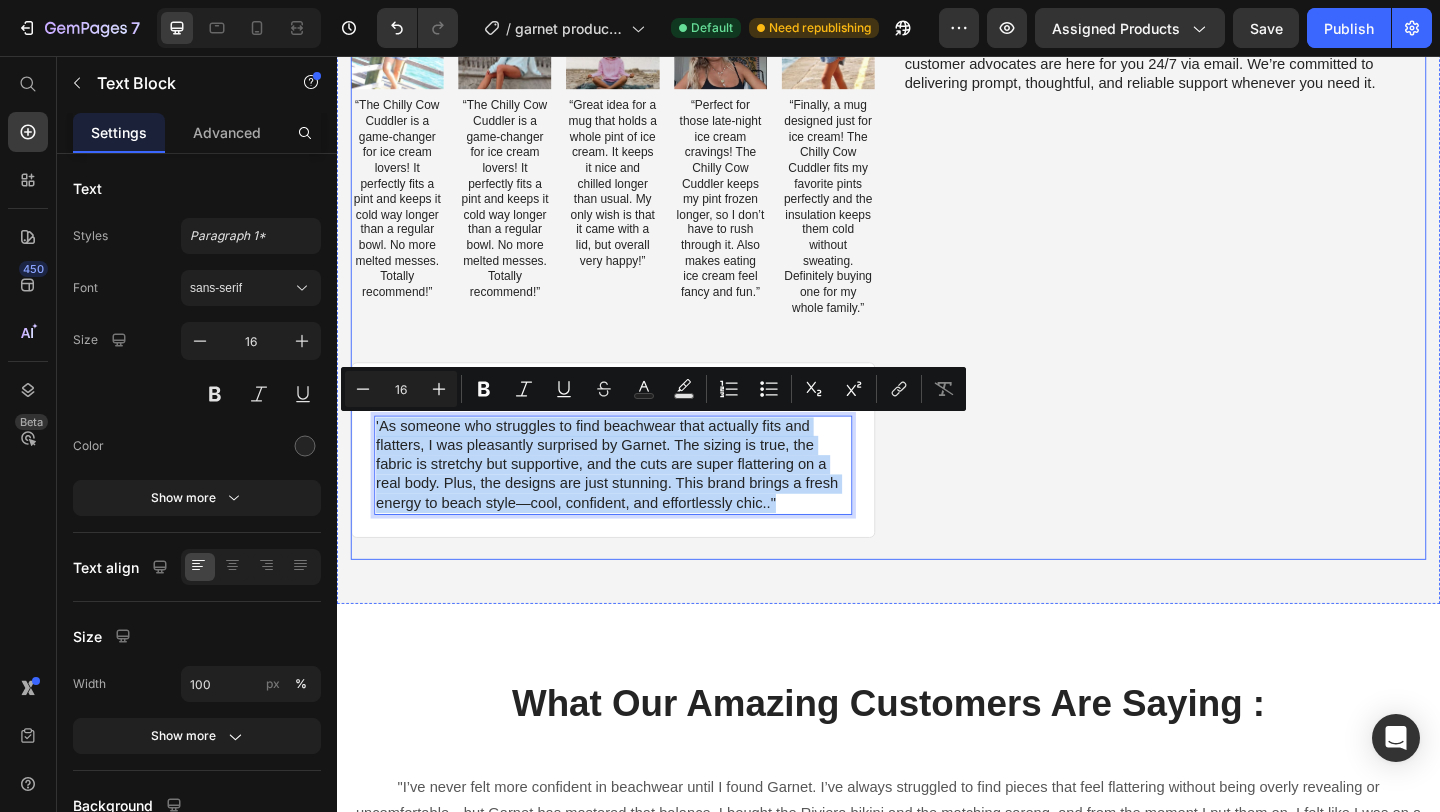 drag, startPoint x: 378, startPoint y: 455, endPoint x: 762, endPoint y: 584, distance: 405.08887 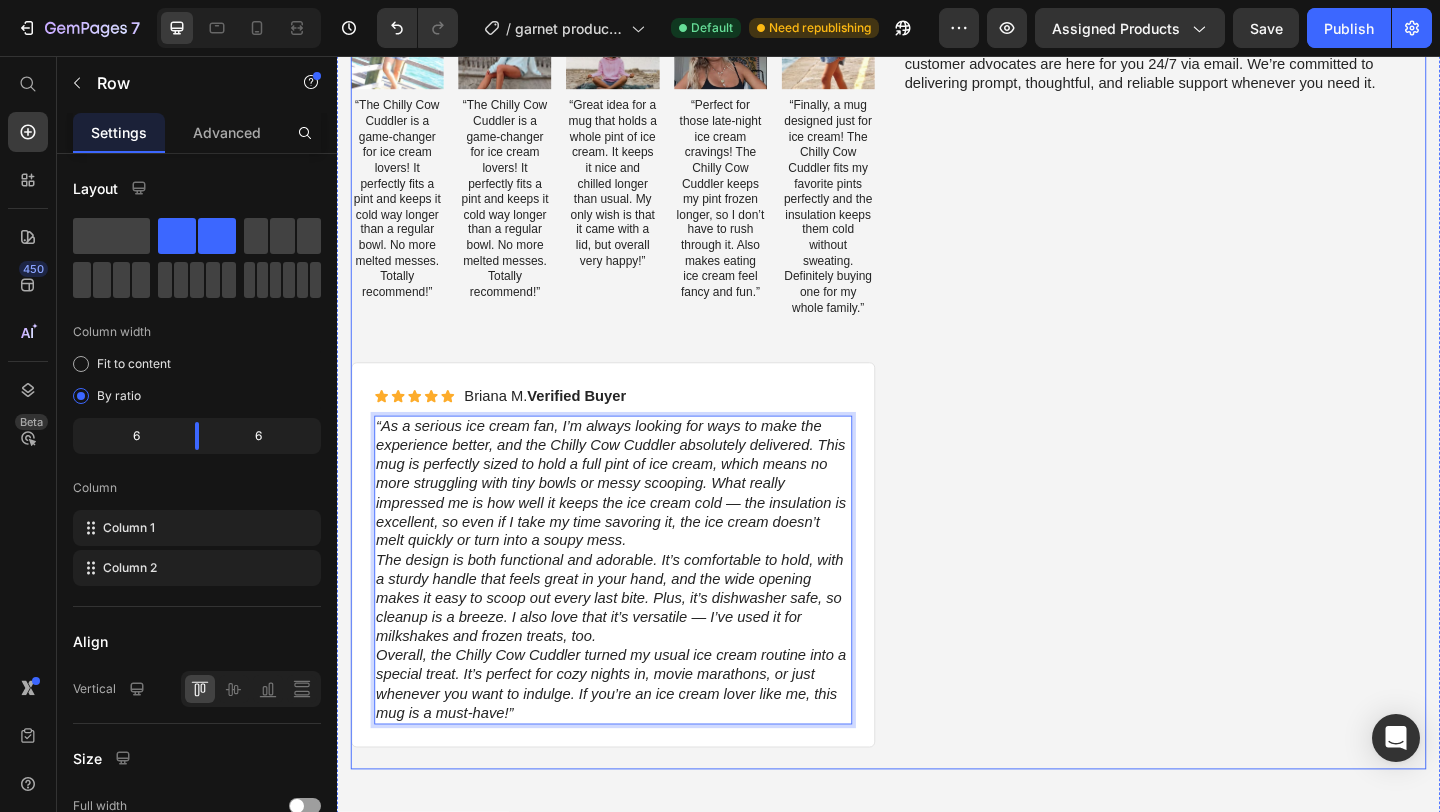 click on "Our dedicated customer support team is available around the clock to provide assistance and ensure your experience with Garnet is exceptional. Whether you have questions, need help with an order, or require personalized guidance, our customer advocates are here for you 24/7 via email. We’re committed to delivering prompt, thoughtful, and reliable support whenever you need it. Text Block" at bounding box center (1237, 411) 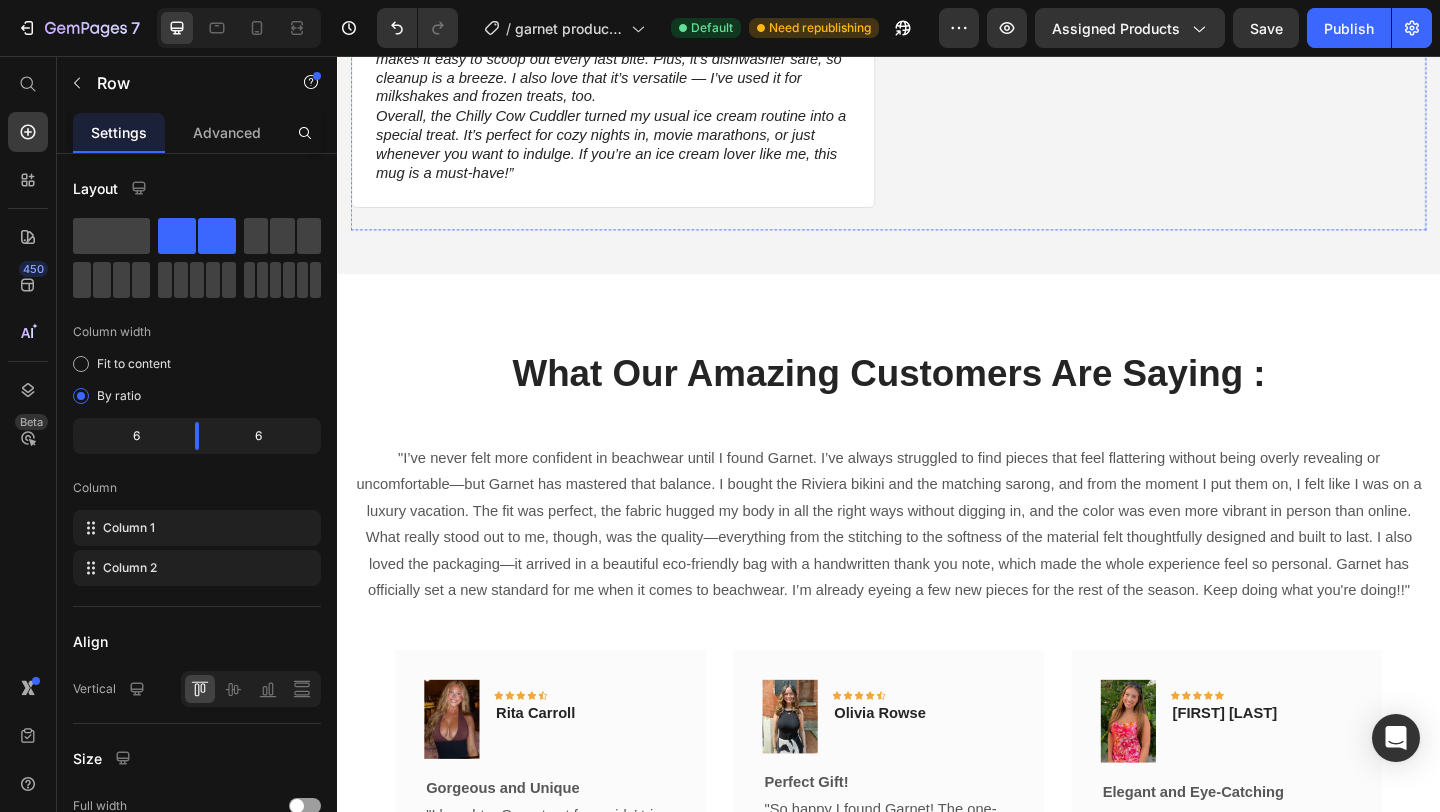scroll, scrollTop: 1261, scrollLeft: 0, axis: vertical 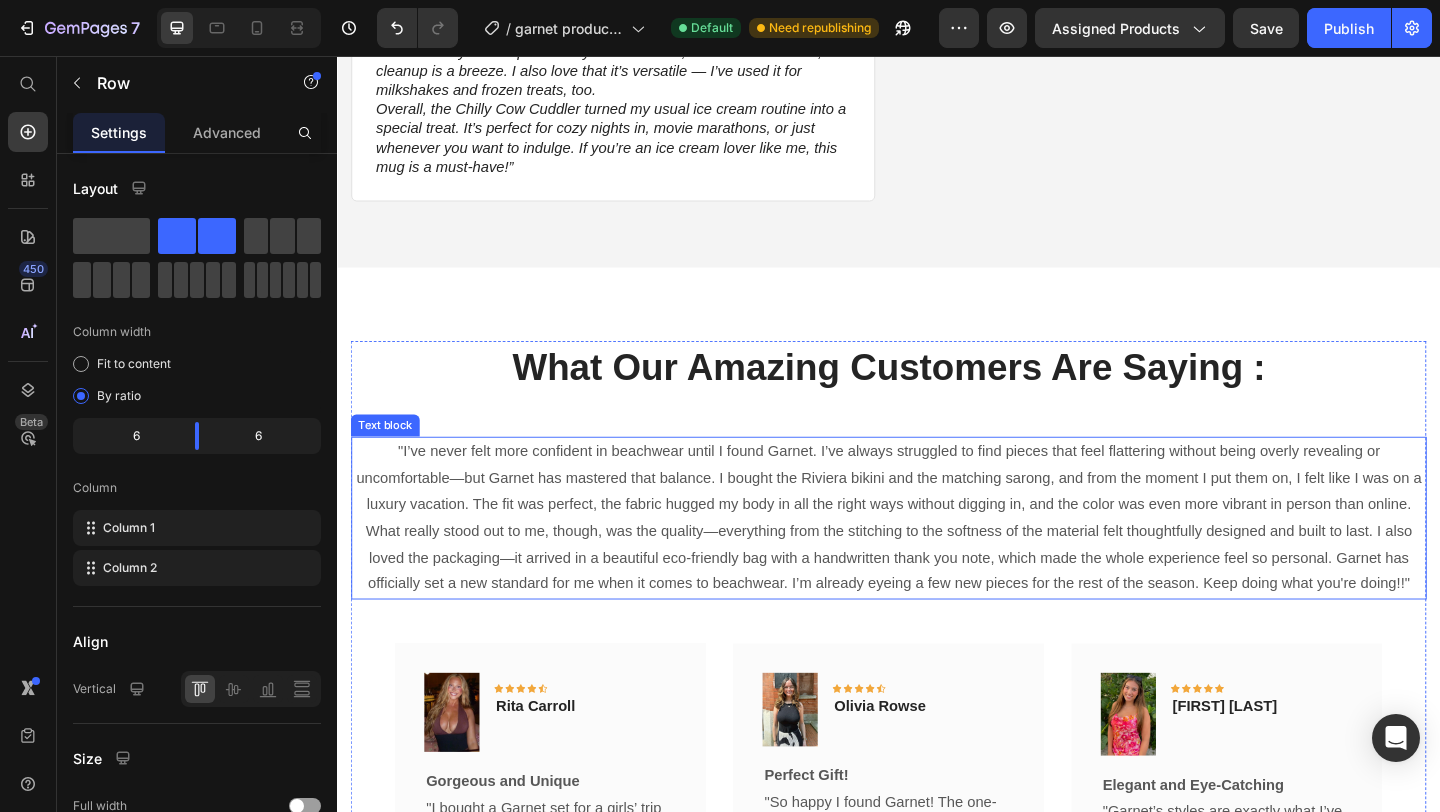 click on ""I’ve never felt more confident in beachwear until I found Garnet. I’ve always struggled to find pieces that feel flattering without being overly revealing or uncomfortable—but Garnet has mastered that balance. I bought the Riviera bikini and the matching sarong, and from the moment I put them on, I felt like I was on a luxury vacation. The fit was perfect, the fabric hugged my body in all the right ways without digging in, and the color was even more vibrant in person than online. What really stood out to me, though, was the quality—everything from the stitching to the softness of the material felt thoughtfully designed and built to last. I also loved the packaging—it arrived in a beautiful eco-friendly bag with a handwritten thank you note, which made the whole experience feel so personal. Garnet has officially set a new standard for me when it comes to beachwear. I’m already eyeing a few new pieces for the rest of the season. Keep doing what you're doing!!"" at bounding box center (937, 558) 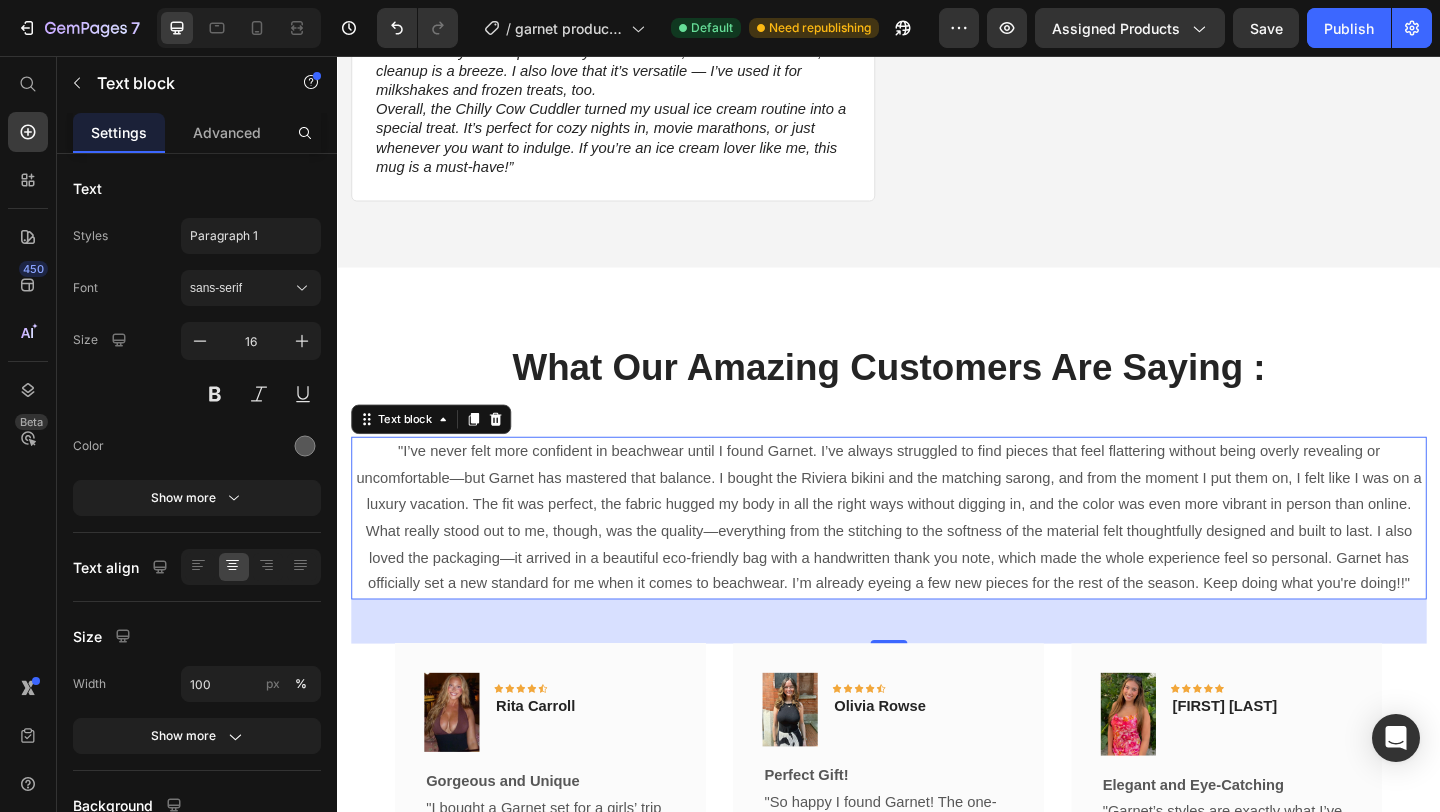 click on ""I’ve never felt more confident in beachwear until I found Garnet. I’ve always struggled to find pieces that feel flattering without being overly revealing or uncomfortable—but Garnet has mastered that balance. I bought the Riviera bikini and the matching sarong, and from the moment I put them on, I felt like I was on a luxury vacation. The fit was perfect, the fabric hugged my body in all the right ways without digging in, and the color was even more vibrant in person than online. What really stood out to me, though, was the quality—everything from the stitching to the softness of the material felt thoughtfully designed and built to last. I also loved the packaging—it arrived in a beautiful eco-friendly bag with a handwritten thank you note, which made the whole experience feel so personal. Garnet has officially set a new standard for me when it comes to beachwear. I’m already eyeing a few new pieces for the rest of the season. Keep doing what you're doing!!"" at bounding box center (937, 558) 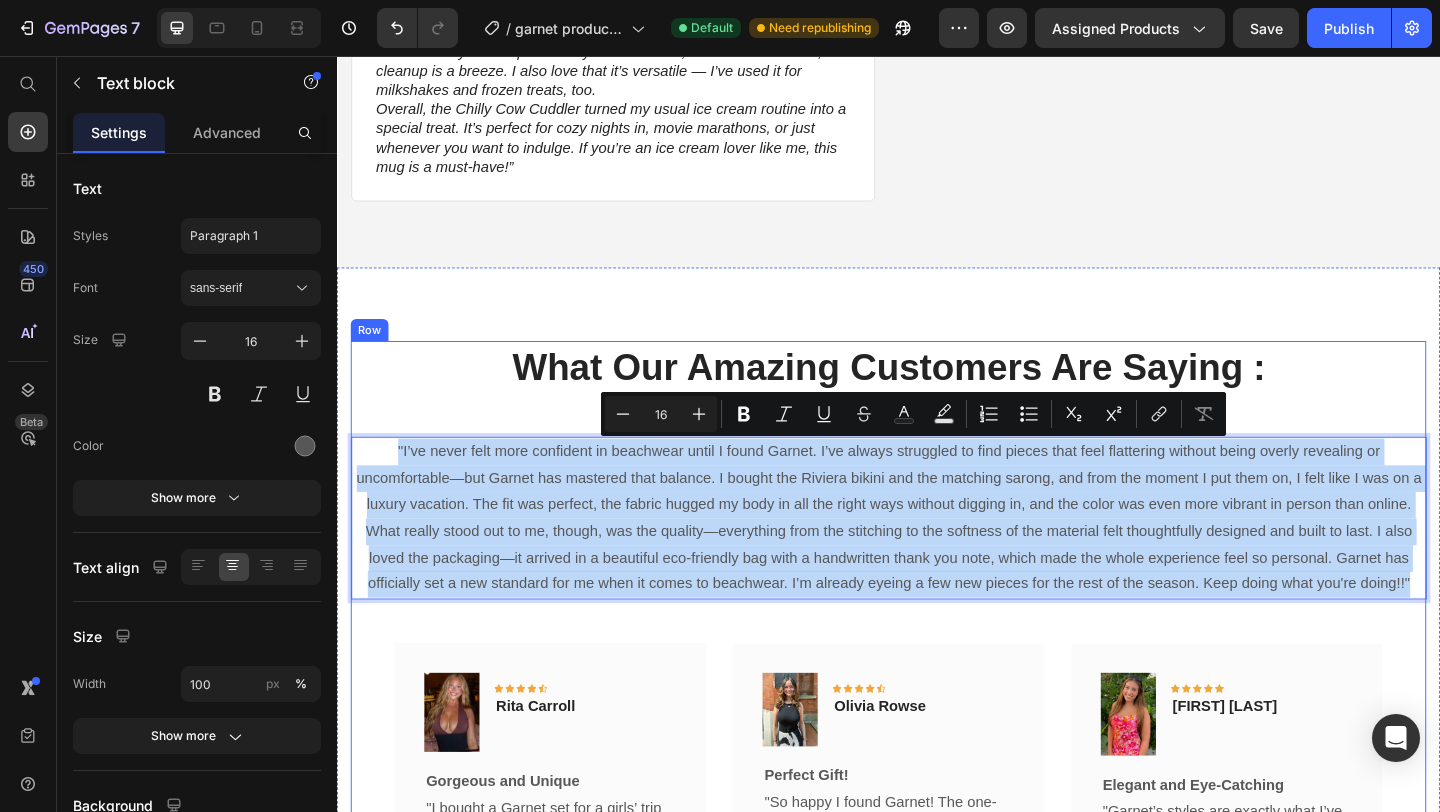 drag, startPoint x: 399, startPoint y: 481, endPoint x: 1268, endPoint y: 650, distance: 885.28076 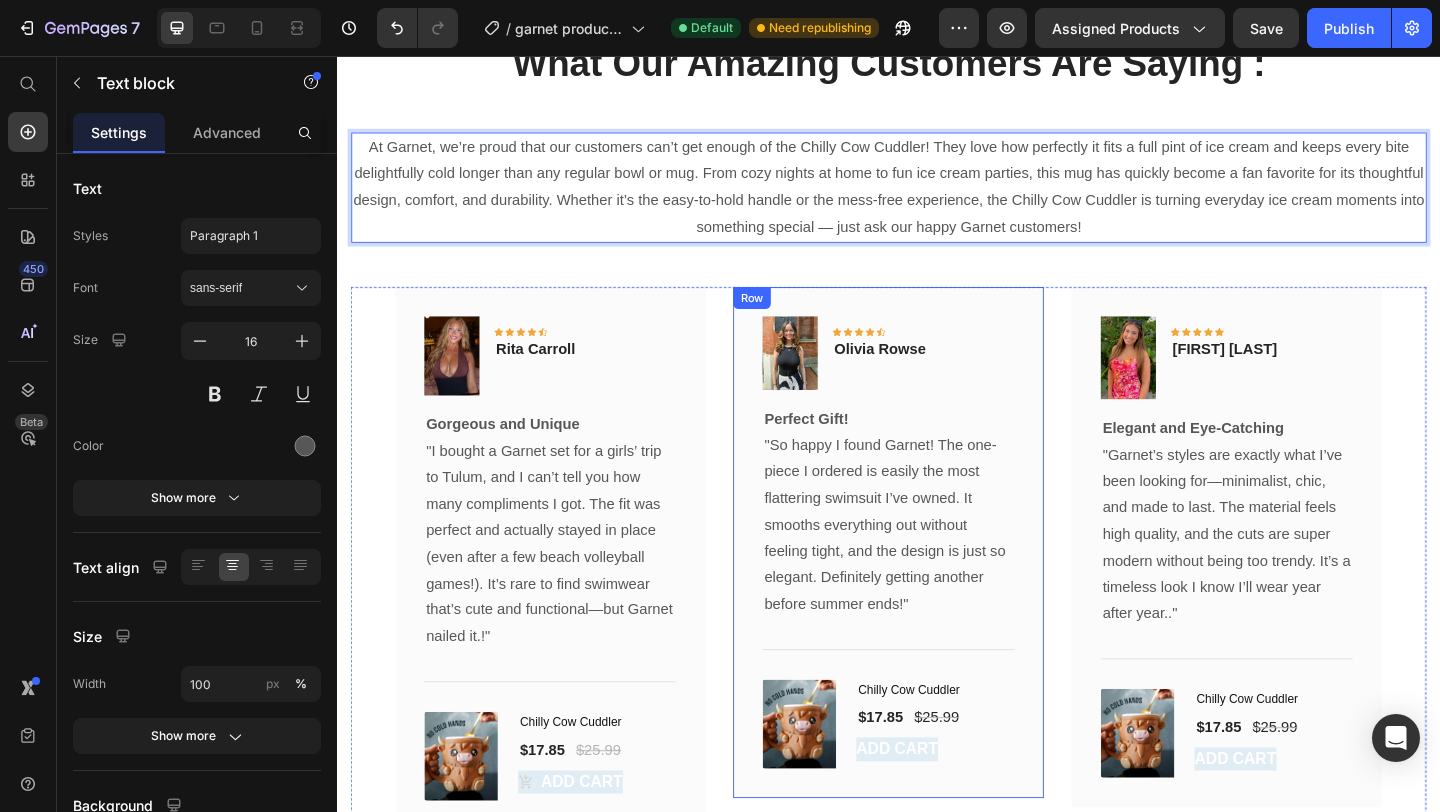 scroll, scrollTop: 1649, scrollLeft: 0, axis: vertical 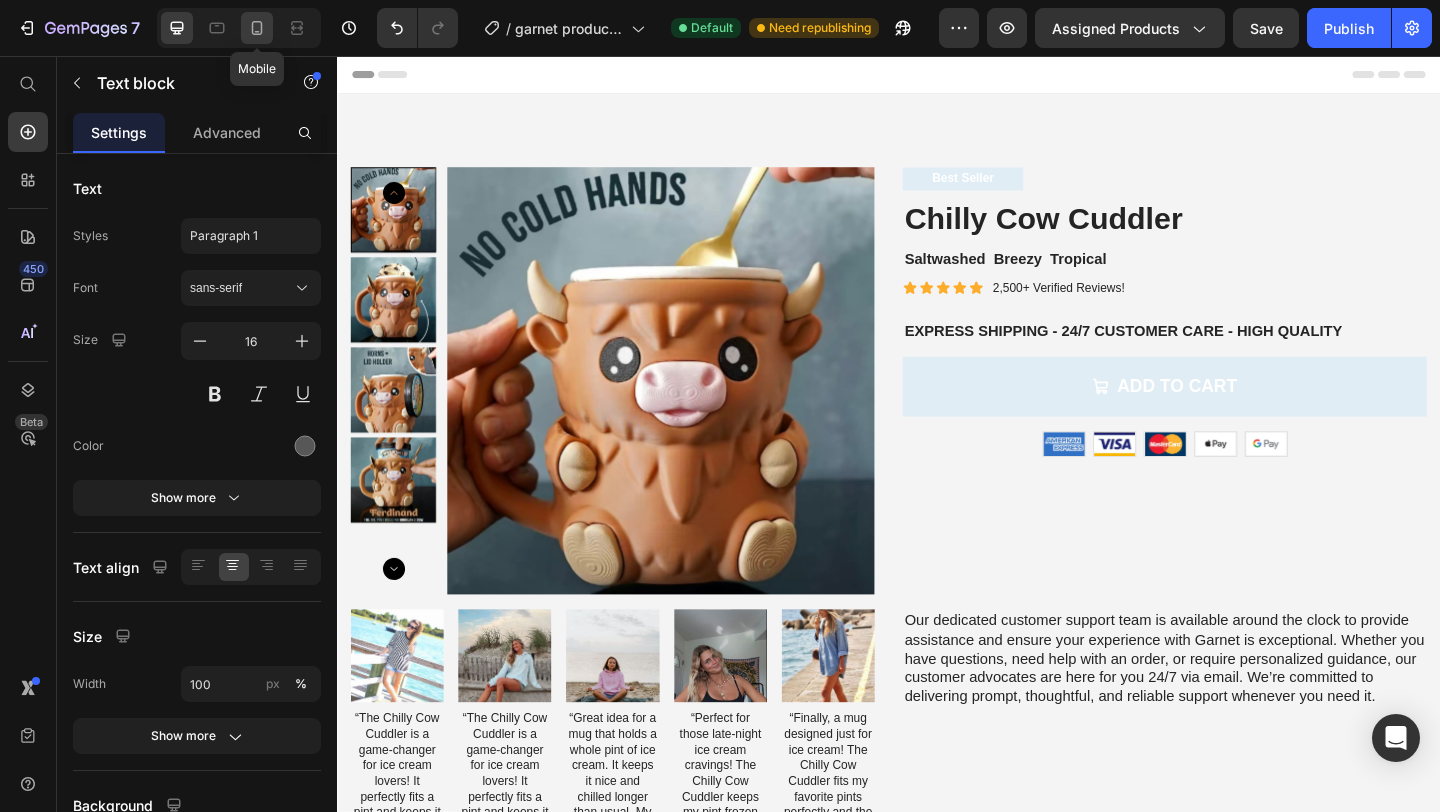 click 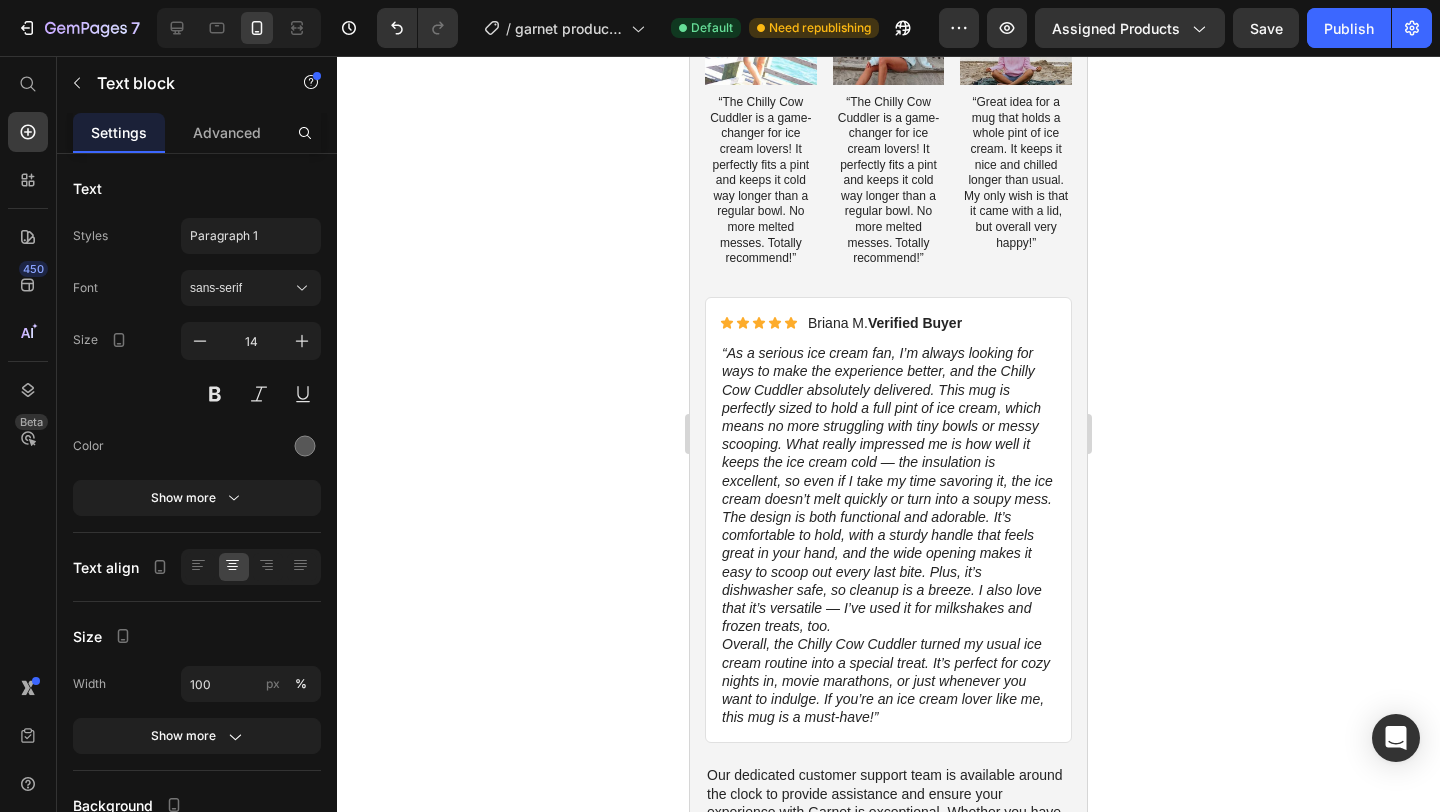scroll, scrollTop: 773, scrollLeft: 0, axis: vertical 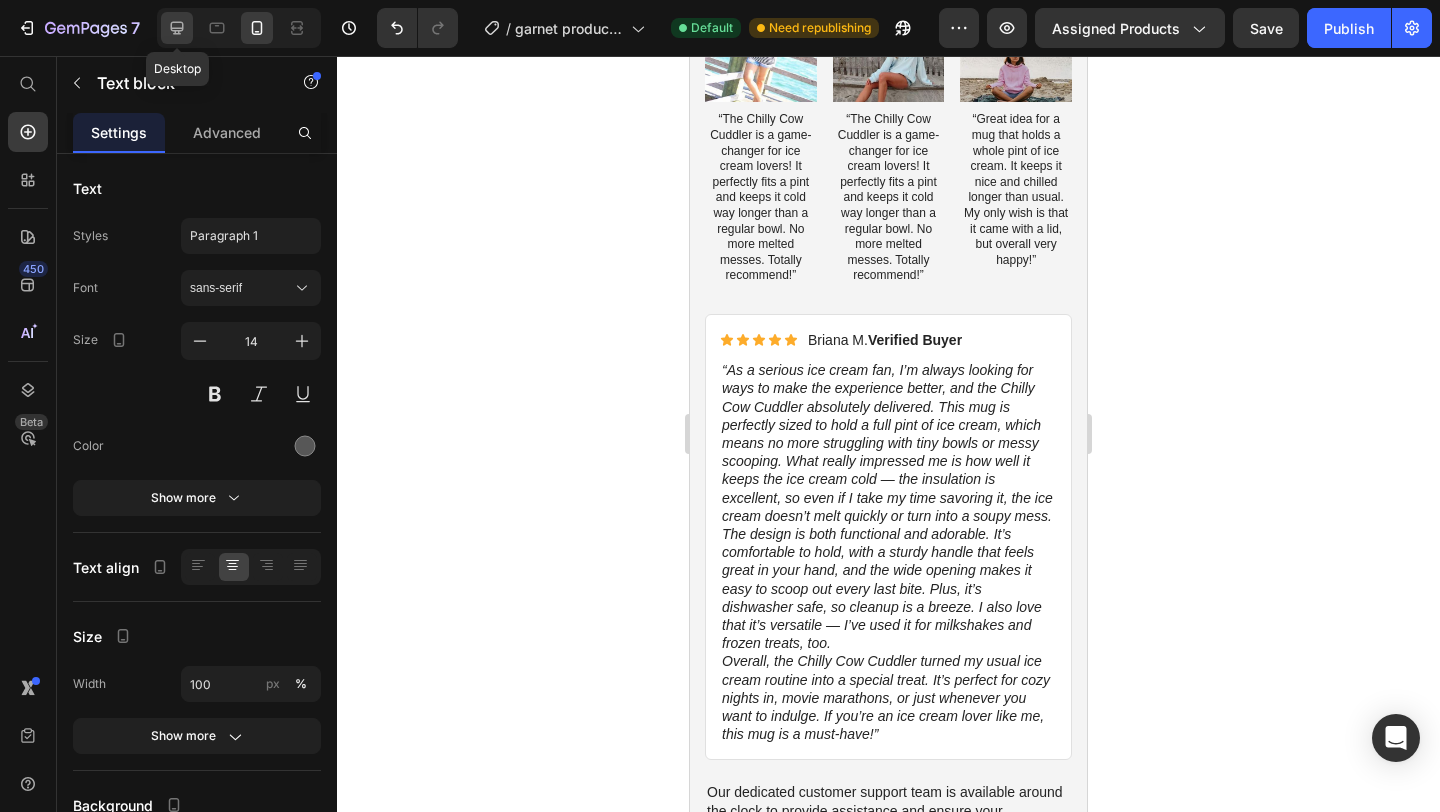click 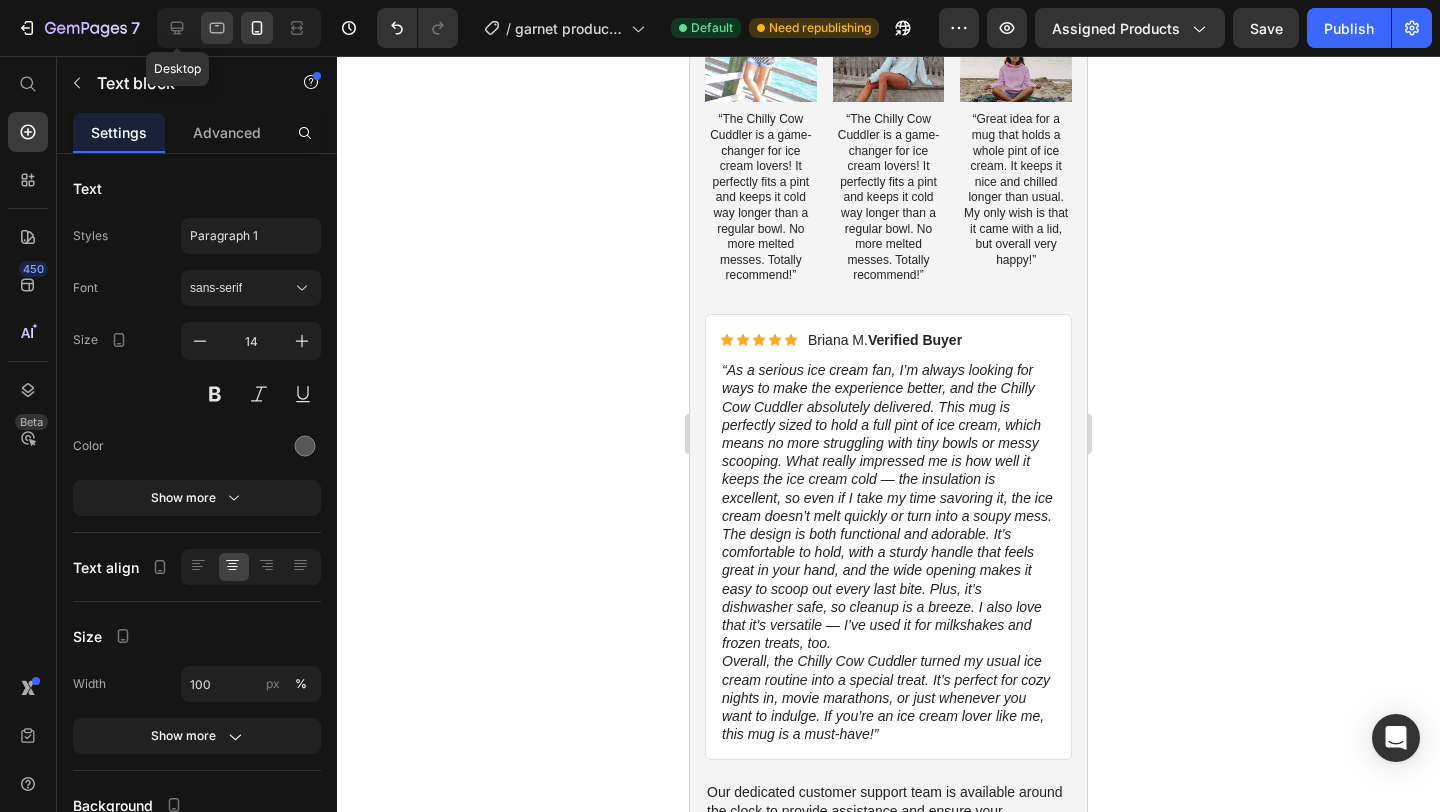 type on "16" 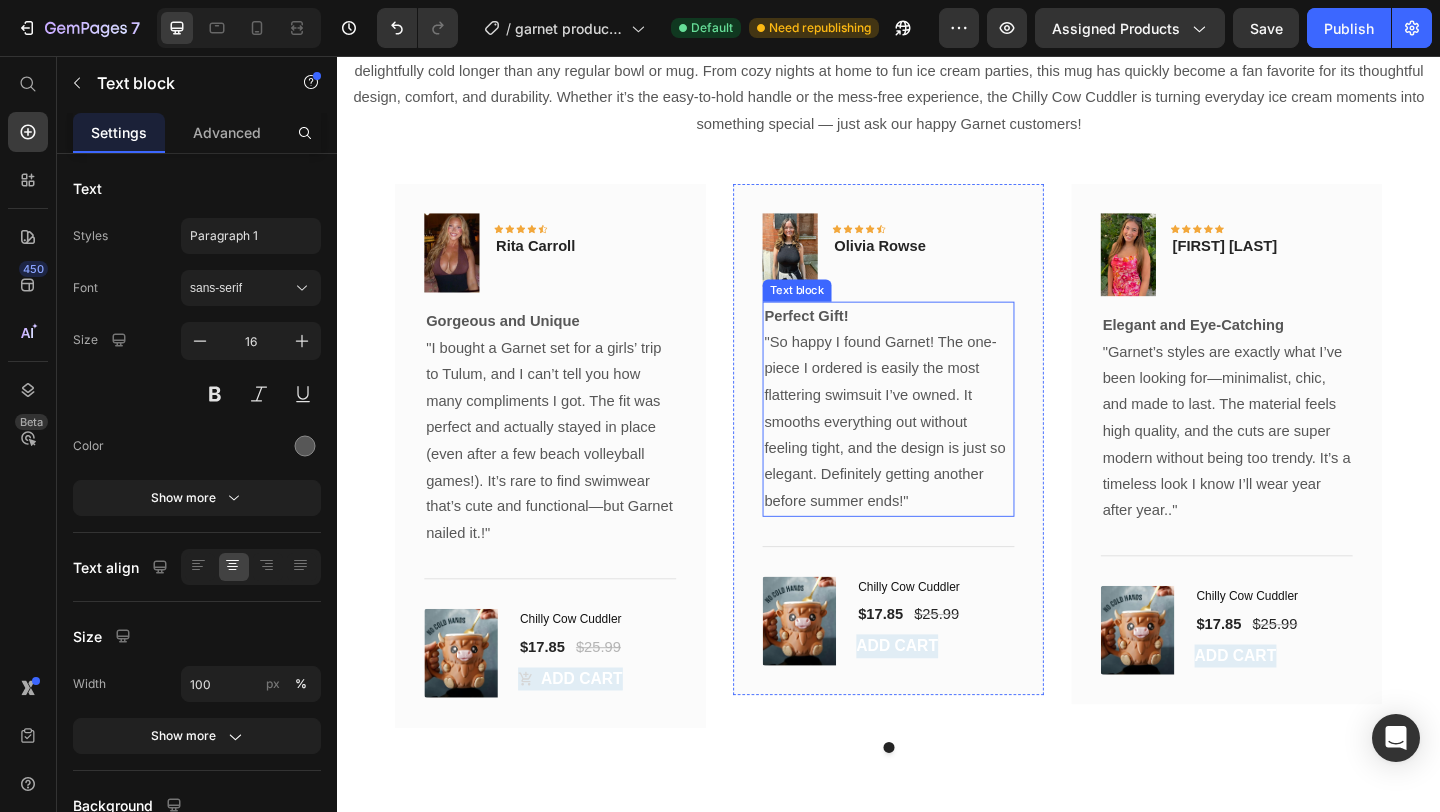 scroll, scrollTop: 1710, scrollLeft: 0, axis: vertical 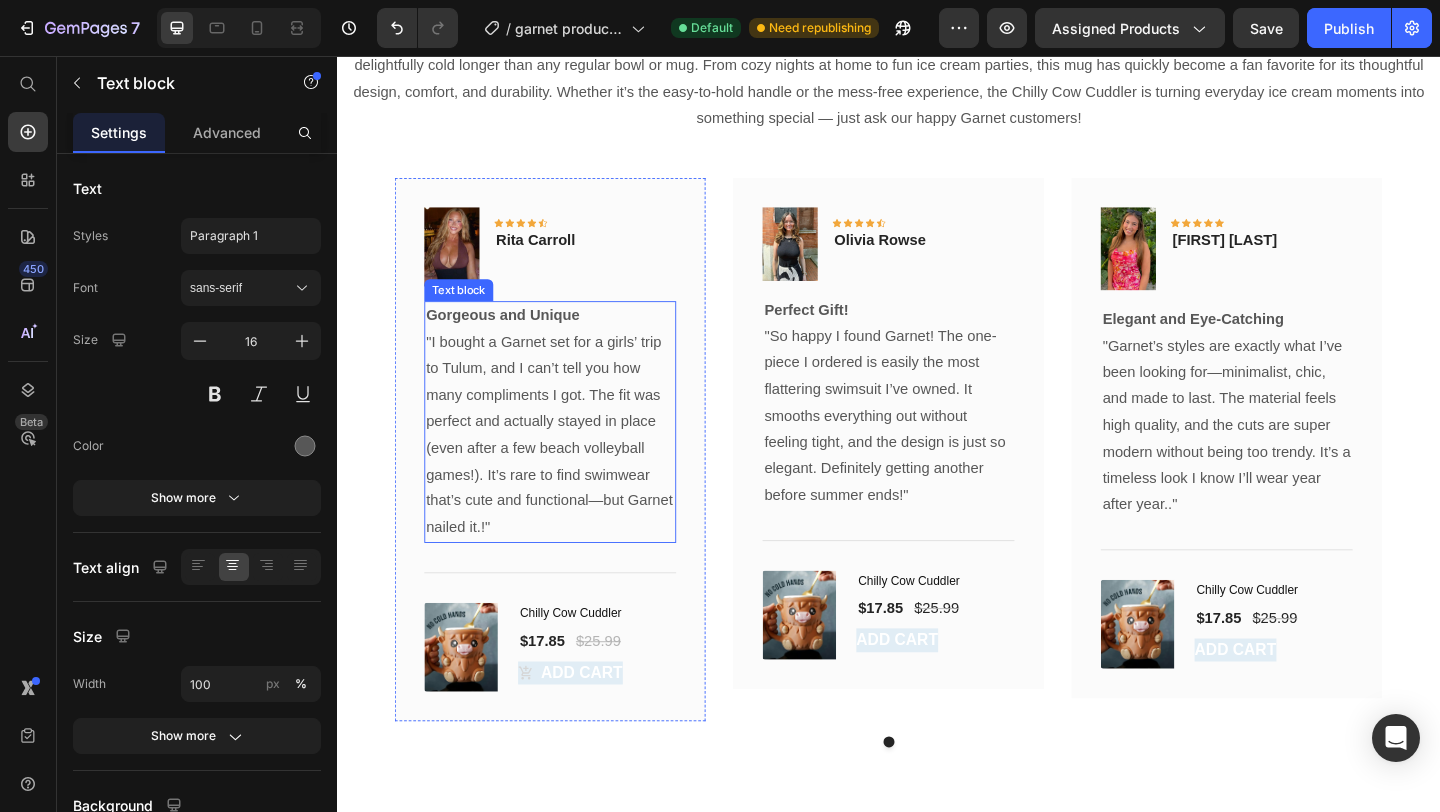 click on "Gorgeous and Unique "I bought a Garnet set for a girls’ trip to Tulum, and I can’t tell you how many compliments I got. The fit was perfect and actually stayed in place (even after a few beach volleyball games!). It’s rare to find swimwear that’s cute and functional—but Garnet nailed it.!"" at bounding box center (569, 454) 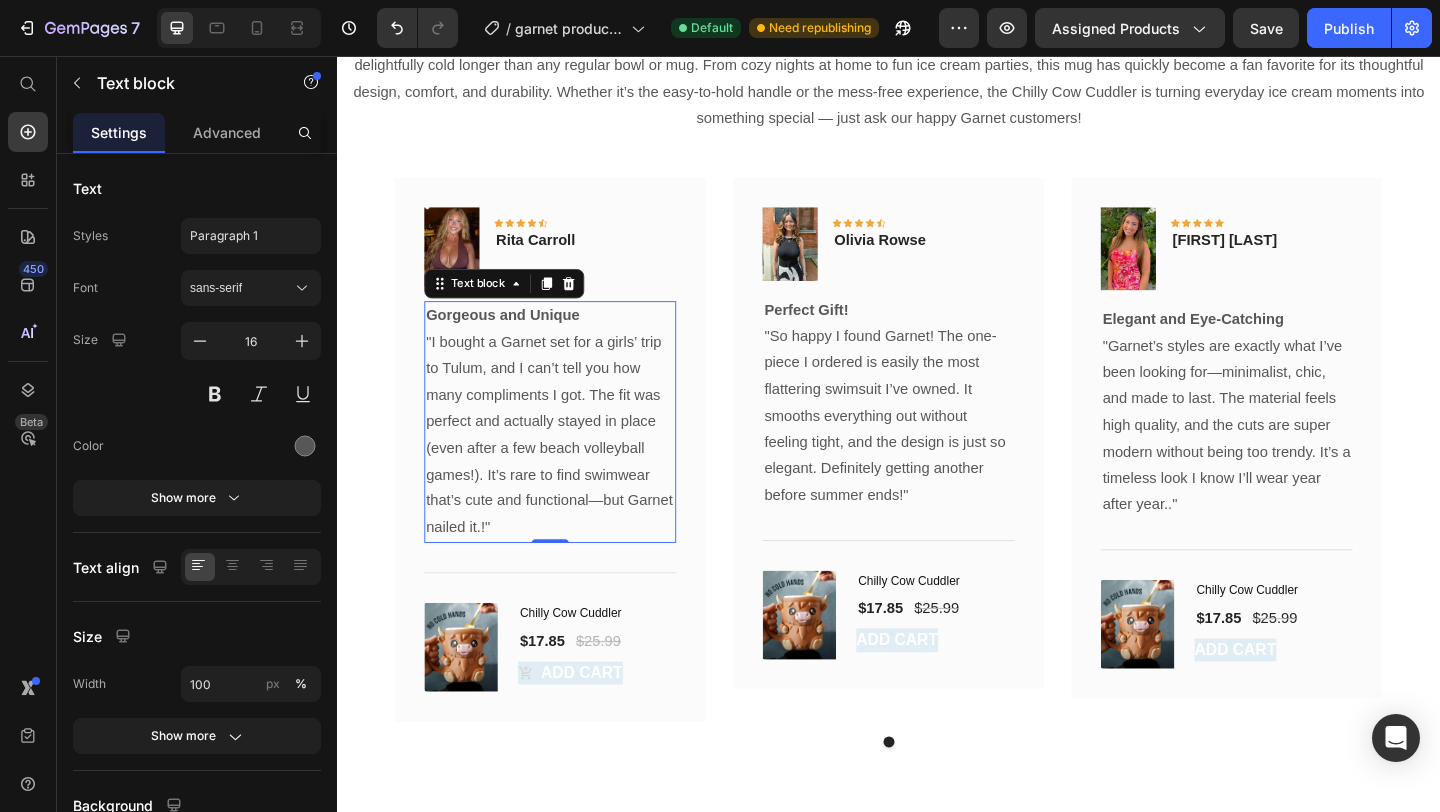 click on "Gorgeous and Unique "I bought a Garnet set for a girls’ trip to Tulum, and I can’t tell you how many compliments I got. The fit was perfect and actually stayed in place (even after a few beach volleyball games!). It’s rare to find swimwear that’s cute and functional—but Garnet nailed it.!"" at bounding box center [569, 454] 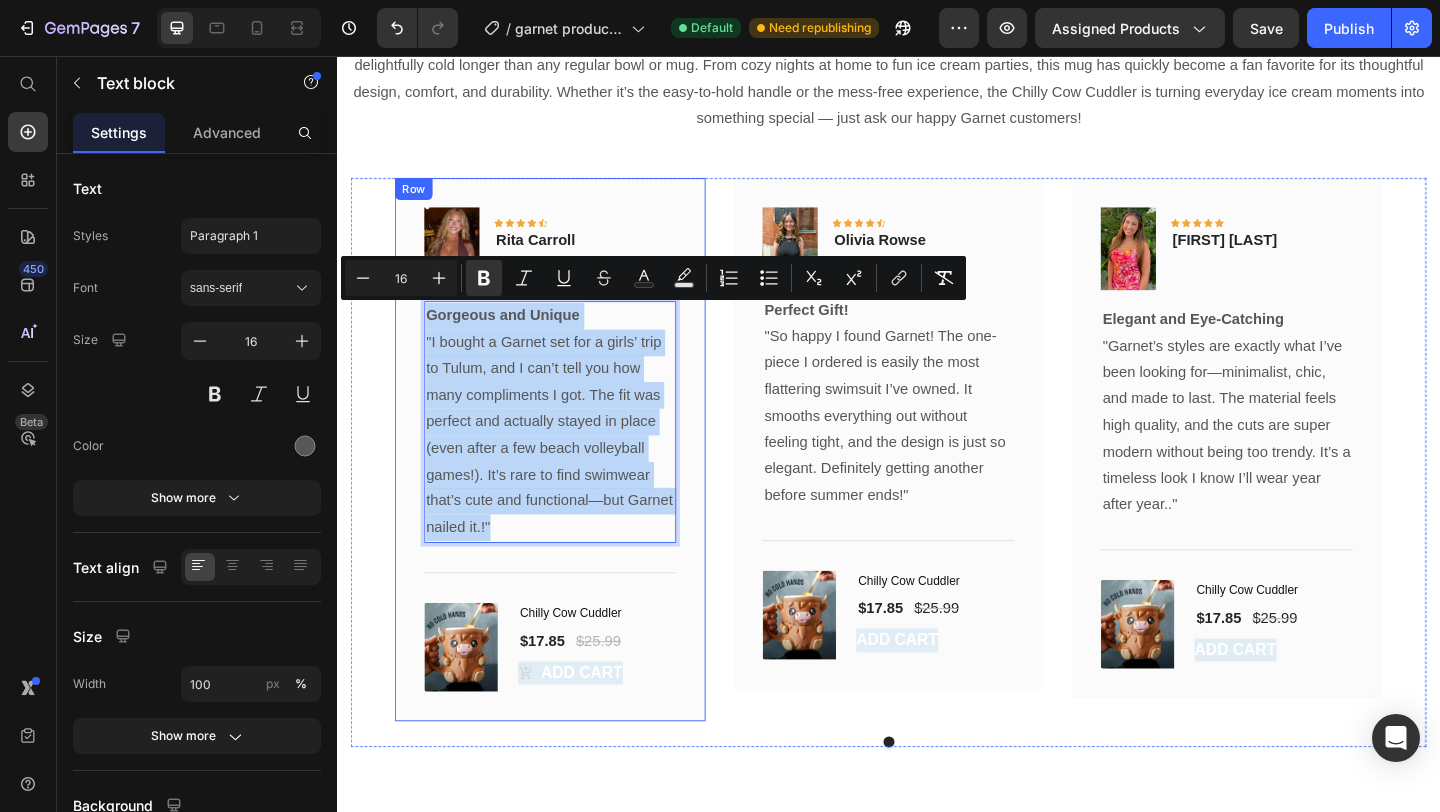 drag, startPoint x: 508, startPoint y: 568, endPoint x: 430, endPoint y: 331, distance: 249.50551 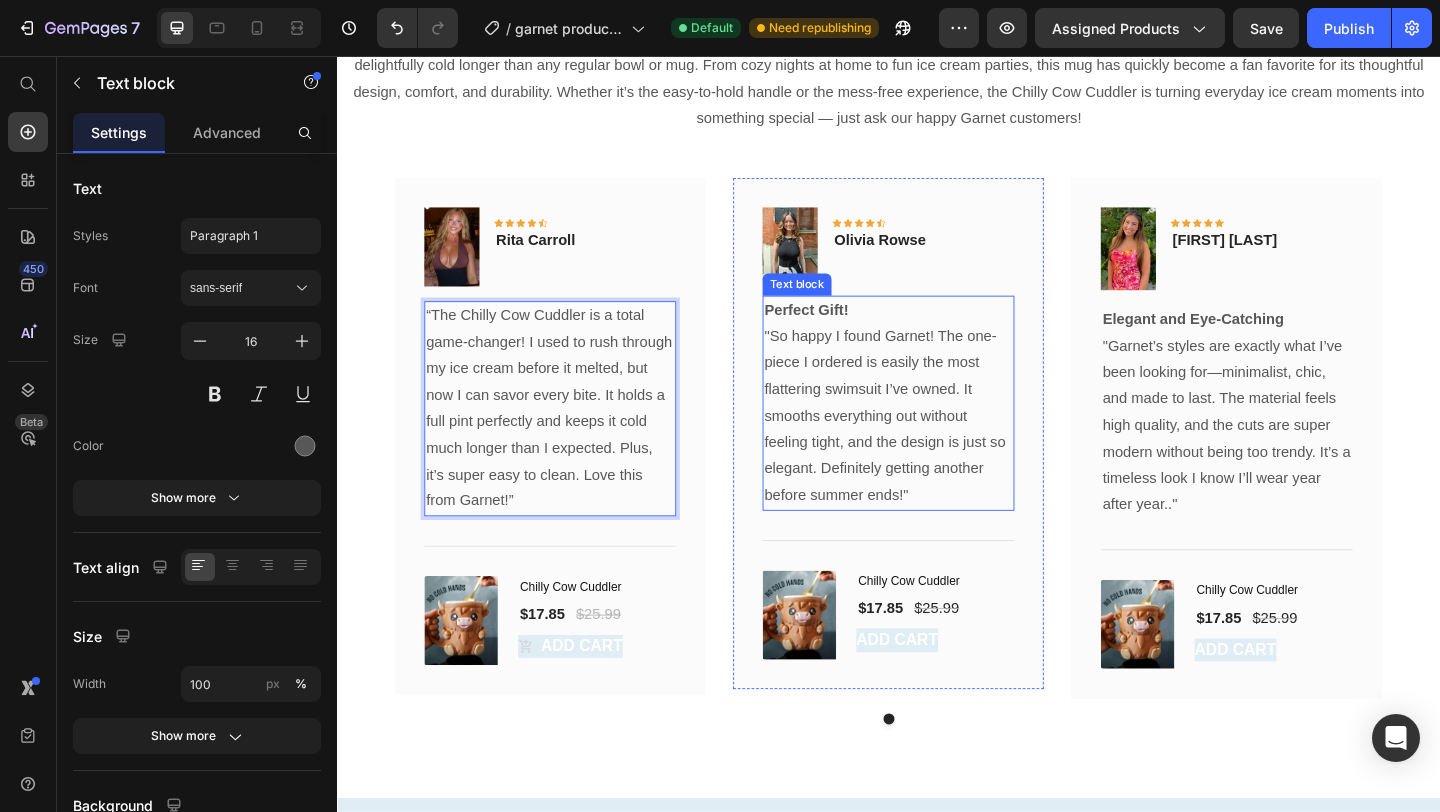 click on "Perfect Gift! "So happy I found Garnet! The one-piece I ordered is easily the most flattering swimsuit I’ve owned. It smooths everything out without feeling tight, and the design is just so elegant. Definitely getting another before summer ends!"" at bounding box center [937, 434] 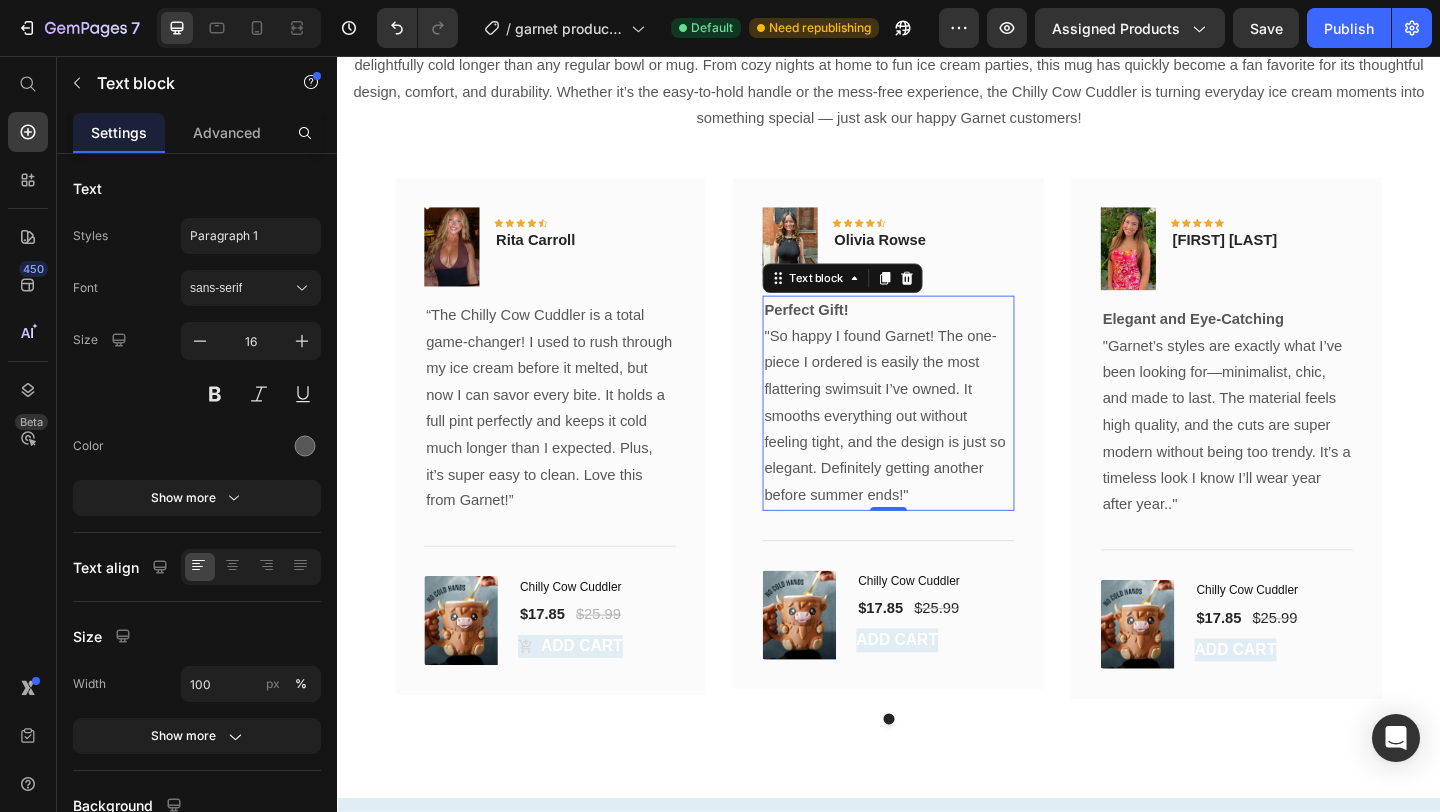 click on "Perfect Gift! "So happy I found Garnet! The one-piece I ordered is easily the most flattering swimsuit I’ve owned. It smooths everything out without feeling tight, and the design is just so elegant. Definitely getting another before summer ends!"" at bounding box center [937, 434] 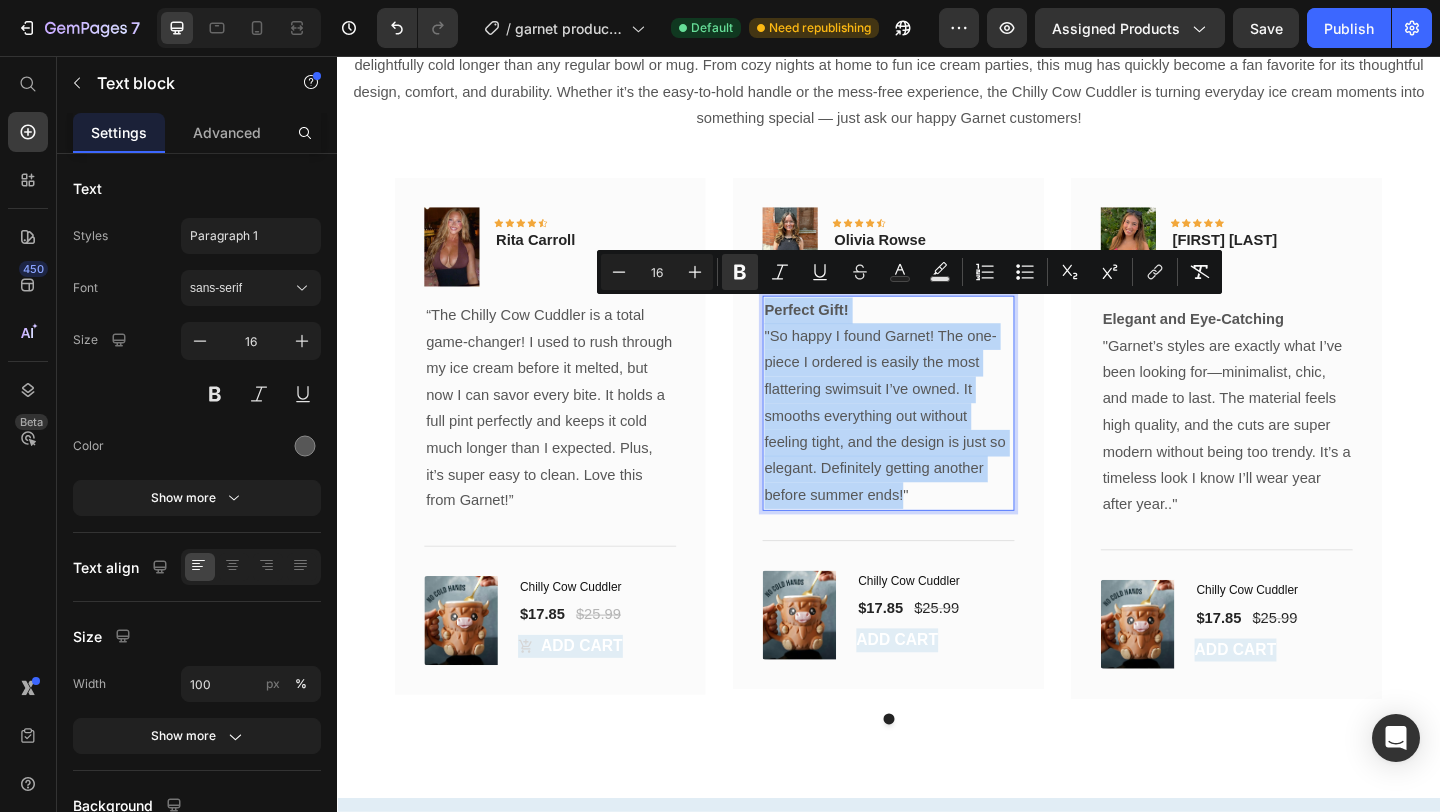 drag, startPoint x: 956, startPoint y: 532, endPoint x: 802, endPoint y: 328, distance: 255.60126 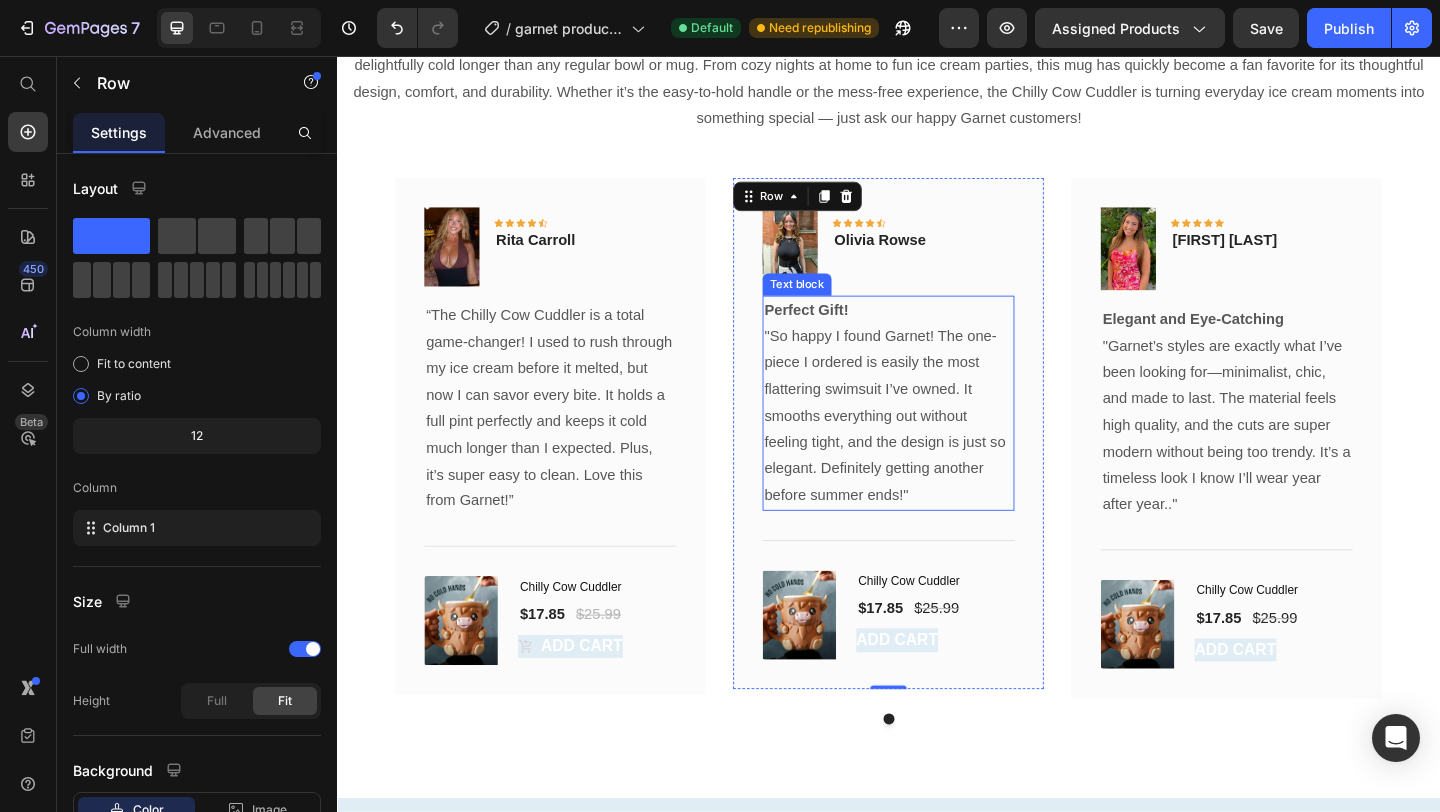 click on "Perfect Gift! "So happy I found Garnet! The one-piece I ordered is easily the most flattering swimsuit I’ve owned. It smooths everything out without feeling tight, and the design is just so elegant. Definitely getting another before summer ends!"" at bounding box center (937, 434) 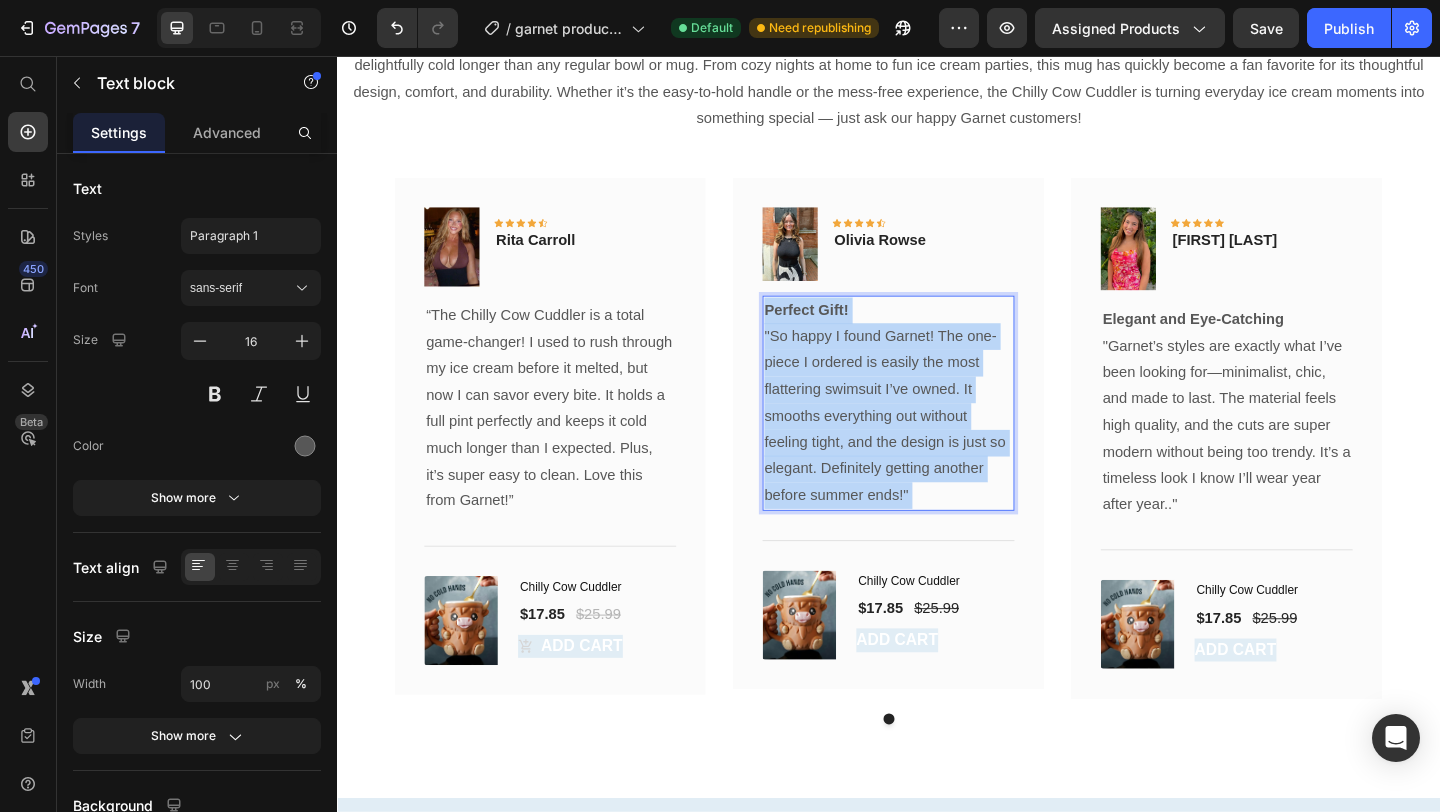 drag, startPoint x: 959, startPoint y: 533, endPoint x: 826, endPoint y: 370, distance: 210.37585 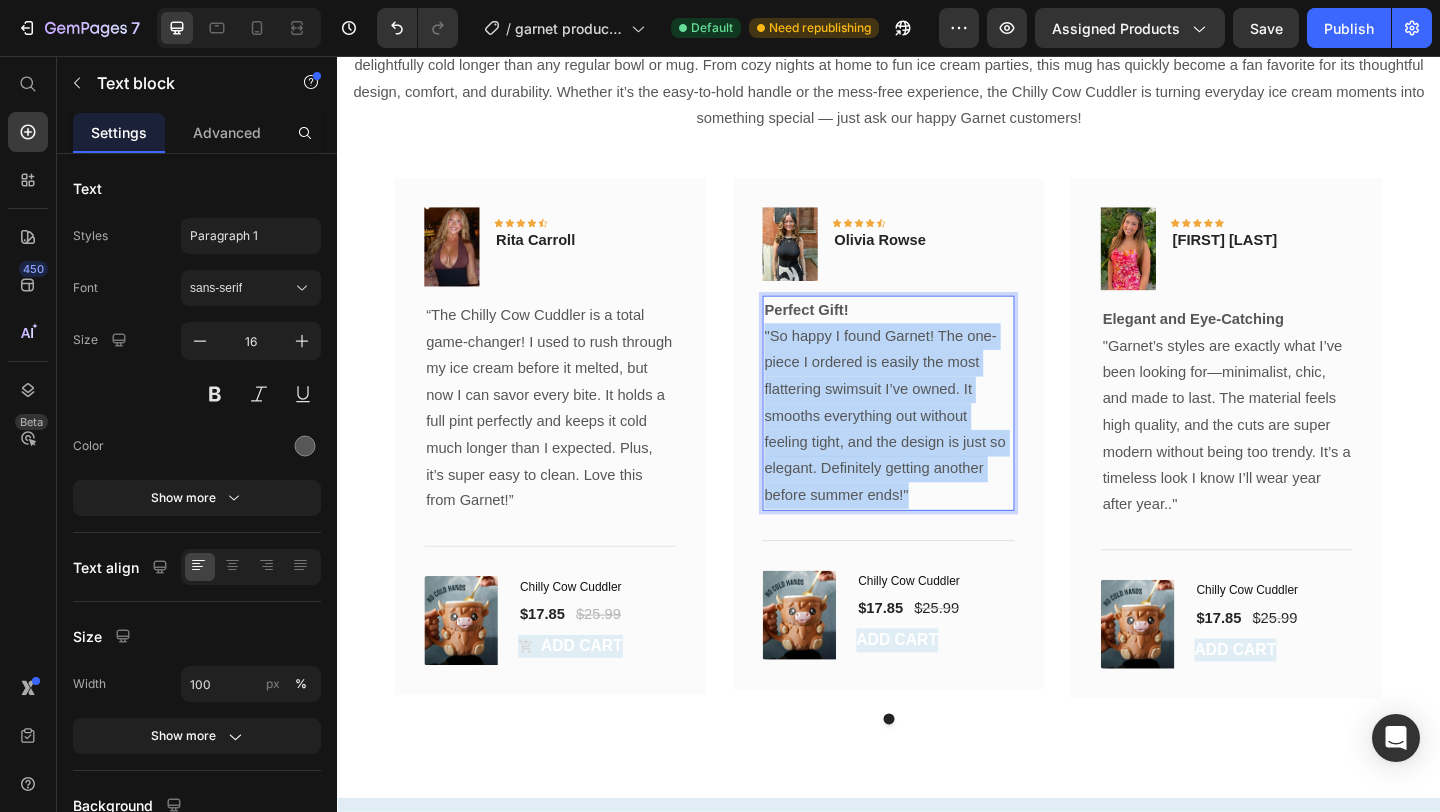 drag, startPoint x: 959, startPoint y: 529, endPoint x: 801, endPoint y: 357, distance: 233.55513 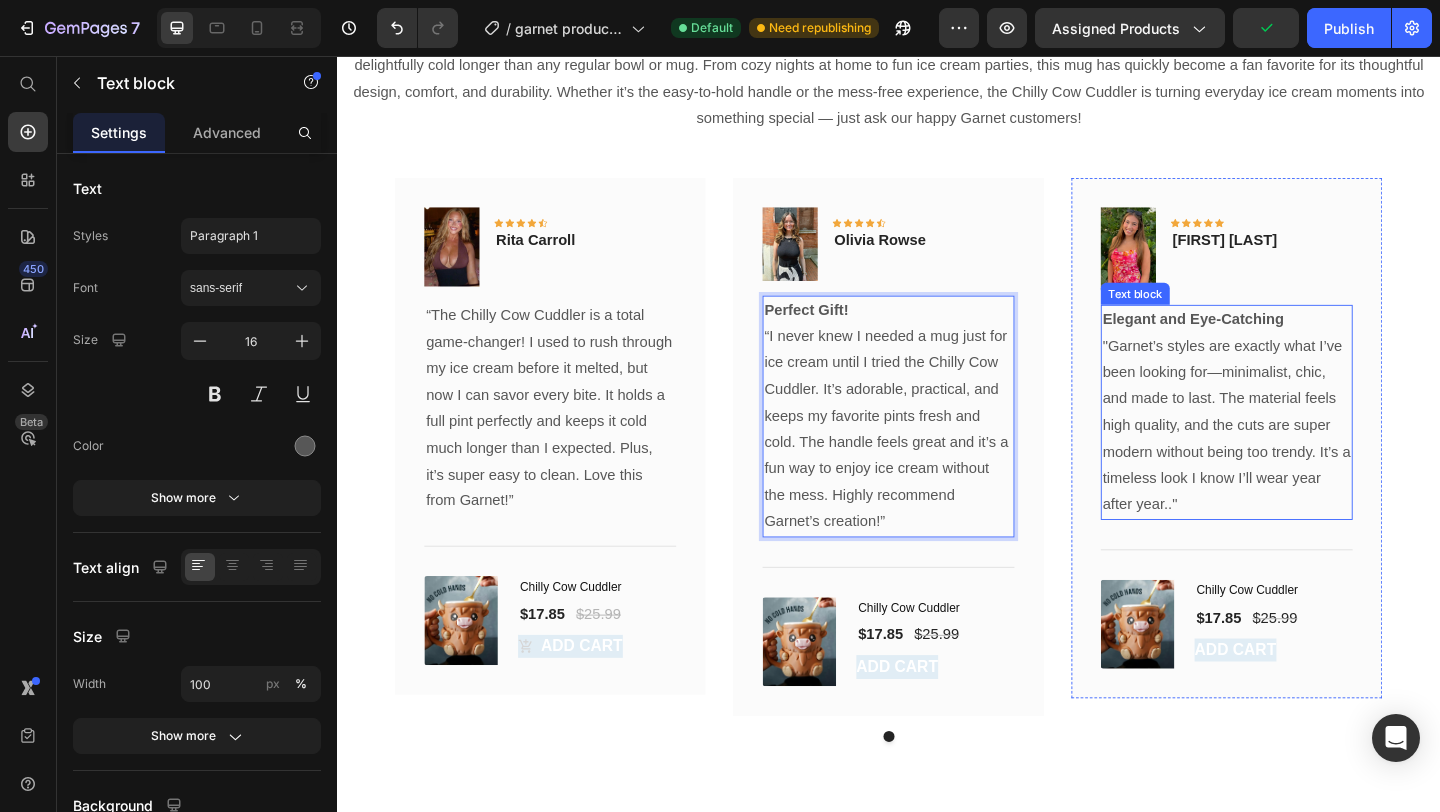 click on "Elegant and Eye-Catching "Garnet’s styles are exactly what I’ve been looking for—minimalist, chic, and made to last. The material feels high quality, and the cuts are super modern without being too trendy. It’s a timeless look I know I’ll wear year after year.."" at bounding box center [1305, 444] 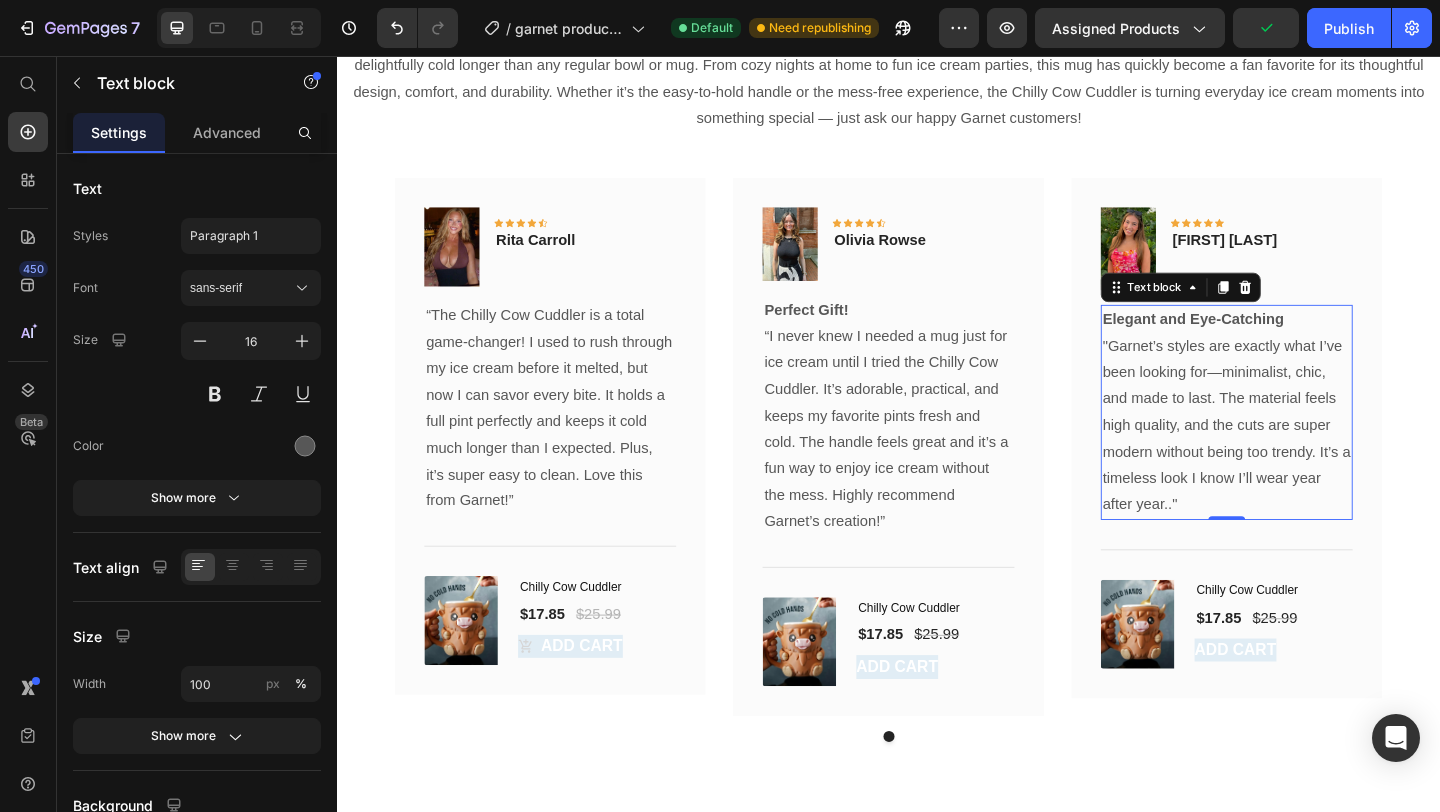 click on "Elegant and Eye-Catching "Garnet’s styles are exactly what I’ve been looking for—minimalist, chic, and made to last. The material feels high quality, and the cuts are super modern without being too trendy. It’s a timeless look I know I’ll wear year after year.."" at bounding box center [1305, 444] 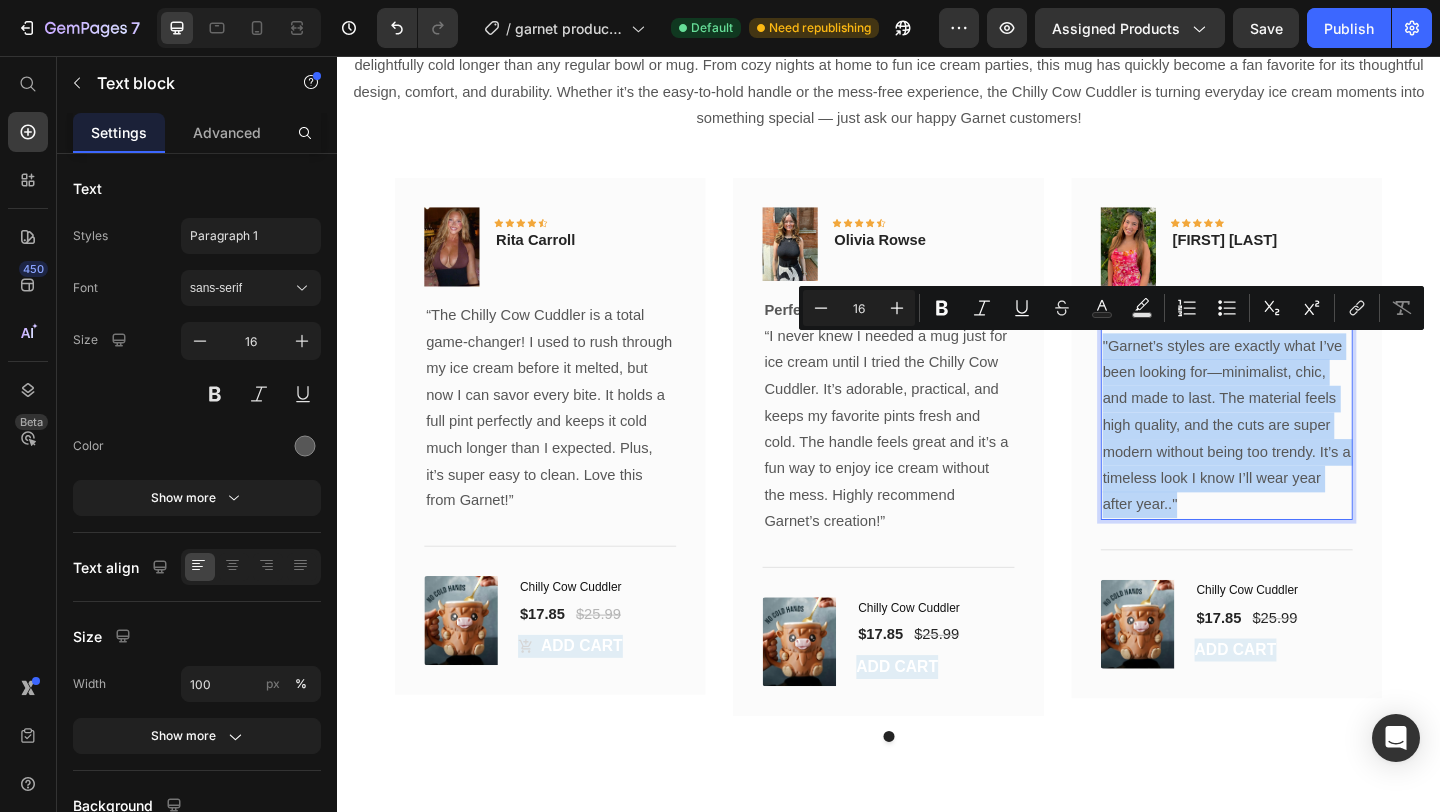 drag, startPoint x: 1250, startPoint y: 542, endPoint x: 1172, endPoint y: 368, distance: 190.68298 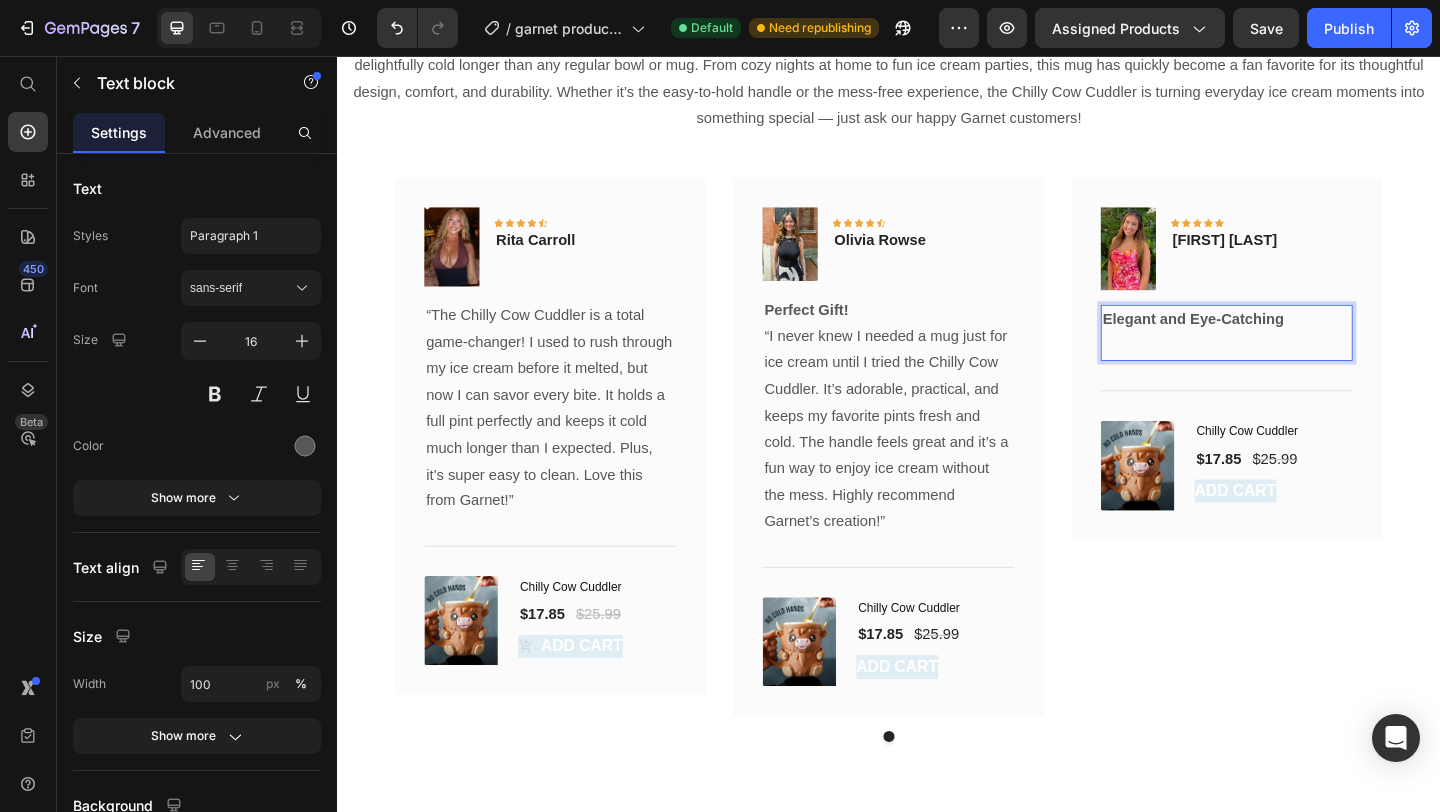 click on "Elegant and Eye-Catching" at bounding box center (1305, 358) 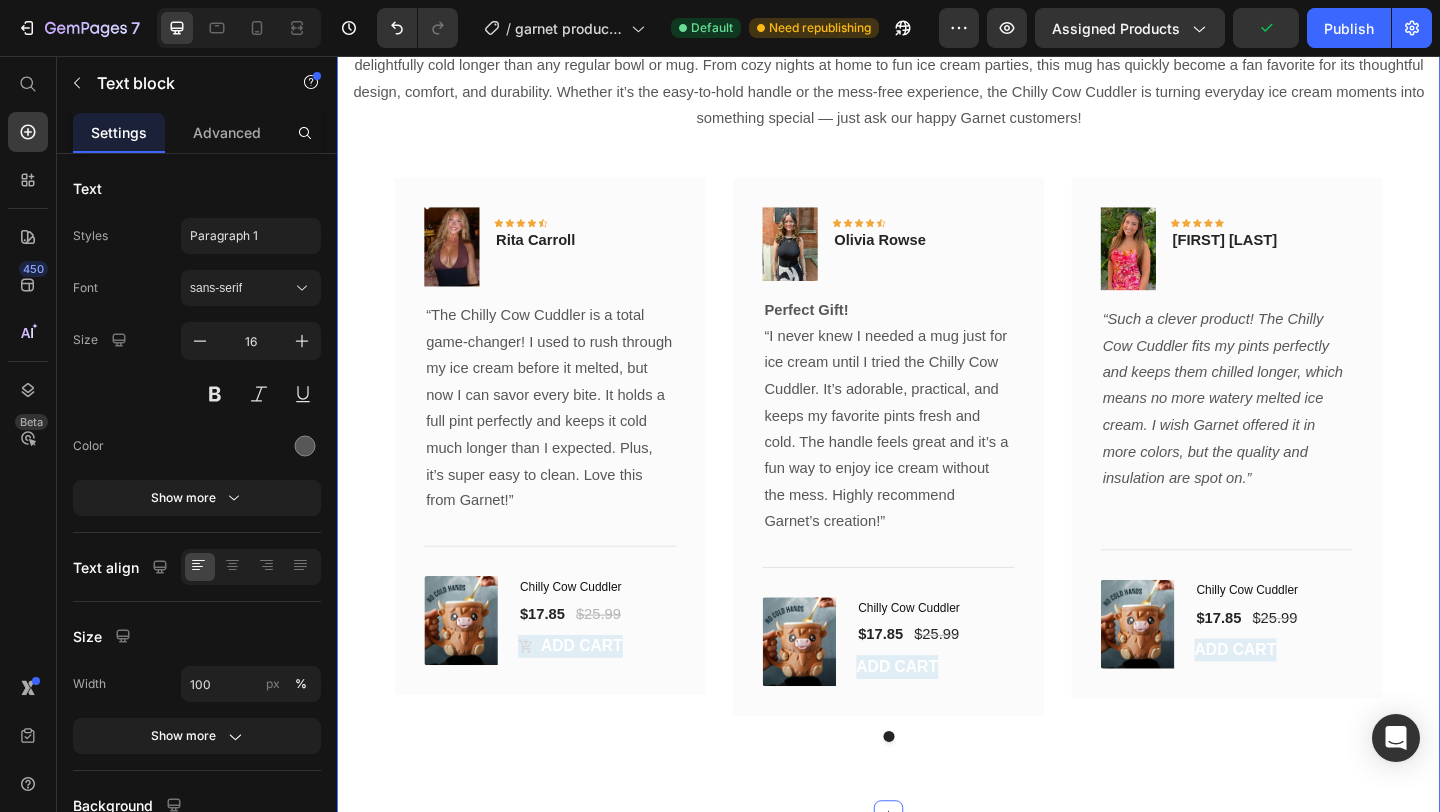 click on "What Our Amazing Customers Are Saying : Heading At Garnet, we’re proud that our customers can’t get enough of the Chilly Cow Cuddler! They love how perfectly it fits a full pint of ice cream and keeps every bite delightfully cold longer than any regular bowl or mug. From cozy nights at home to fun ice cream parties, this mug has quickly become a fan favorite for its thoughtful design, comfort, and durability. Whether it’s the easy-to-hold handle or the mess-free experience, the Chilly Cow Cuddler is turning everyday ice cream moments into something special — just ask our happy Garnet customers! Text block
Image
Icon
Icon
Icon
Icon
Icon Row [FIRST] [LAST] Text block Row Text block                Title Line (P) Images & Gallery Chilly Cow Cuddler (P) Title $17.85 (P) Price $25.99 (P) Price Row ADD CART (P) Cart Button Product Row Image
Icon
Icon
Icon
Icon
Icon Row" at bounding box center [937, 359] 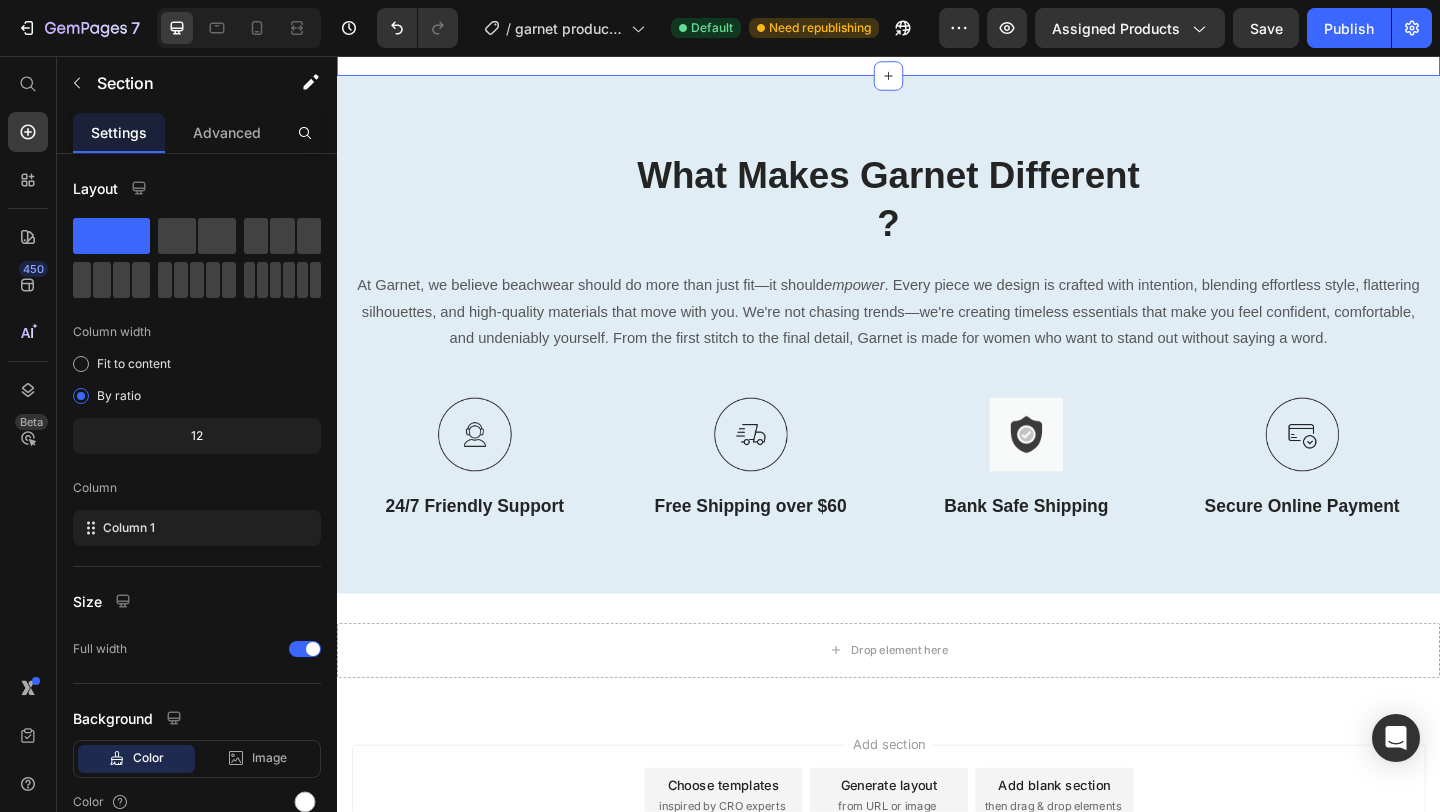 scroll, scrollTop: 2530, scrollLeft: 0, axis: vertical 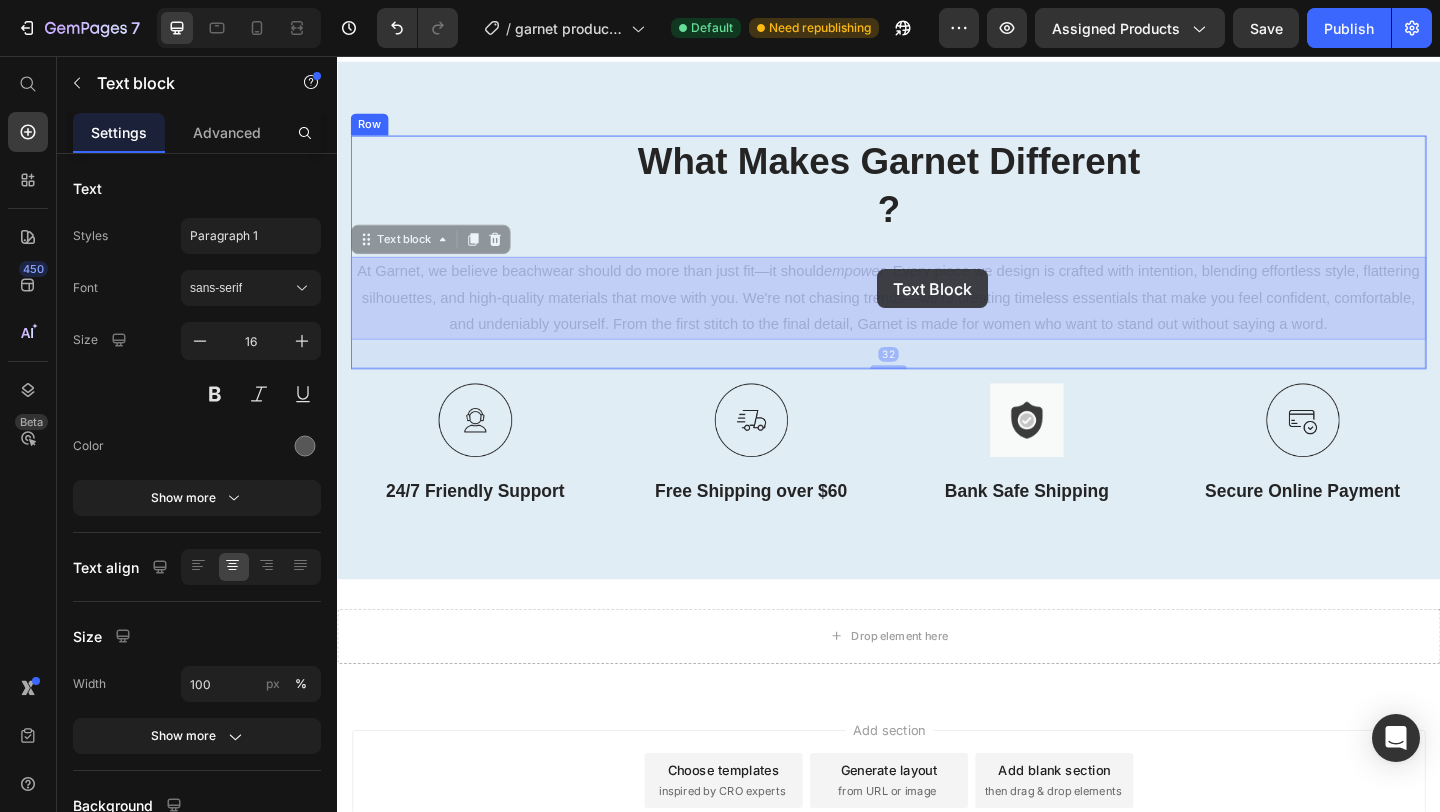 drag, startPoint x: 1416, startPoint y: 352, endPoint x: 928, endPoint y: 291, distance: 491.79773 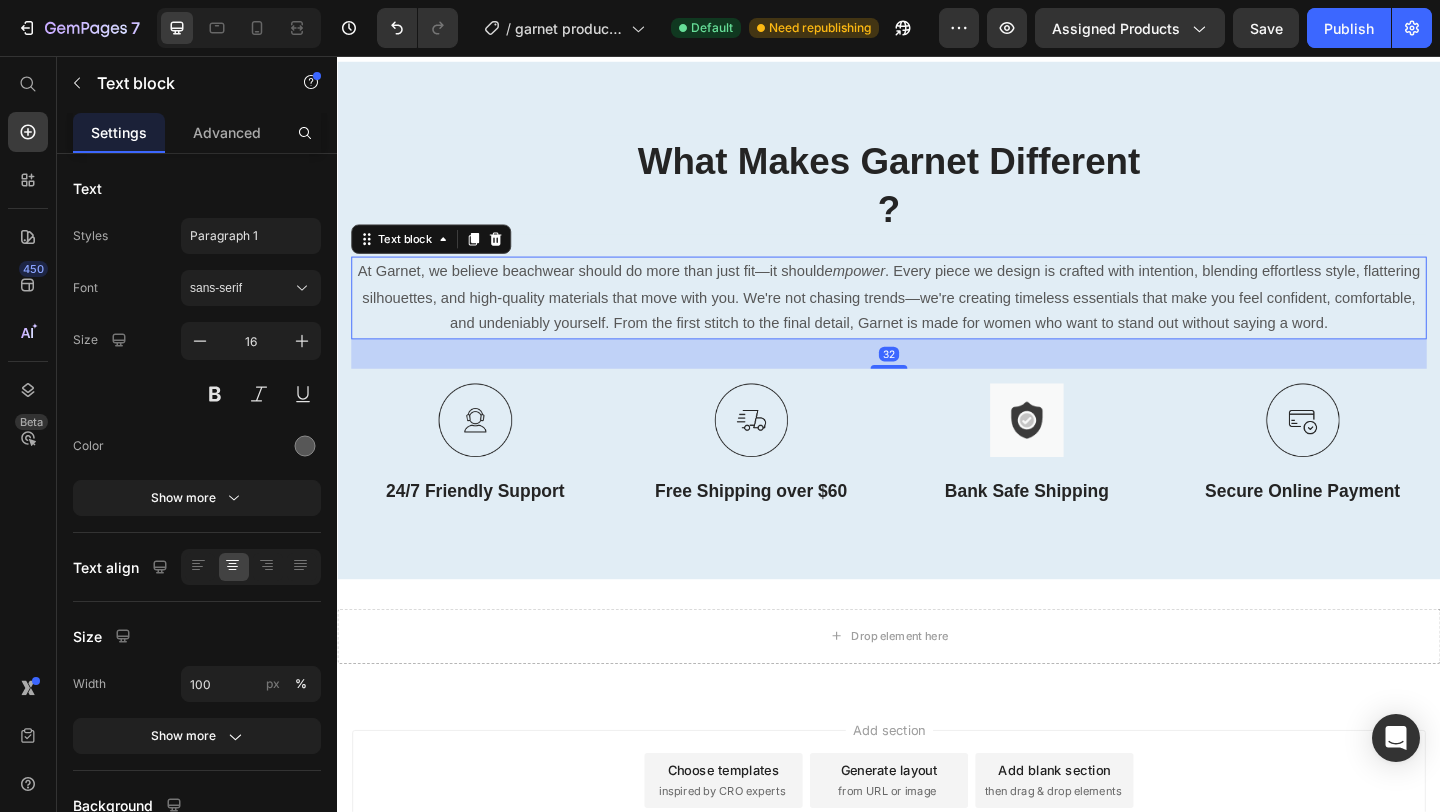 click on "At Garnet, we believe beachwear should do more than just fit—it should  empower . Every piece we design is crafted with intention, blending effortless style, flattering silhouettes, and high-quality materials that move with you. We're not chasing trends—we're creating timeless essentials that make you feel confident, comfortable, and undeniably yourself. From the first stitch to the final detail, Garnet is made for women who want to stand out without saying a word." at bounding box center [937, 319] 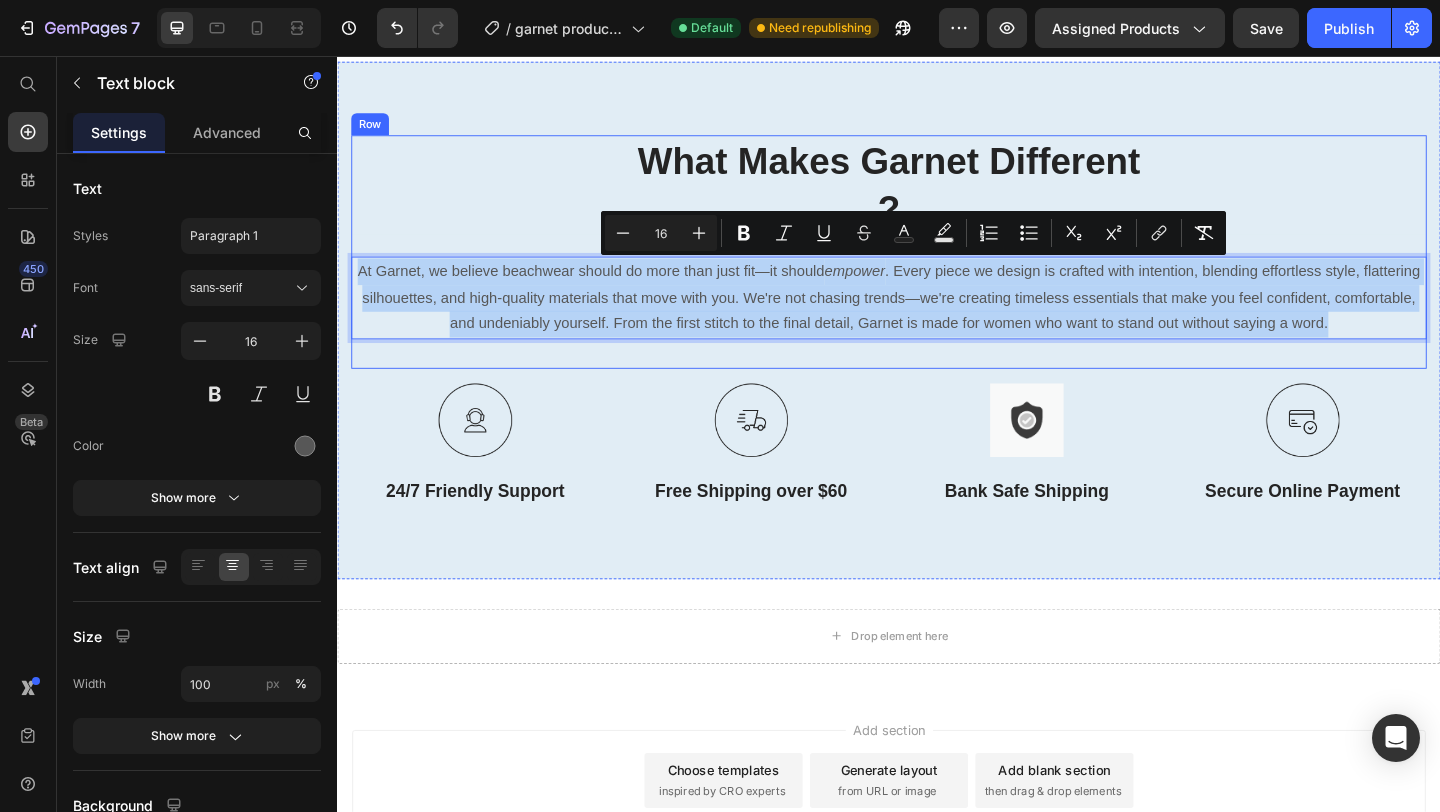 drag, startPoint x: 357, startPoint y: 282, endPoint x: 1299, endPoint y: 361, distance: 945.3068 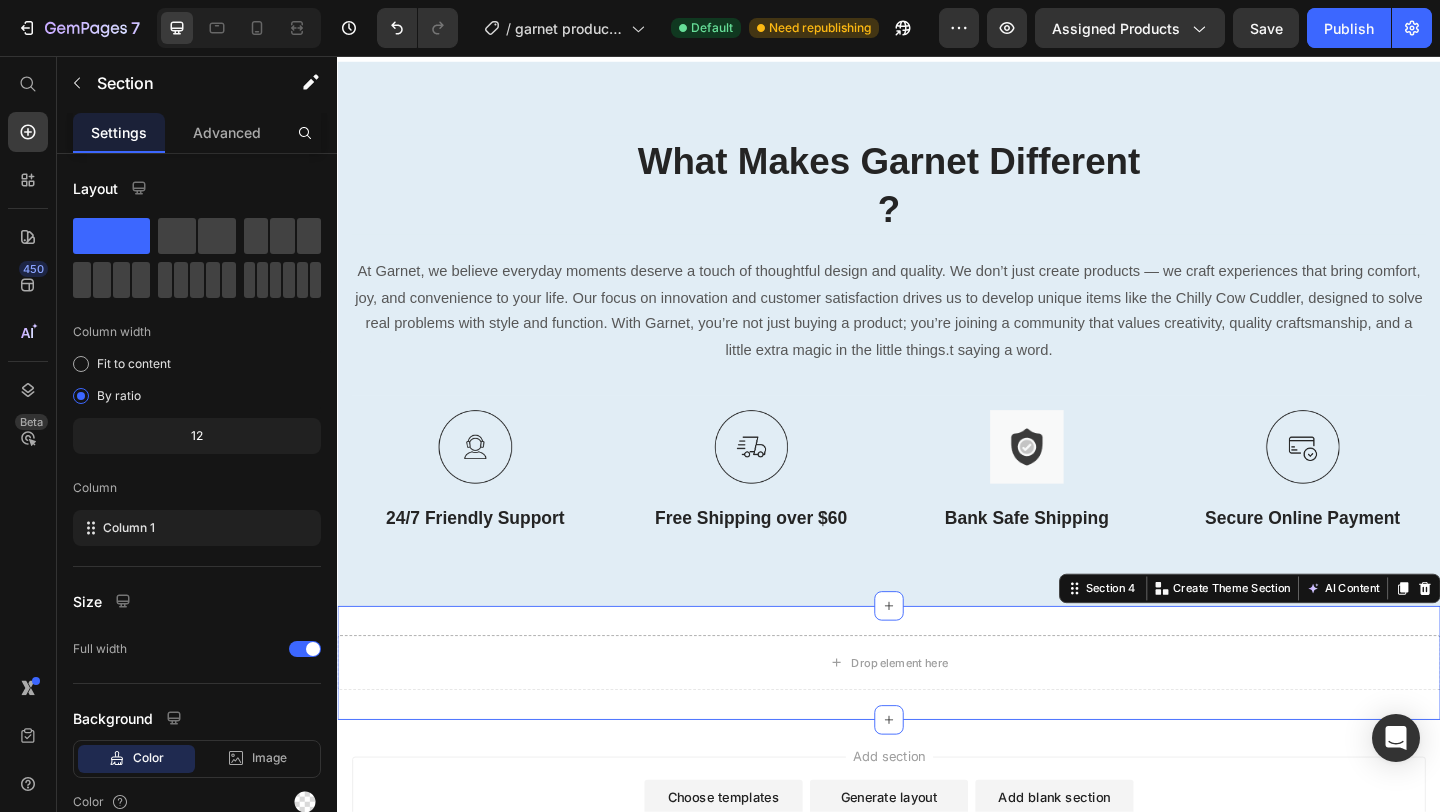 click on "Drop element here Row Section 4   You can create reusable sections Create Theme Section AI Content Write with GemAI What would you like to describe here? Tone and Voice Persuasive Product Show more Generate" at bounding box center (937, 716) 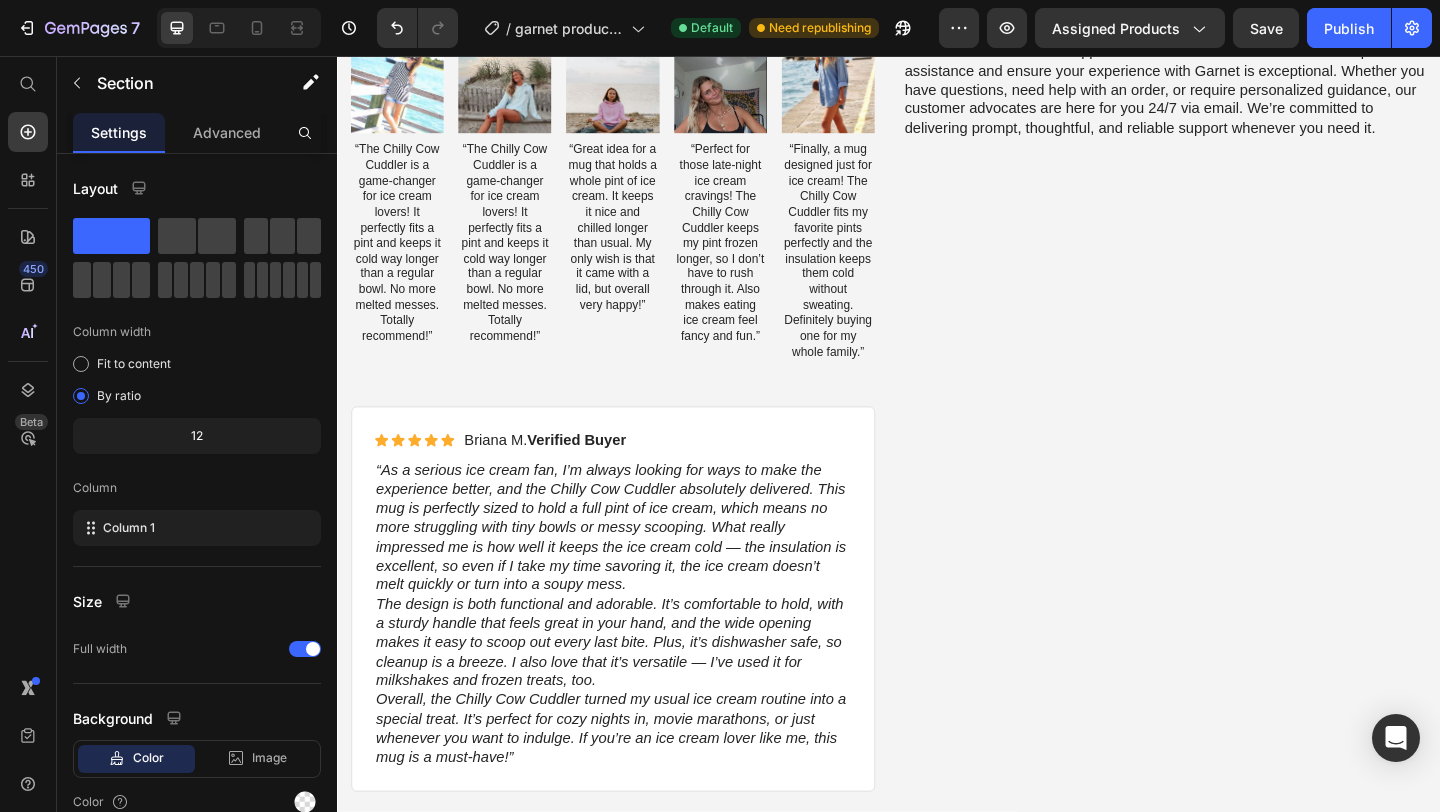 scroll, scrollTop: 0, scrollLeft: 0, axis: both 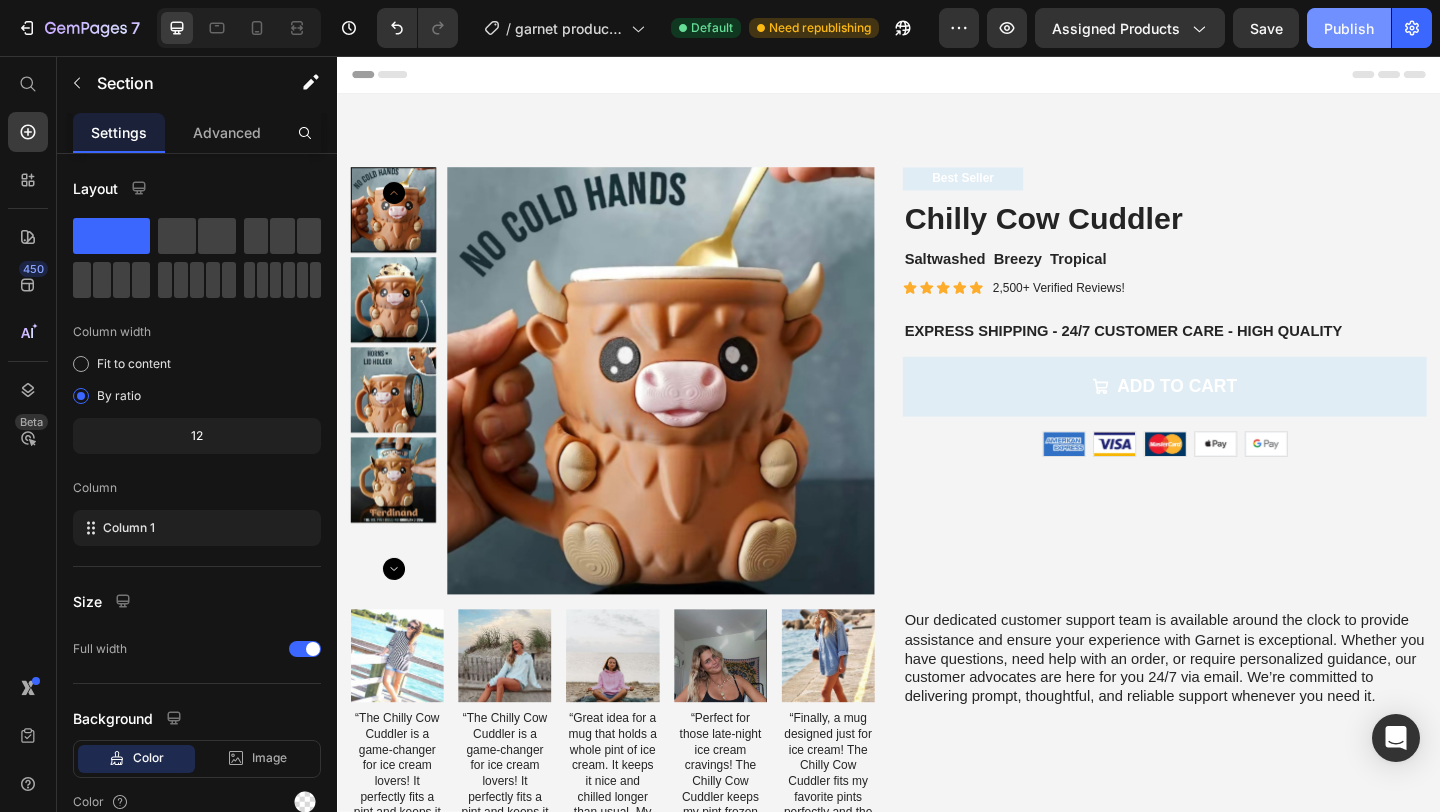 click on "Publish" at bounding box center (1349, 28) 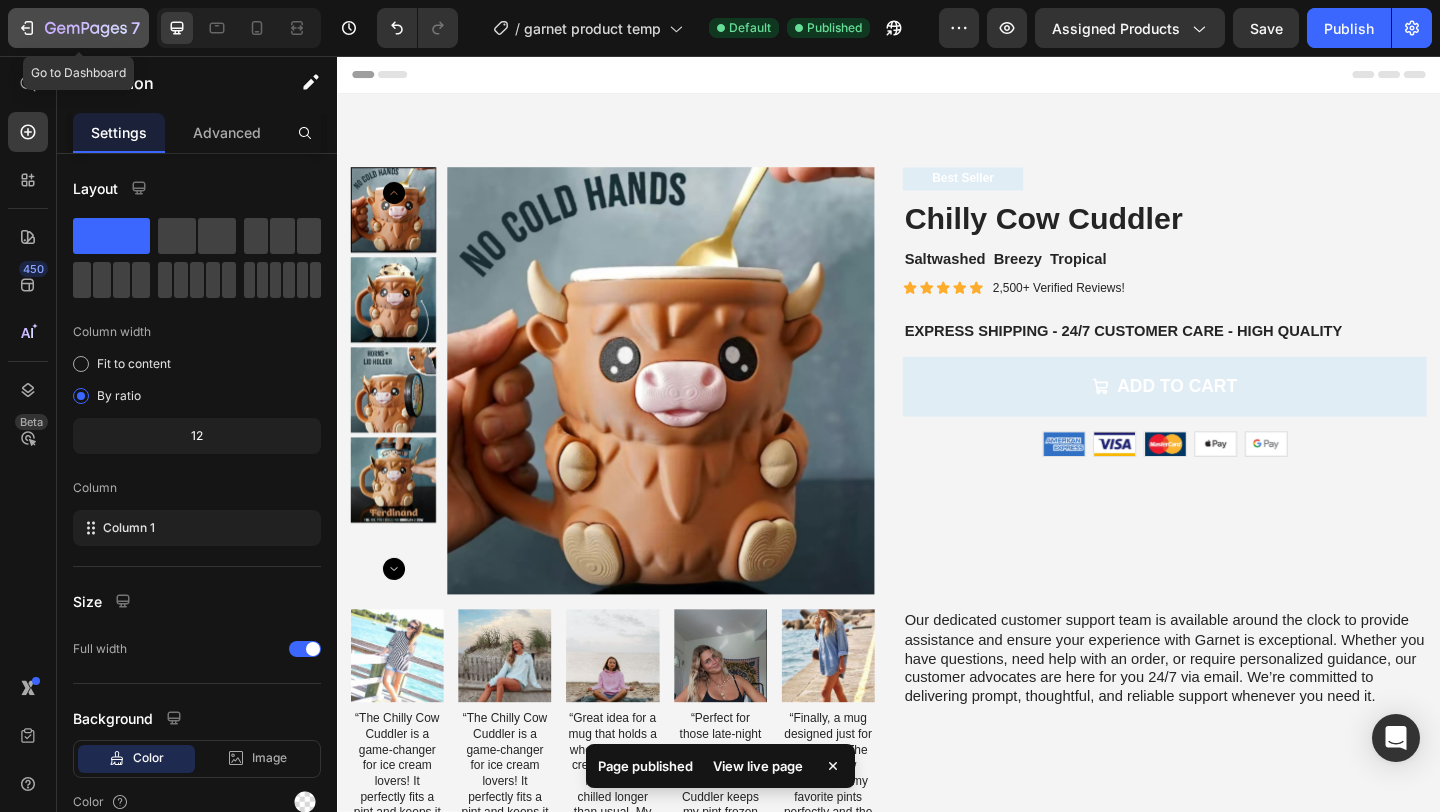 click 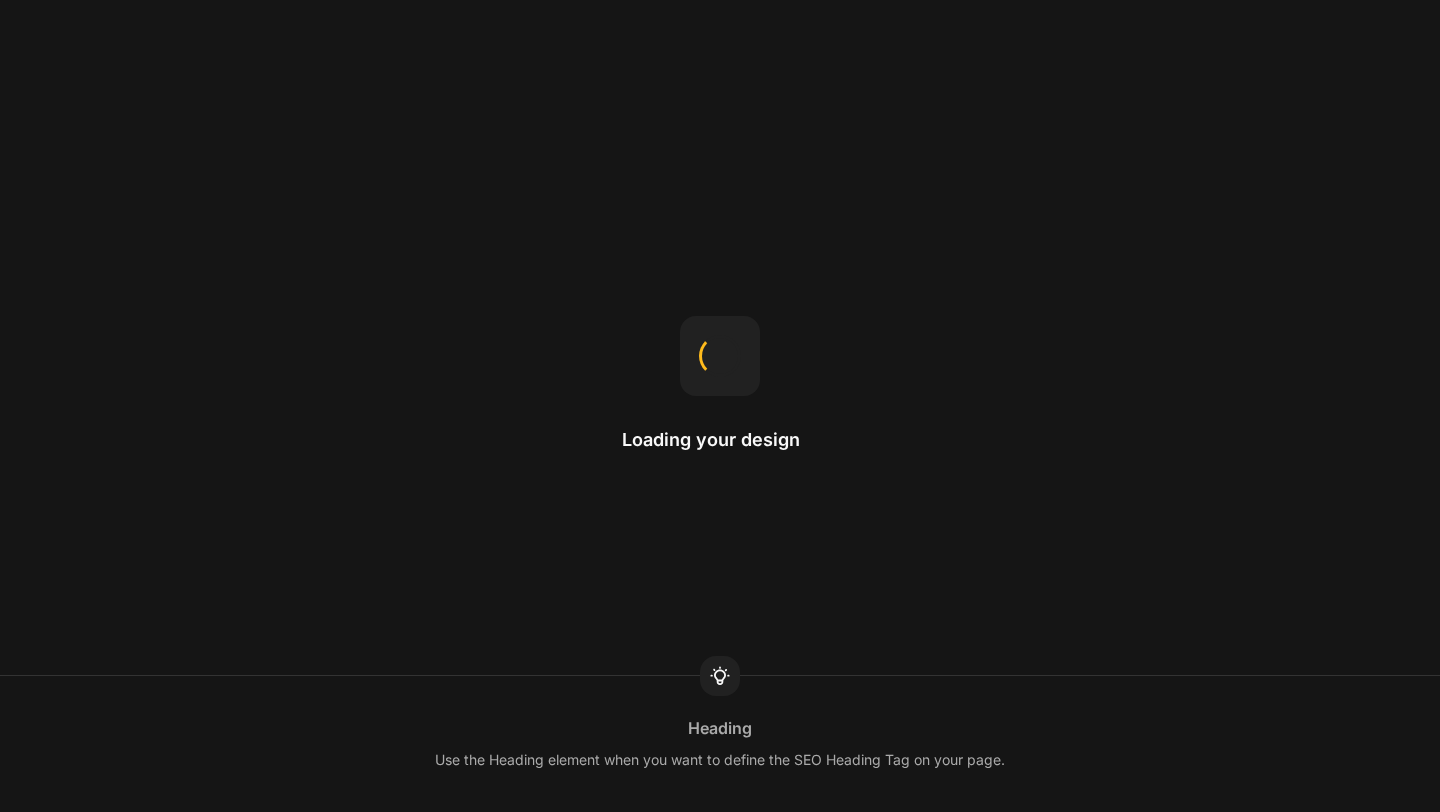 scroll, scrollTop: 0, scrollLeft: 0, axis: both 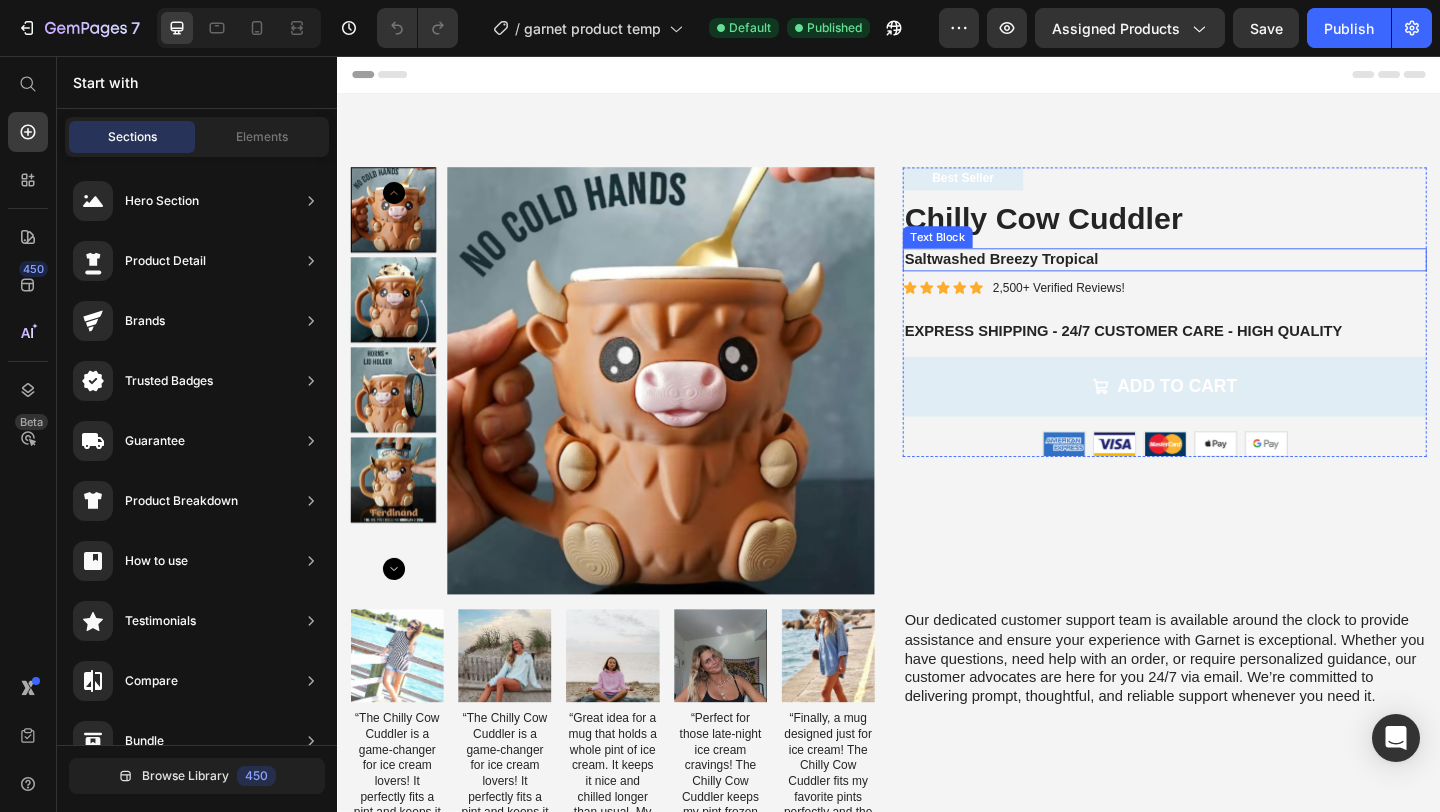 click on "Saltwashed  Breezy  Tropical" at bounding box center [1237, 277] 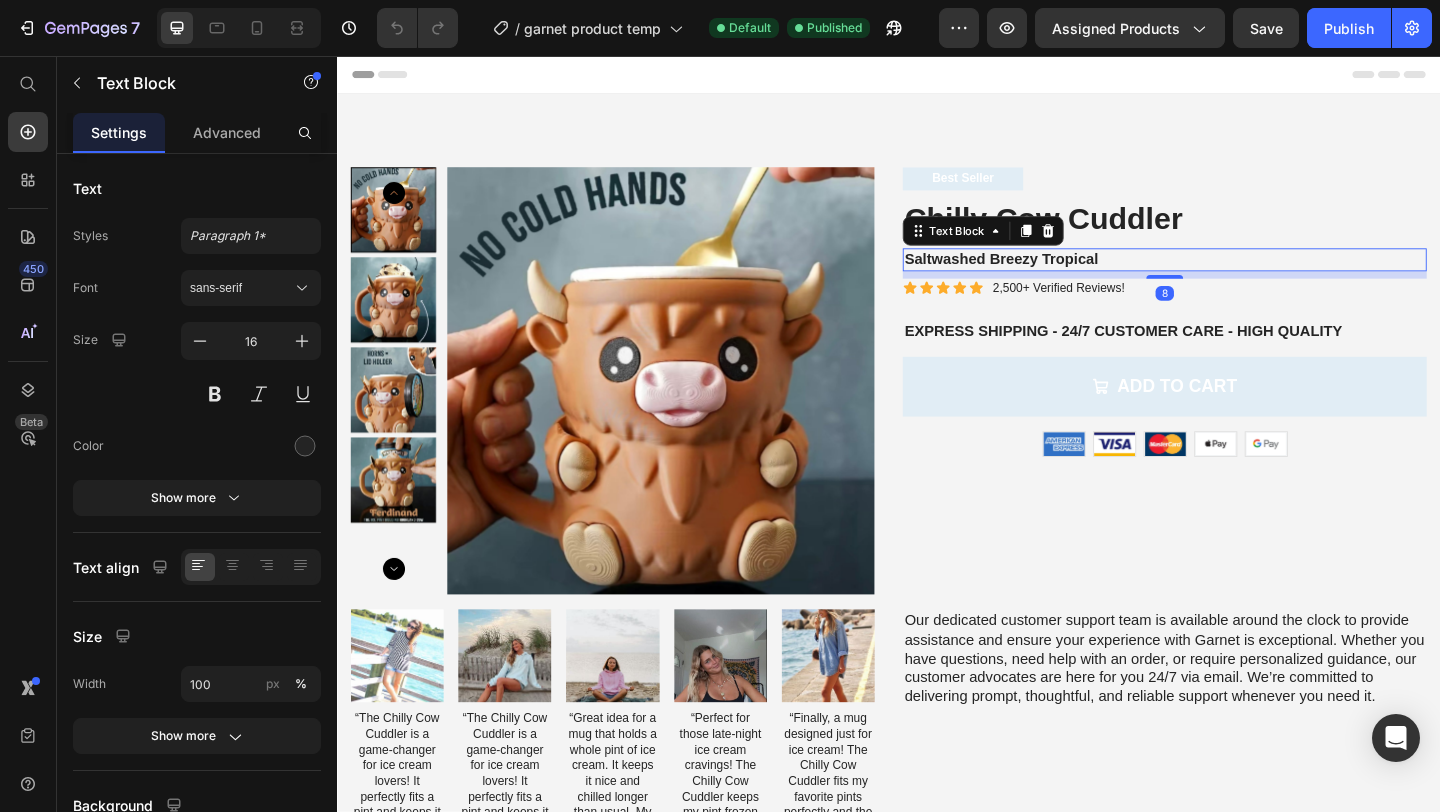 click on "Saltwashed  Breezy  Tropical" at bounding box center [1237, 277] 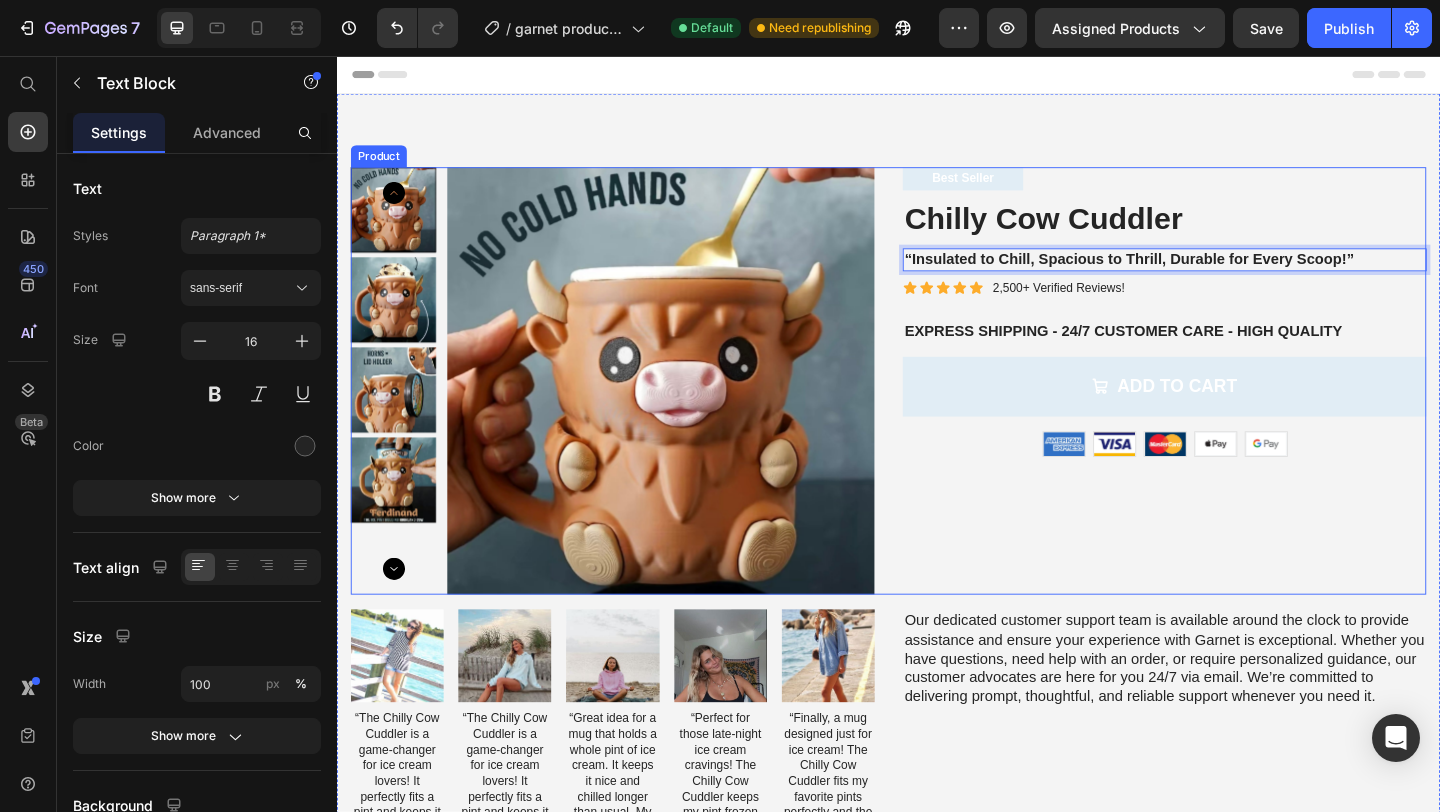 click on "Best Seller Text Block Chilly Cow Cuddler Product Title “Insulated to Chill, Spacious to Thrill, Durable for Every Scoop!” Text Block   8 Icon Icon Icon Icon Icon Icon List 2,500+ Verified Reviews! Text Block Row EXPRESS SHIPPING - 24/7 CUSTOMER CARE - HIGH QUALITY Text Block
Add to cart Add to Cart Image Image Image Image Image Row Row" at bounding box center (1237, 409) 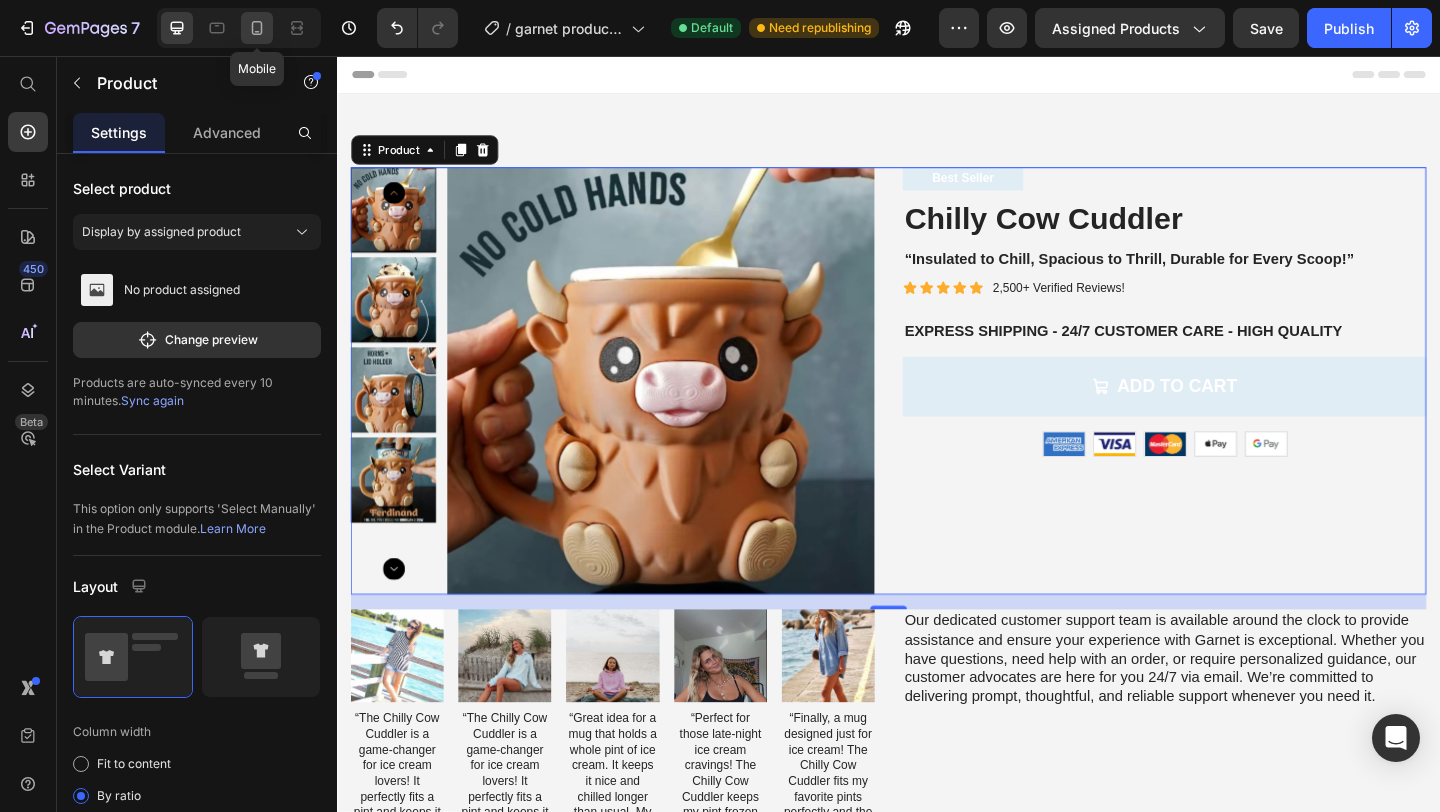 click 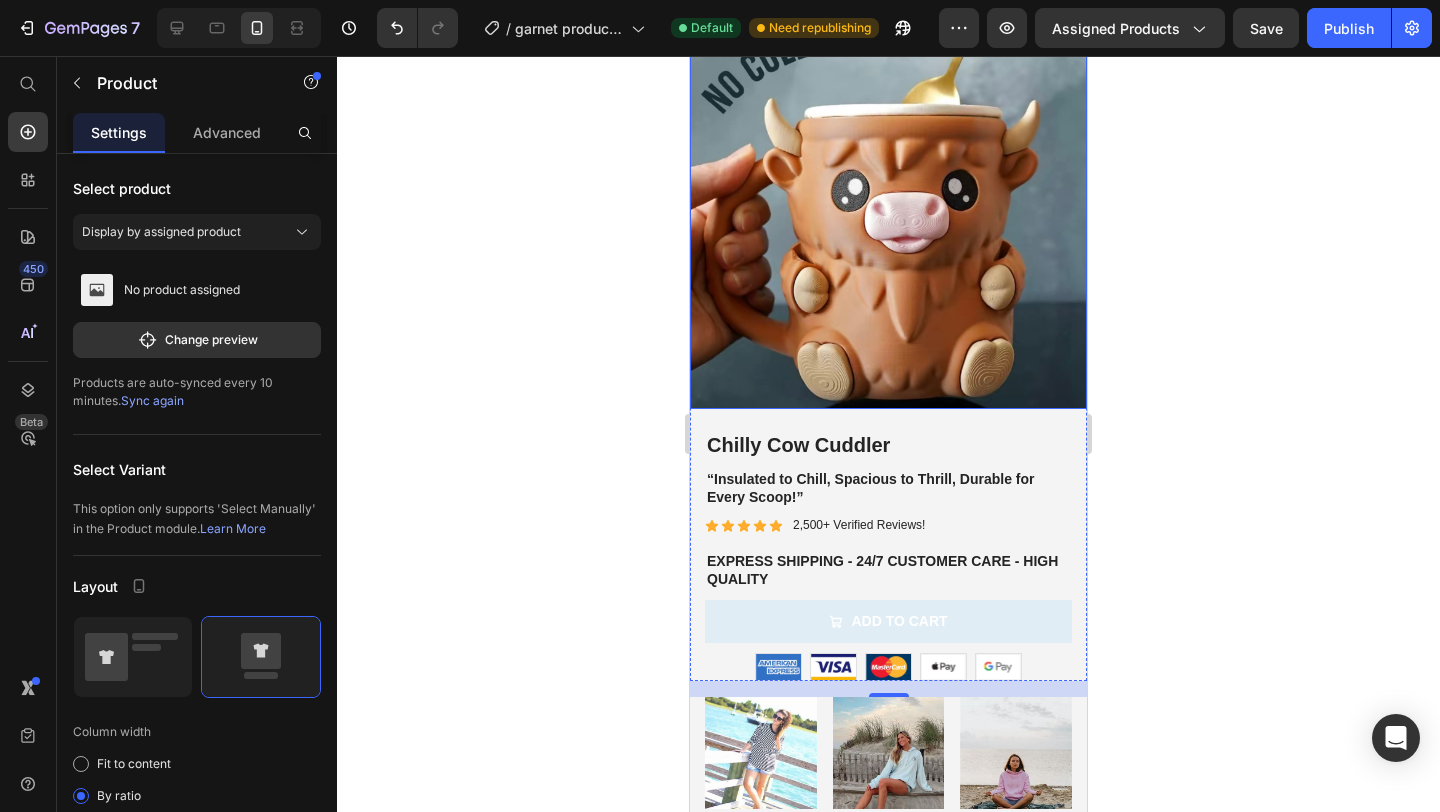 scroll, scrollTop: 0, scrollLeft: 0, axis: both 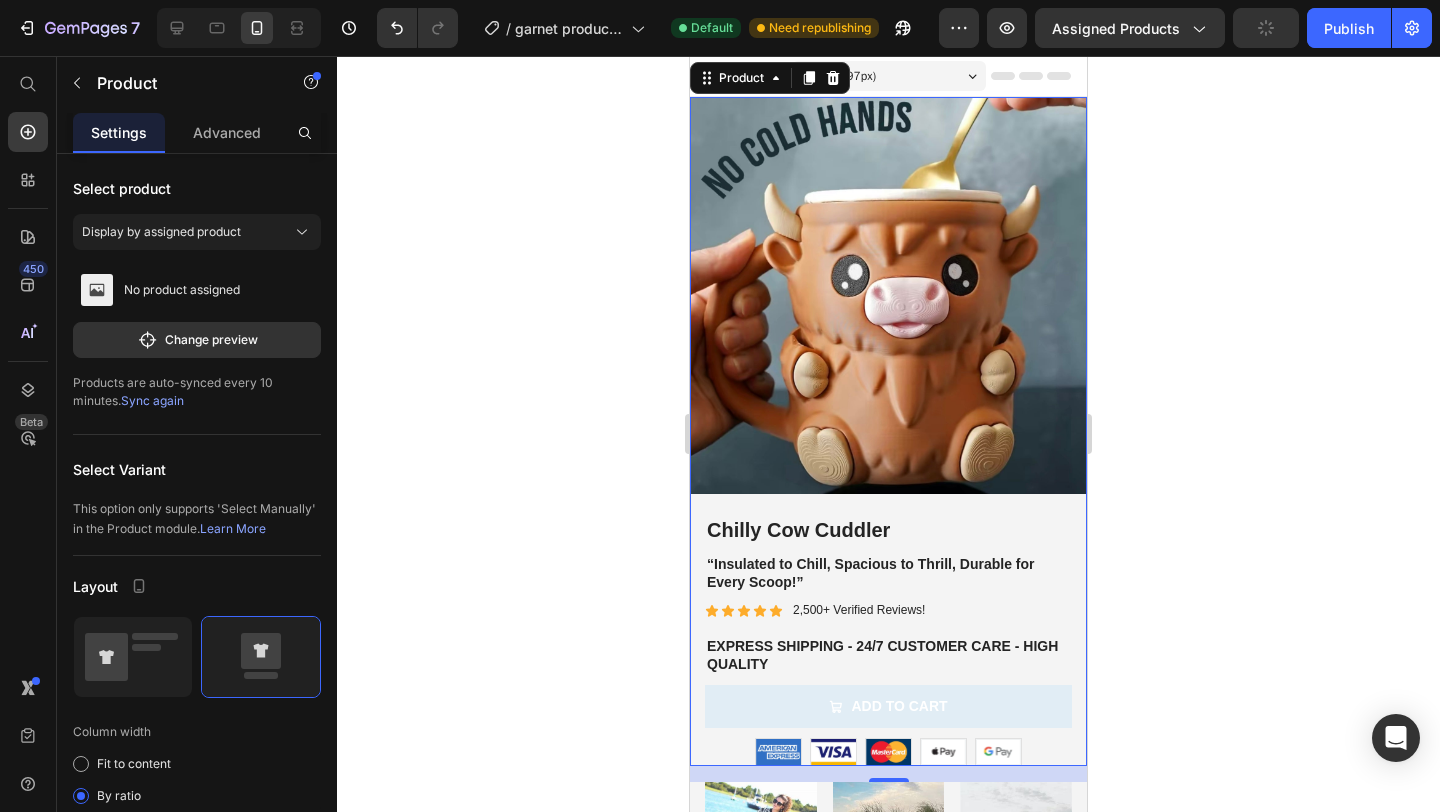 click 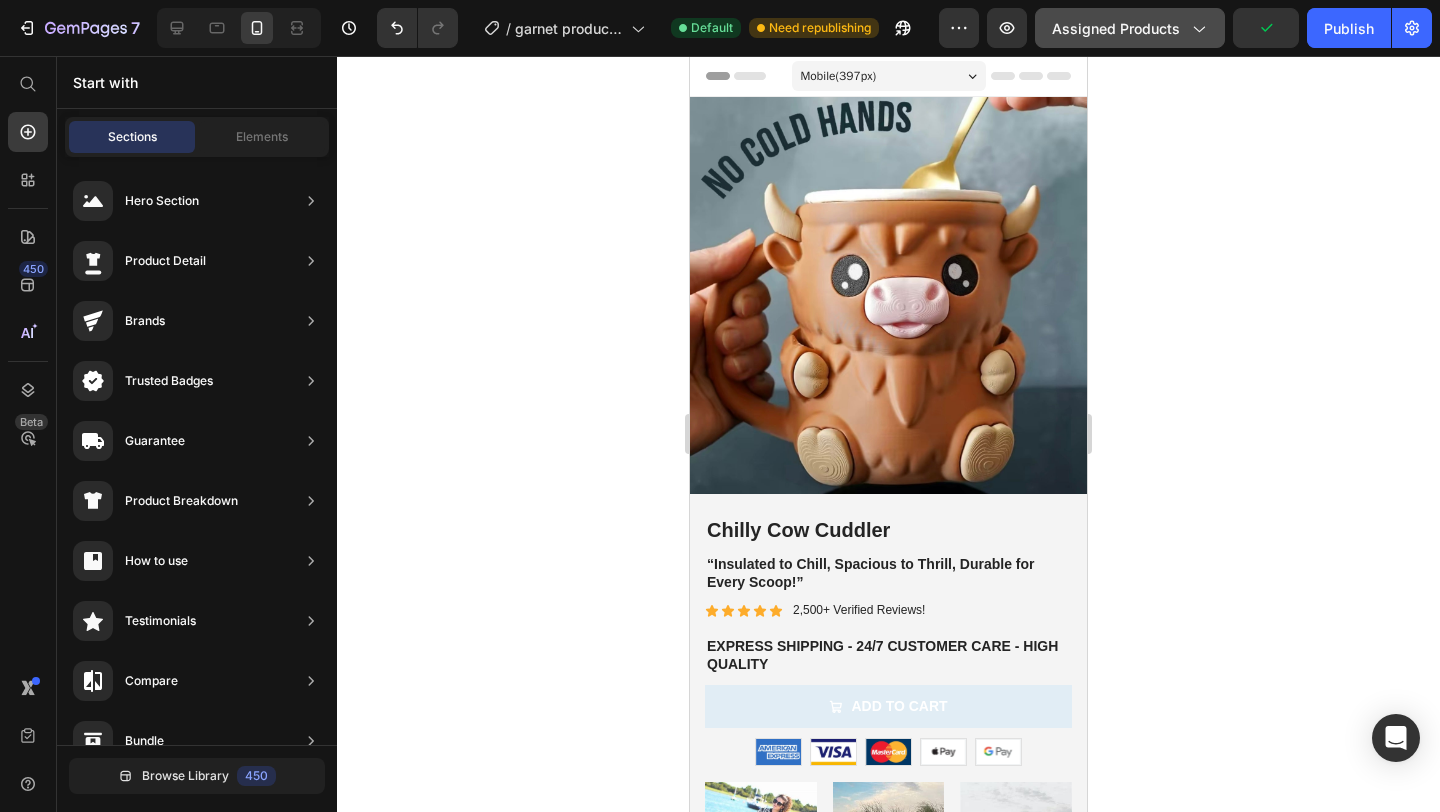 click on "Assigned Products" at bounding box center (1130, 28) 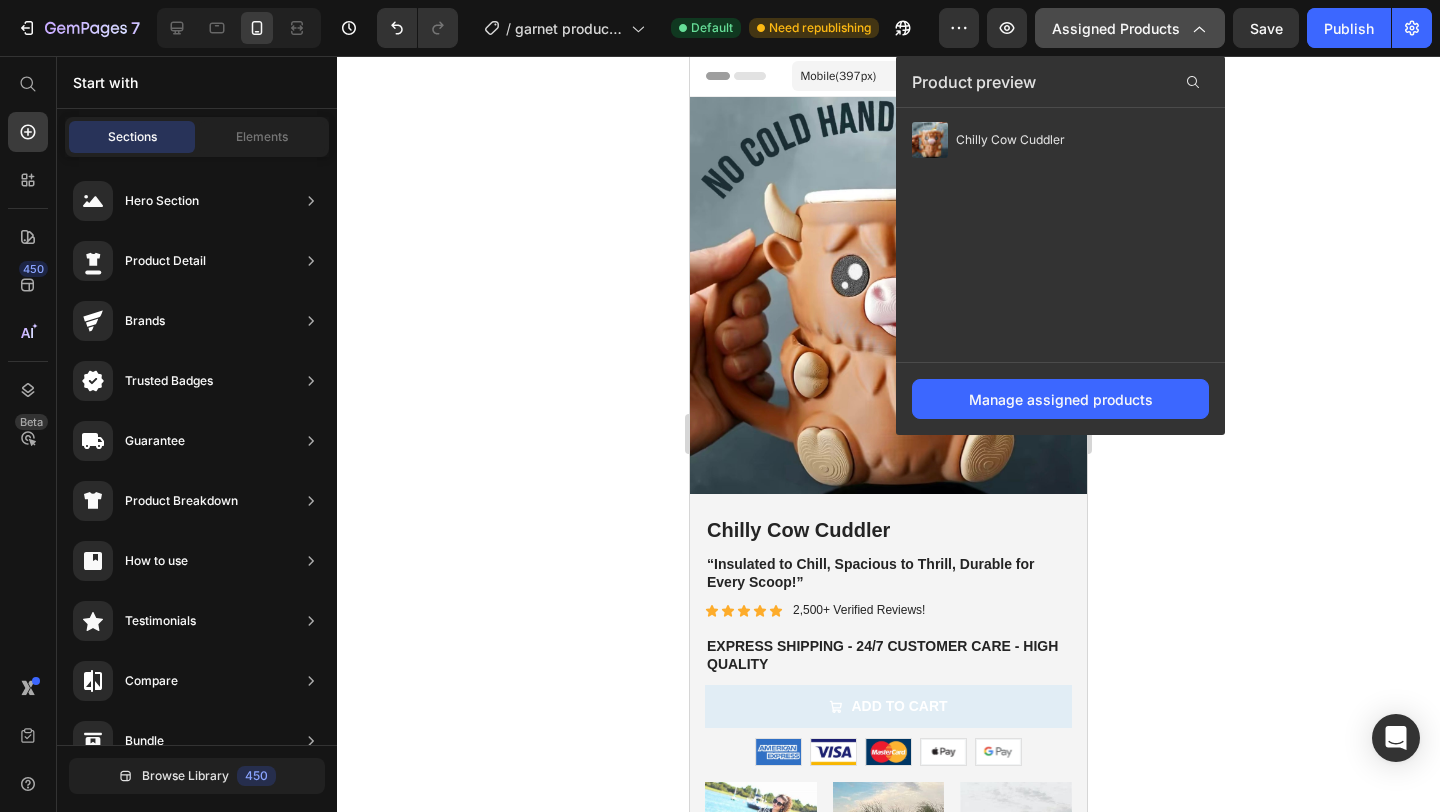 click on "Assigned Products" at bounding box center (1130, 28) 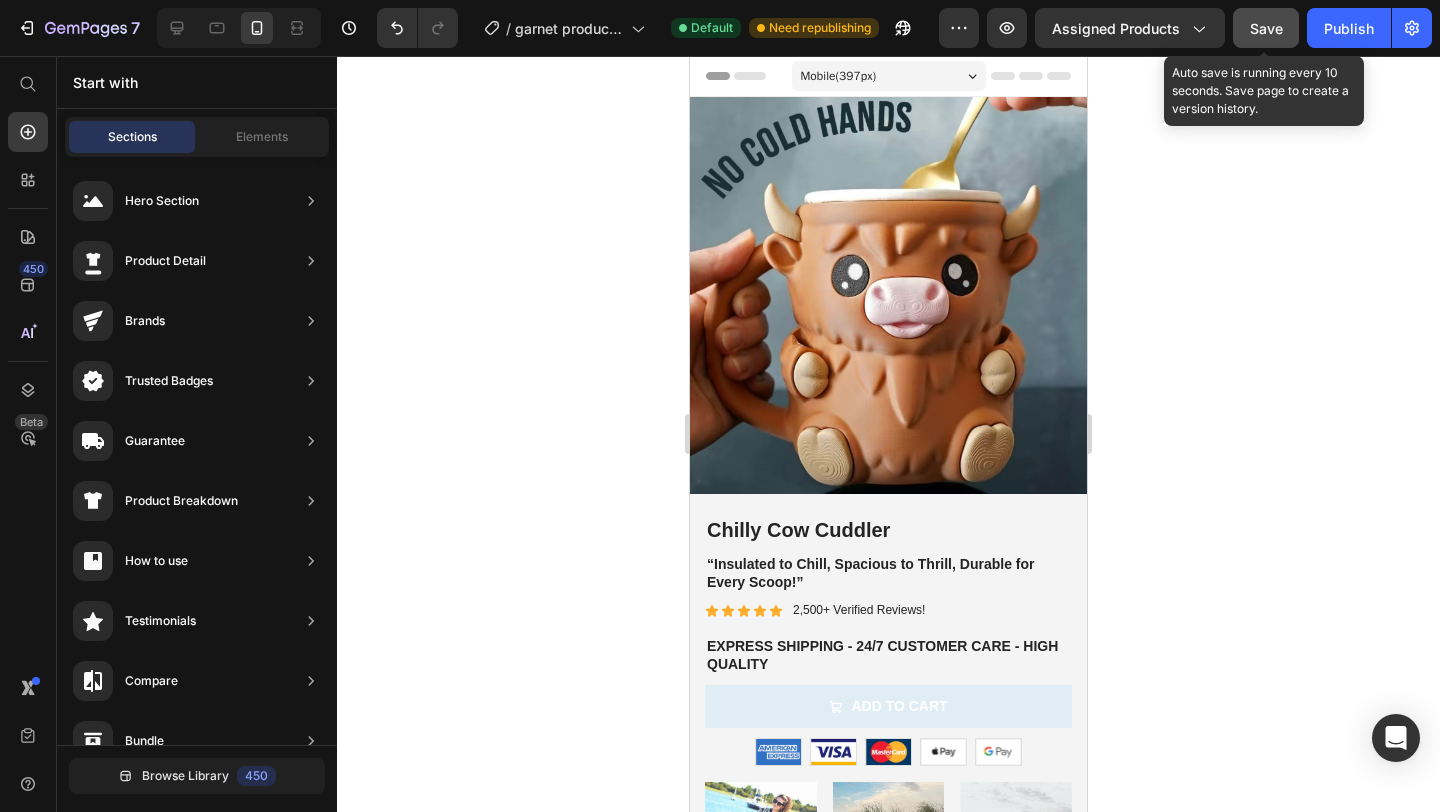 click on "Save" at bounding box center (1266, 28) 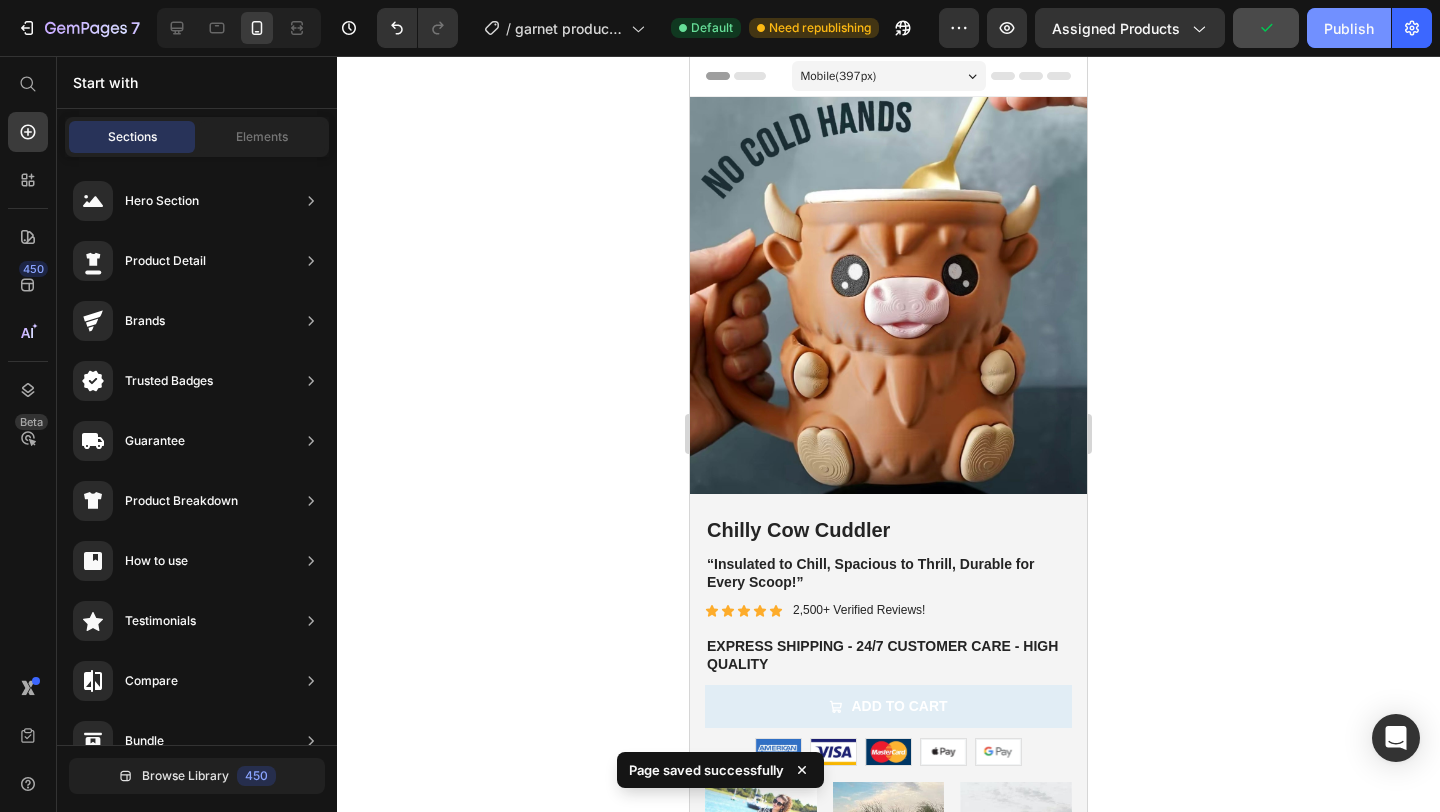 click on "Publish" 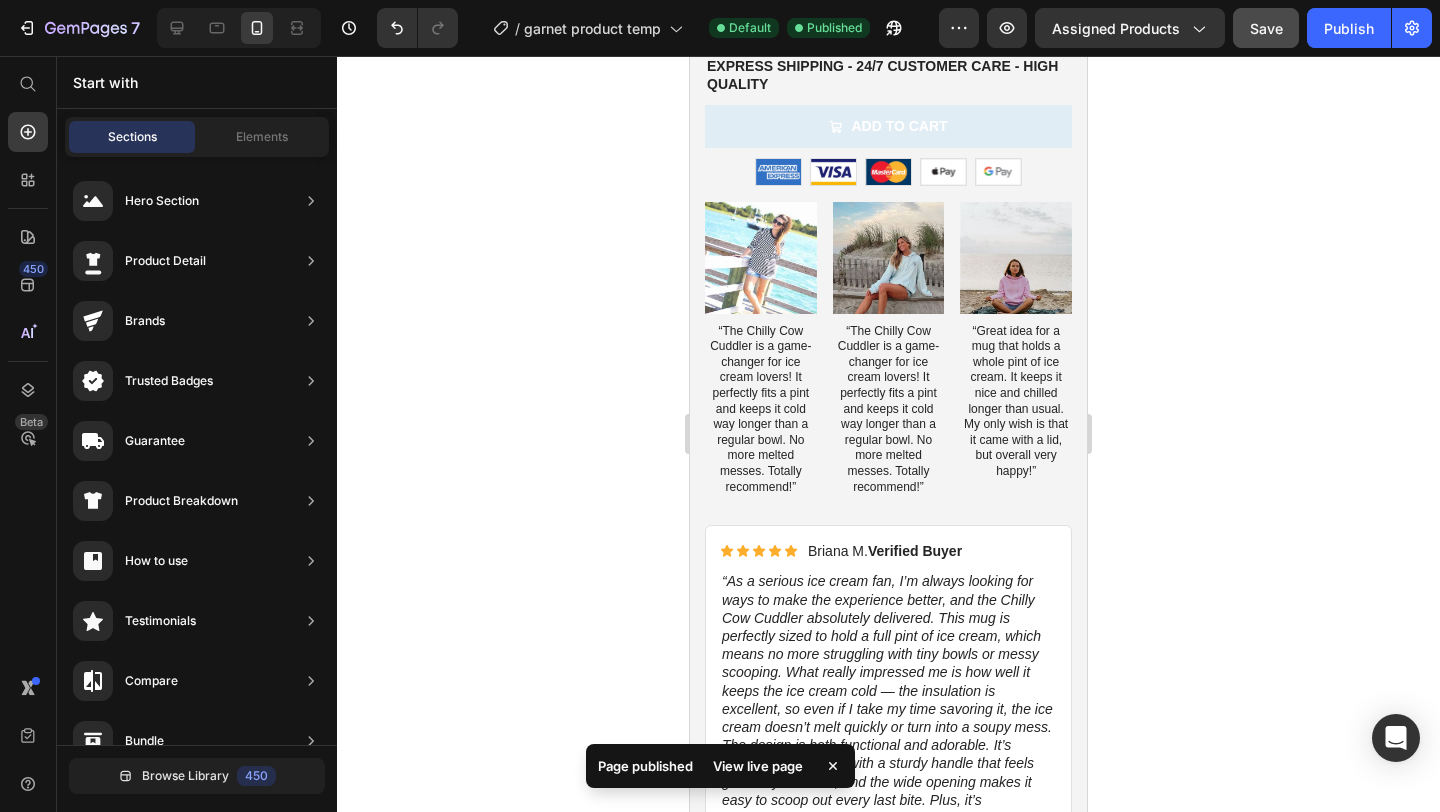 scroll, scrollTop: 0, scrollLeft: 0, axis: both 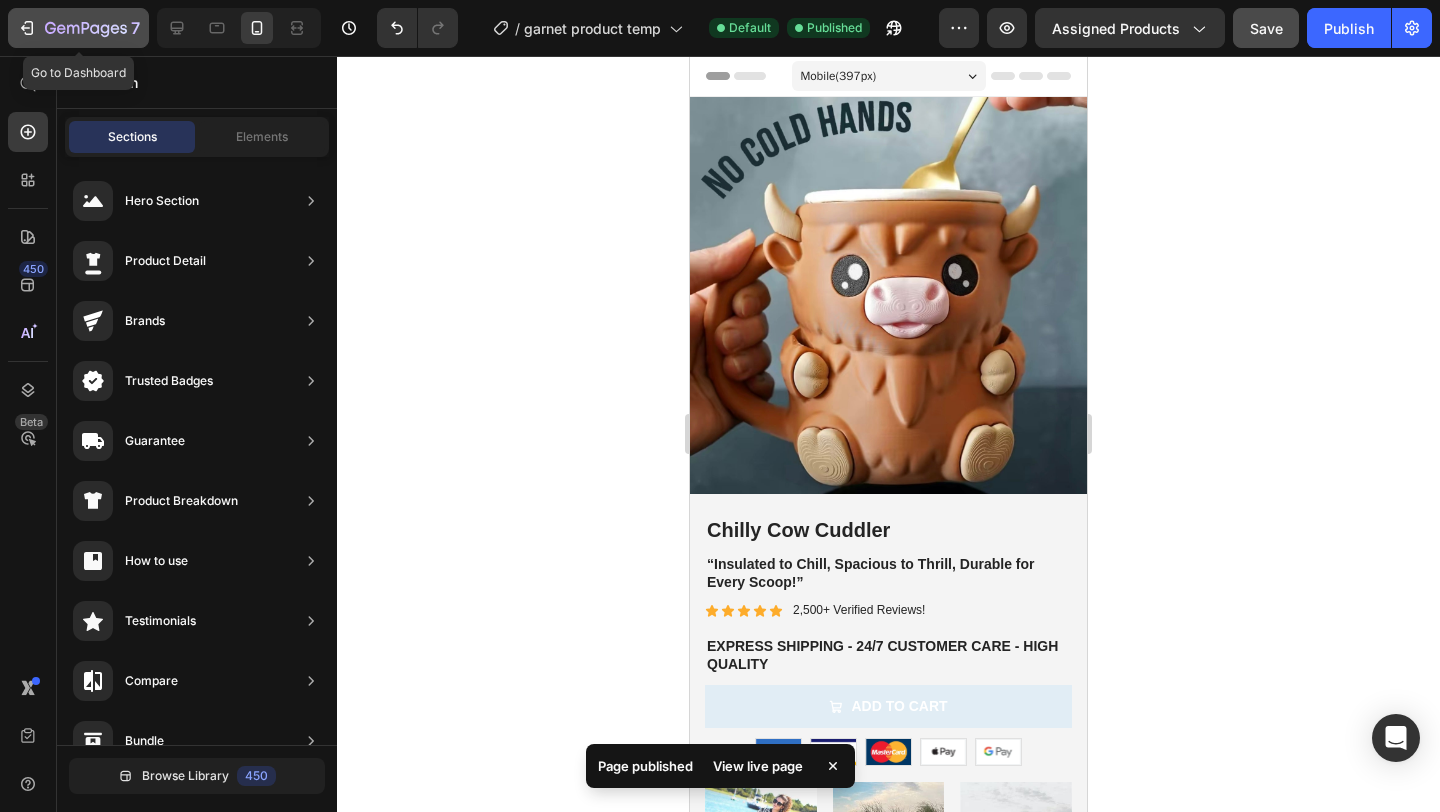 click 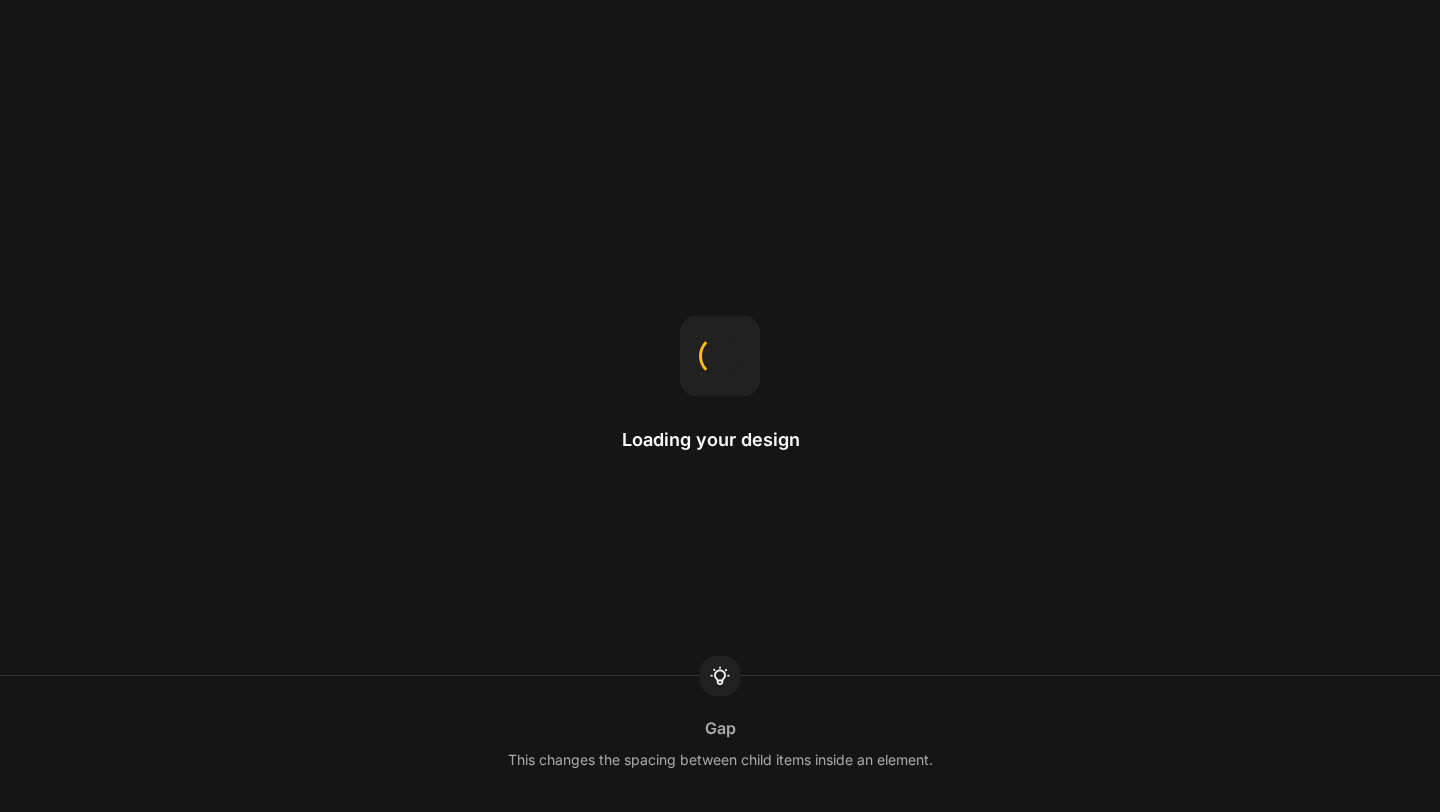 scroll, scrollTop: 0, scrollLeft: 0, axis: both 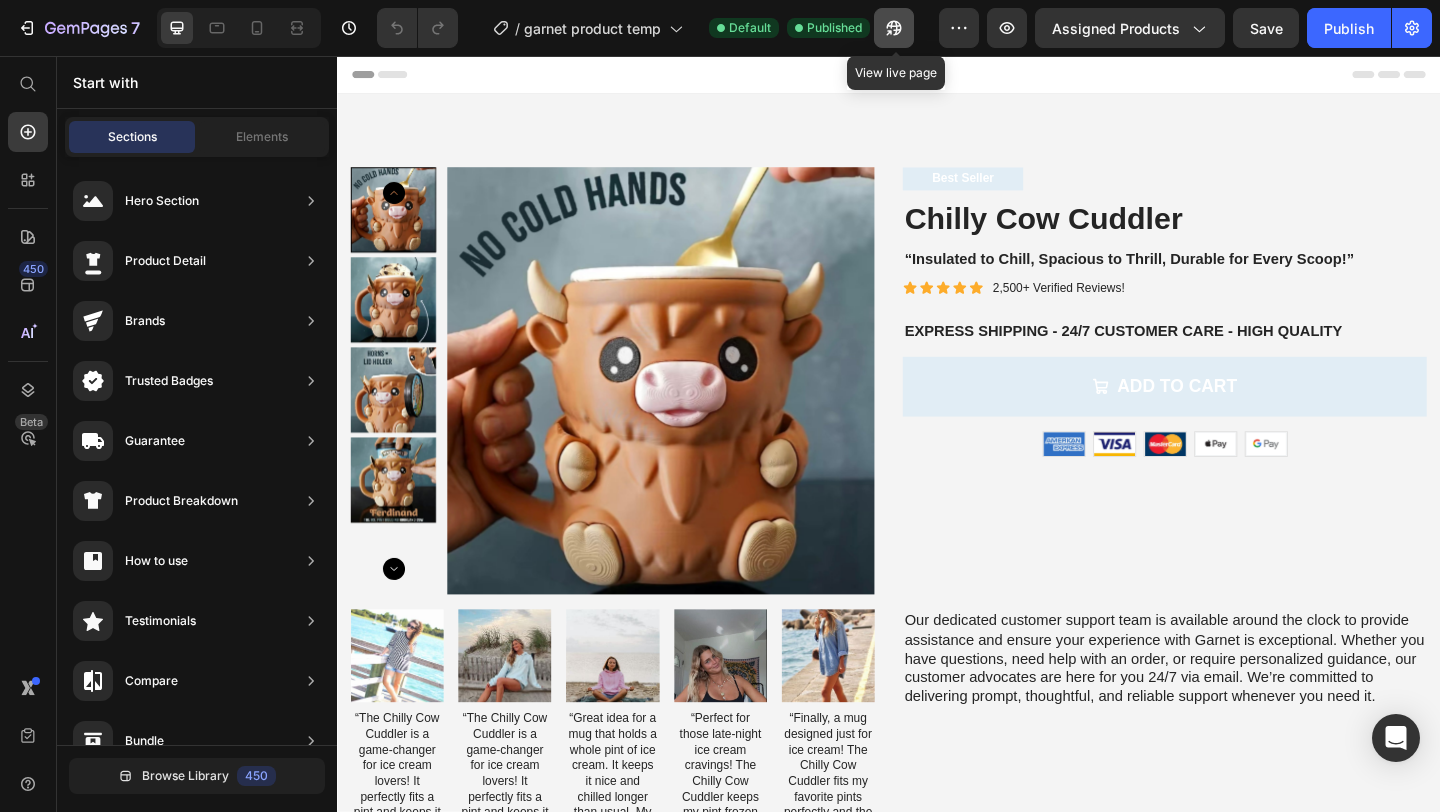 click 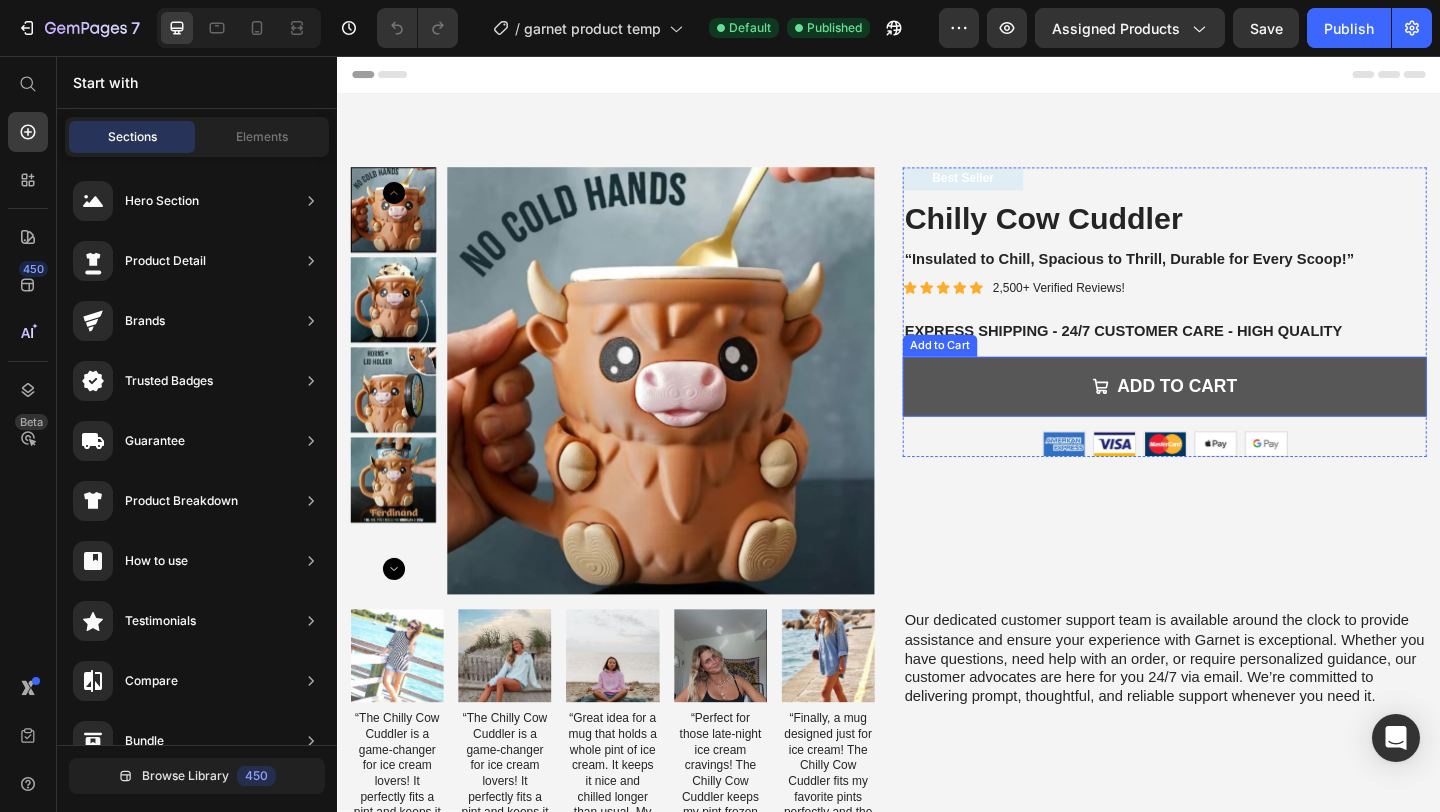 click on "Add to cart" at bounding box center [1237, 415] 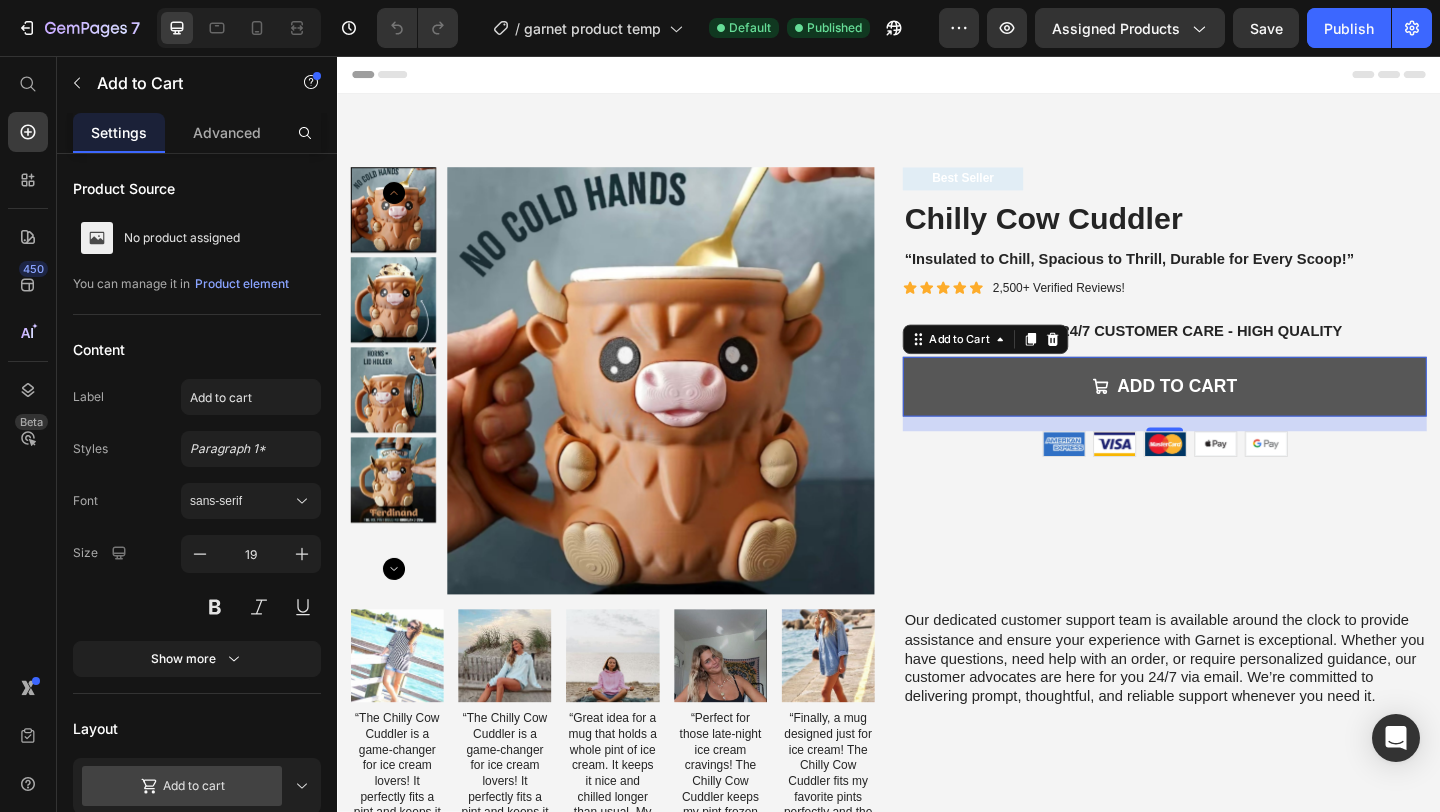 click on "Add to cart" at bounding box center (1237, 415) 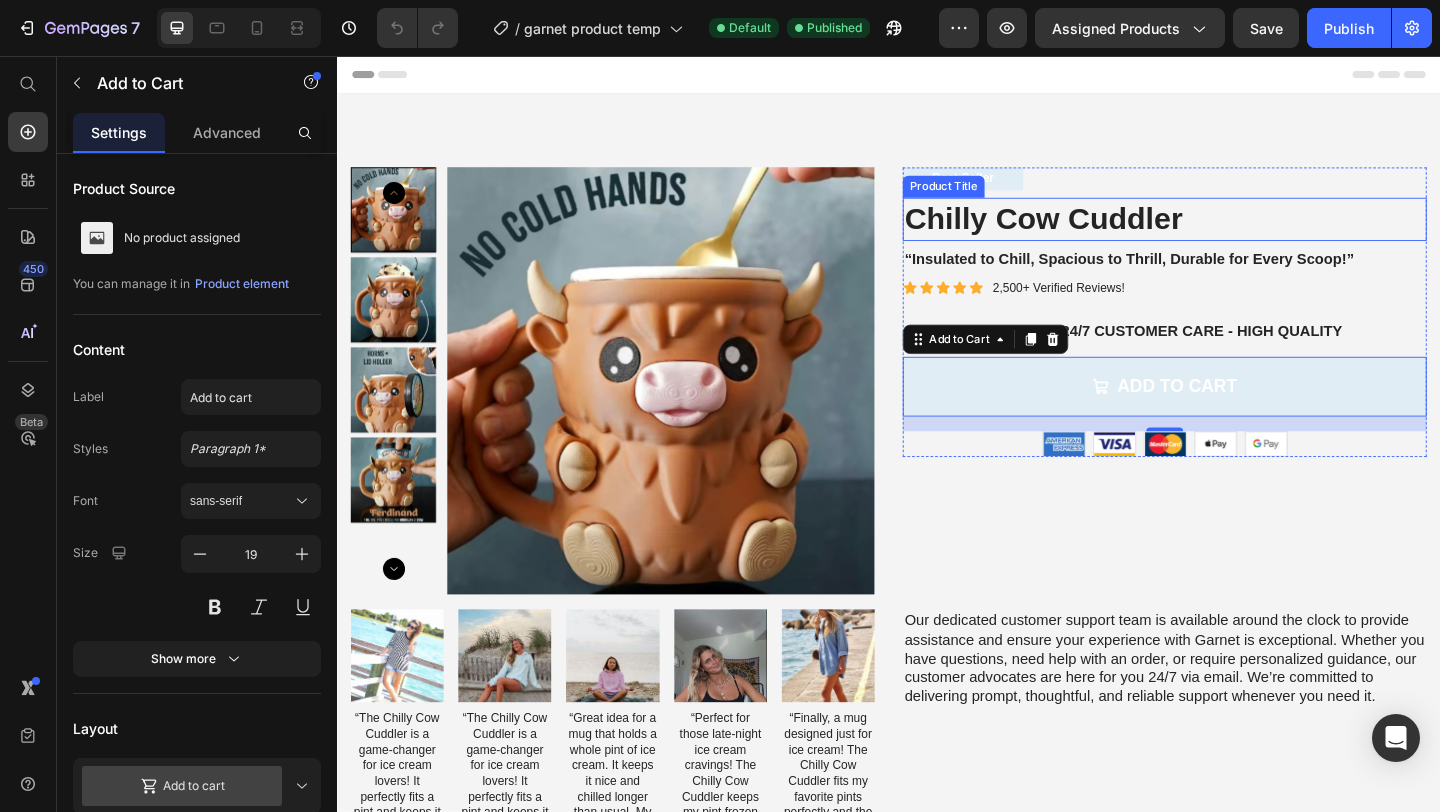 click on "Product Title" at bounding box center (996, 198) 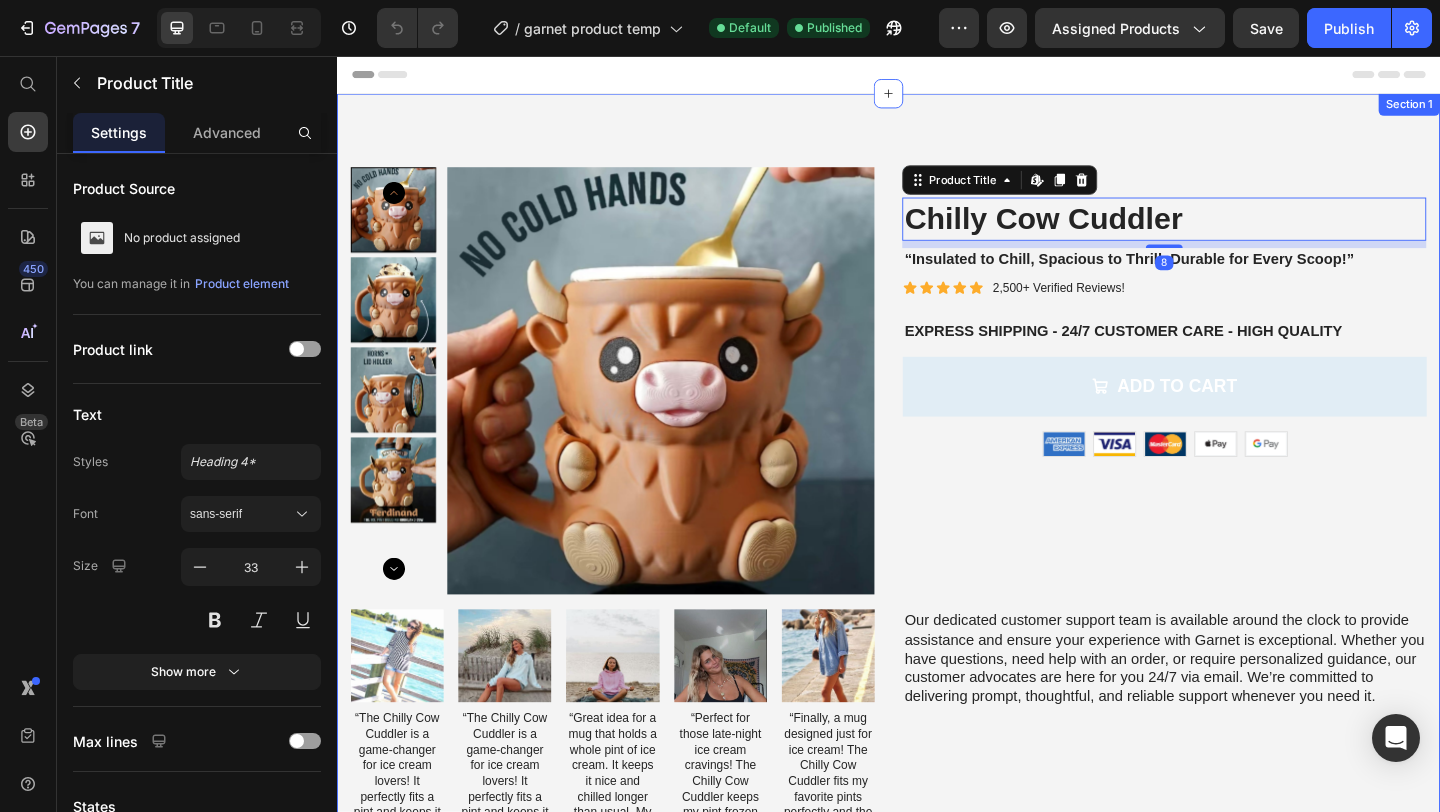 click on "Product Images Best Seller Text Block Chilly Cow Cuddler Product Title   Edit content in Shopify 8 “Insulated to Chill, Spacious to Thrill, Durable for Every Scoop!” Text Block Icon Icon Icon Icon Icon Icon List 2,500+ Verified Reviews! Text Block Row EXPRESS SHIPPING - 24/7 CUSTOMER CARE - HIGH QUALITY Text Block
Add to cart Add to Cart Image Image Image Image Image Row Row Product Image “The Chilly Cow Cuddler is a game-changer for ice cream lovers! It perfectly fits a pint and keeps it cold way longer than a regular bowl. No more melted messes. Totally recommend!” Text Block Image “The Chilly Cow Cuddler is a game-changer for ice cream lovers! It perfectly fits a pint and keeps it cold way longer than a regular bowl. No more melted messes. Totally recommend!” Text Block Image “Great idea for a mug that holds a whole pint of ice cream. It keeps it nice and chilled longer than usual. My only wish is that it came with a lid, but overall very happy!” Icon" at bounding box center (937, 822) 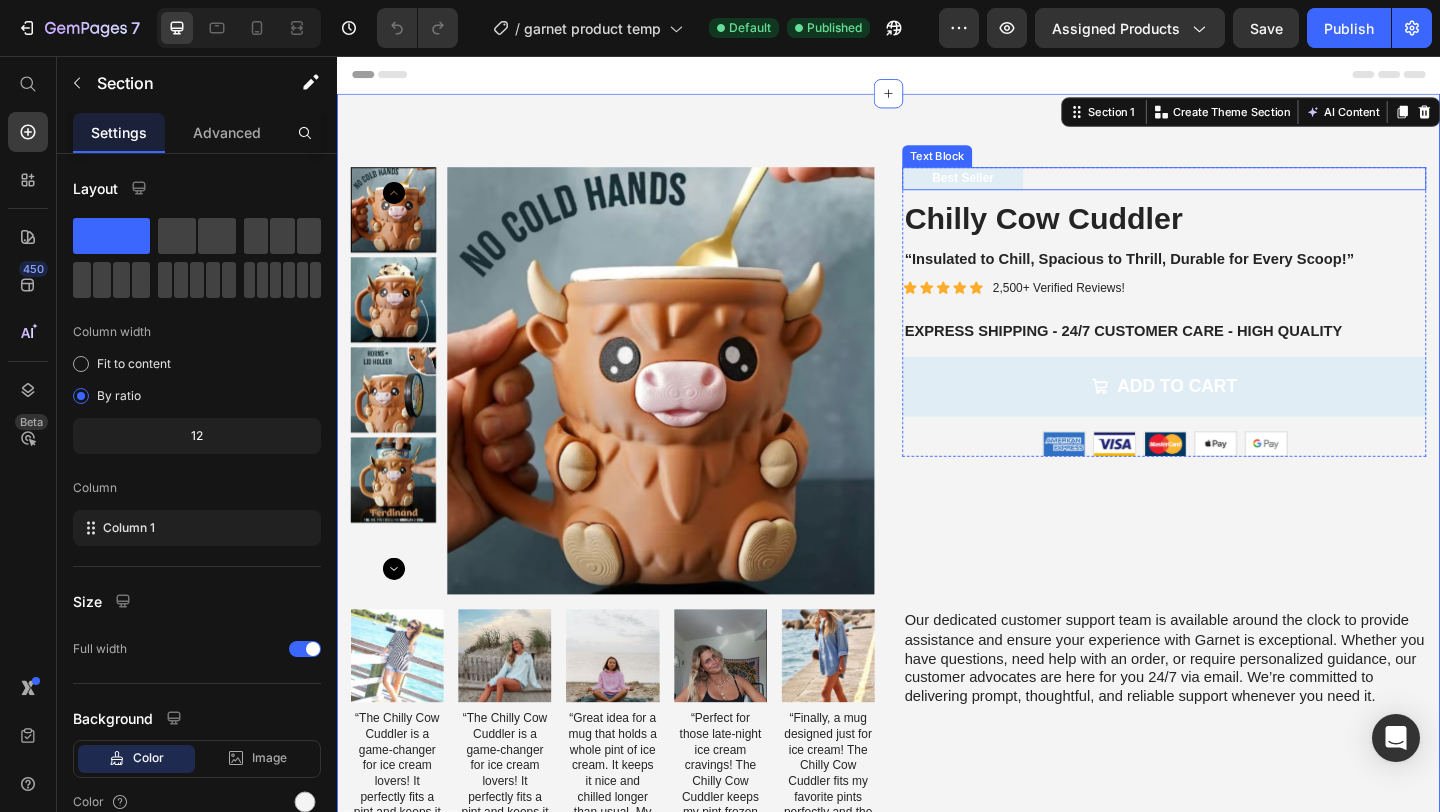 click on "Best Seller" at bounding box center (1017, 189) 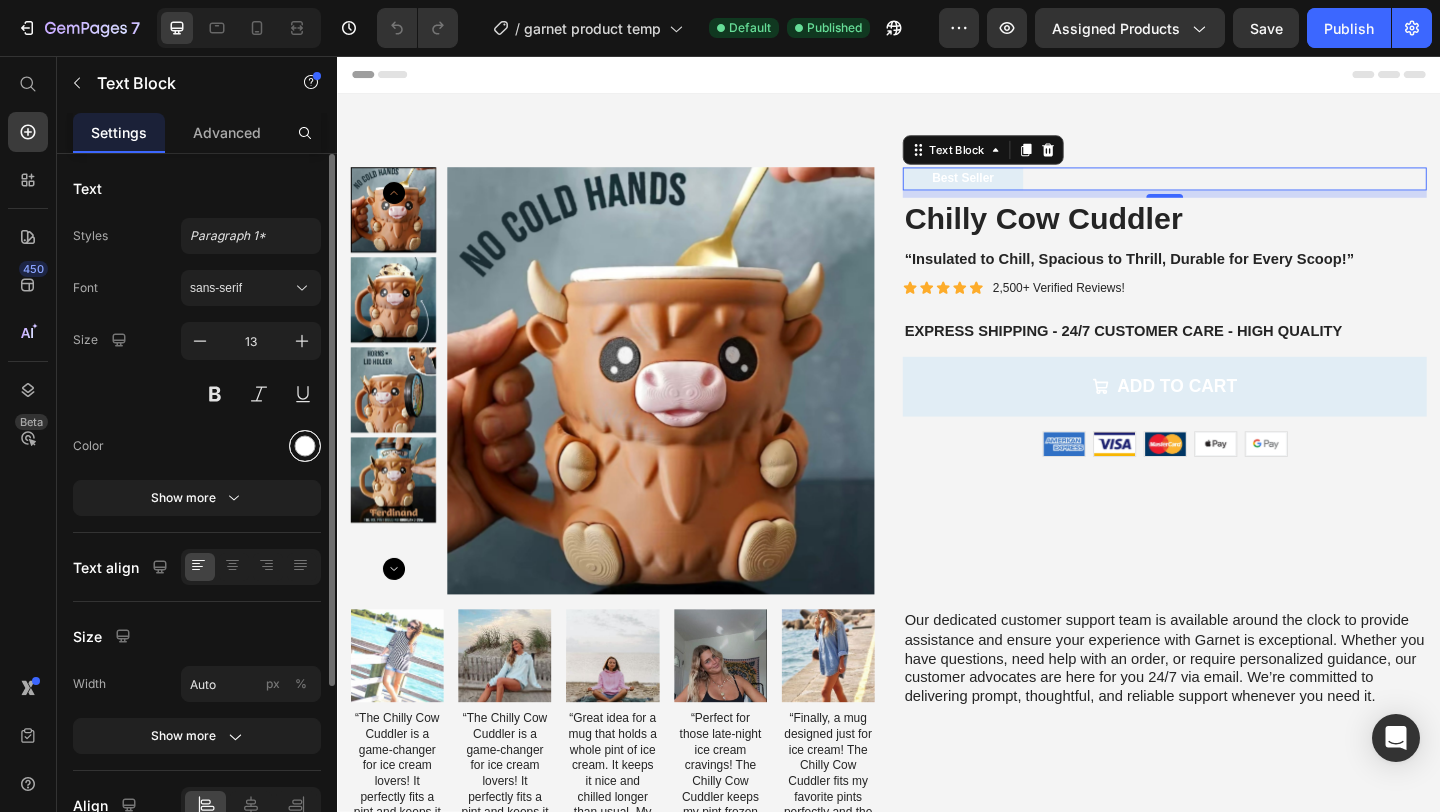 click at bounding box center (305, 446) 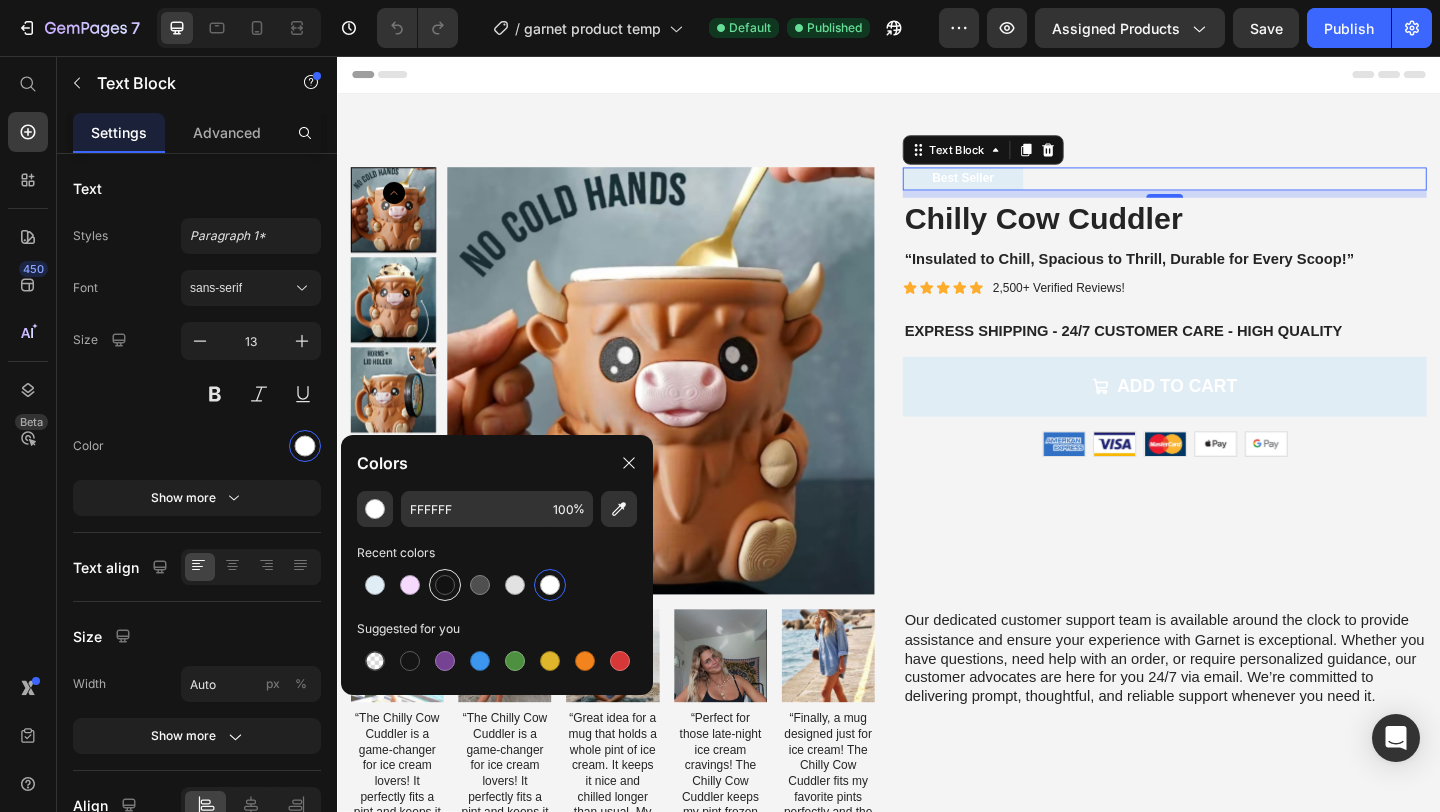 click at bounding box center [445, 585] 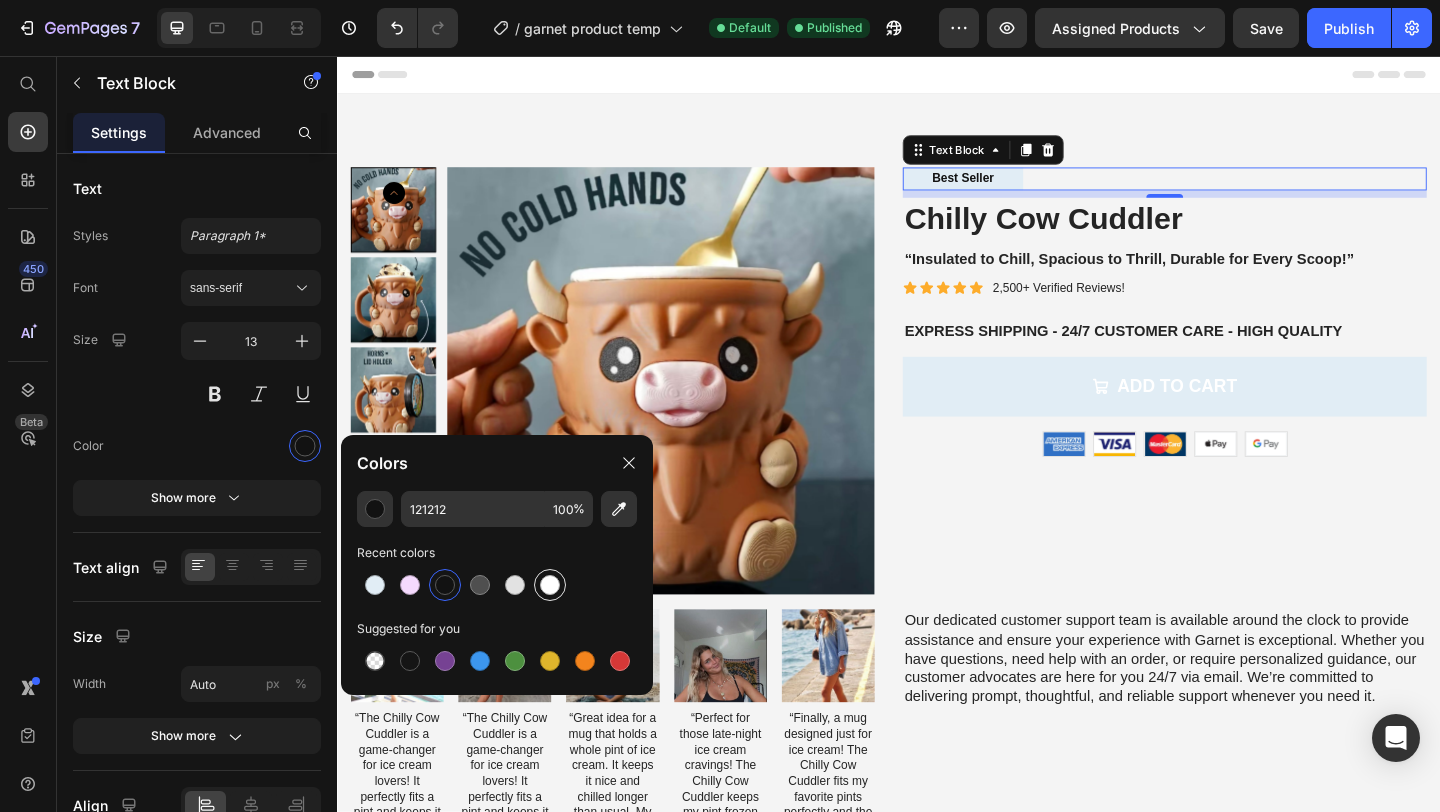 click at bounding box center [550, 585] 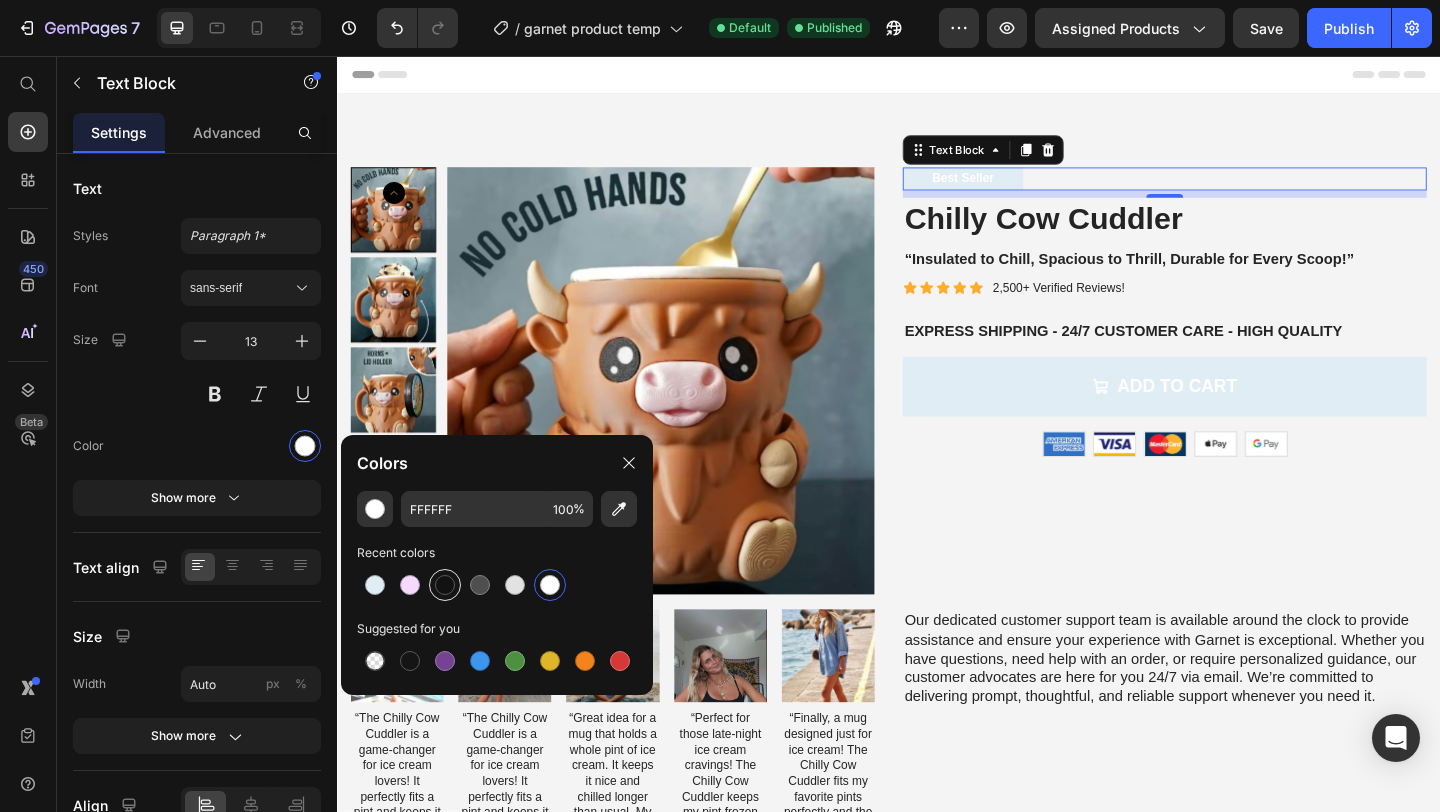click at bounding box center [445, 585] 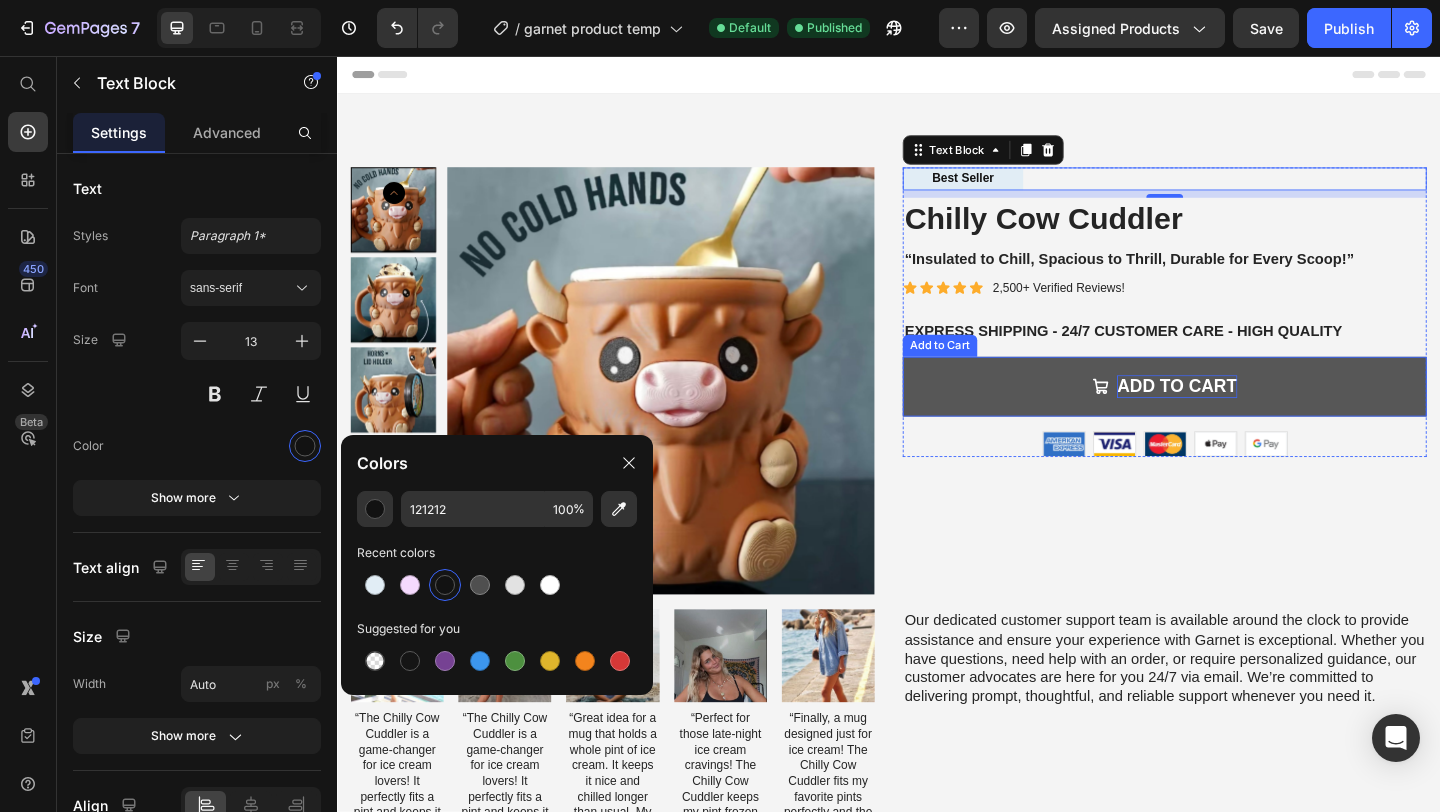 click on "Add to cart" at bounding box center [1250, 415] 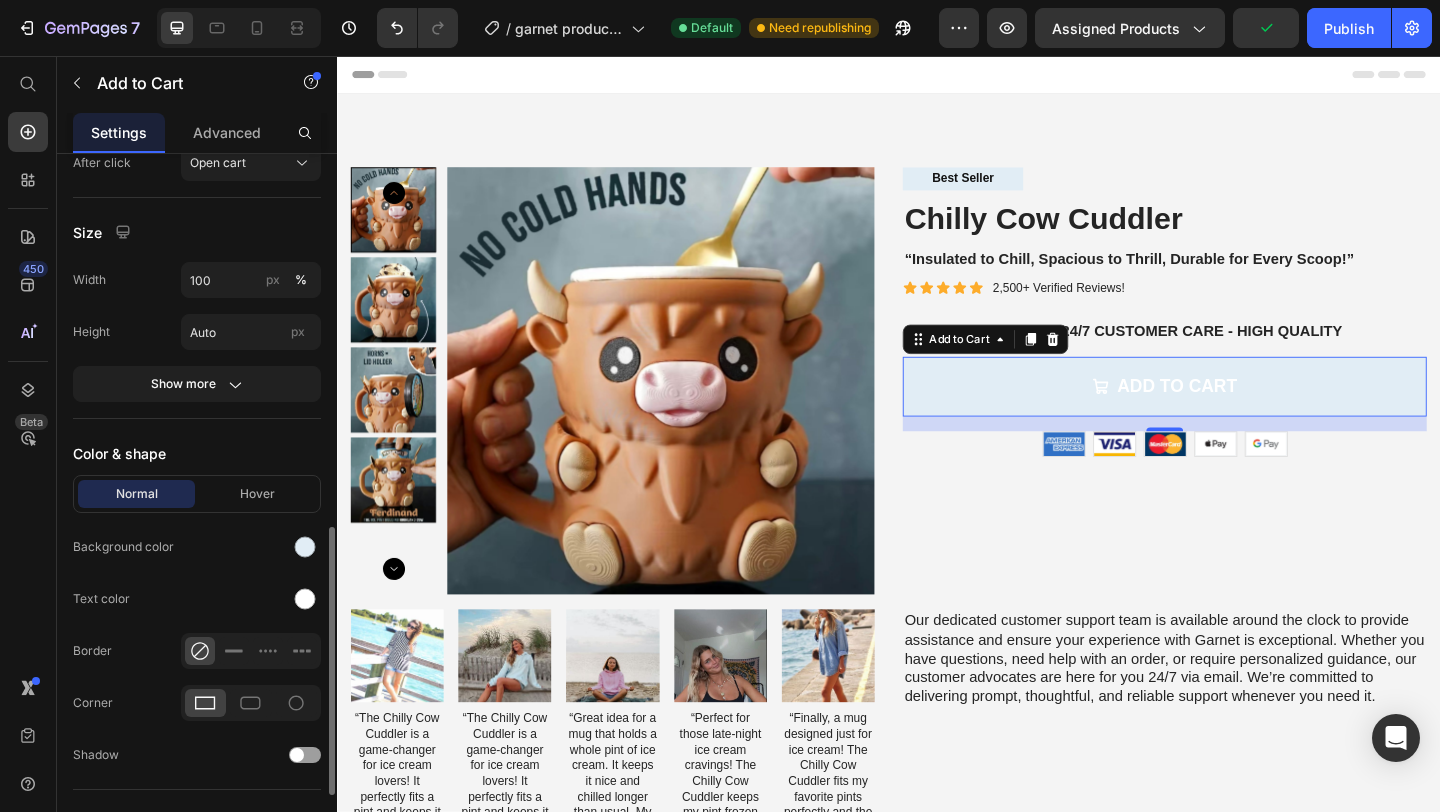 scroll, scrollTop: 979, scrollLeft: 0, axis: vertical 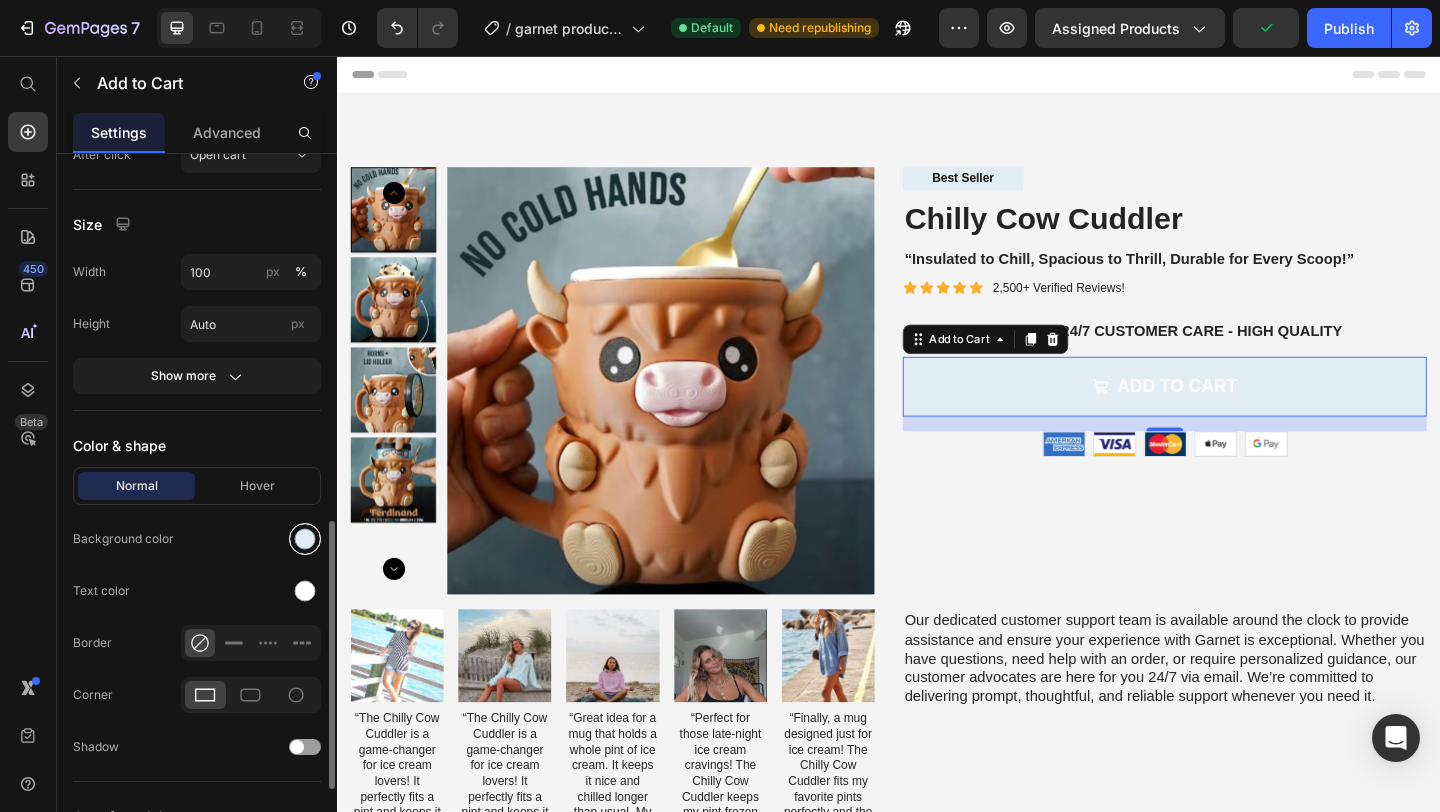 click at bounding box center [305, 539] 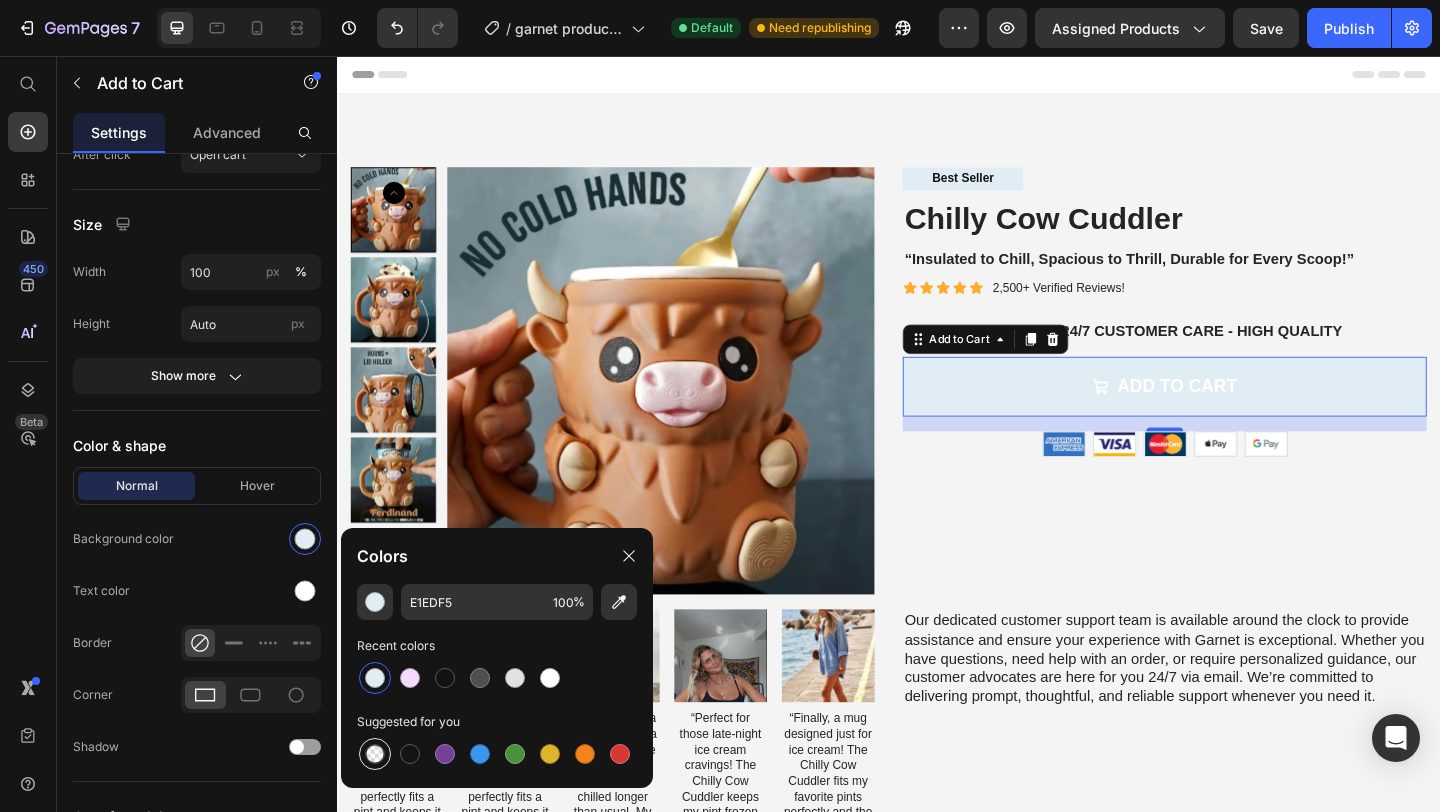 click at bounding box center (375, 754) 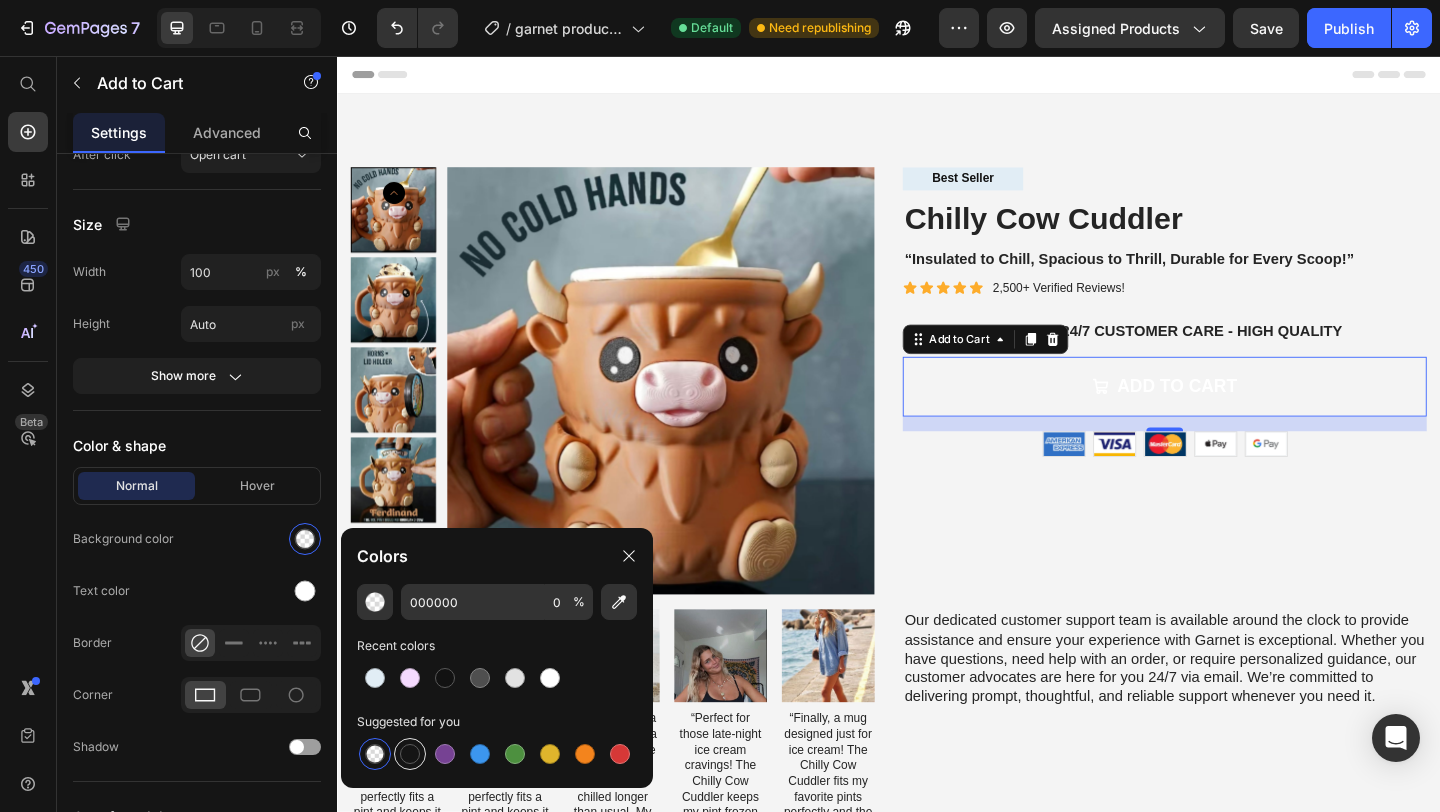 click at bounding box center (410, 754) 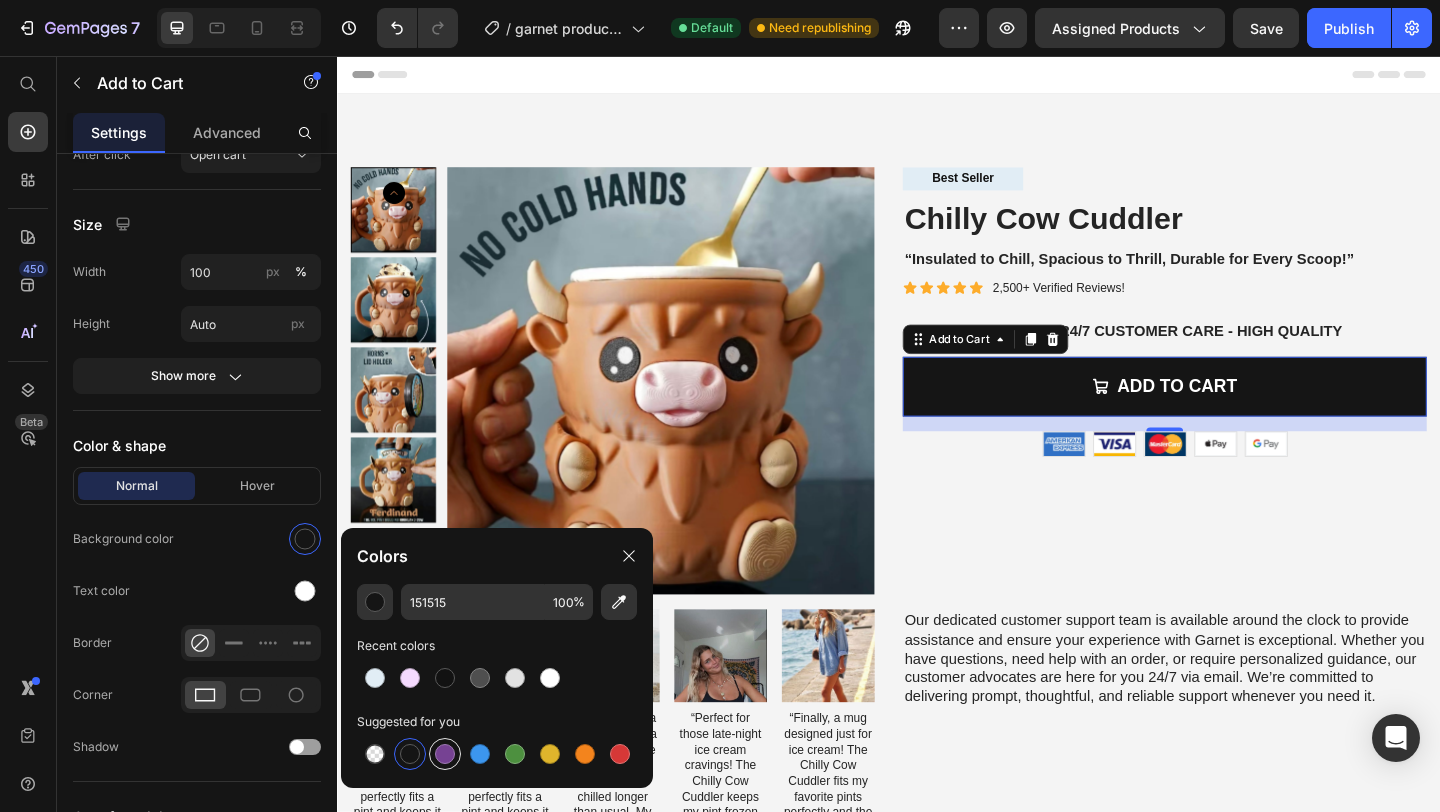 click at bounding box center [445, 754] 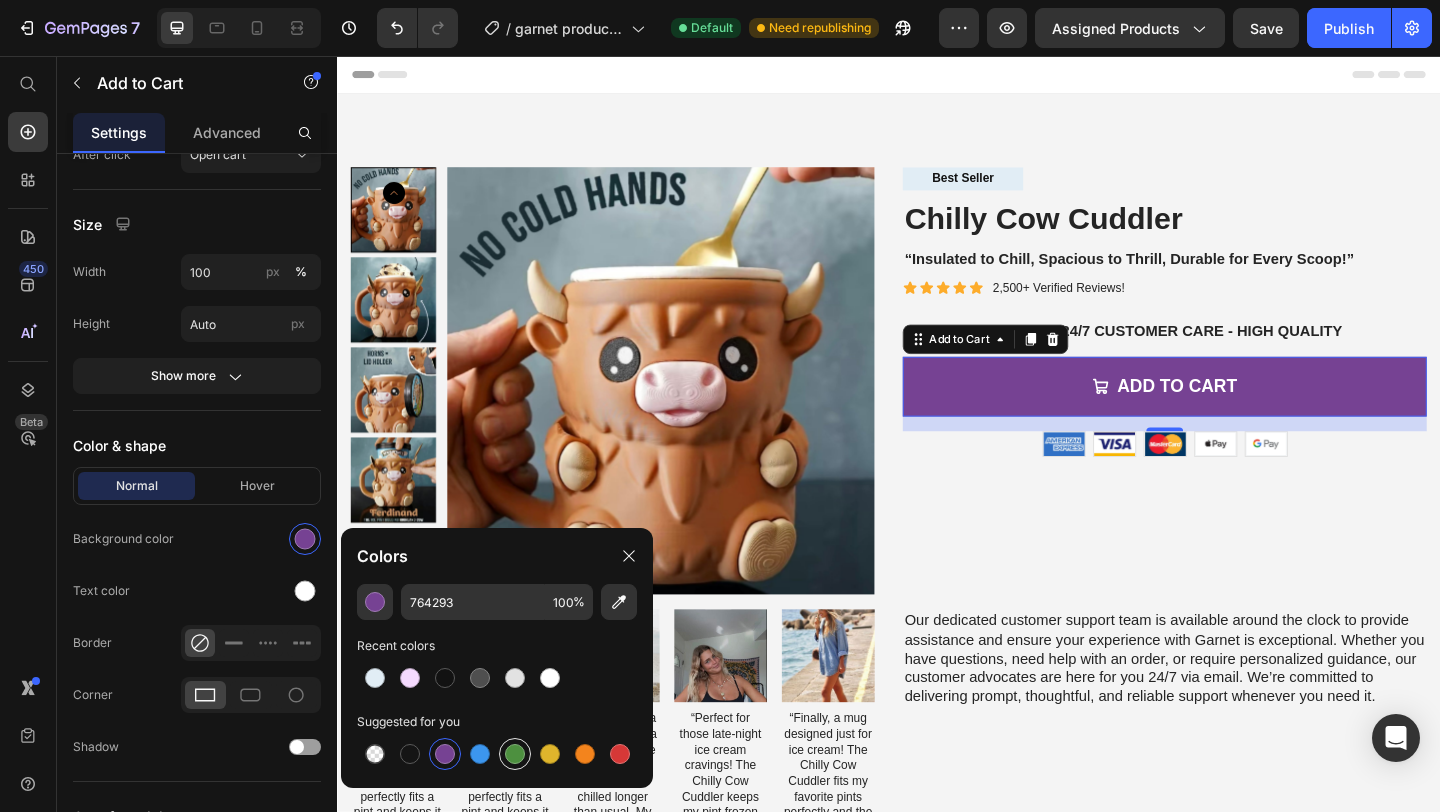 click at bounding box center (515, 754) 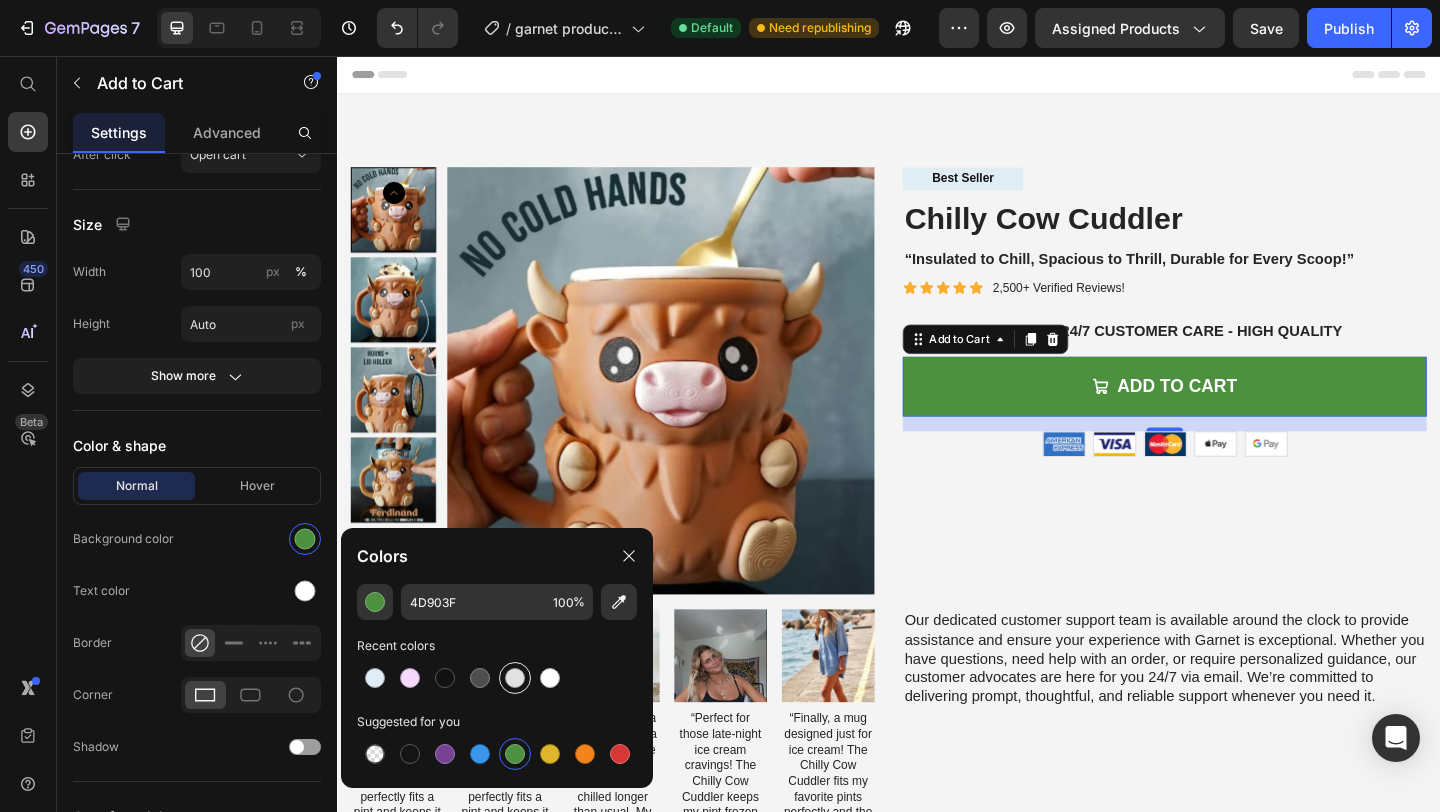 click at bounding box center (515, 678) 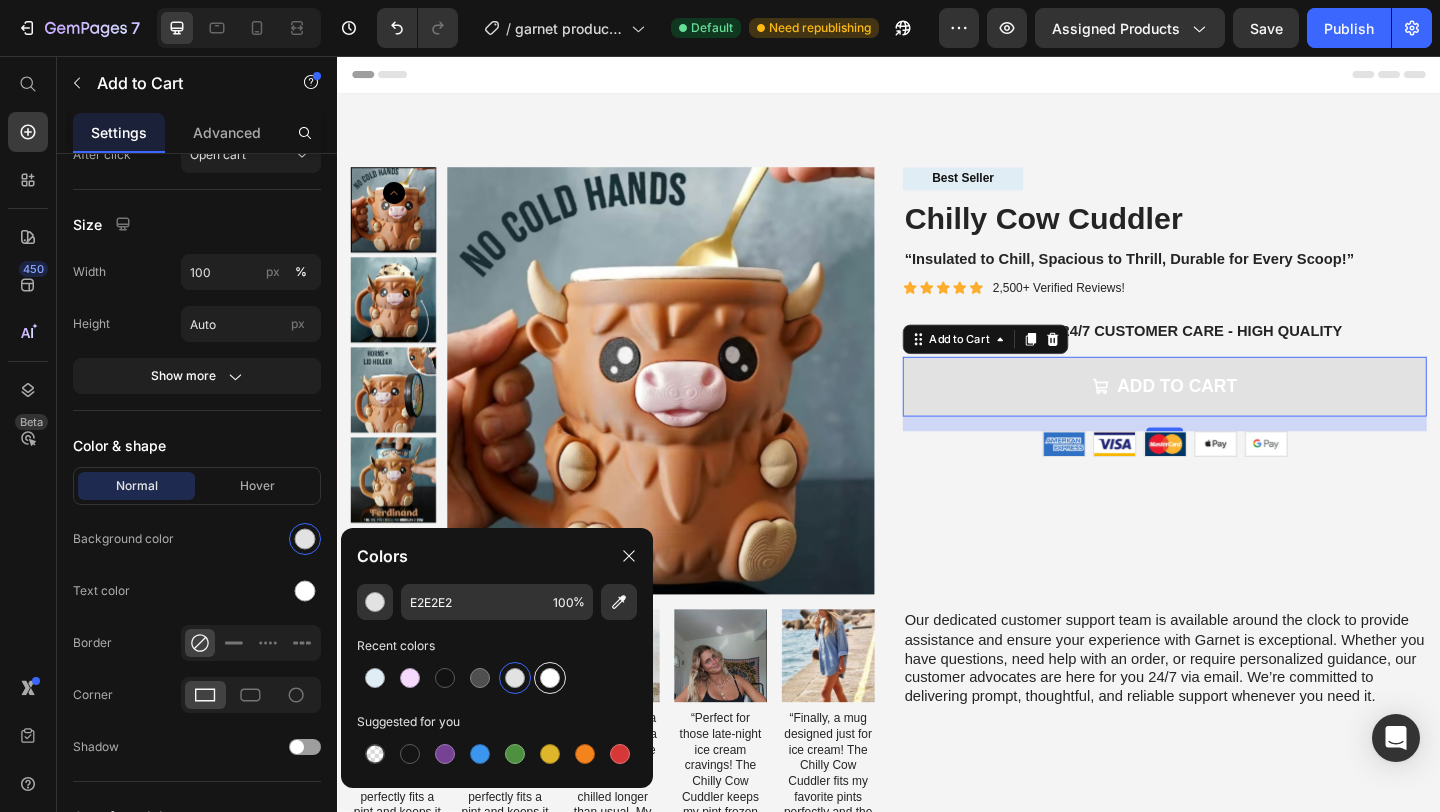 click at bounding box center [550, 678] 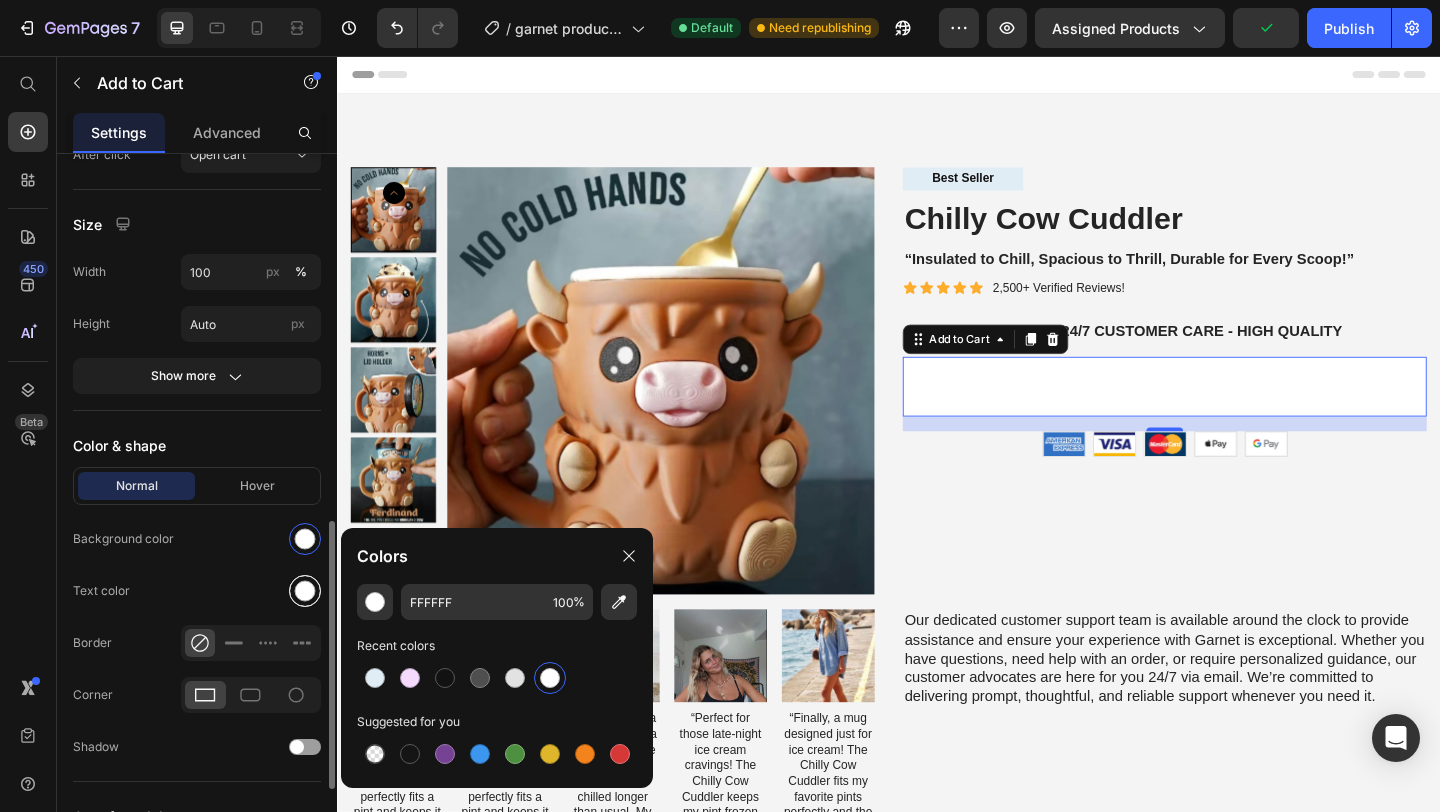click at bounding box center (305, 591) 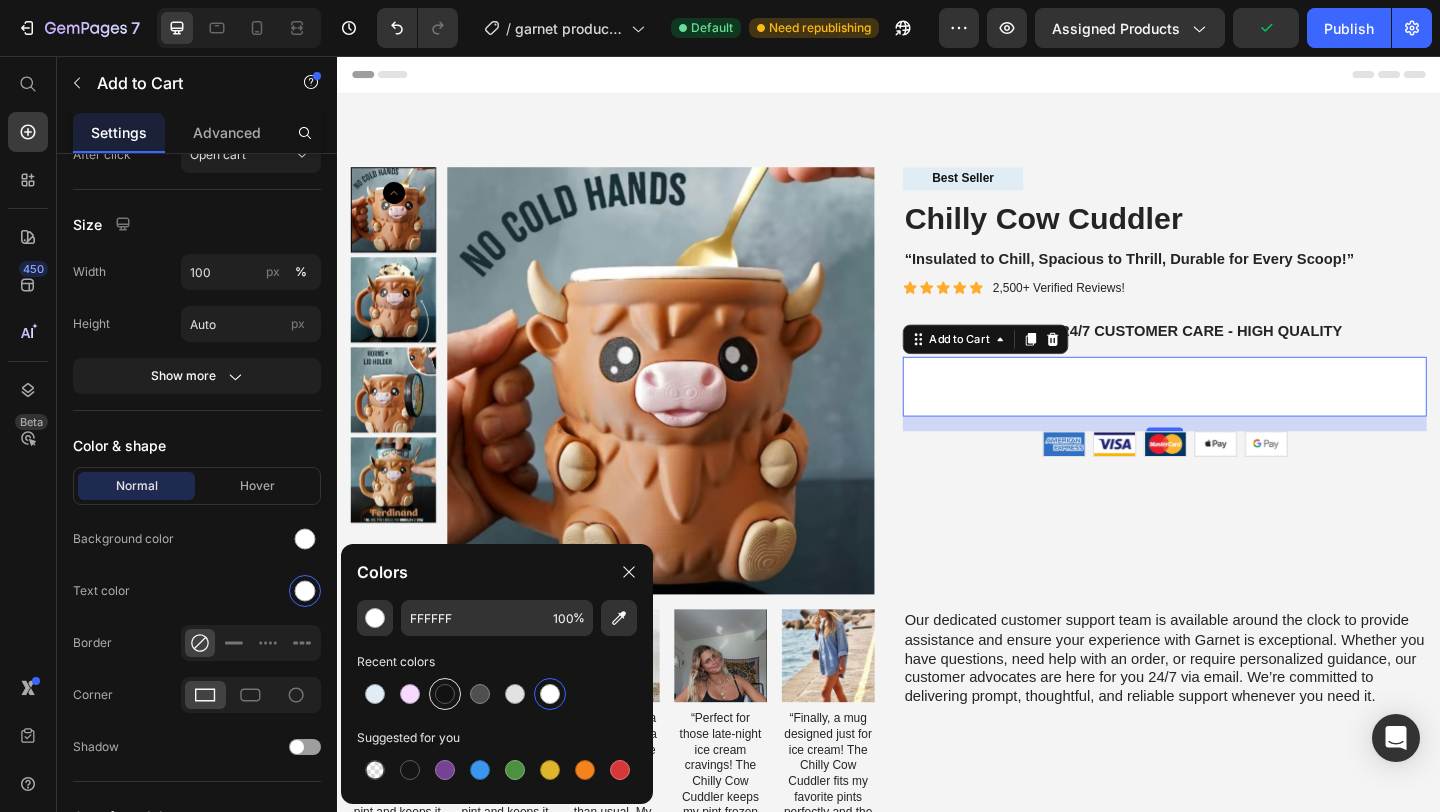 click at bounding box center (445, 694) 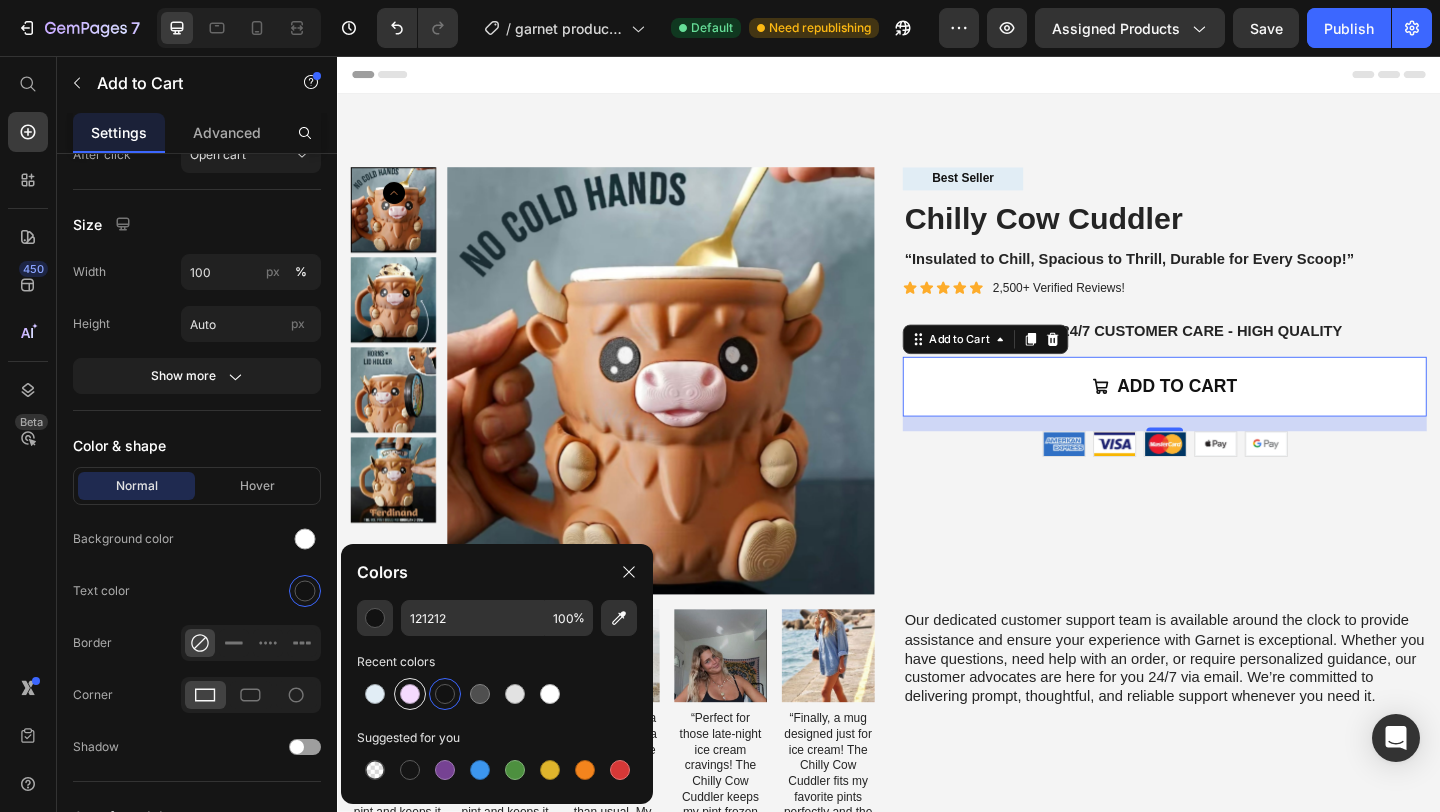 click at bounding box center (410, 694) 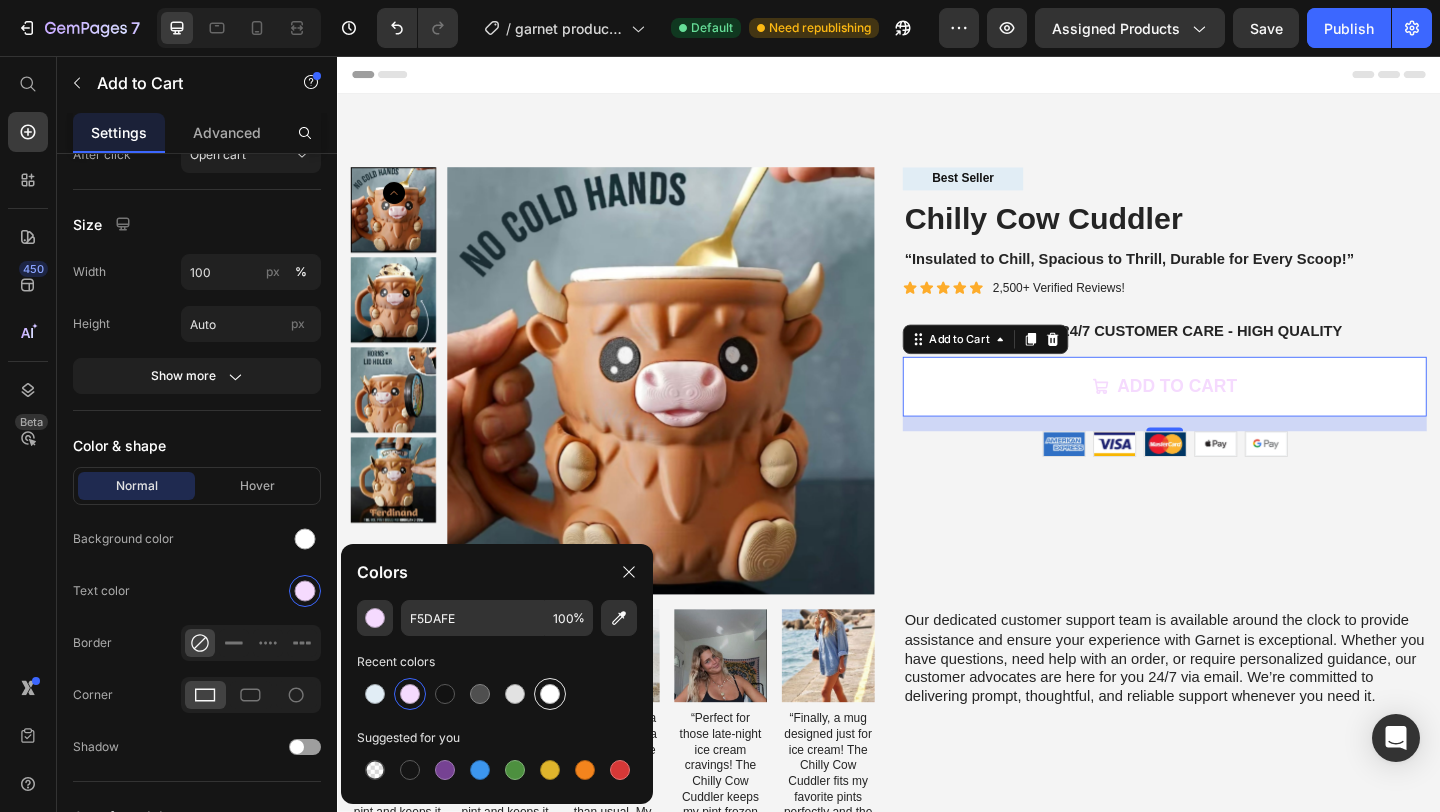 click at bounding box center (550, 694) 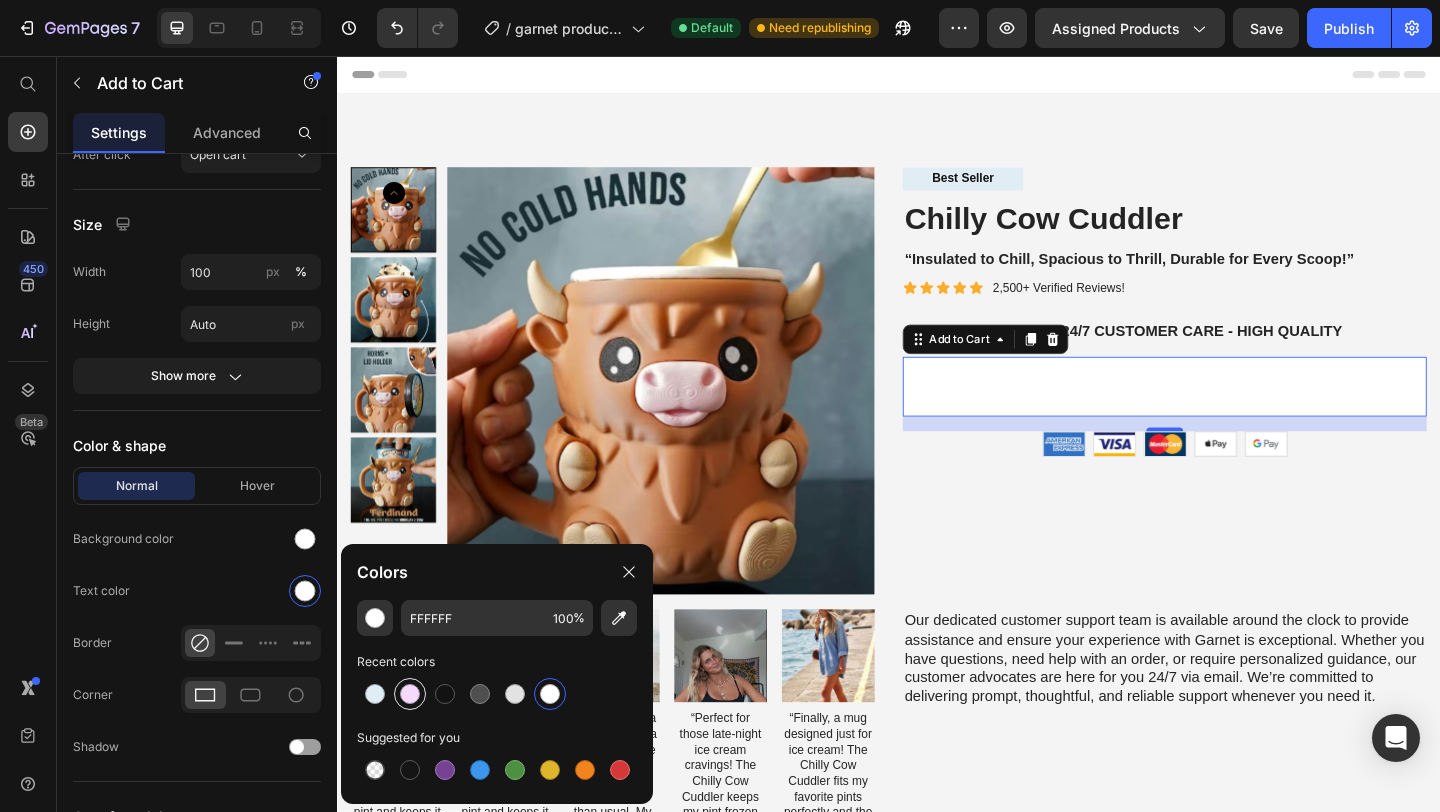 click at bounding box center (410, 694) 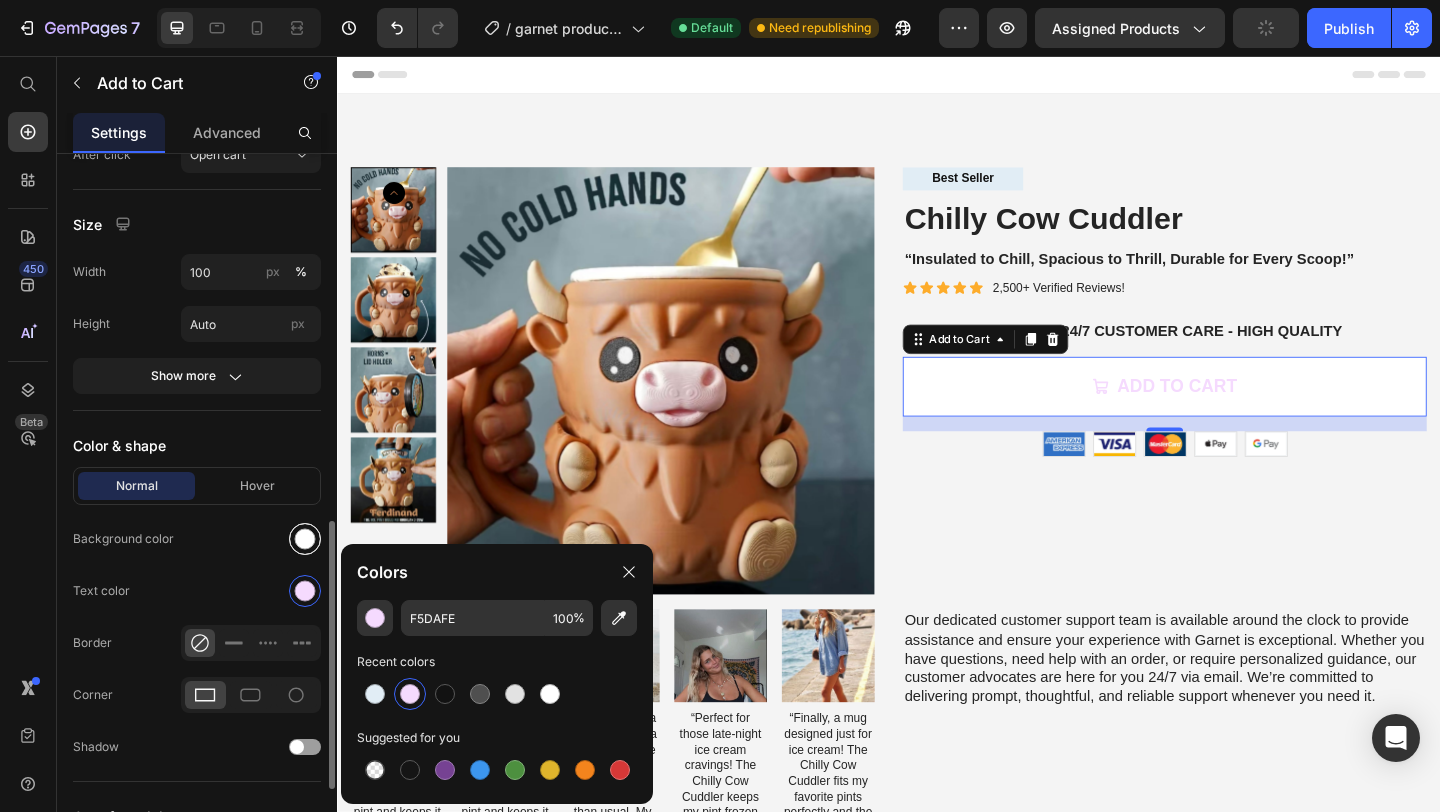 click at bounding box center (305, 539) 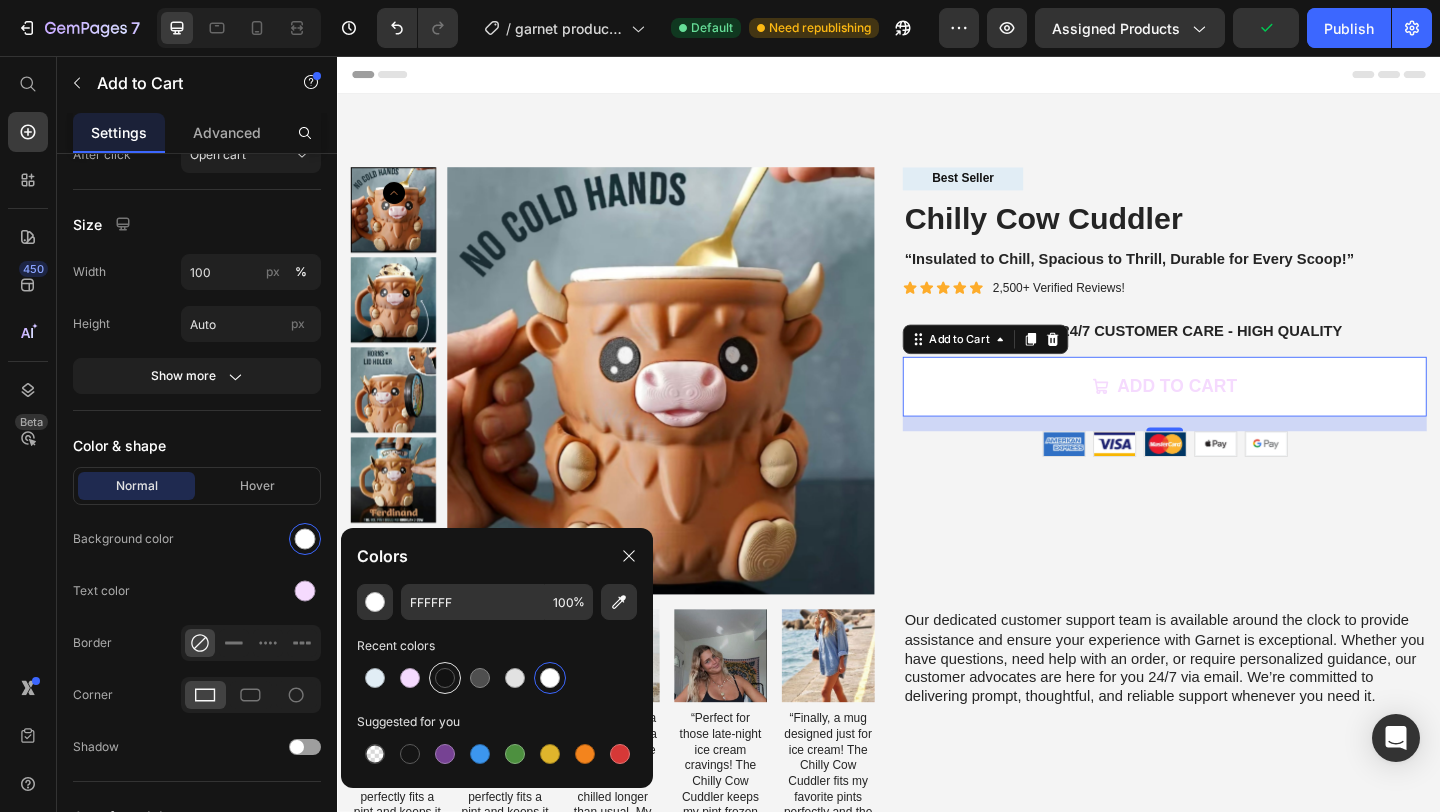 click at bounding box center (445, 678) 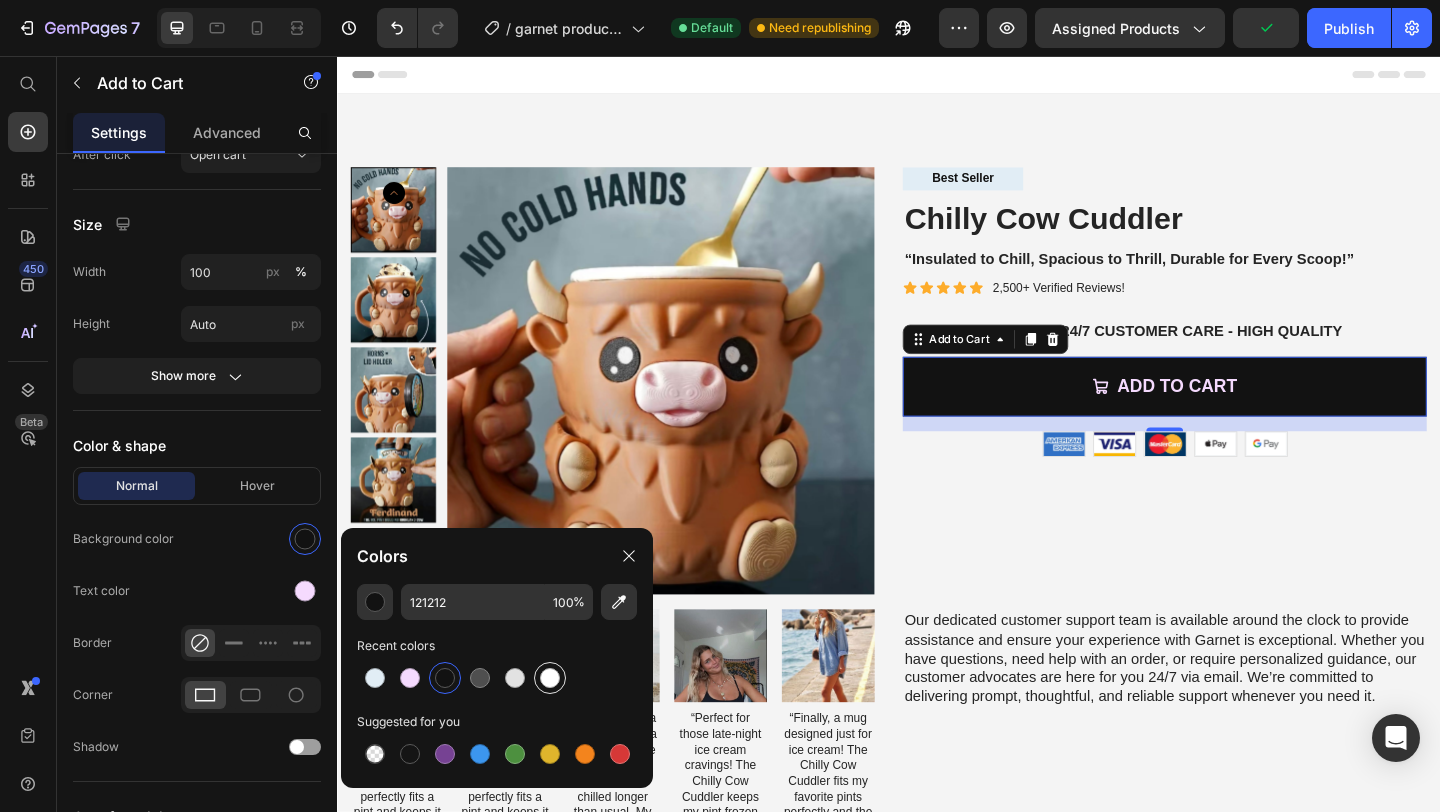 click at bounding box center [550, 678] 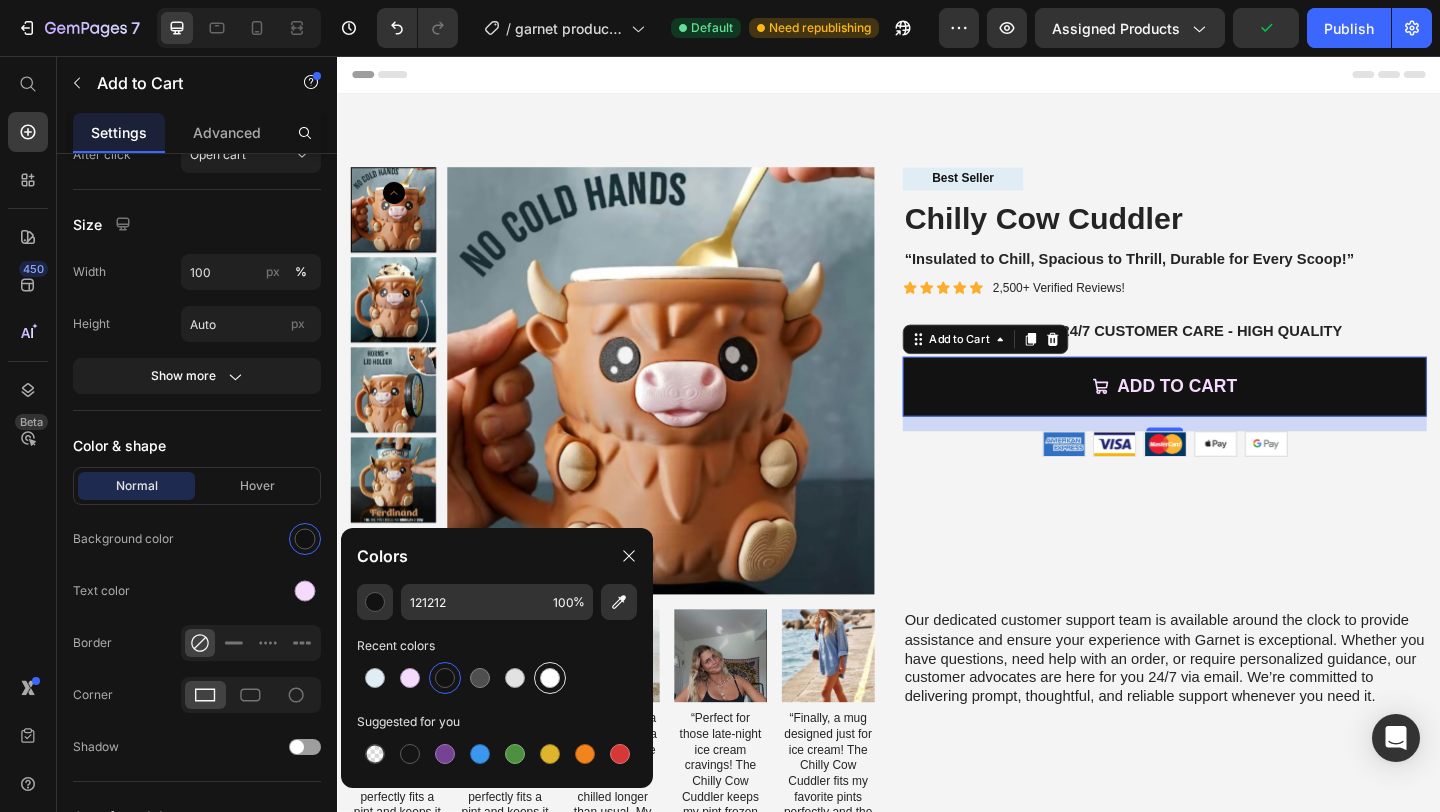 type on "FFFFFF" 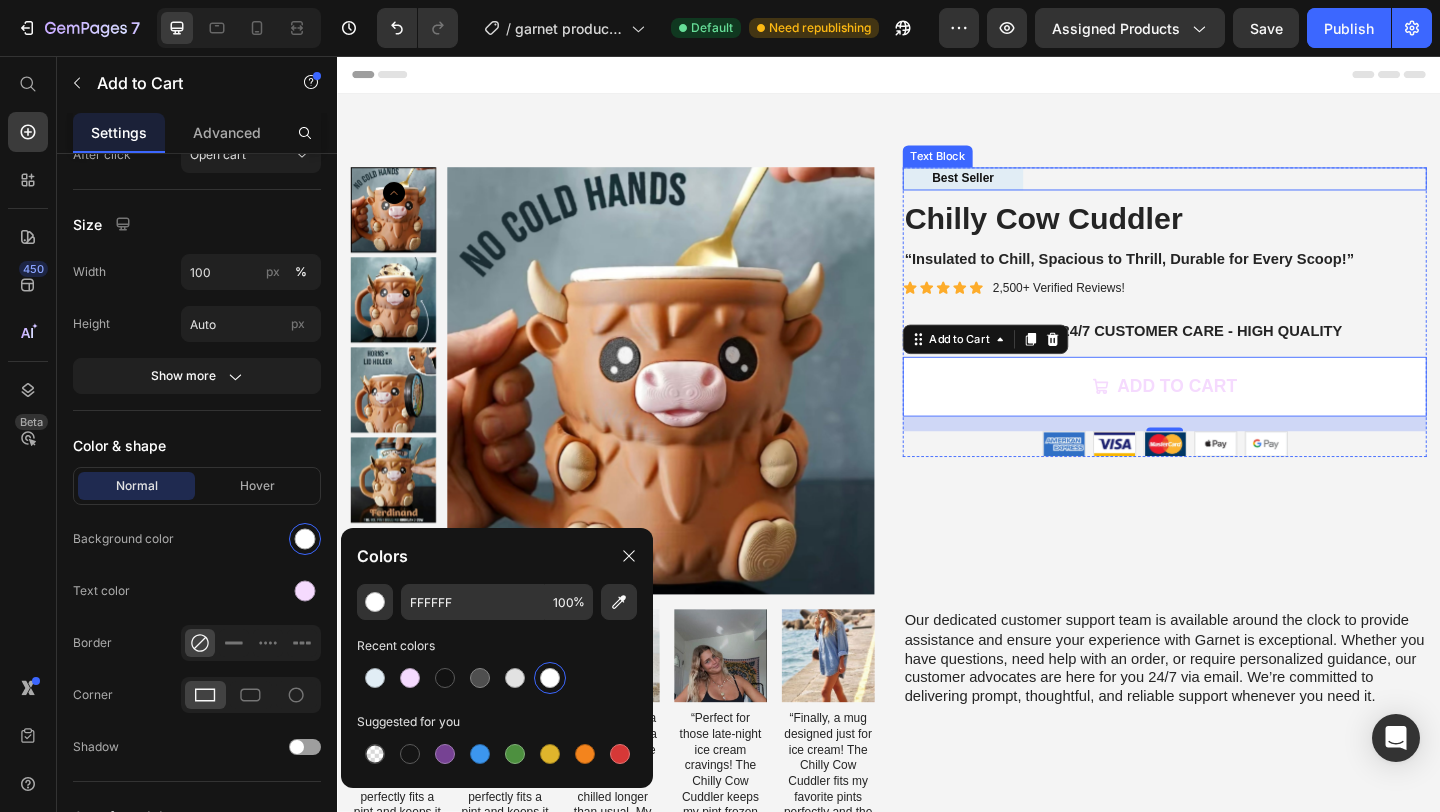 click on "Best Seller" at bounding box center (1017, 189) 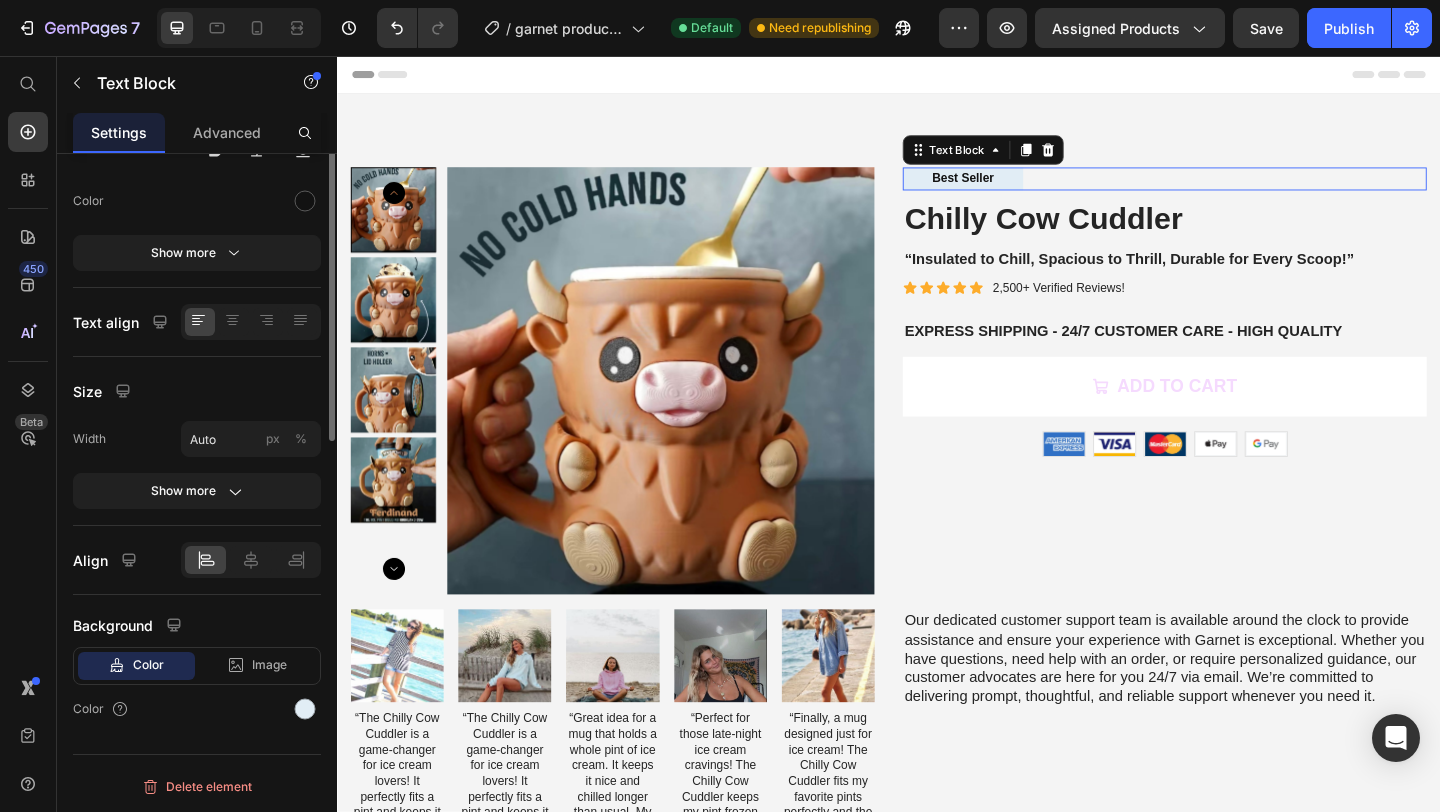 scroll, scrollTop: 0, scrollLeft: 0, axis: both 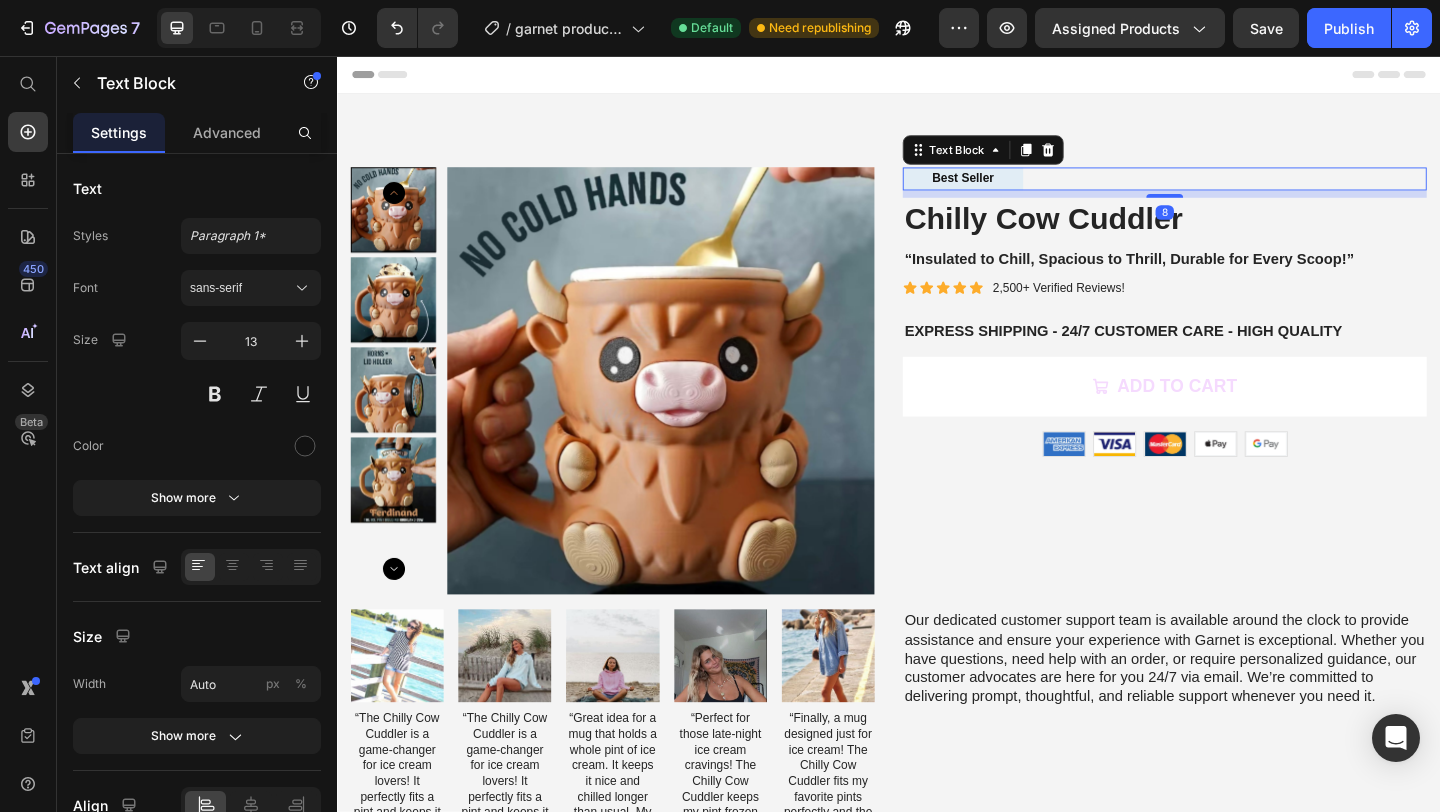 click on "Best Seller" at bounding box center [1017, 189] 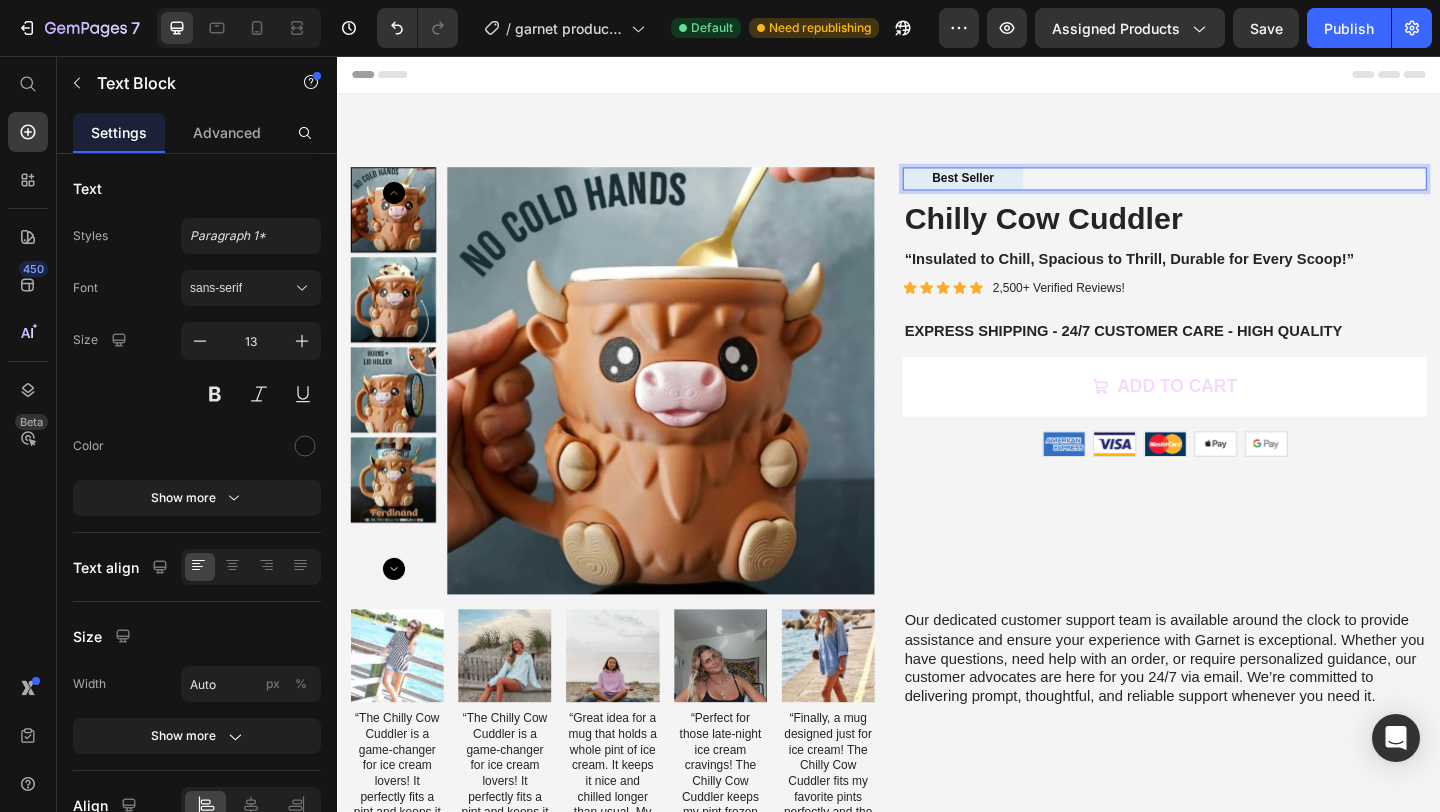 click on "Best Seller" at bounding box center [1017, 189] 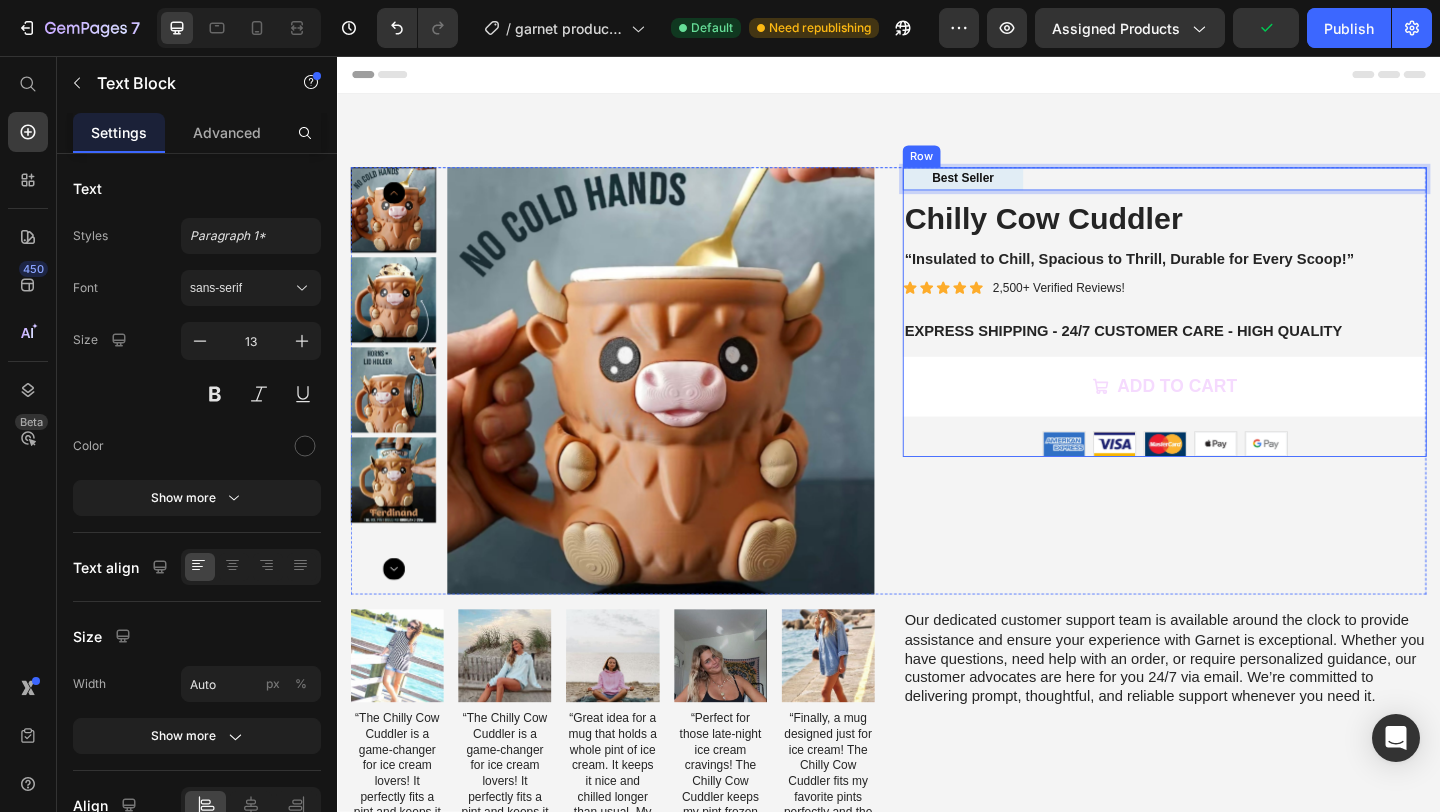 click on "Best Seller Text Block   8 Chilly Cow Cuddler Product Title “Insulated to Chill, Spacious to Thrill, Durable for Every Scoop!” Text Block Icon Icon Icon Icon Icon Icon List 2,500+ Verified Reviews! Text Block Row EXPRESS SHIPPING - 24/7 CUSTOMER CARE - HIGH QUALITY Text Block
Add to cart Add to Cart Image Image Image Image Image Row" at bounding box center (1237, 334) 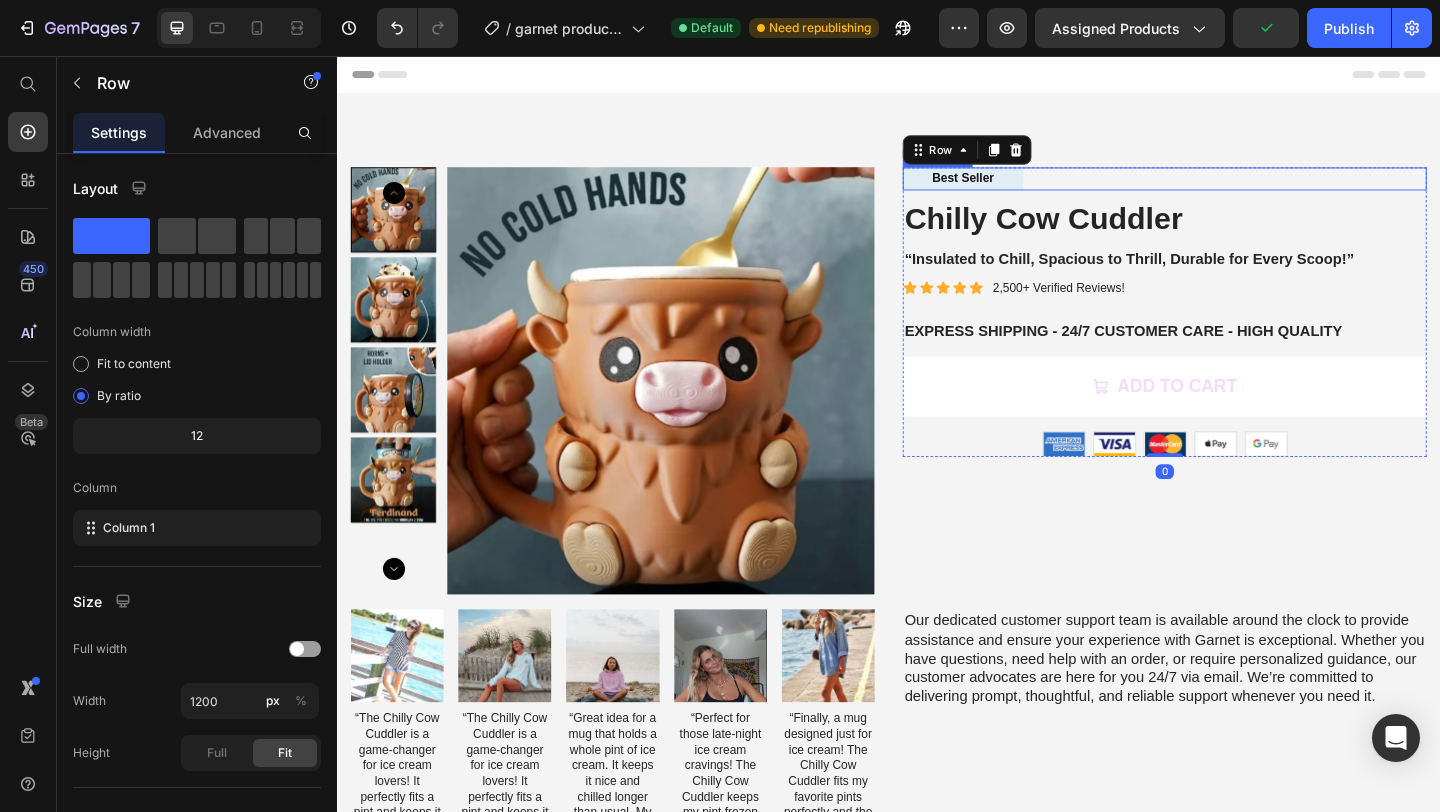 click on "Best Seller" at bounding box center (1017, 189) 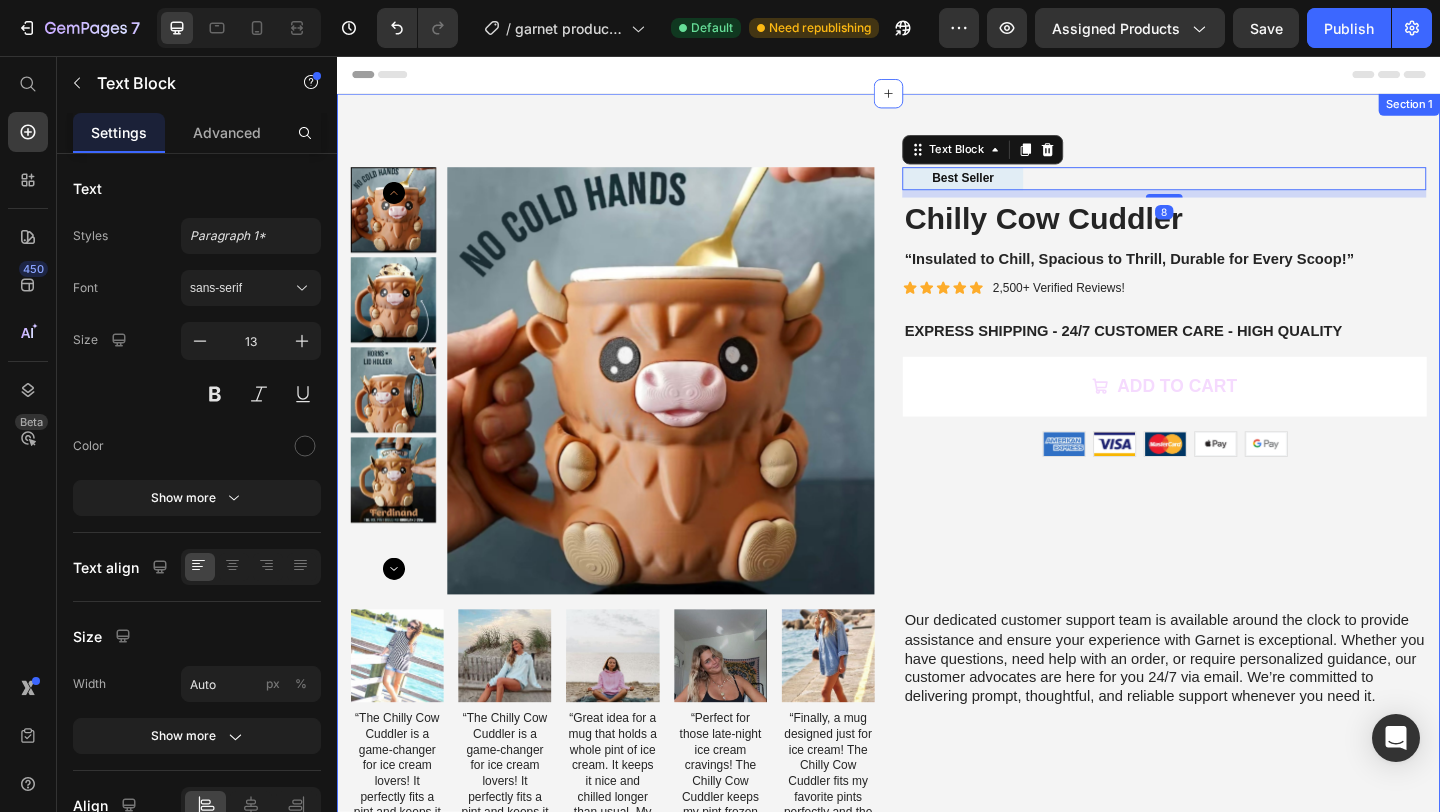 click on "Product Images Best Seller Text Block   8 Chilly Cow Cuddler Product Title “Insulated to Chill, Spacious to Thrill, Durable for Every Scoop!” Text Block Icon Icon Icon Icon Icon Icon List 2,500+ Verified Reviews! Text Block Row EXPRESS SHIPPING - 24/7 CUSTOMER CARE - HIGH QUALITY Text Block
Add to cart Add to Cart Image Image Image Image Image Row Row Product Image “The Chilly Cow Cuddler is a game-changer for ice cream lovers! It perfectly fits a pint and keeps it cold way longer than a regular bowl. No more melted messes. Totally recommend!” Text Block Image “The Chilly Cow Cuddler is a game-changer for ice cream lovers! It perfectly fits a pint and keeps it cold way longer than a regular bowl. No more melted messes. Totally recommend!” Text Block Image “Great idea for a mug that holds a whole pint of ice cream. It keeps it nice and chilled longer than usual. My only wish is that it came with a lid, but overall very happy!” Text Block Image Text Block" at bounding box center [937, 822] 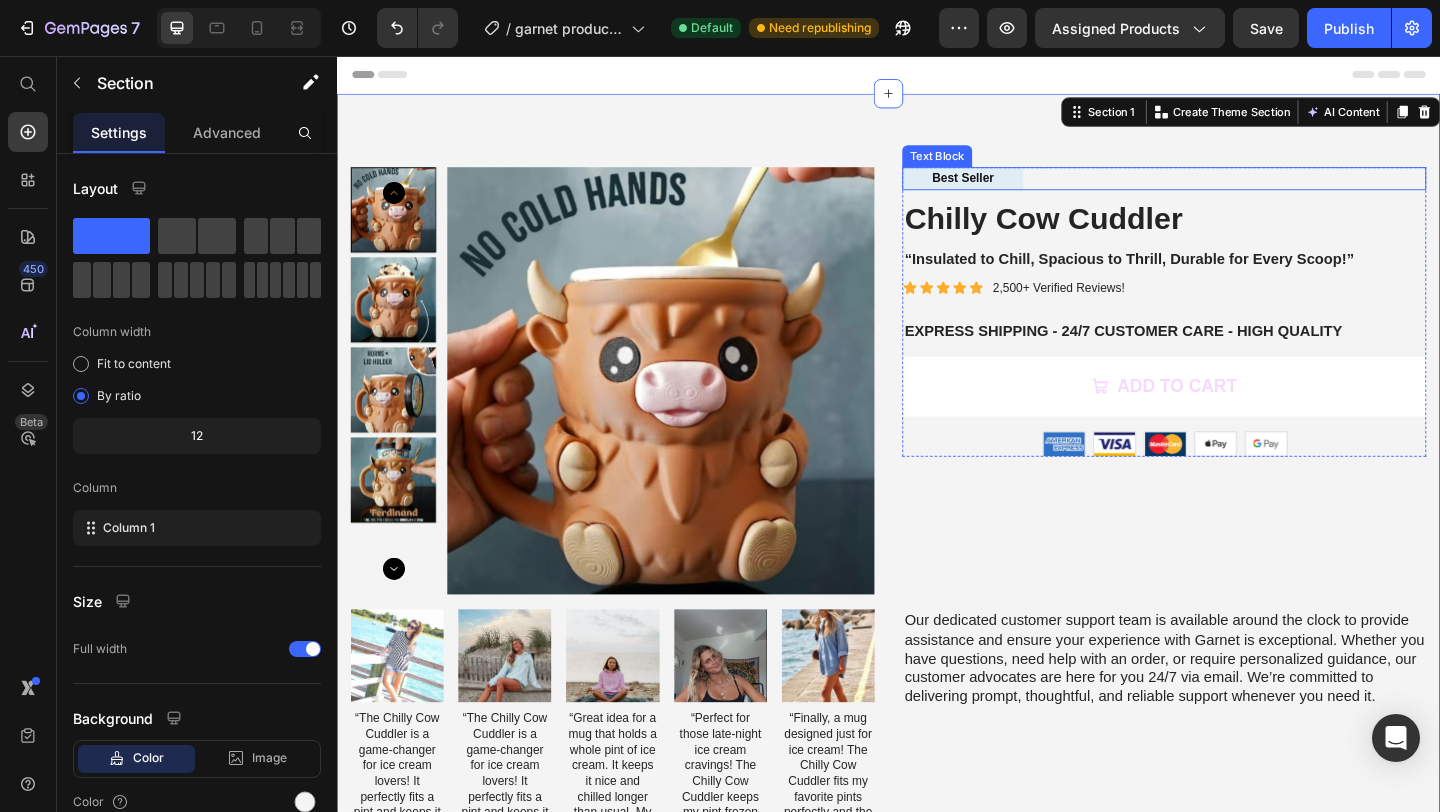 click on "Best Seller" at bounding box center (1017, 189) 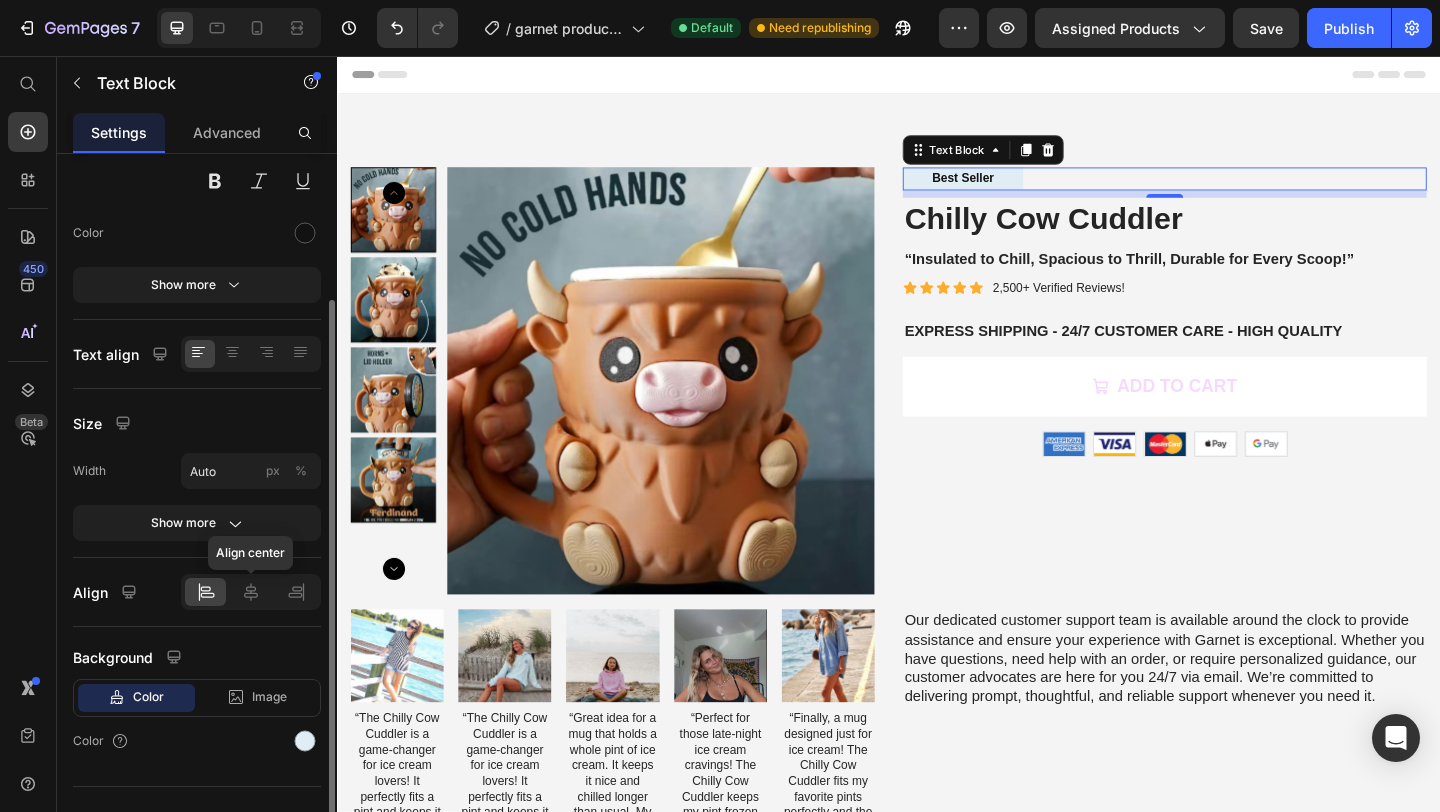 scroll, scrollTop: 0, scrollLeft: 0, axis: both 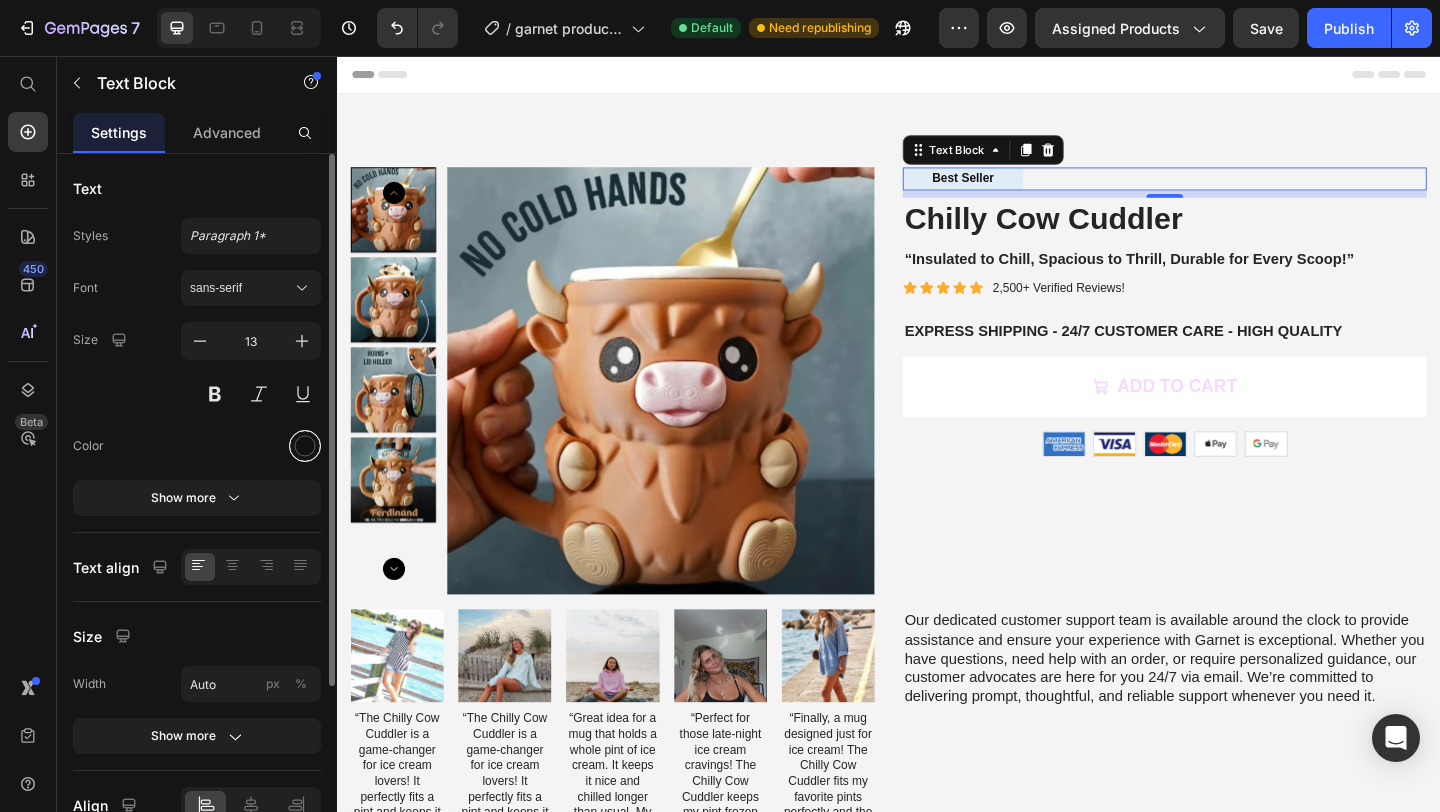 click at bounding box center [305, 446] 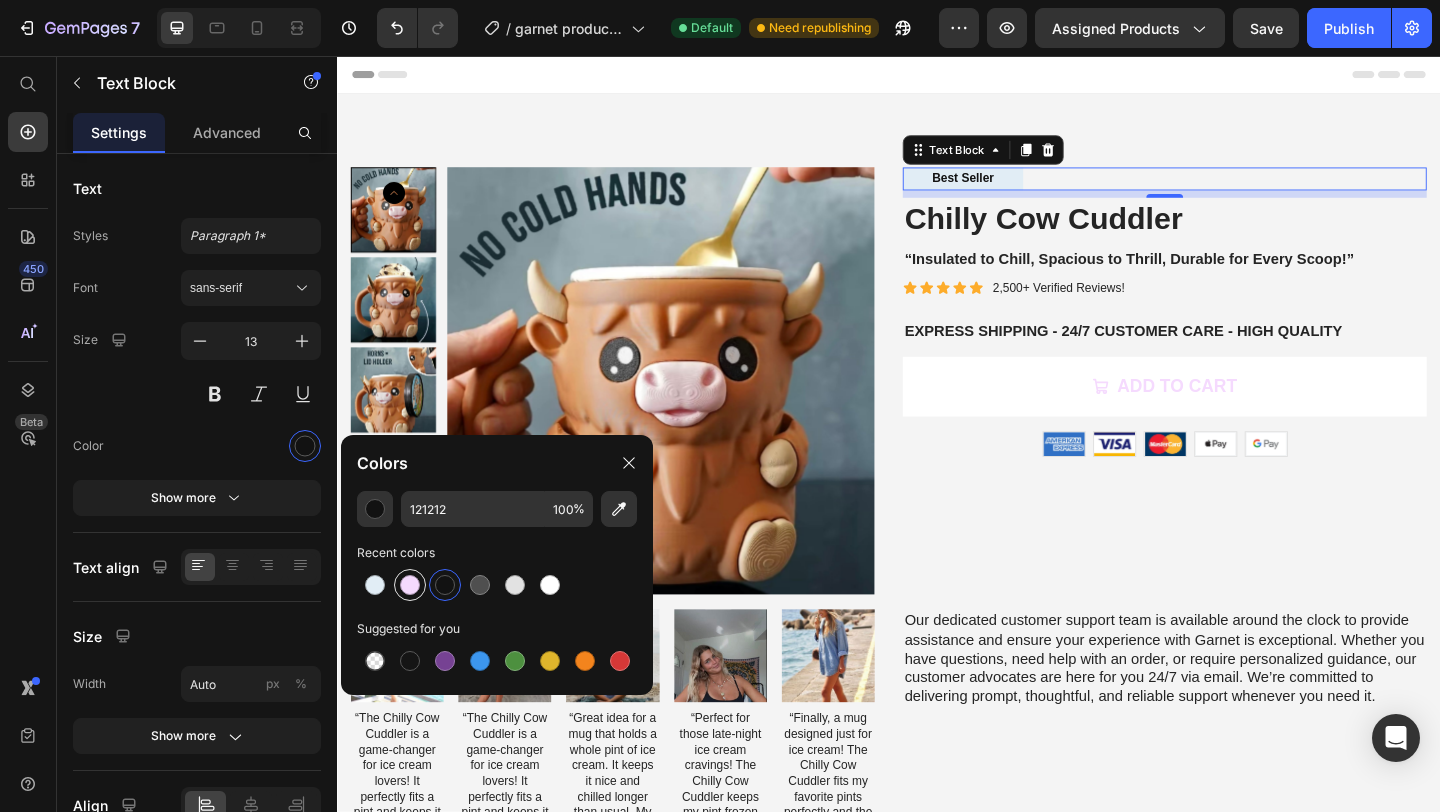 click at bounding box center (410, 585) 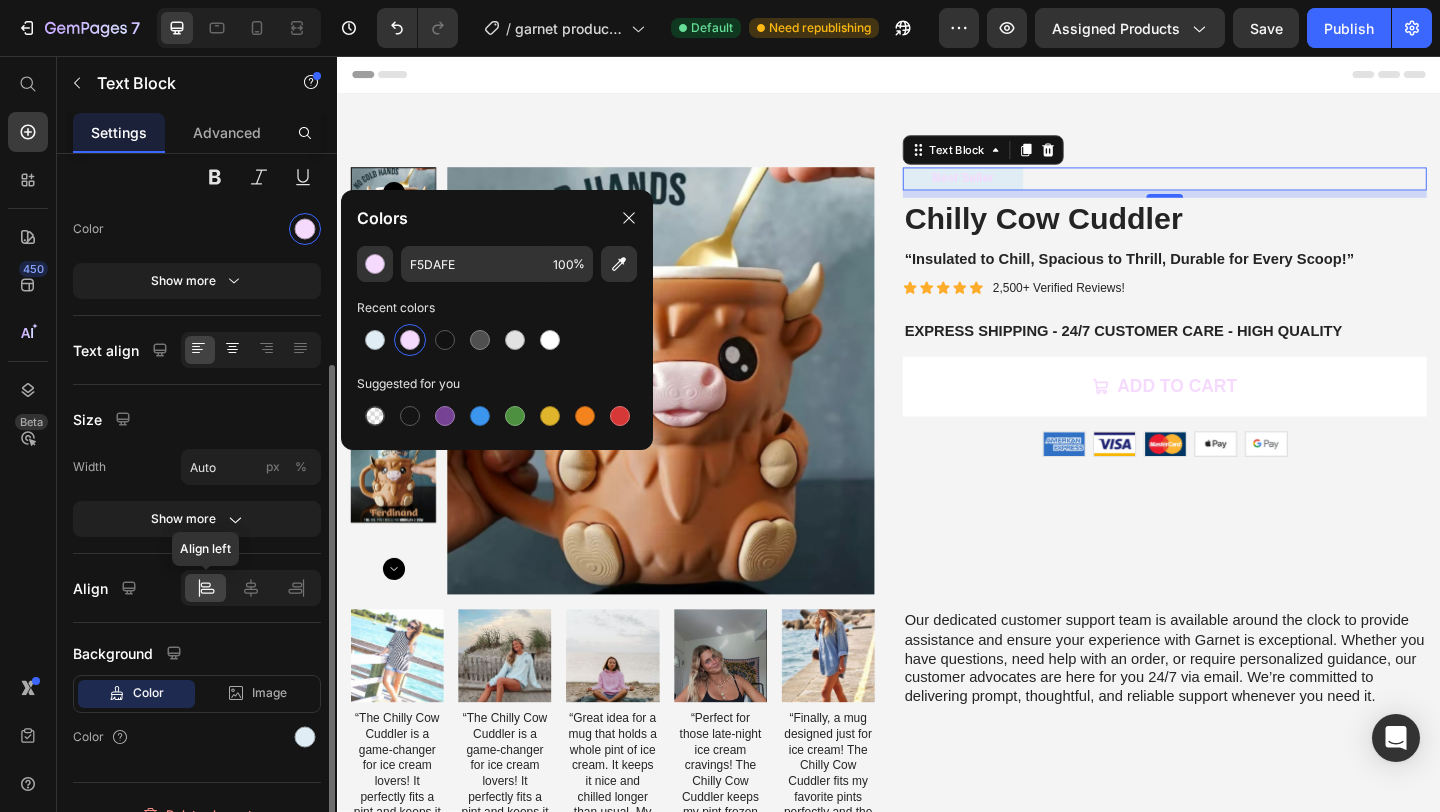 scroll, scrollTop: 245, scrollLeft: 0, axis: vertical 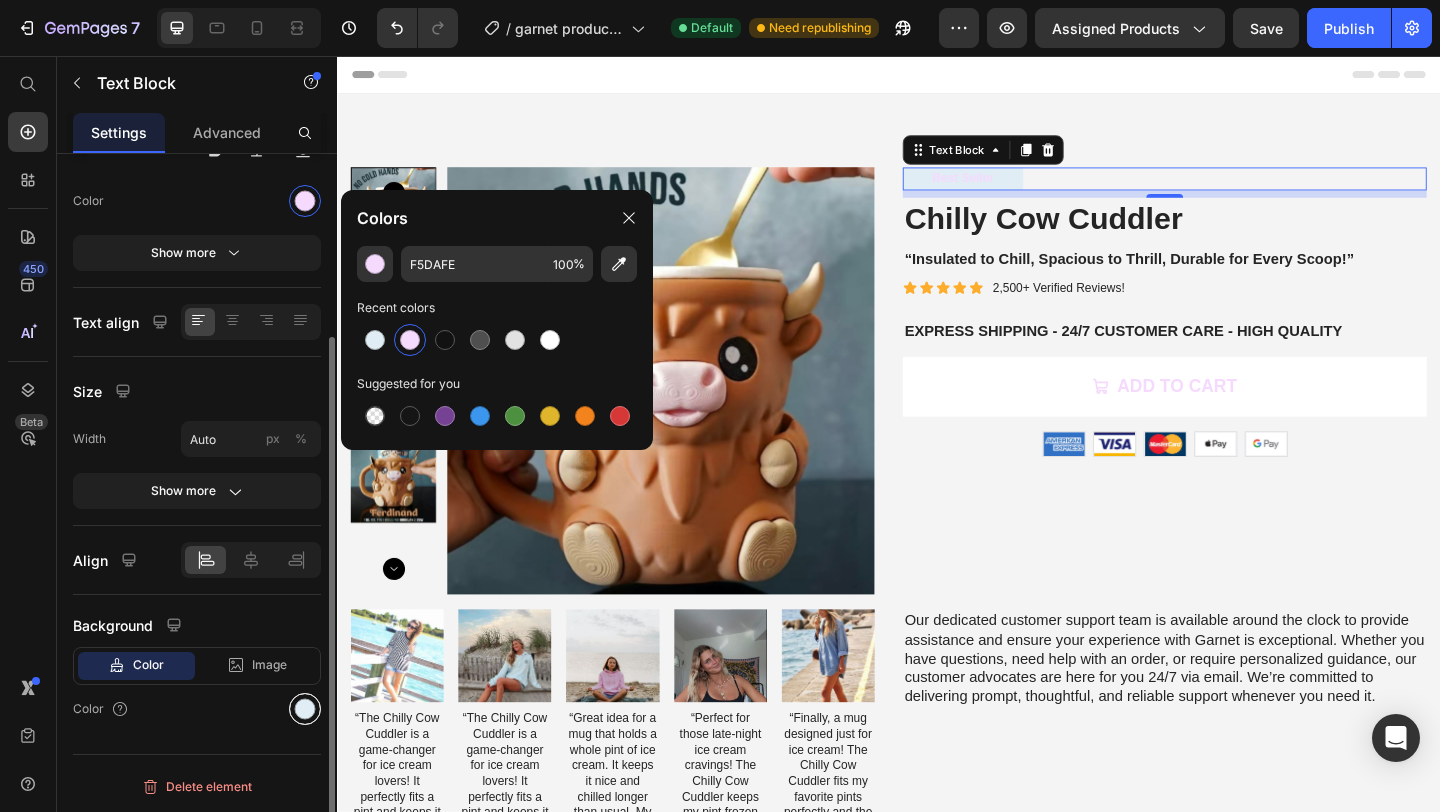 click at bounding box center [305, 709] 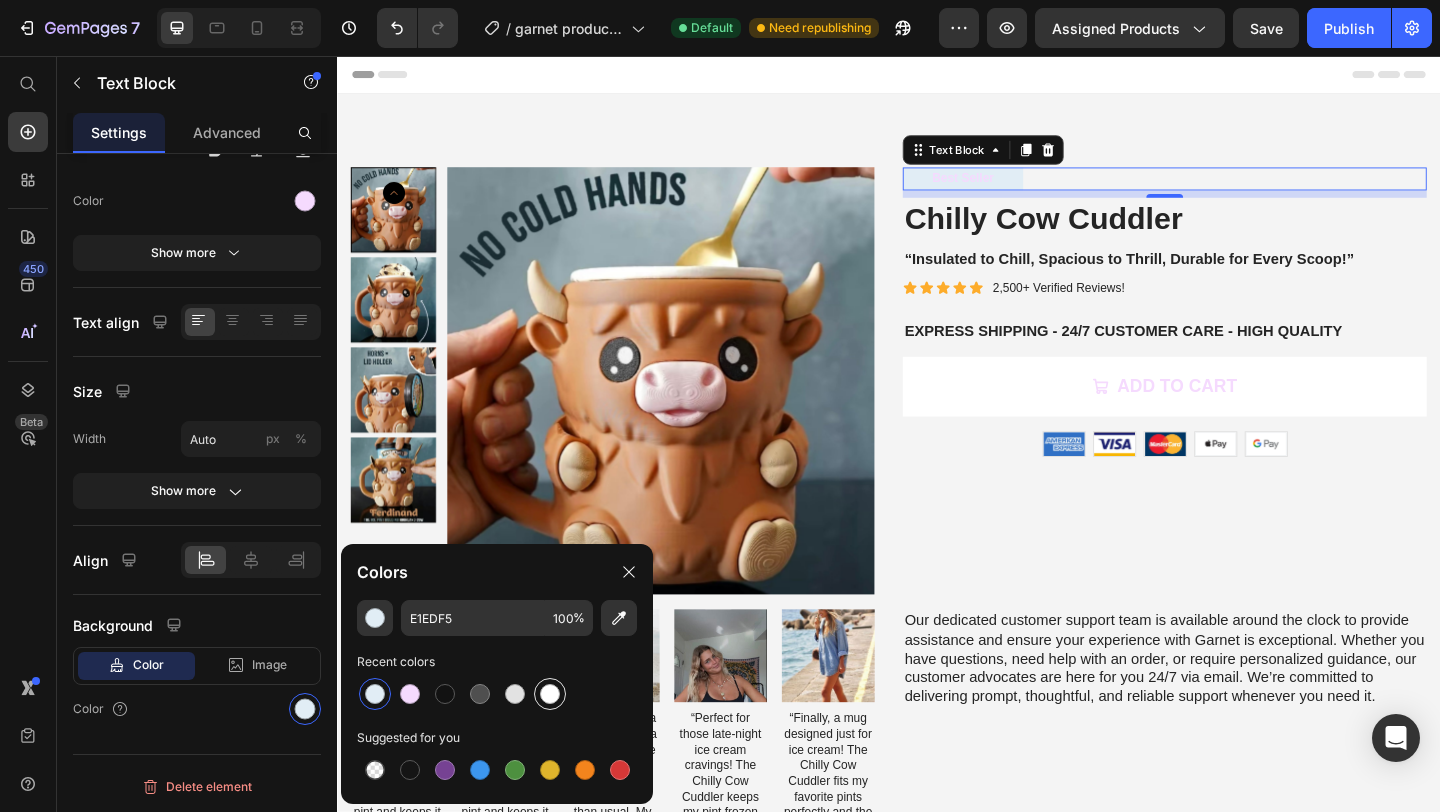 click at bounding box center [550, 694] 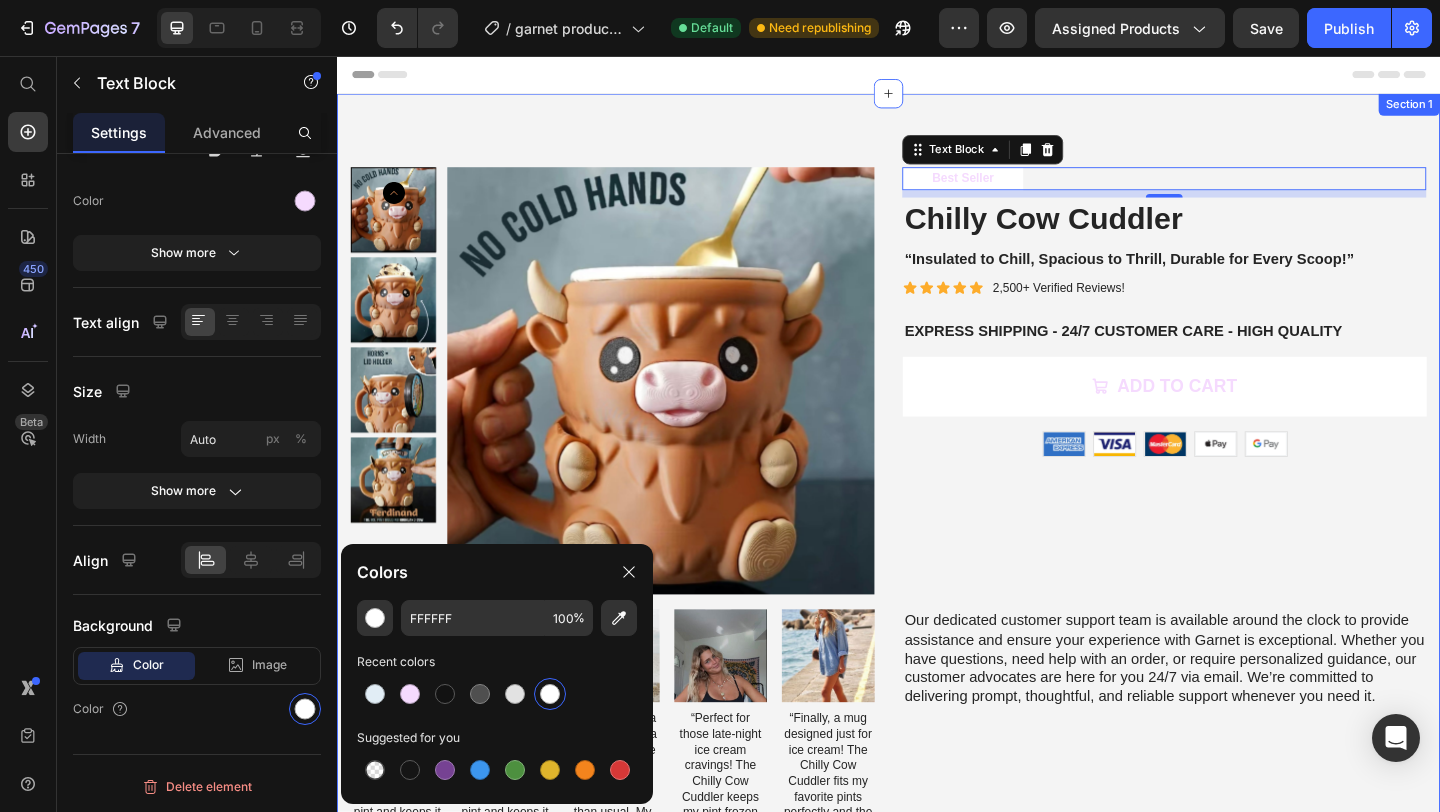 click on "Product Images Best Seller Text Block   8 Chilly Cow Cuddler Product Title “Insulated to Chill, Spacious to Thrill, Durable for Every Scoop!” Text Block Icon Icon Icon Icon Icon Icon List 2,500+ Verified Reviews! Text Block Row EXPRESS SHIPPING - 24/7 CUSTOMER CARE - HIGH QUALITY Text Block
Add to cart Add to Cart Image Image Image Image Image Row Row Product Image “The Chilly Cow Cuddler is a game-changer for ice cream lovers! It perfectly fits a pint and keeps it cold way longer than a regular bowl. No more melted messes. Totally recommend!” Text Block Image “The Chilly Cow Cuddler is a game-changer for ice cream lovers! It perfectly fits a pint and keeps it cold way longer than a regular bowl. No more melted messes. Totally recommend!” Text Block Image “Great idea for a mug that holds a whole pint of ice cream. It keeps it nice and chilled longer than usual. My only wish is that it came with a lid, but overall very happy!” Text Block Image Text Block" at bounding box center [937, 822] 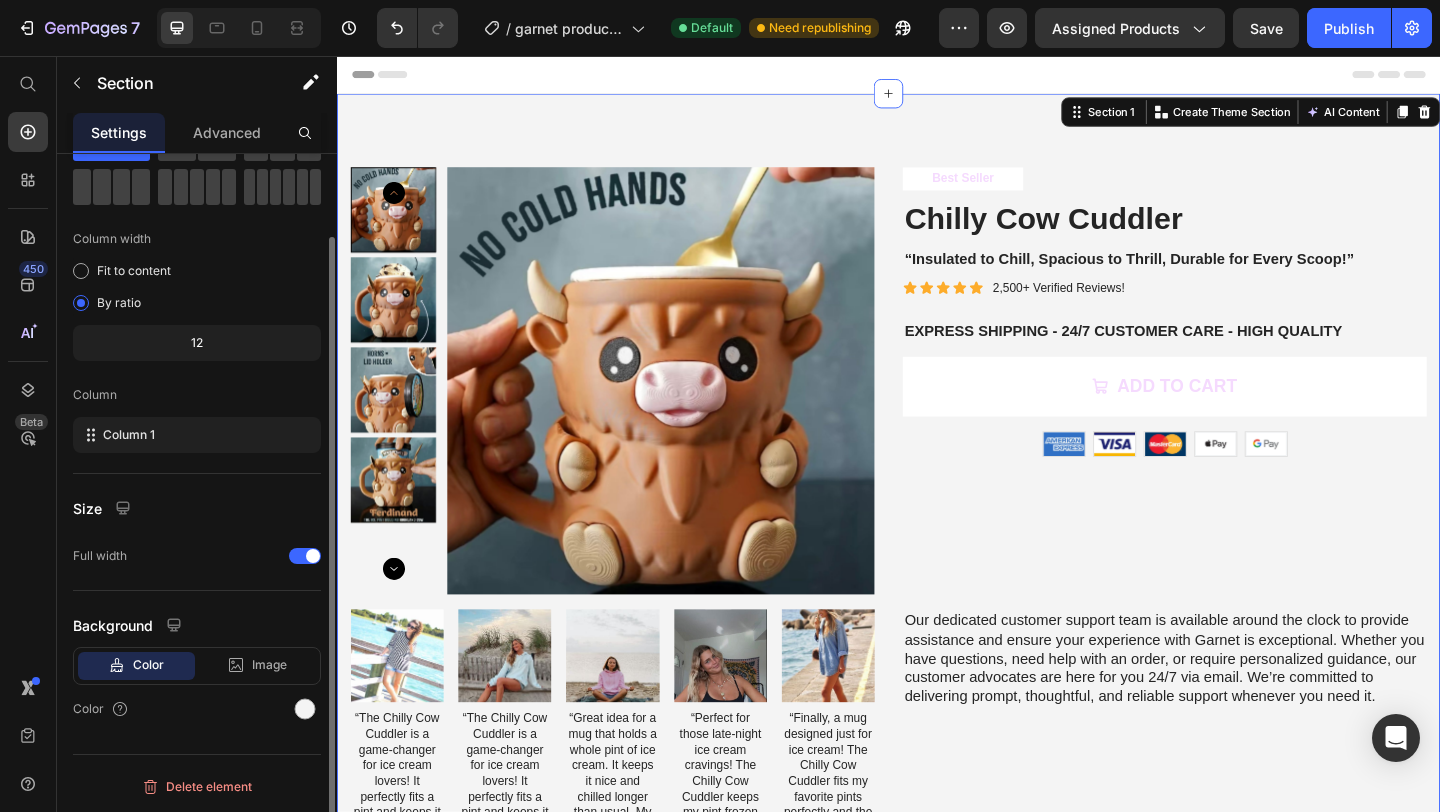 scroll, scrollTop: 0, scrollLeft: 0, axis: both 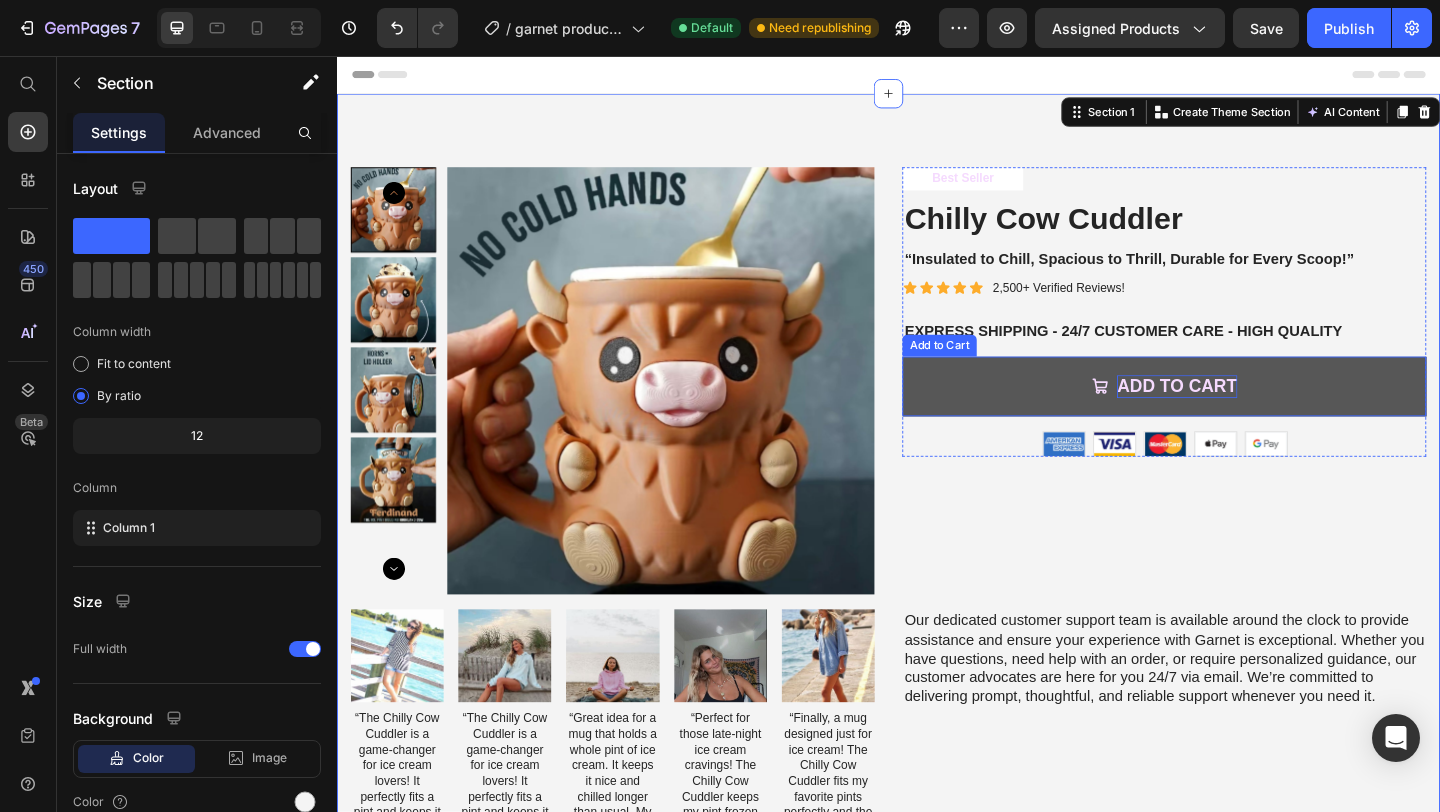 click on "Add to cart" at bounding box center [1250, 415] 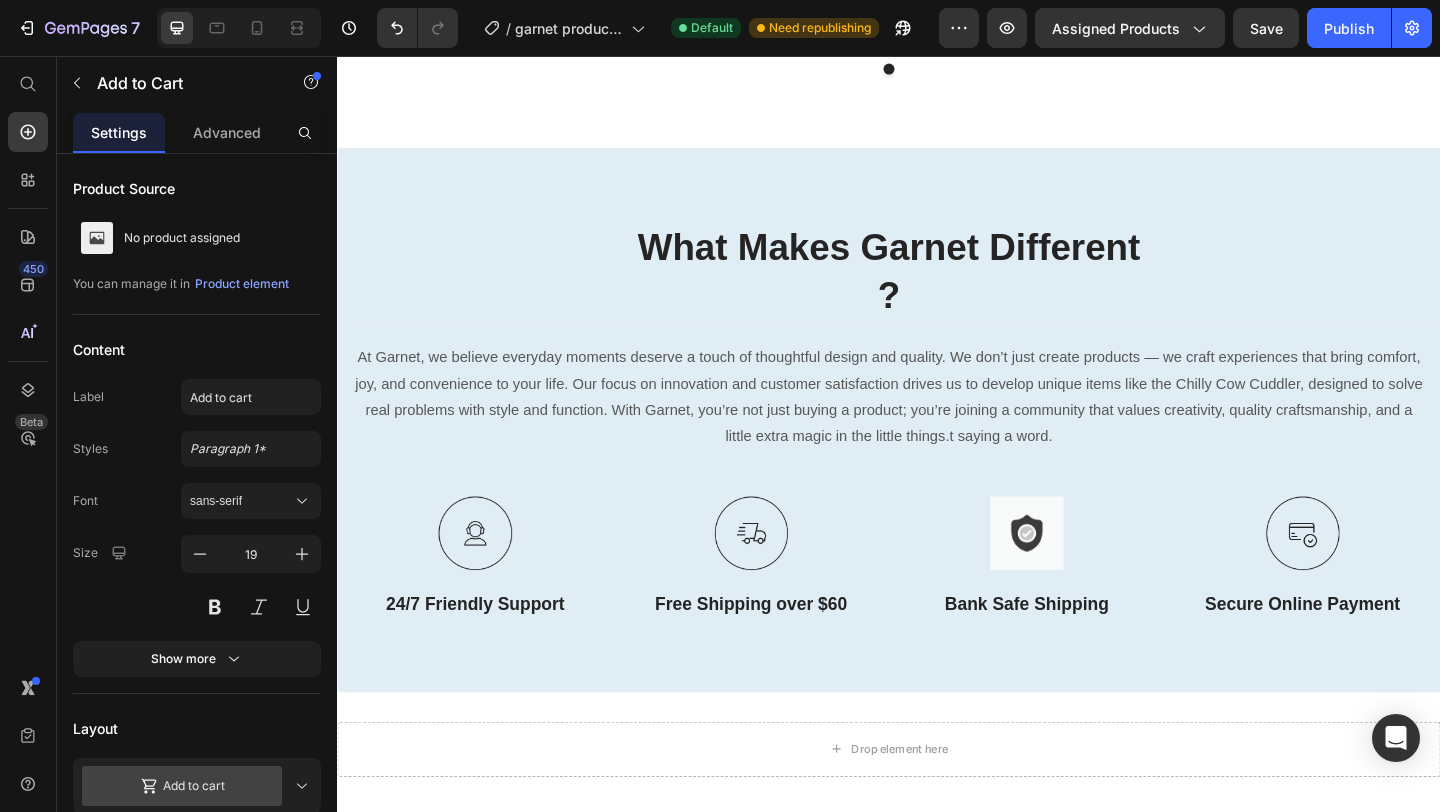 scroll, scrollTop: 2409, scrollLeft: 0, axis: vertical 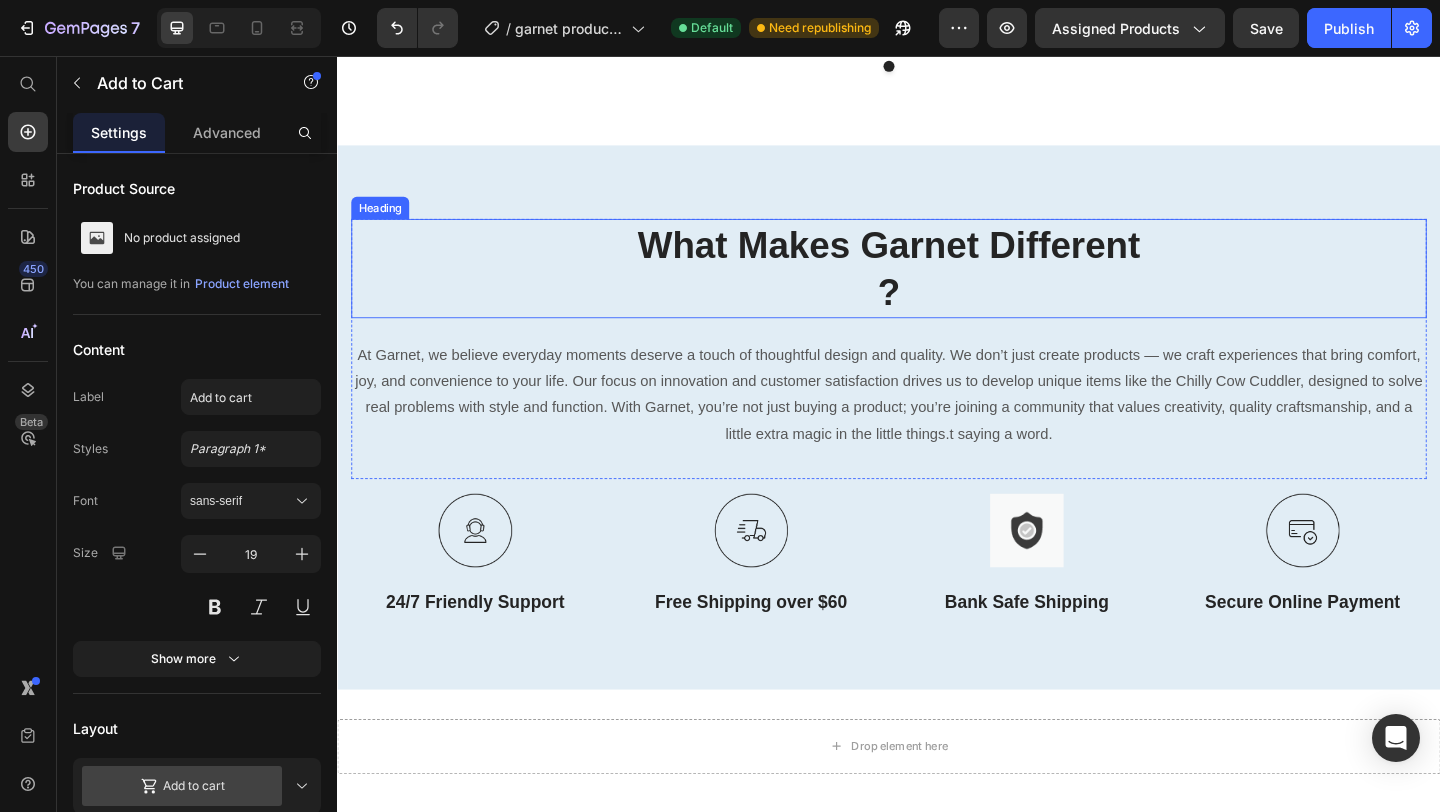 click on "What Makes Garnet Different  ?" at bounding box center (937, 287) 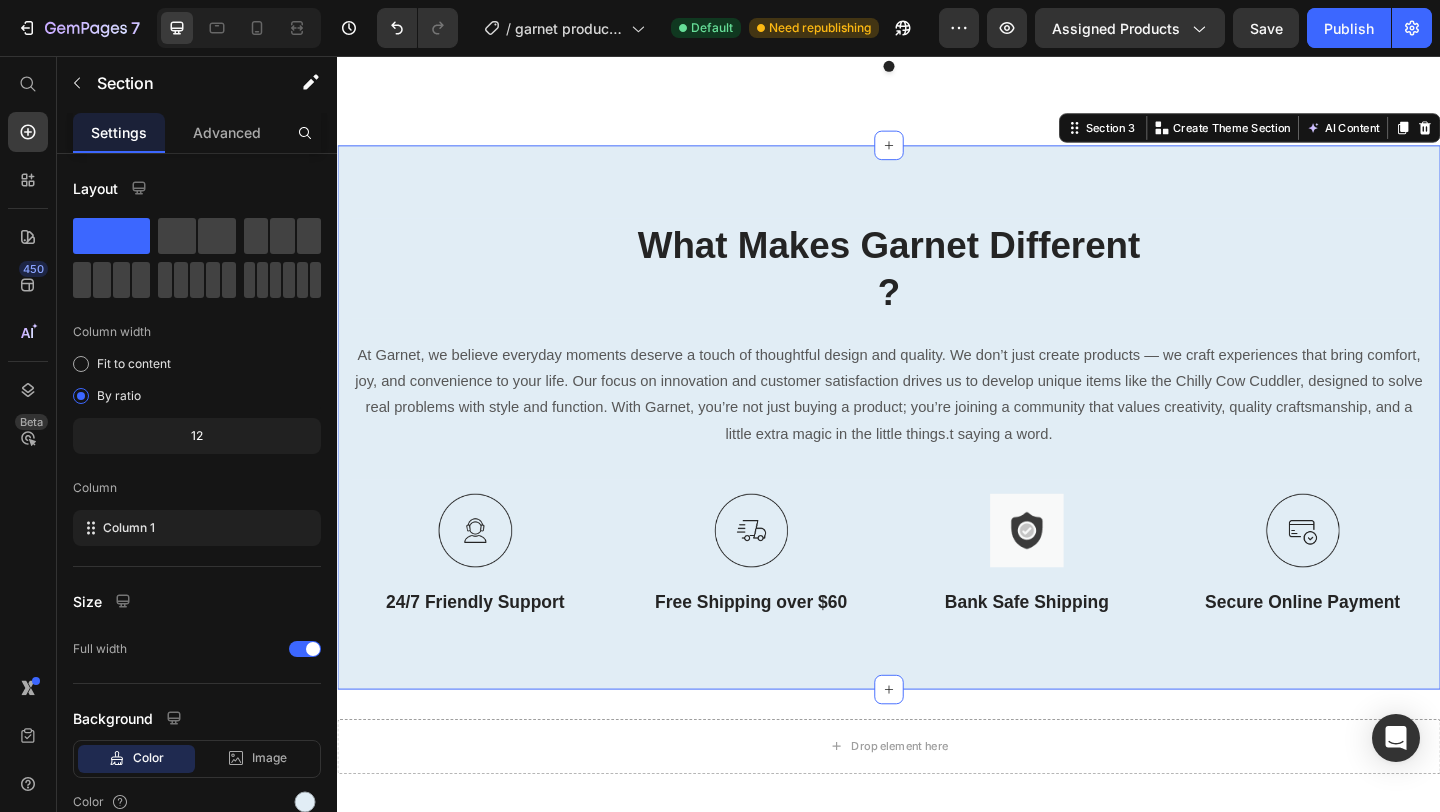 click on "What Makes Garnet Different  ? Heading At Garnet, we believe everyday moments deserve a touch of thoughtful design and quality. We don’t just create products — we craft experiences that bring comfort, joy, and convenience to your life. Our focus on innovation and customer satisfaction drives us to develop unique items like the Chilly Cow Cuddler, designed to solve real problems with style and function. With Garnet, you’re not just buying a product; you’re joining a community that values creativity, quality craftsmanship, and a little extra magic in the little things.t saying a word. Text block Row Image 24/7 Friendly Support Text Block Image Free Shipping over $60 Text Block Image Bank Safe Shipping Text Block Image Secure Online Payment Text Block Row Section 3   You can create reusable sections Create Theme Section AI Content Write with GemAI What would you like to describe here? Tone and Voice Persuasive Product Show more Generate" at bounding box center (937, 449) 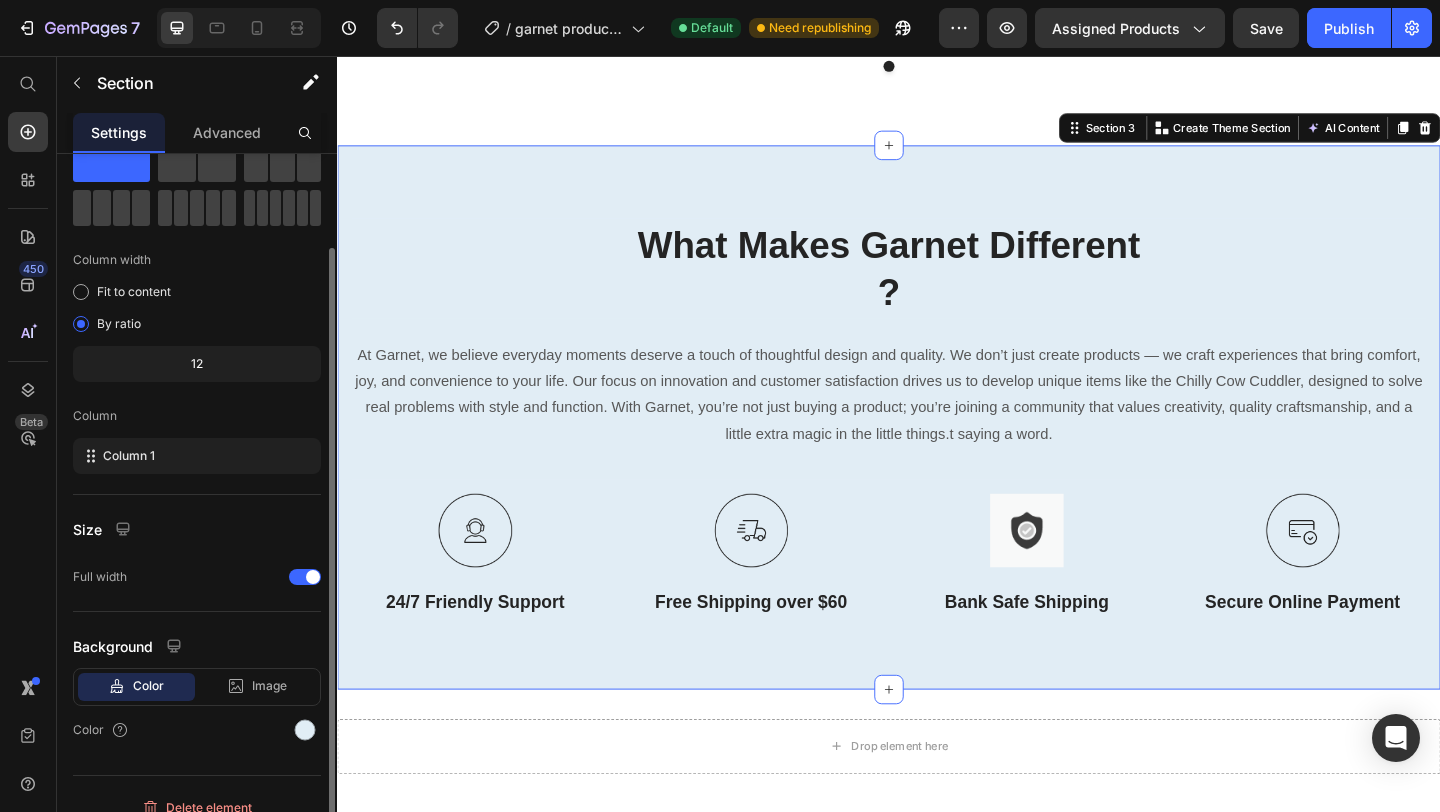scroll, scrollTop: 51, scrollLeft: 0, axis: vertical 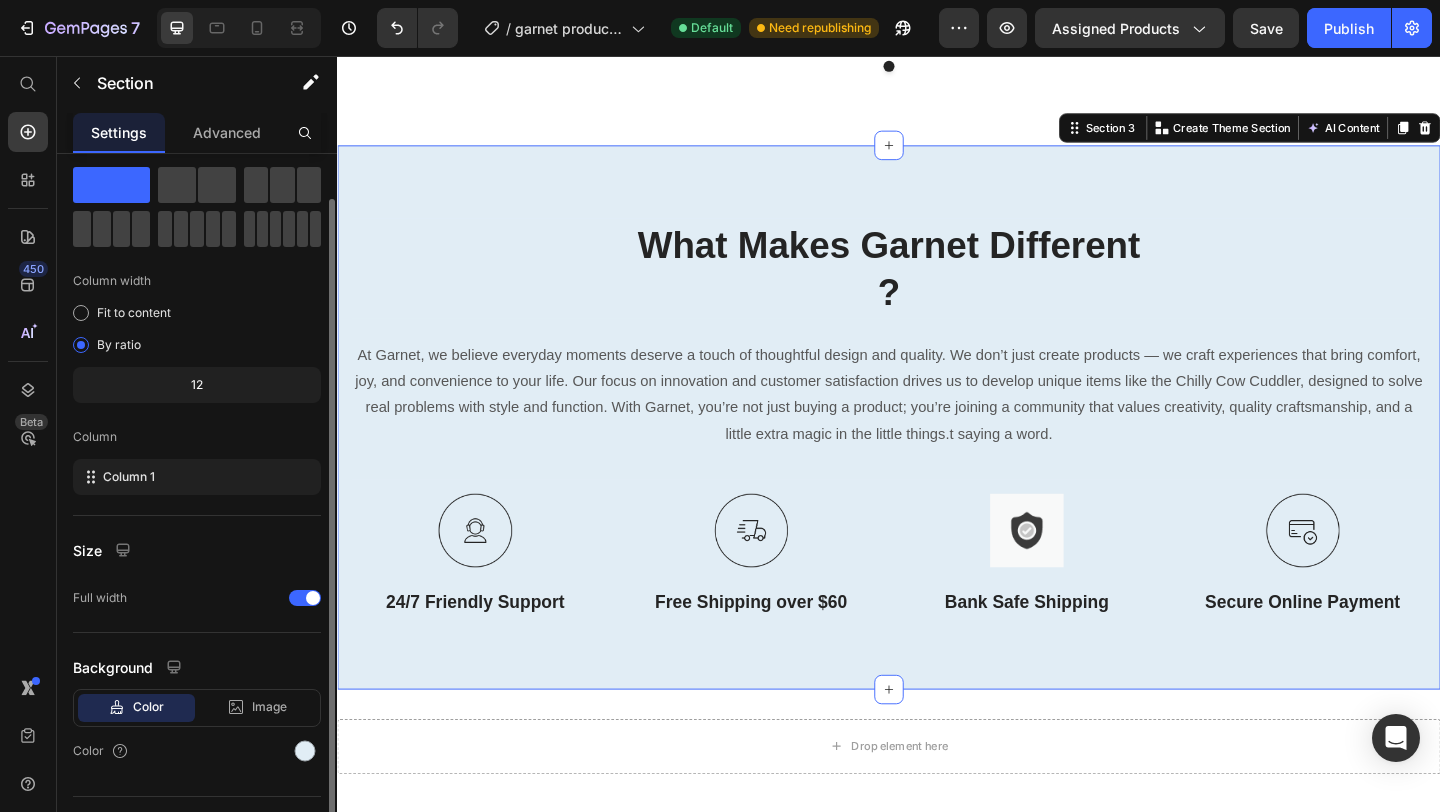 click on "Color" 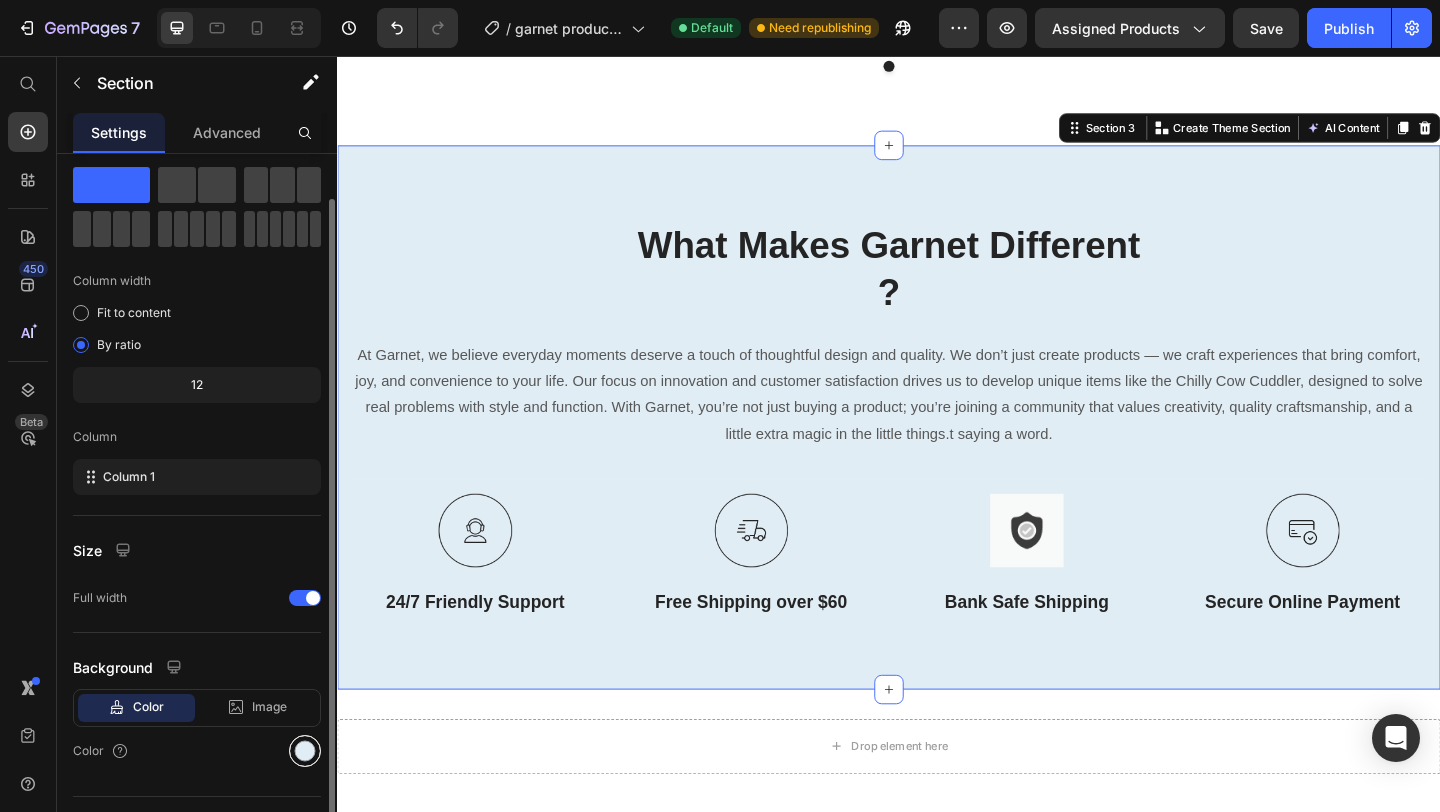 click at bounding box center [305, 751] 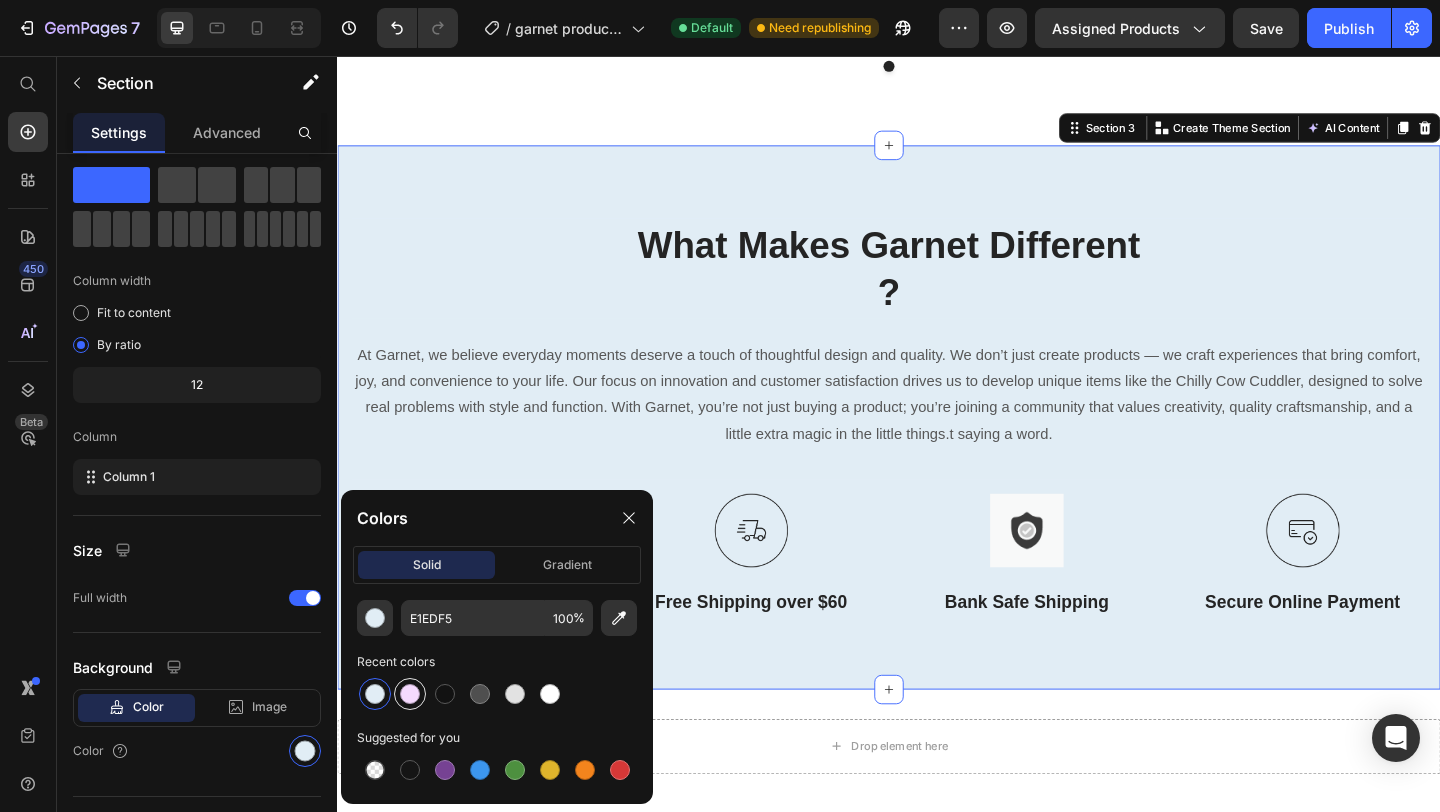 click at bounding box center (410, 694) 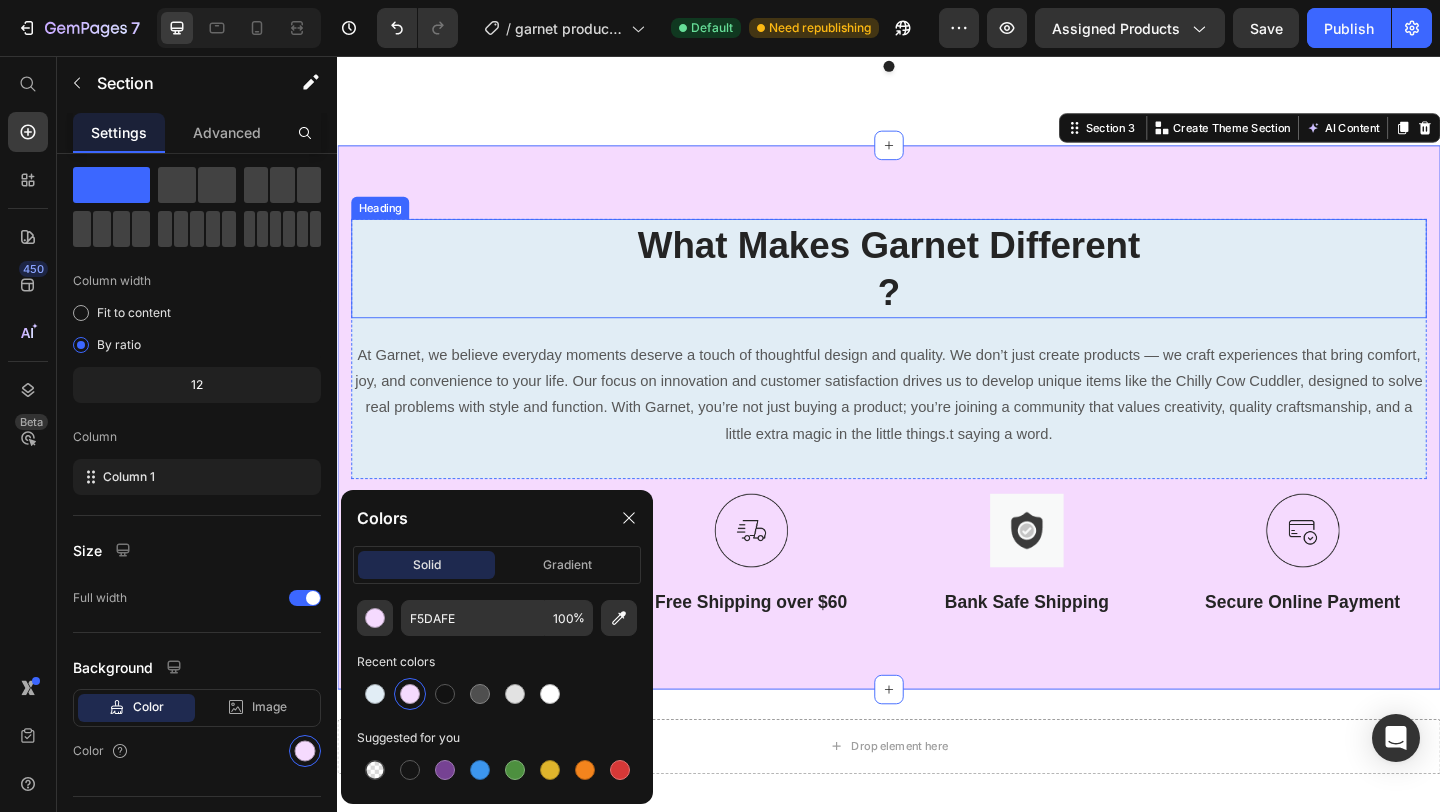 click on "What Makes Garnet Different  ?" at bounding box center (937, 287) 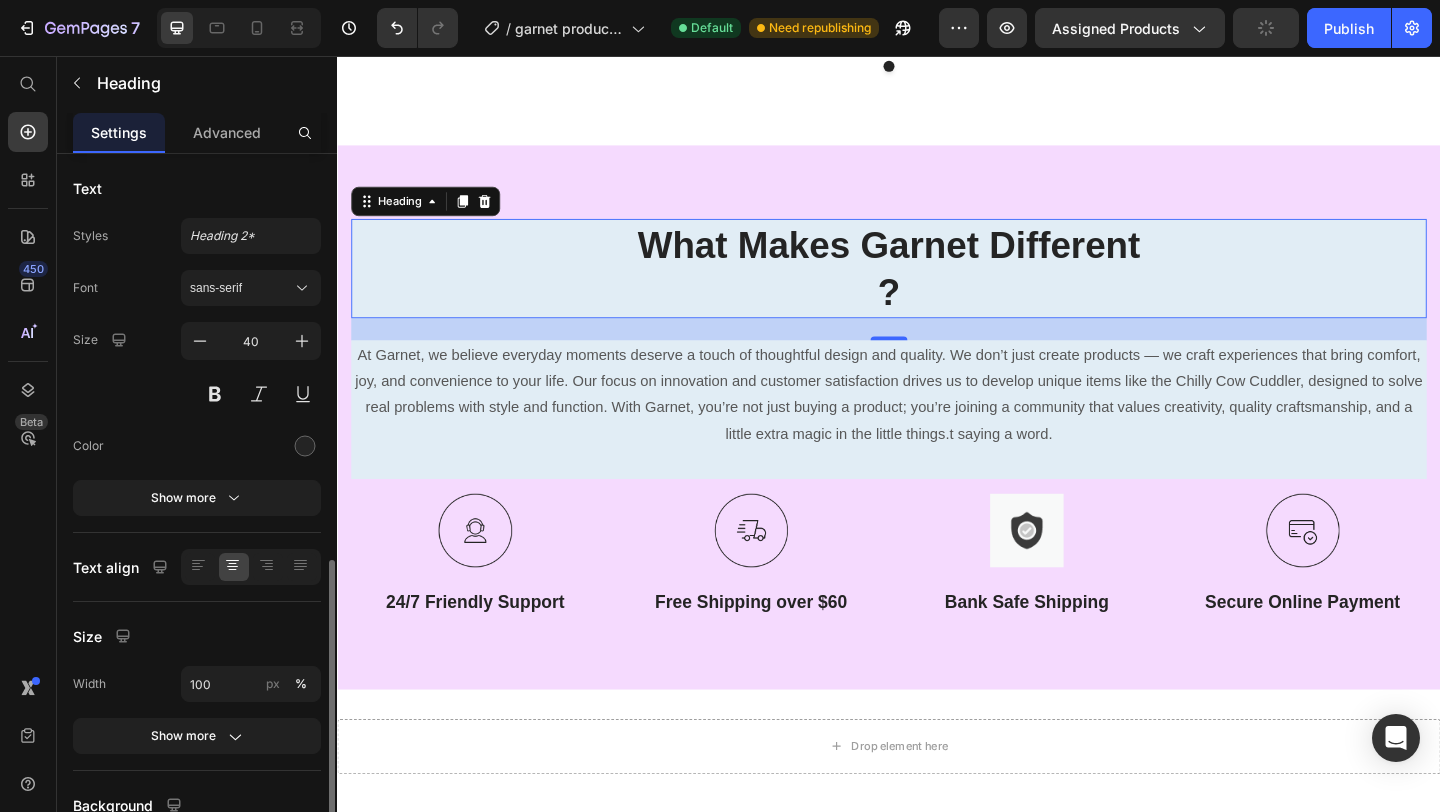 scroll, scrollTop: 297, scrollLeft: 0, axis: vertical 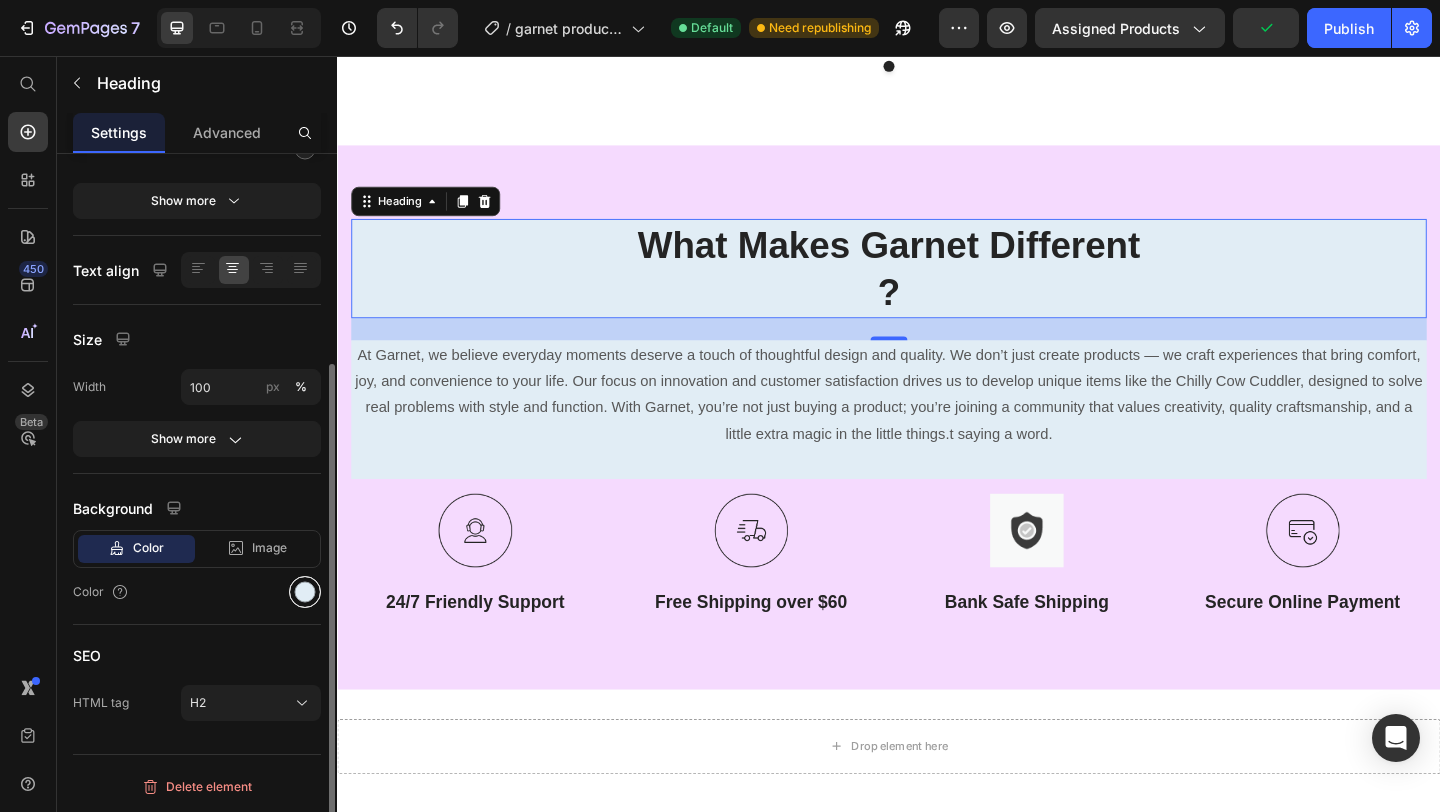 click at bounding box center (305, 592) 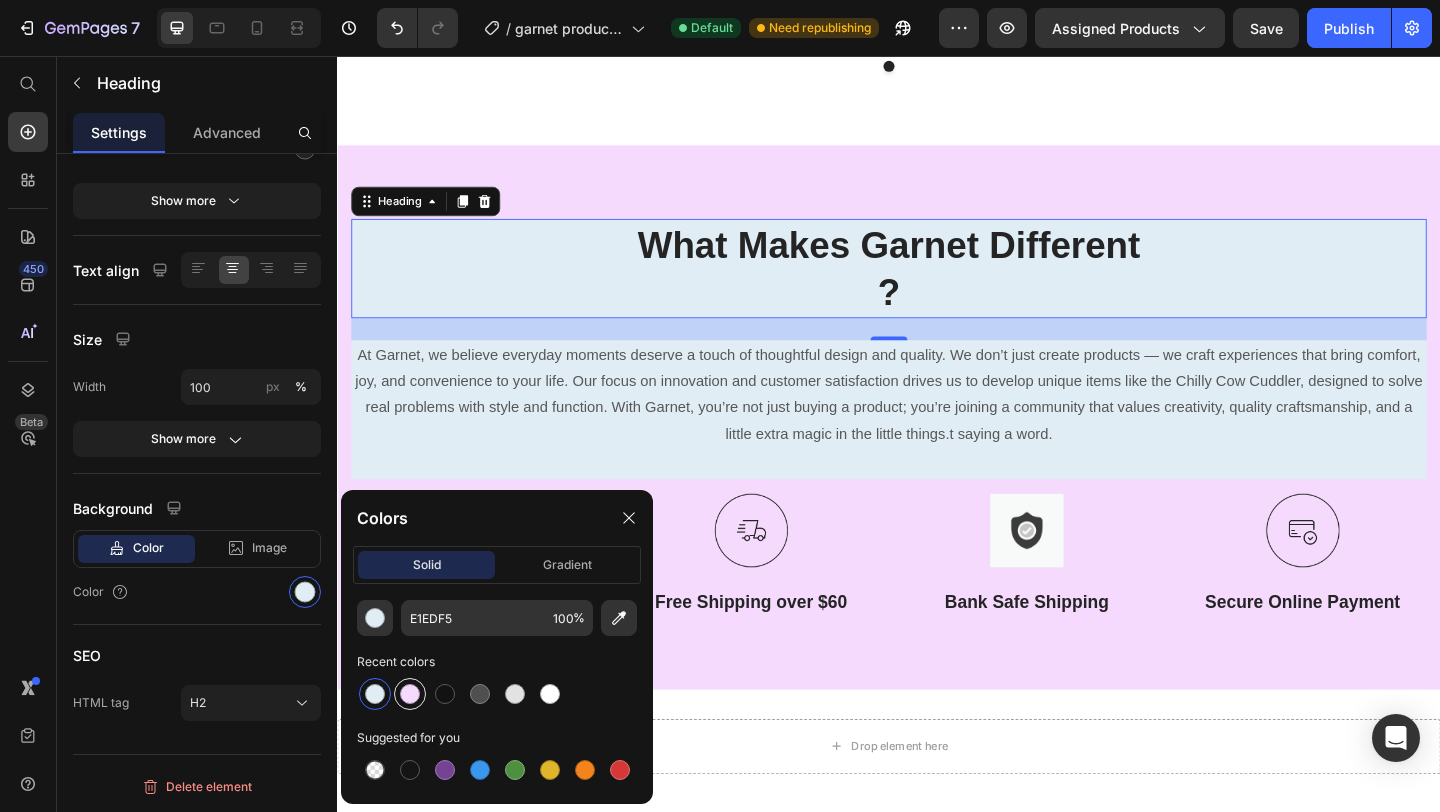 click at bounding box center [410, 694] 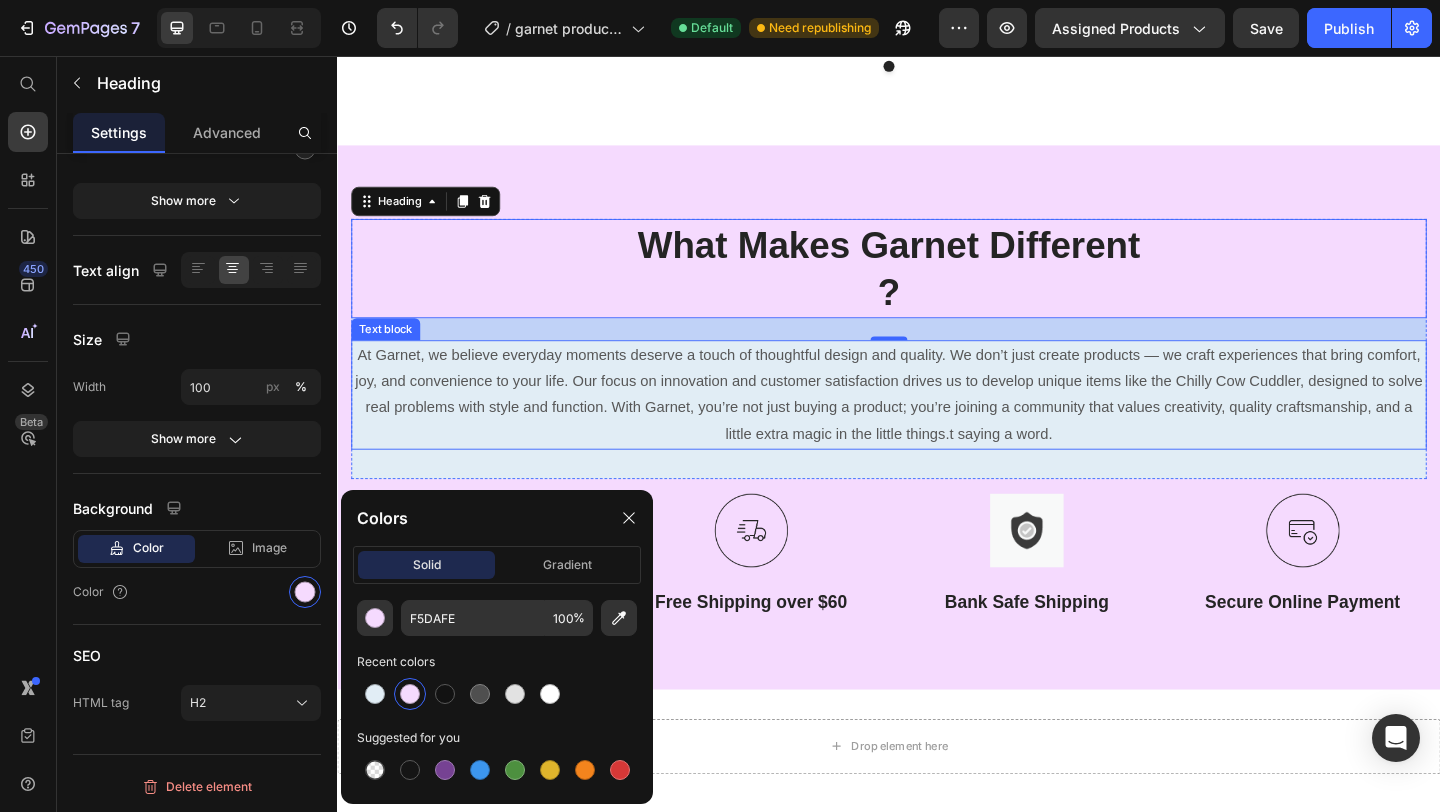 click on "At Garnet, we believe everyday moments deserve a touch of thoughtful design and quality. We don’t just create products — we craft experiences that bring comfort, joy, and convenience to your life. Our focus on innovation and customer satisfaction drives us to develop unique items like the Chilly Cow Cuddler, designed to solve real problems with style and function. With Garnet, you’re not just buying a product; you’re joining a community that values creativity, quality craftsmanship, and a little extra magic in the little things.t saying a word." at bounding box center [937, 424] 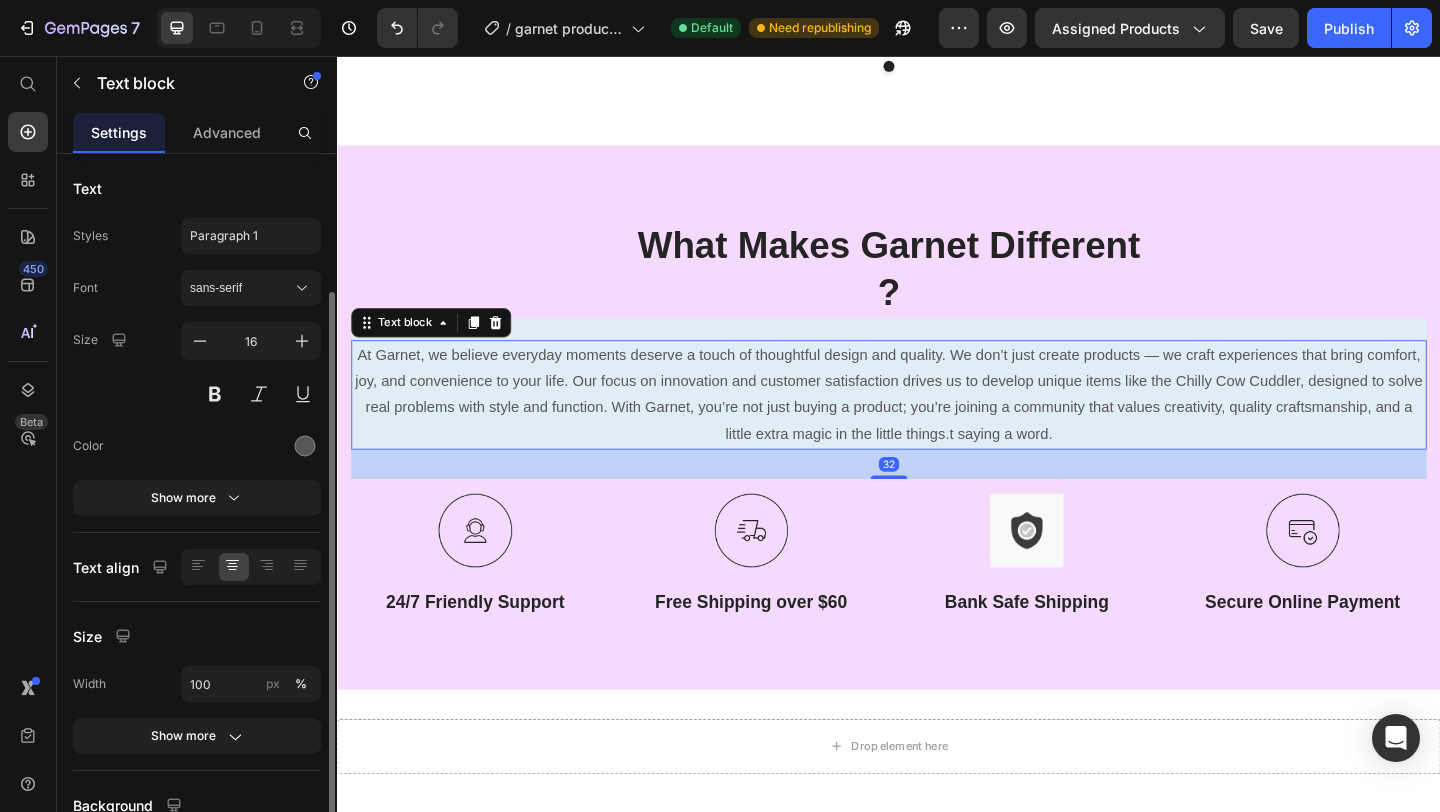 scroll, scrollTop: 180, scrollLeft: 0, axis: vertical 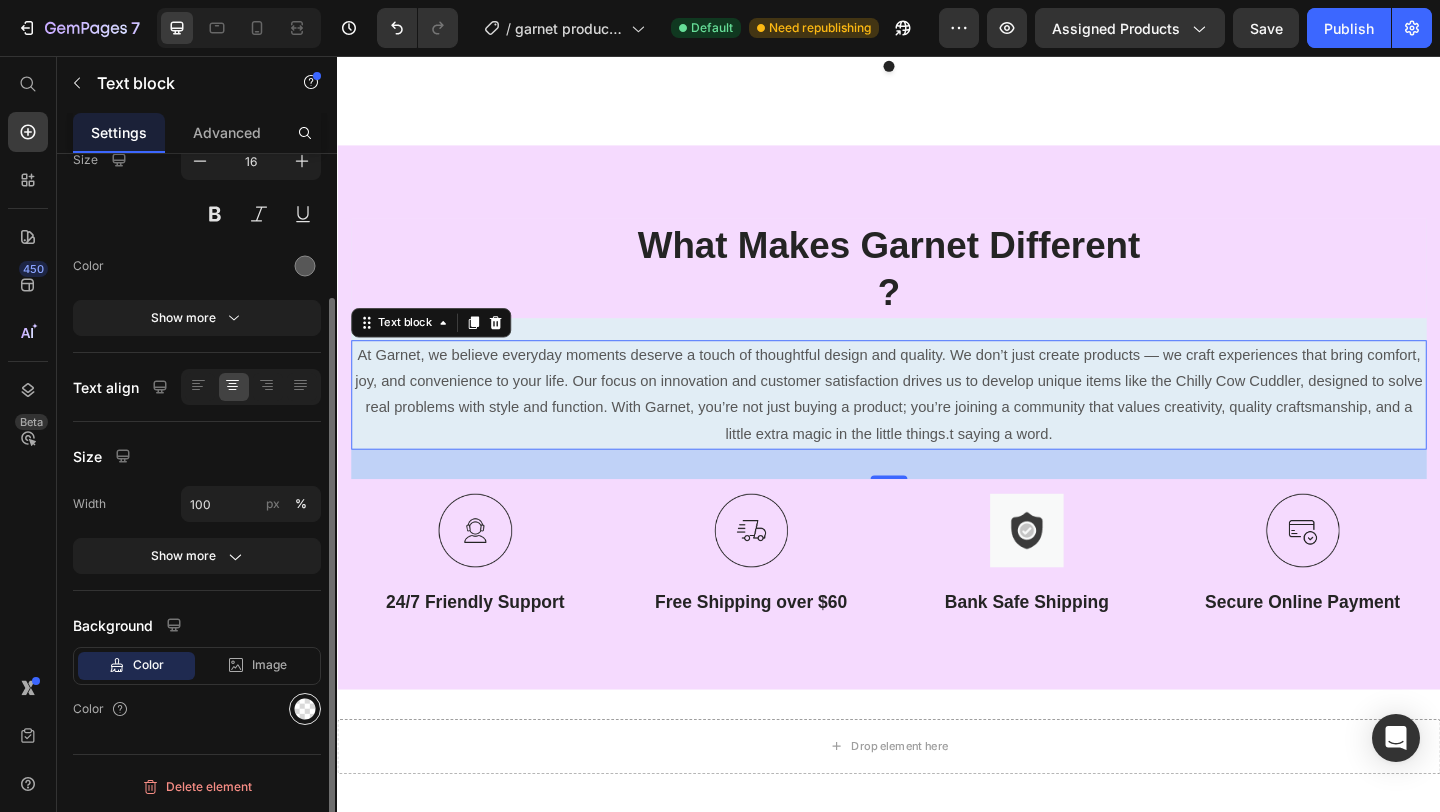 click at bounding box center (305, 709) 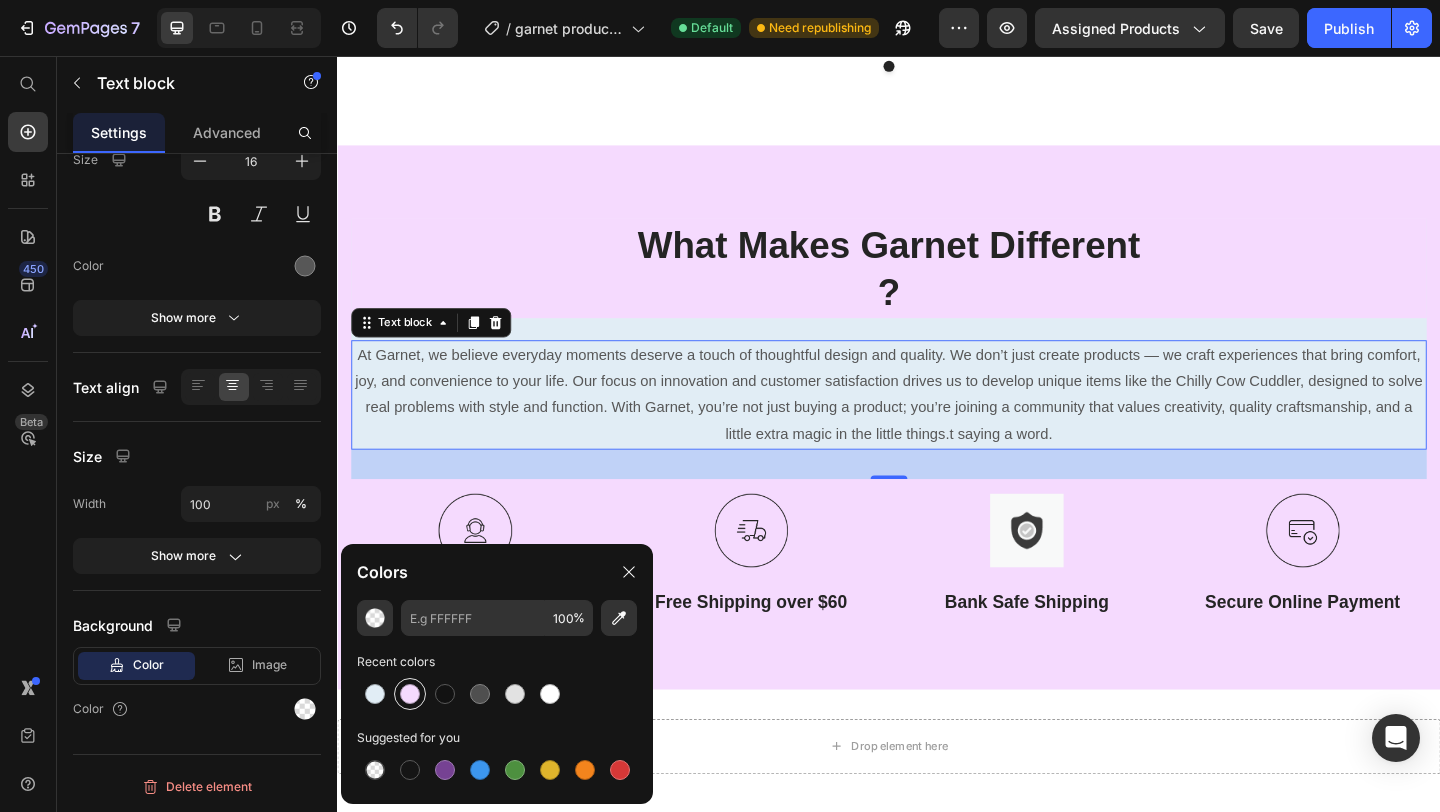 click at bounding box center [410, 694] 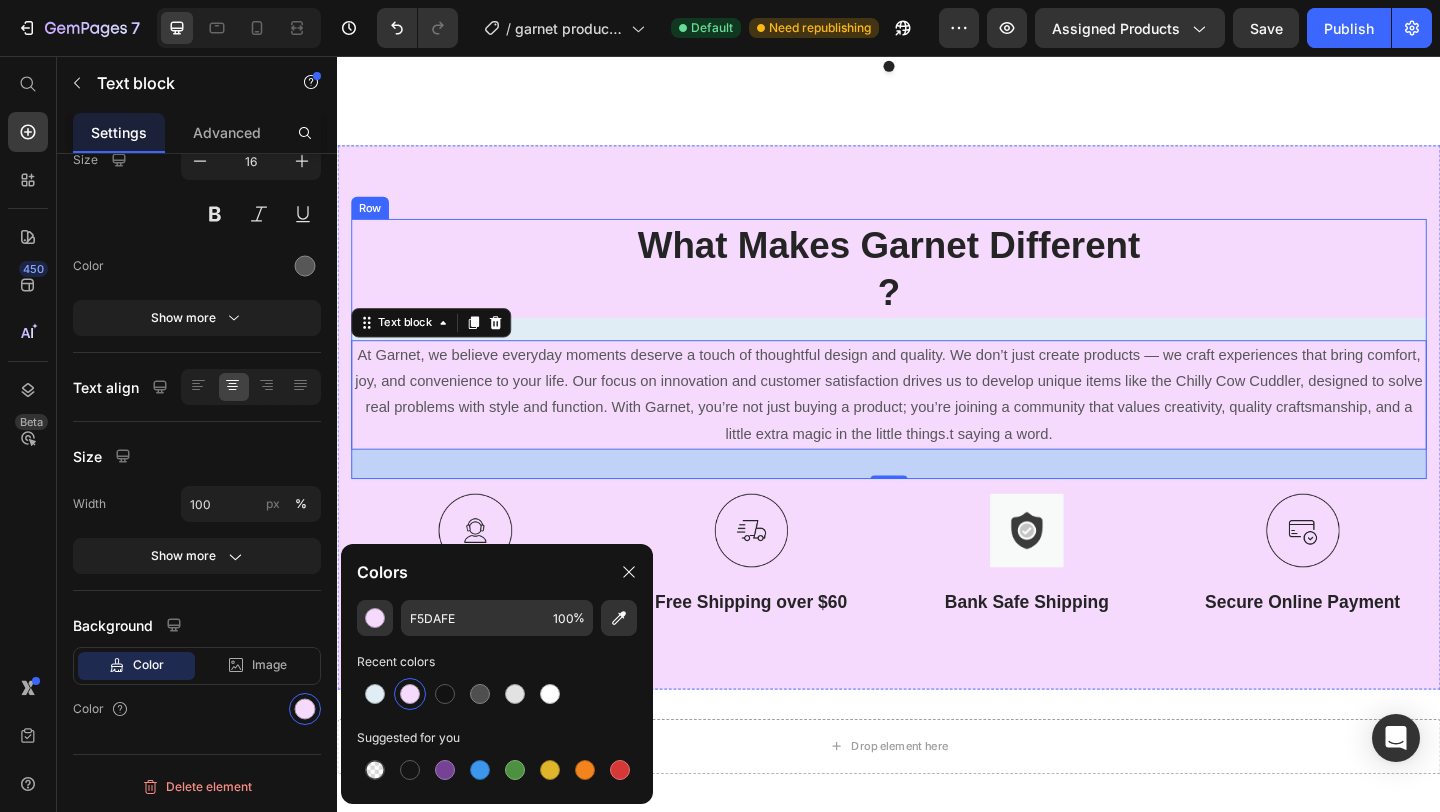 click on "What Makes Garnet Different  ? Heading At Garnet, we believe everyday moments deserve a touch of thoughtful design and quality. We don’t just create products — we craft experiences that bring comfort, joy, and convenience to your life. Our focus on innovation and customer satisfaction drives us to develop unique items like the Chilly Cow Cuddler, designed to solve real problems with style and function. With Garnet, you’re not just buying a product; you’re joining a community that values creativity, quality craftsmanship, and a little extra magic in the little things.t saying a word. Text block   32" at bounding box center [937, 374] 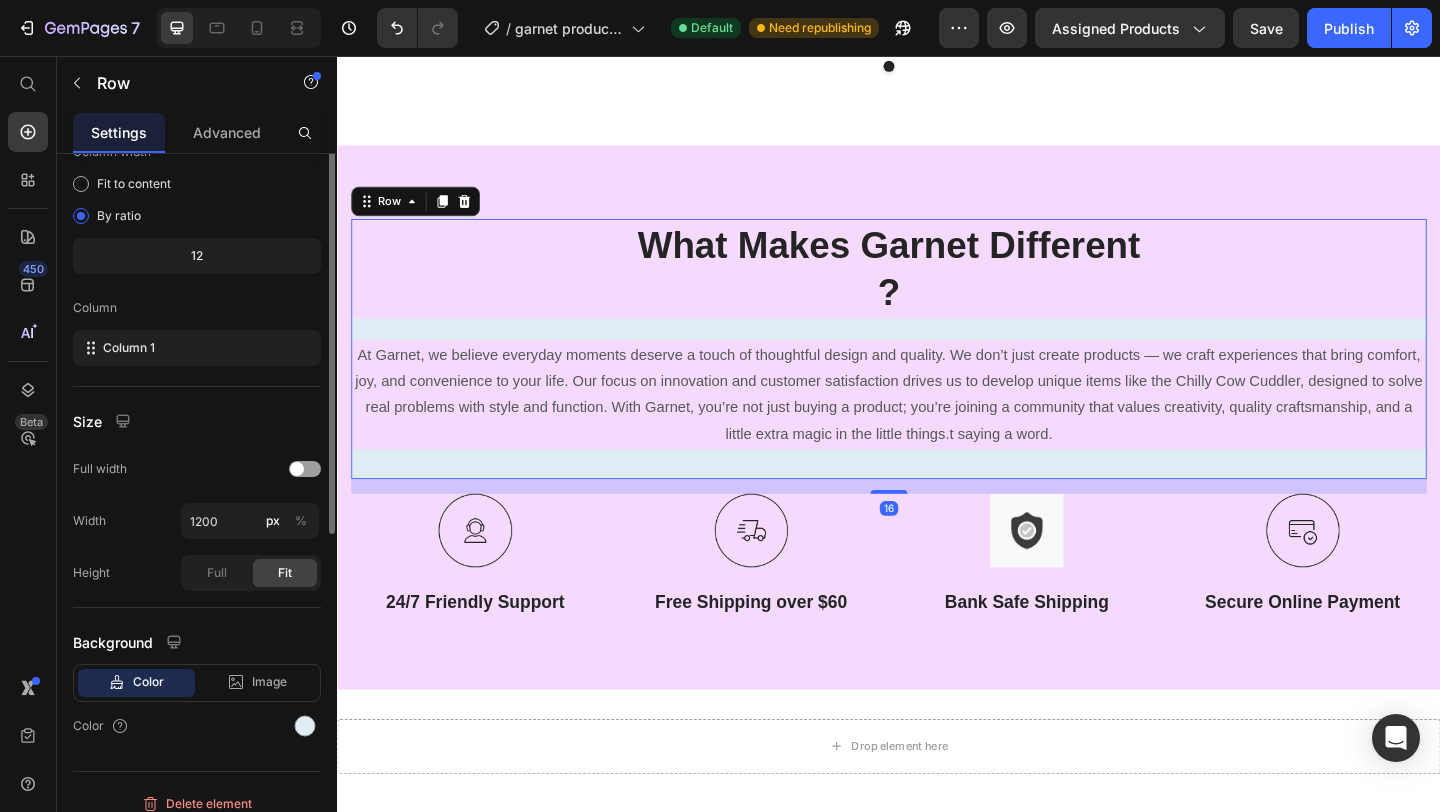 scroll, scrollTop: 0, scrollLeft: 0, axis: both 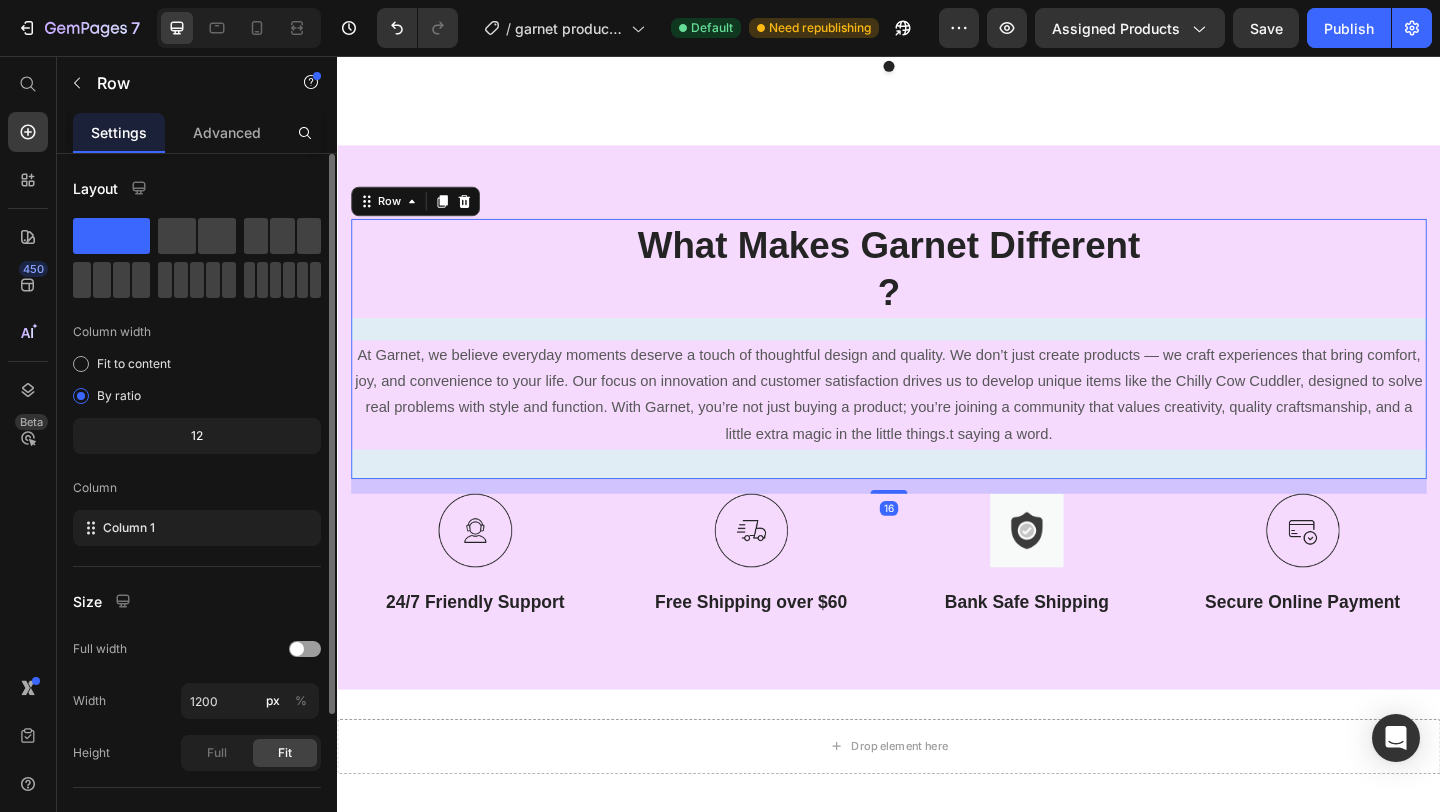 click on "What Makes Garnet Different  ? Heading At Garnet, we believe everyday moments deserve a touch of thoughtful design and quality. We don’t just create products — we craft experiences that bring comfort, joy, and convenience to your life. Our focus on innovation and customer satisfaction drives us to develop unique items like the Chilly Cow Cuddler, designed to solve real problems with style and function. With Garnet, you’re not just buying a product; you’re joining a community that values creativity, quality craftsmanship, and a little extra magic in the little things.t saying a word. Text block" at bounding box center [937, 374] 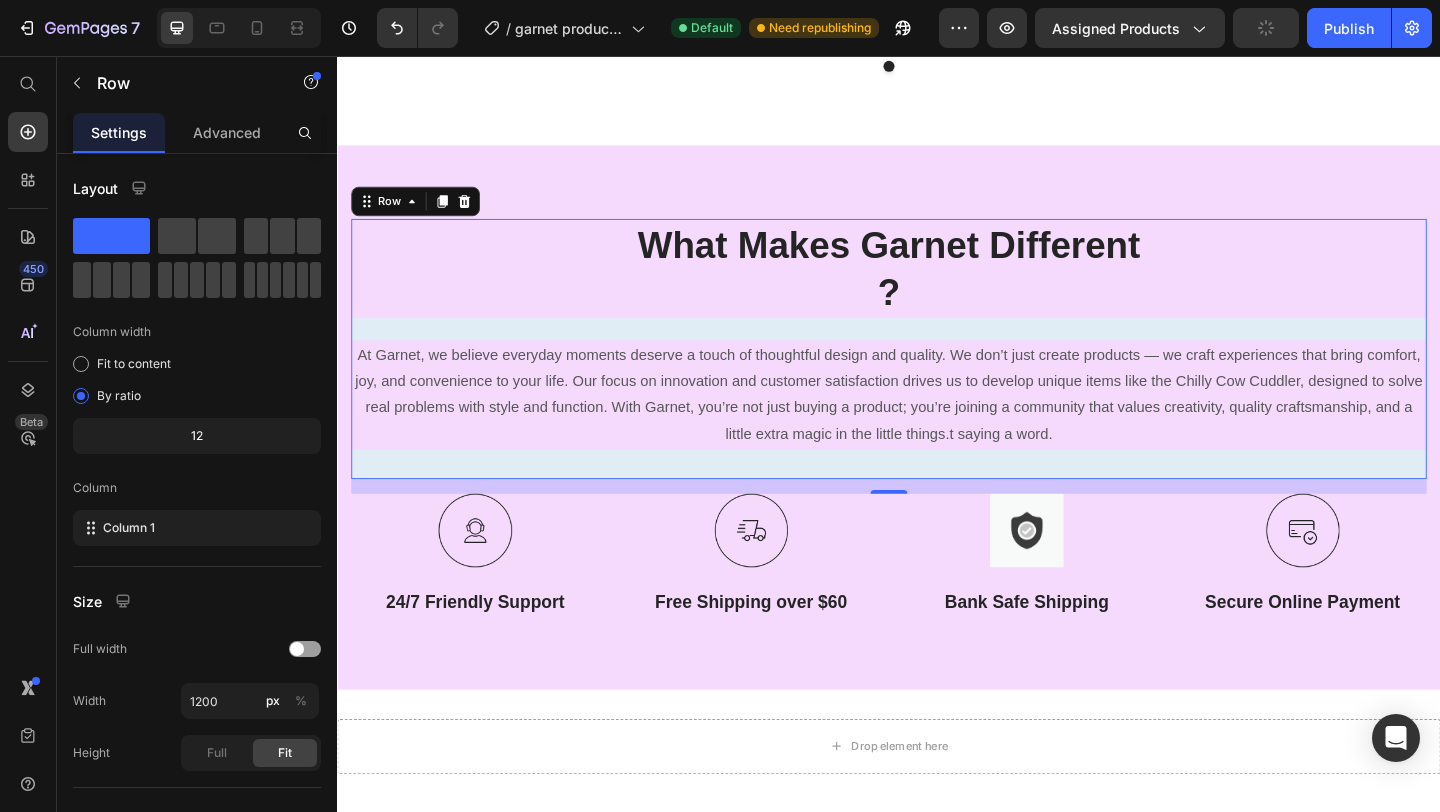 click on "What Makes Garnet Different  ? Heading At Garnet, we believe everyday moments deserve a touch of thoughtful design and quality. We don’t just create products — we craft experiences that bring comfort, joy, and convenience to your life. Our focus on innovation and customer satisfaction drives us to develop unique items like the Chilly Cow Cuddler, designed to solve real problems with style and function. With Garnet, you’re not just buying a product; you’re joining a community that values creativity, quality craftsmanship, and a little extra magic in the little things.t saying a word. Text block" at bounding box center (937, 374) 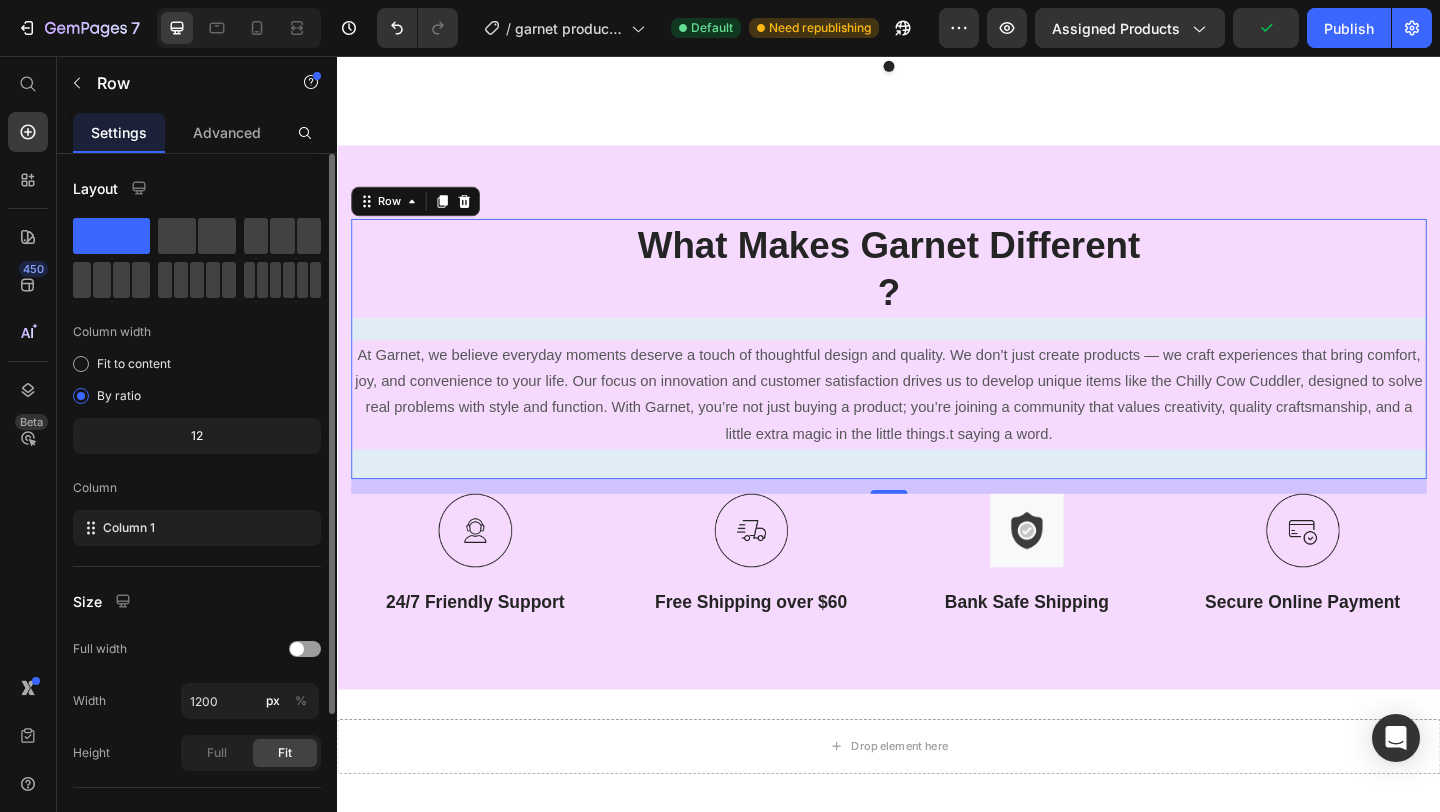 scroll, scrollTop: 197, scrollLeft: 0, axis: vertical 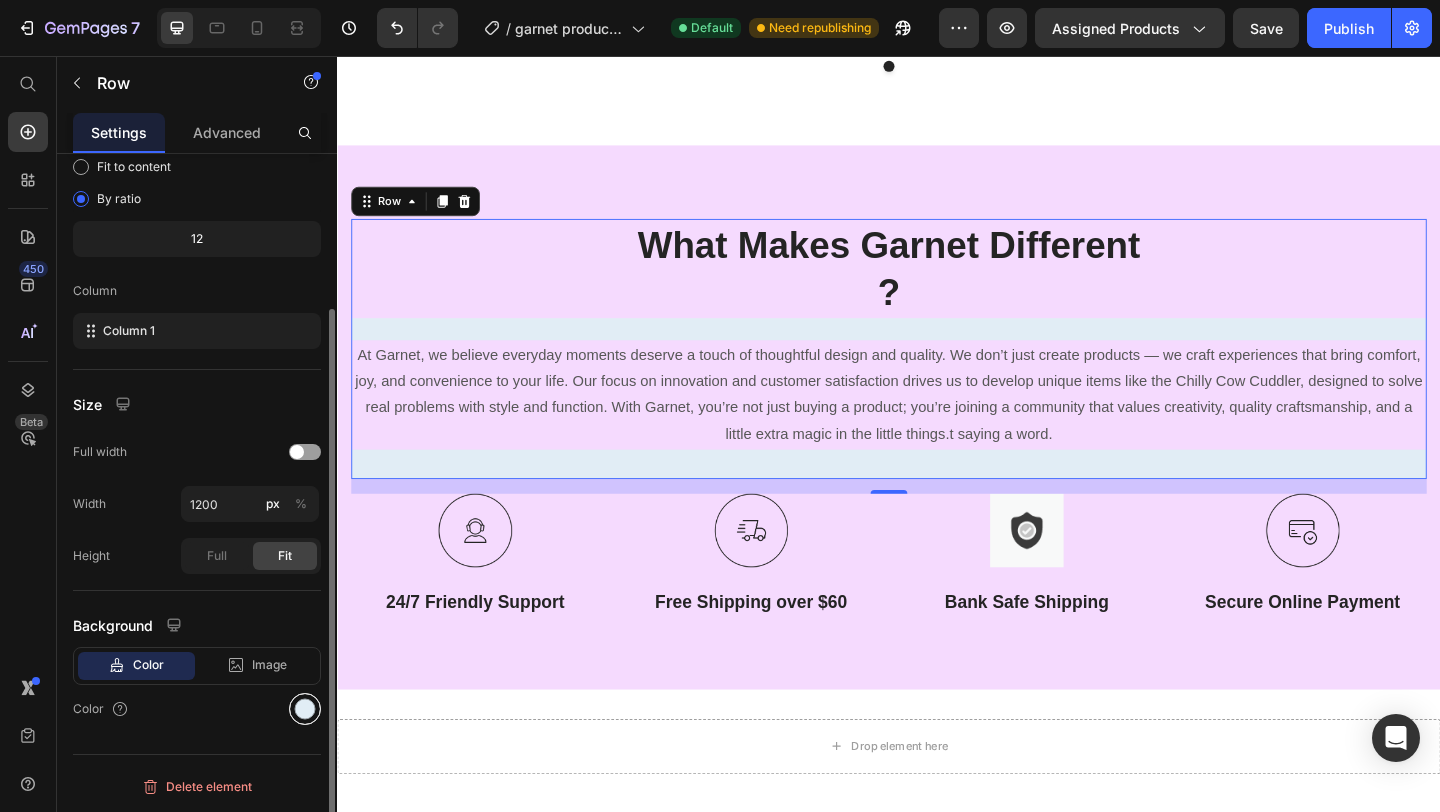click at bounding box center (305, 709) 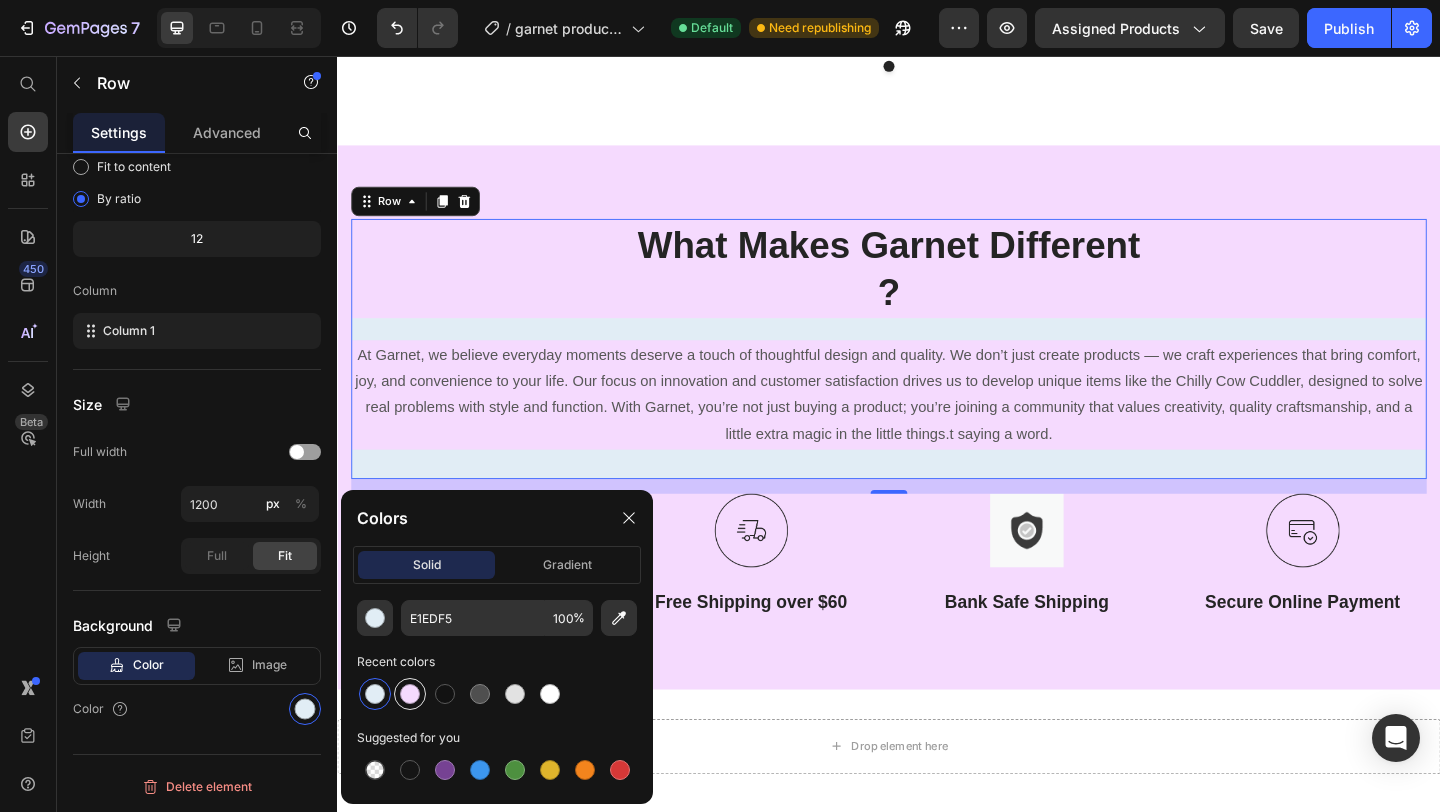 click at bounding box center (410, 694) 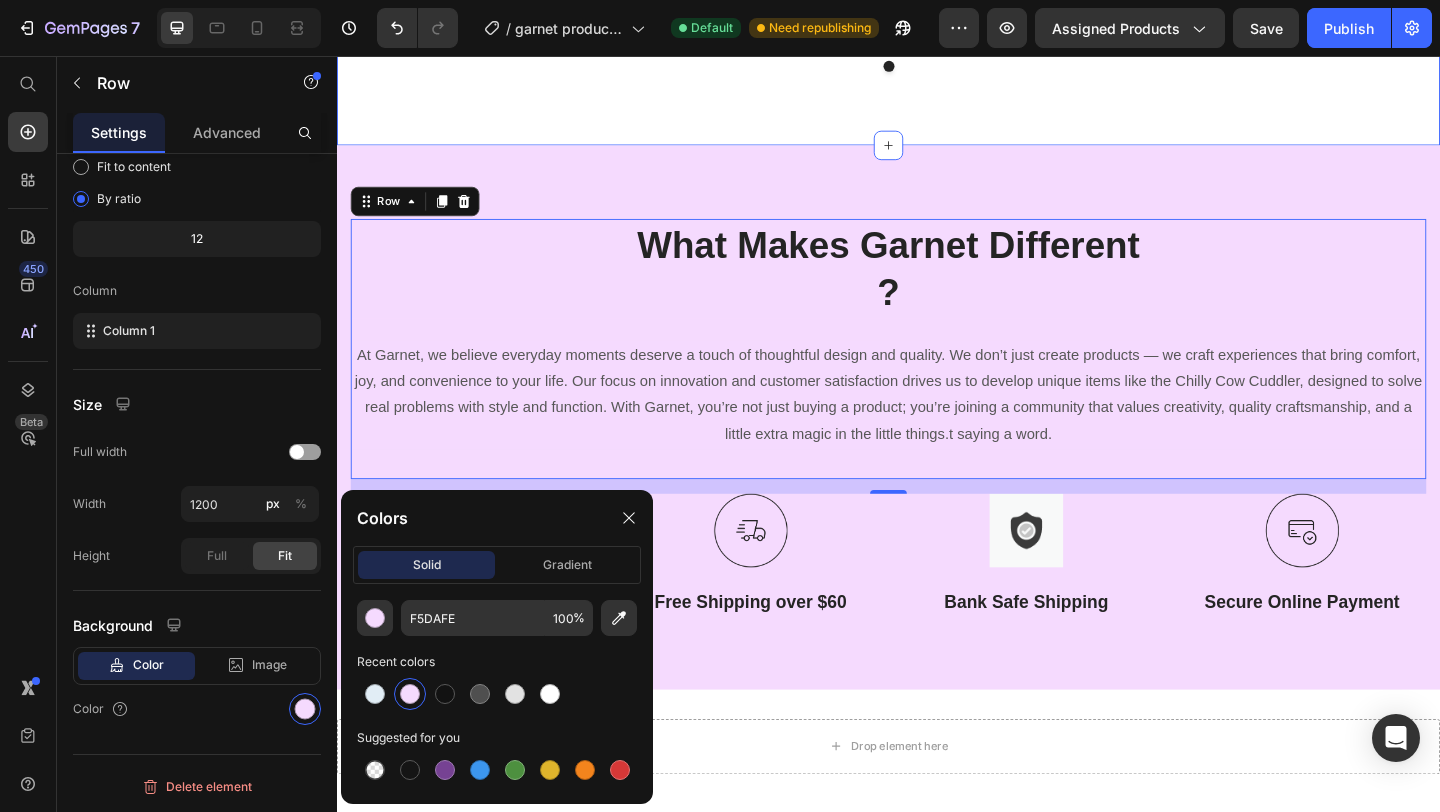 click on "What Our Amazing Customers Are Saying : Heading At Garnet, we’re proud that our customers can’t get enough of the Chilly Cow Cuddler! They love how perfectly it fits a full pint of ice cream and keeps every bite delightfully cold longer than any regular bowl or mug. From cozy nights at home to fun ice cream parties, this mug has quickly become a fan favorite for its thoughtful design, comfort, and durability. Whether it’s the easy-to-hold handle or the mess-free experience, the Chilly Cow Cuddler is turning everyday ice cream moments into something special — just ask our happy Garnet customers! Text block
Image
Icon
Icon
Icon
Icon
Icon Row [FIRST] [LAST] Text block Row Text block                Title Line (P) Images & Gallery Chilly Cow Cuddler (P) Title $17.85 (P) Price $25.99 (P) Price Row ADD CART (P) Cart Button Product Row Image
Icon
Icon
Icon
Icon
Icon Row" at bounding box center (937, -355) 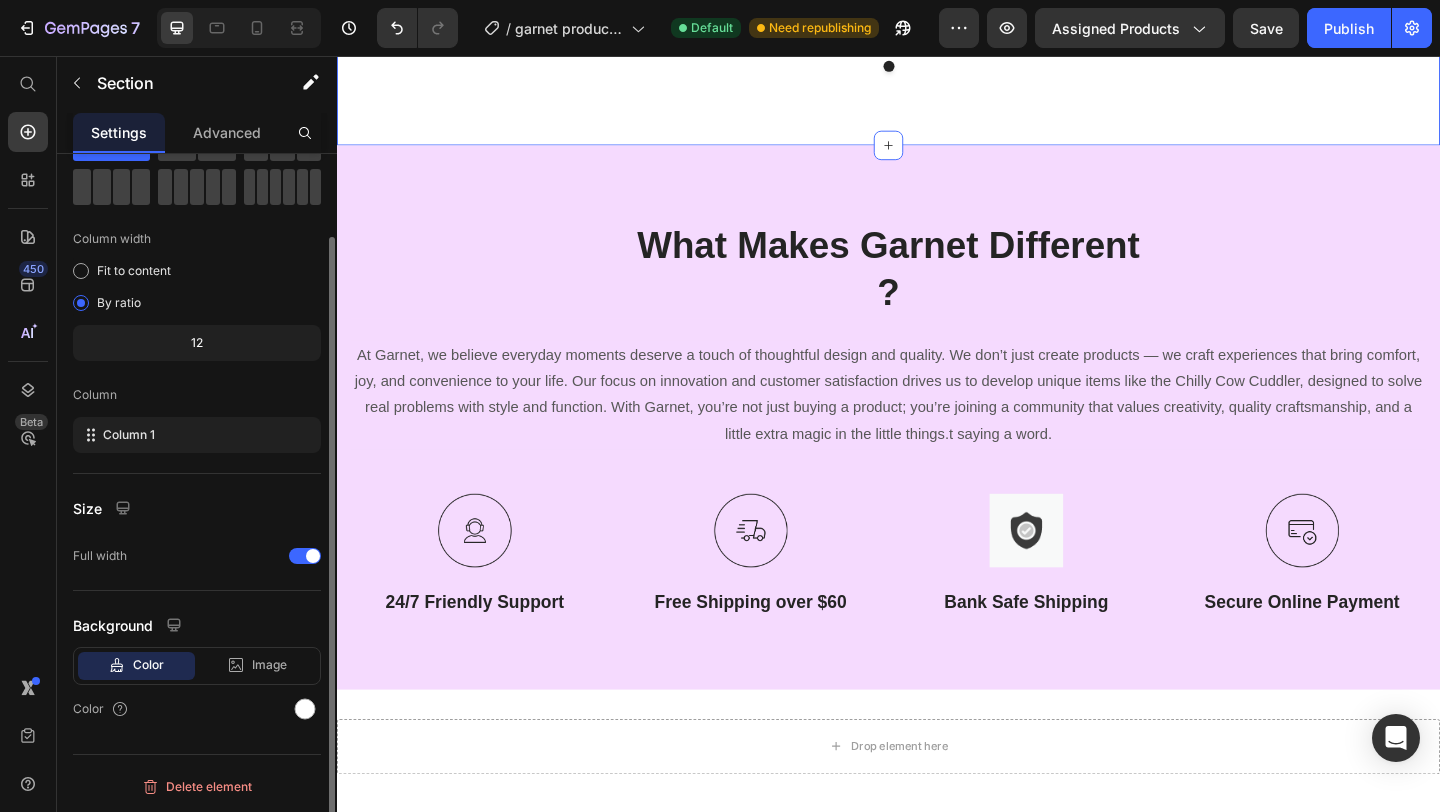 scroll, scrollTop: 0, scrollLeft: 0, axis: both 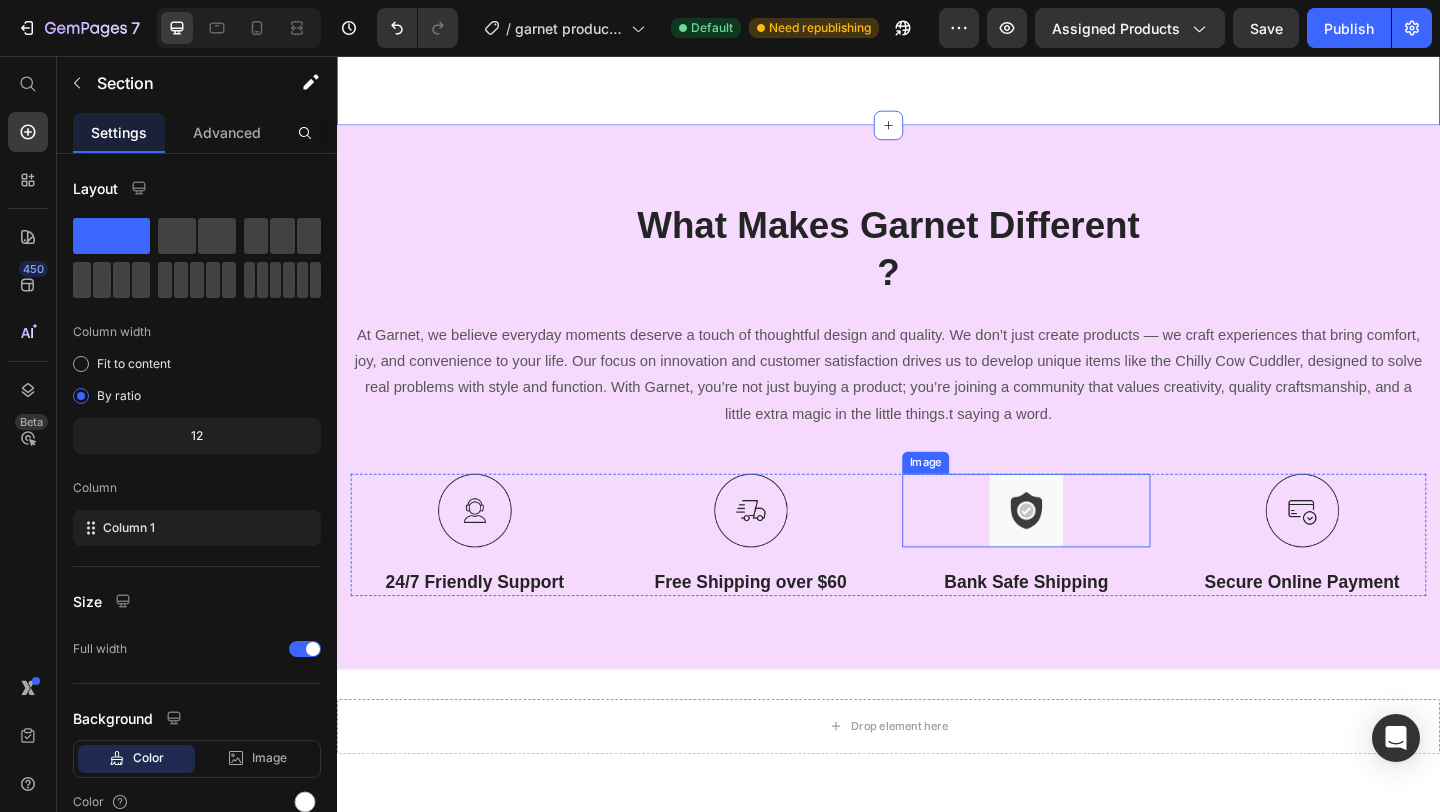 click at bounding box center (1087, 550) 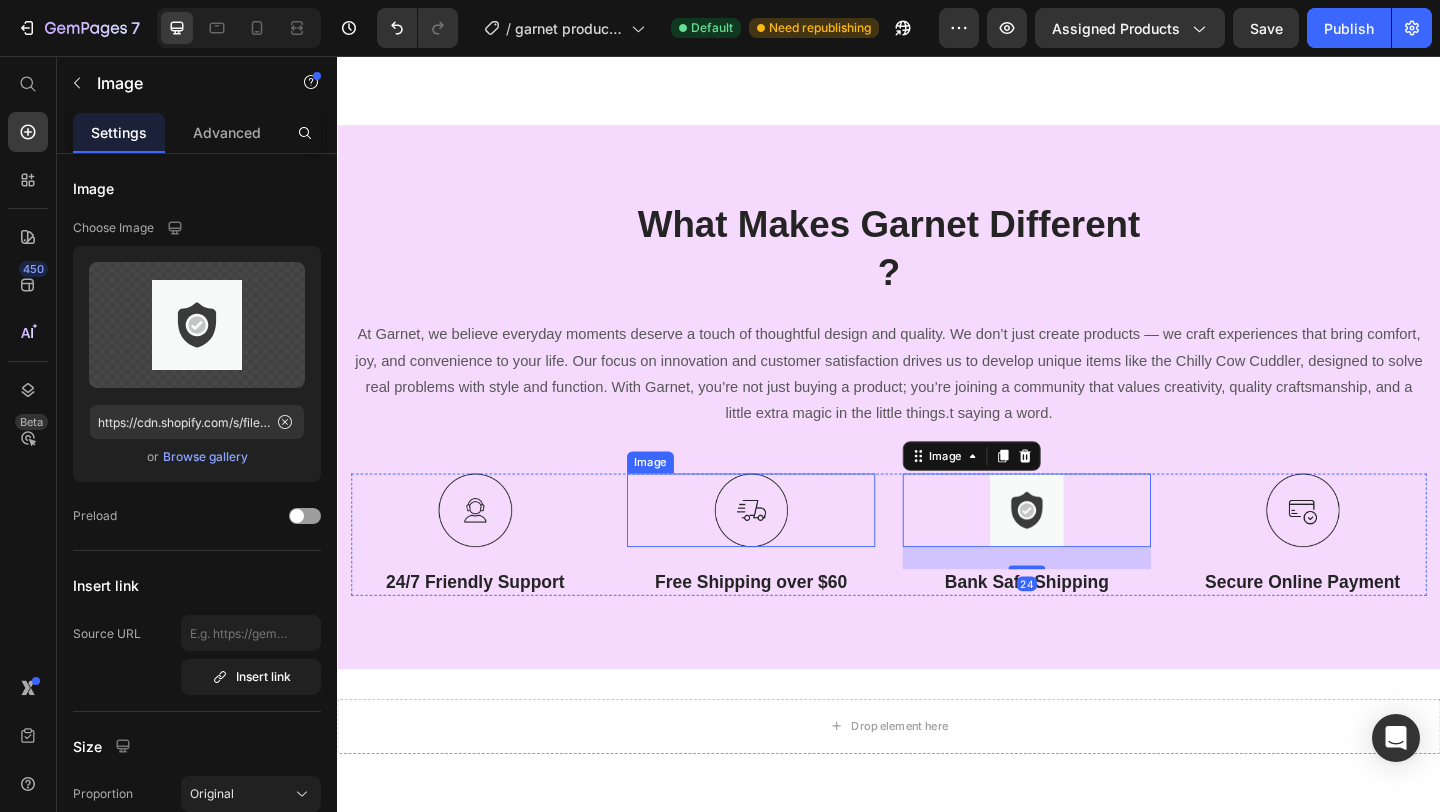 click at bounding box center [787, 550] 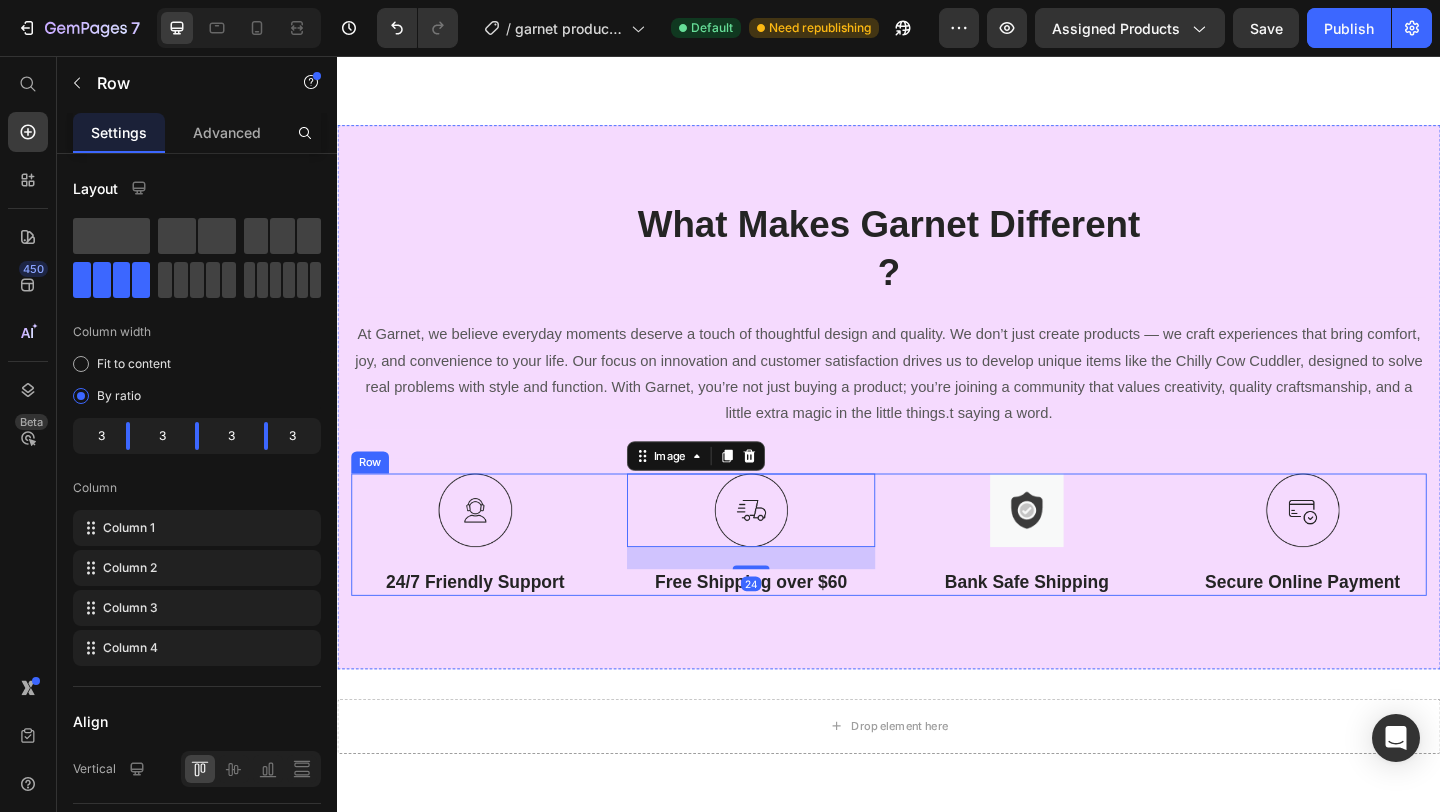 click on "Image 24/7 Friendly Support Text Block Image   24 Free Shipping over $60 Text Block Image Bank Safe Shipping Text Block Image Secure Online Payment Text Block Row" at bounding box center (937, 576) 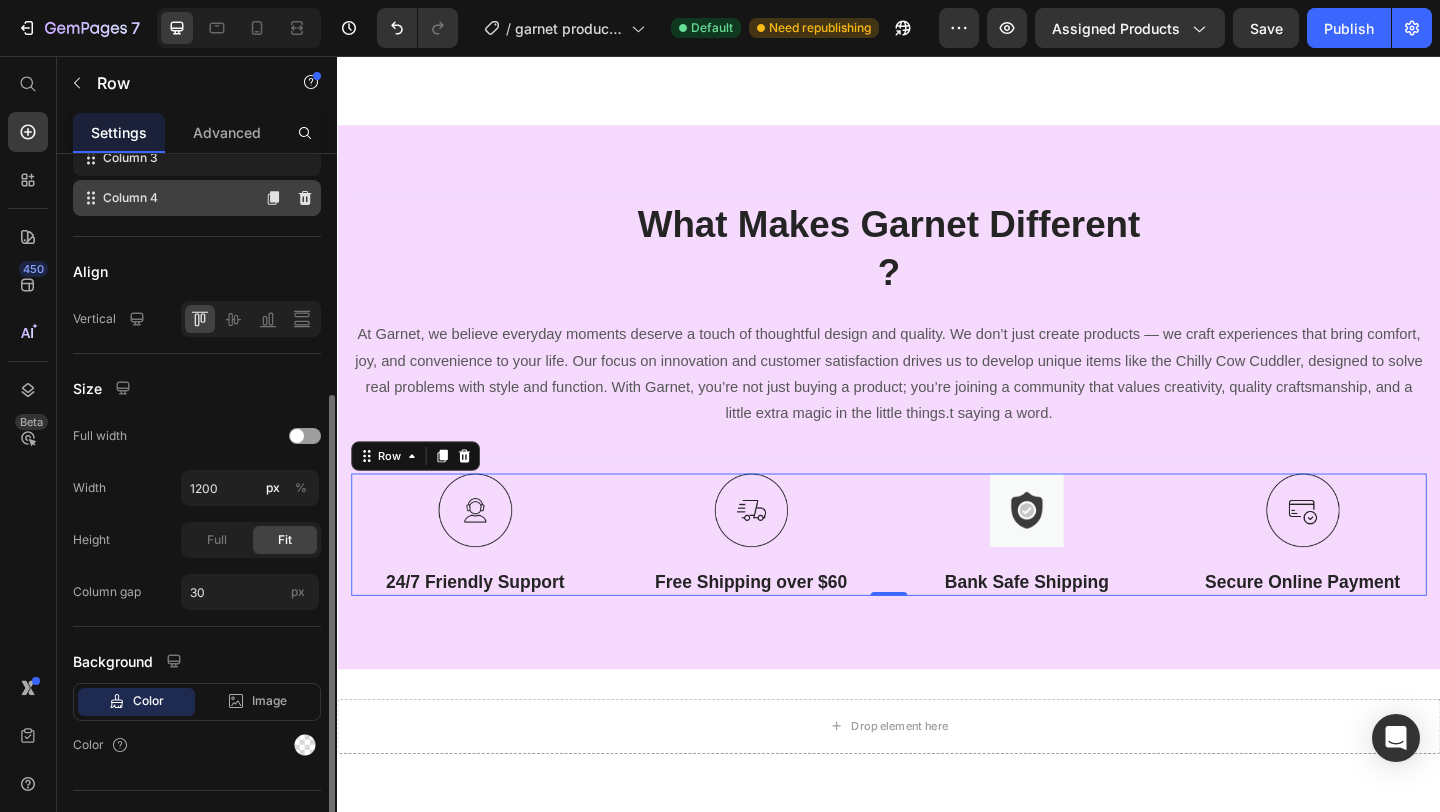 scroll, scrollTop: 458, scrollLeft: 0, axis: vertical 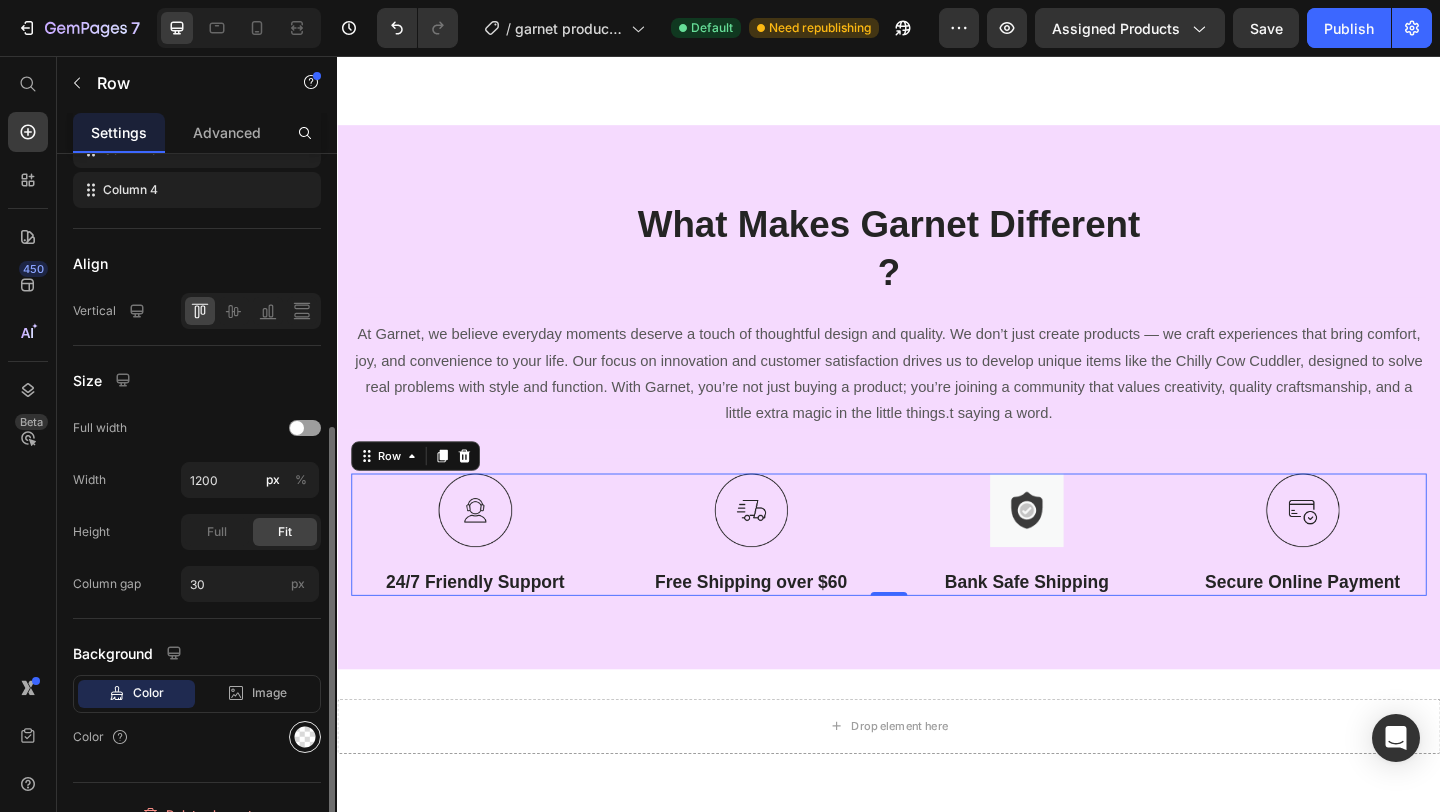 click at bounding box center [305, 737] 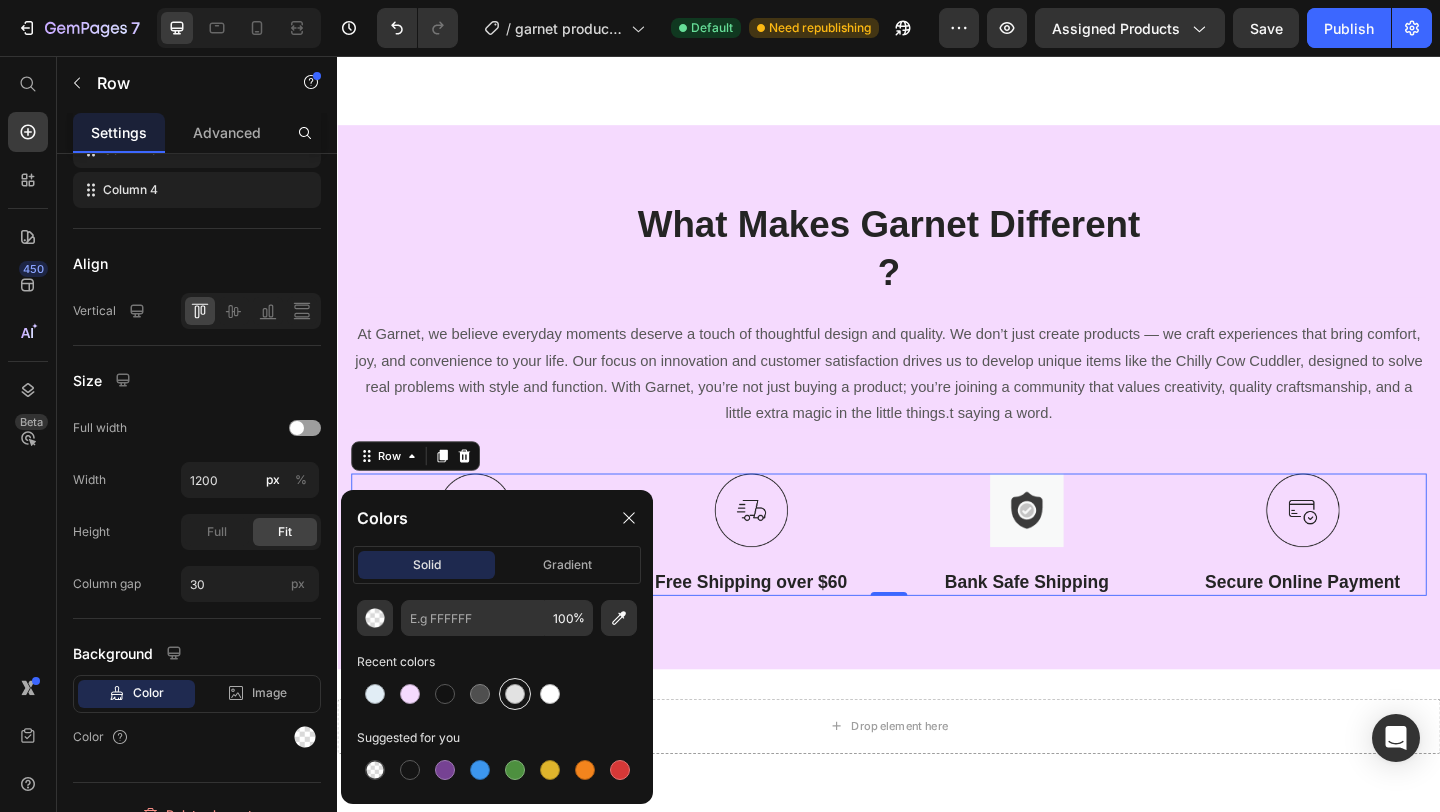 click at bounding box center [515, 694] 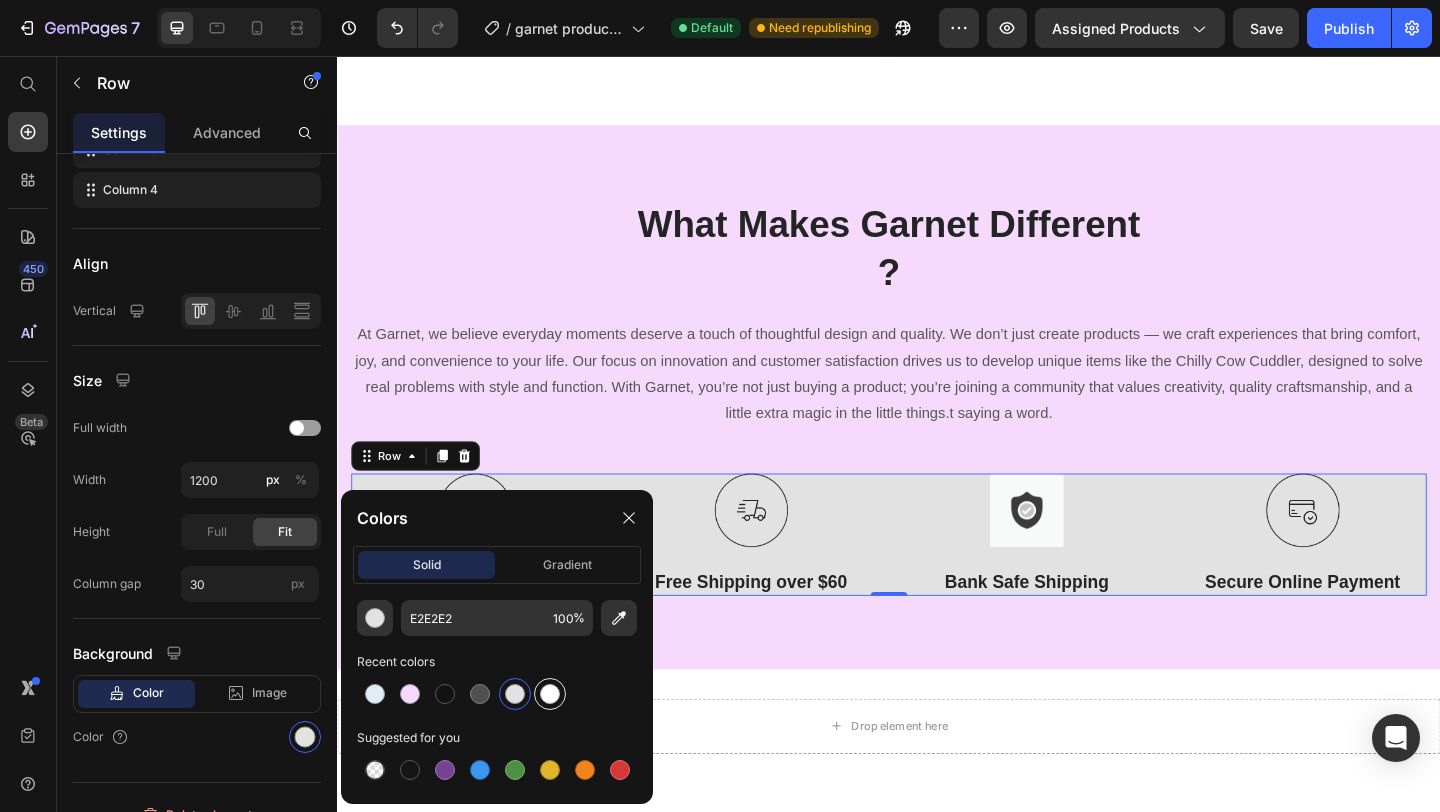 click at bounding box center (550, 694) 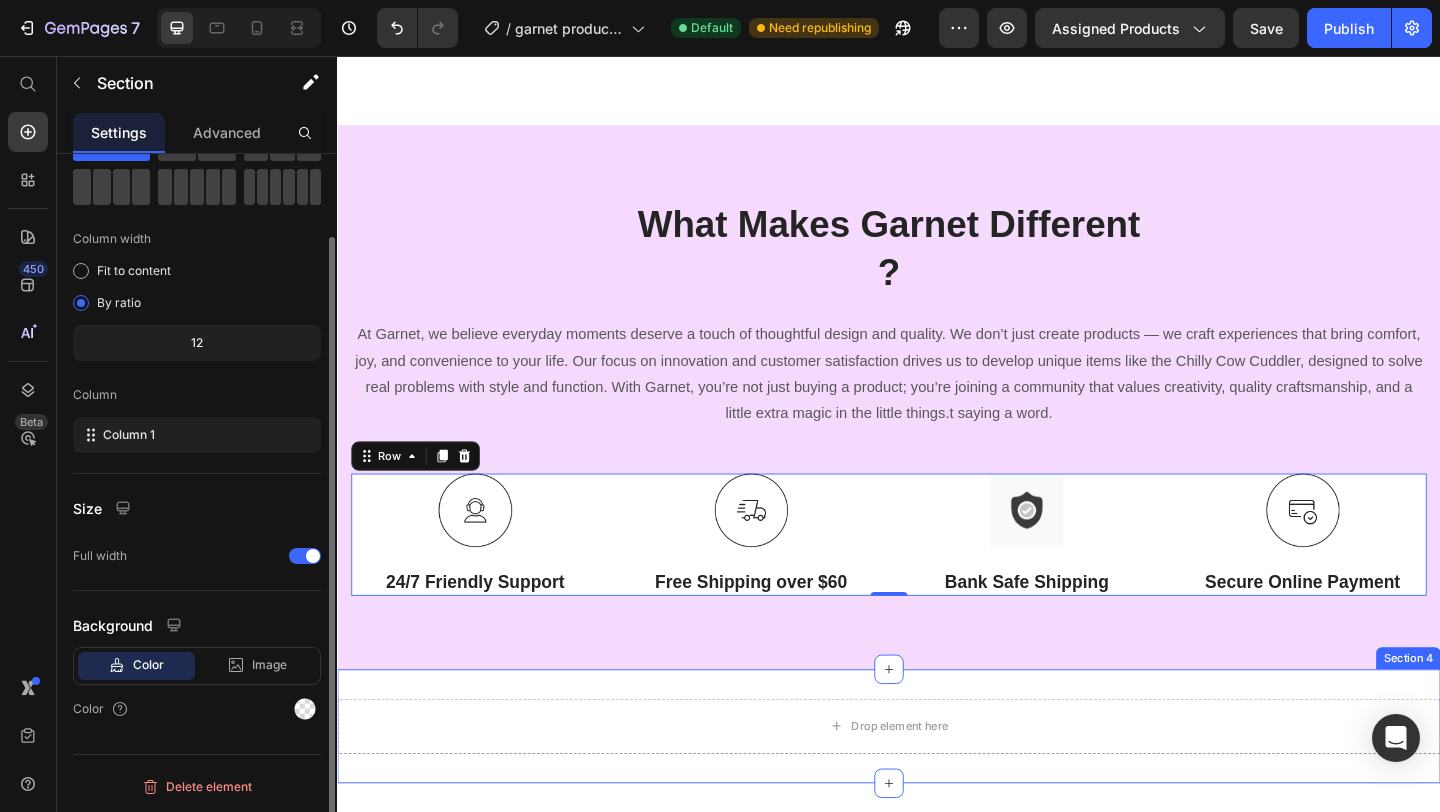 click on "Drop element here Row Section 4" at bounding box center (937, 785) 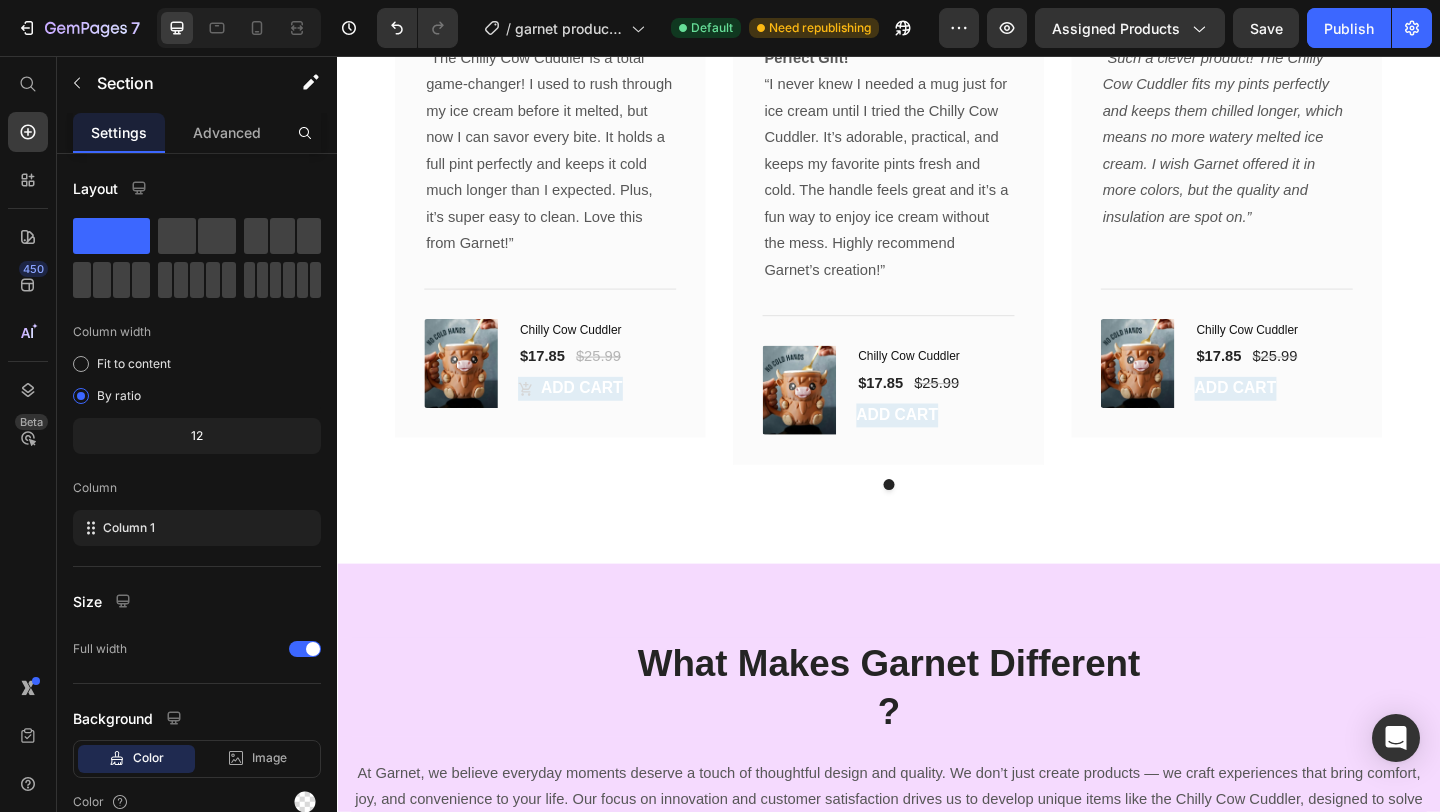 scroll, scrollTop: 2006, scrollLeft: 0, axis: vertical 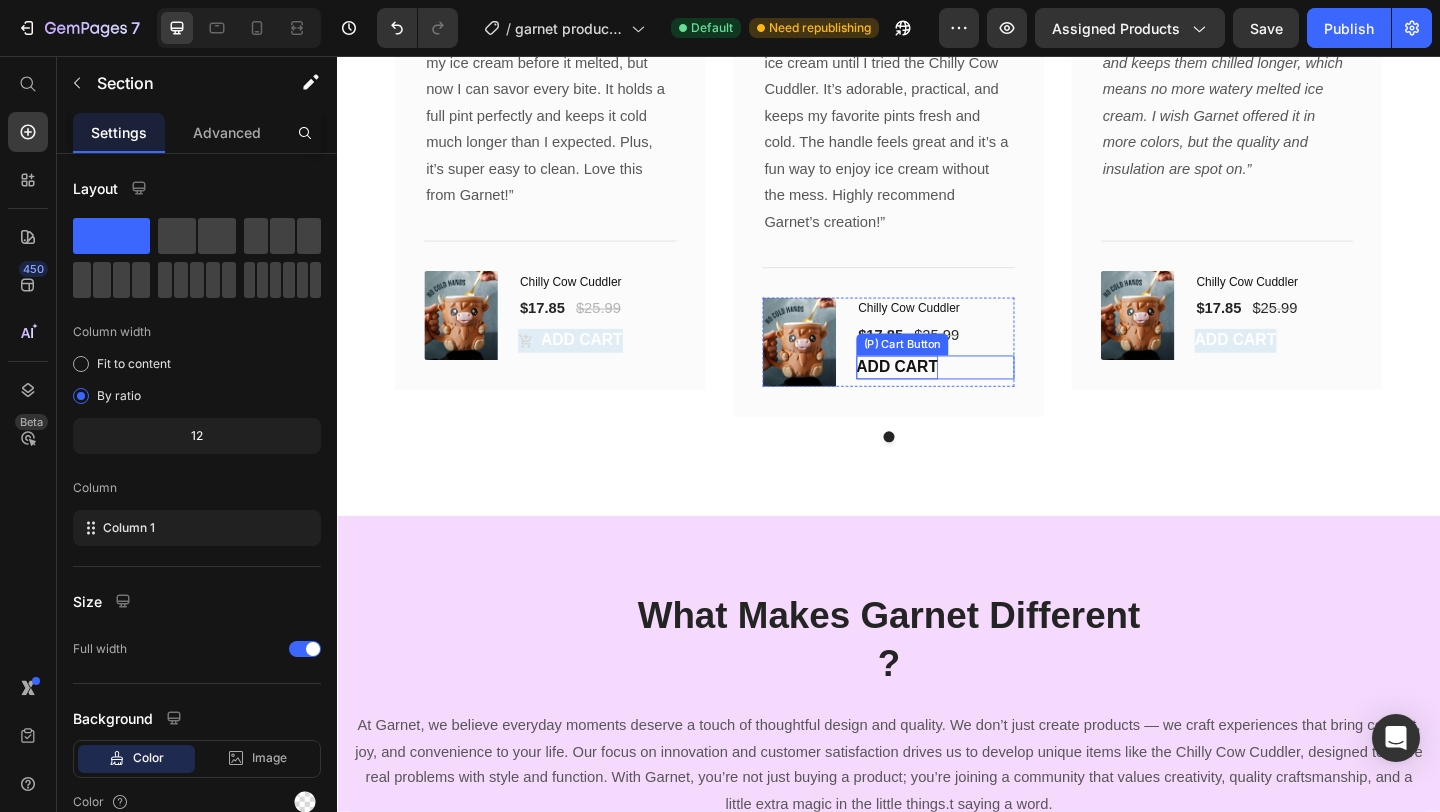 click on "ADD CART" at bounding box center (946, 395) 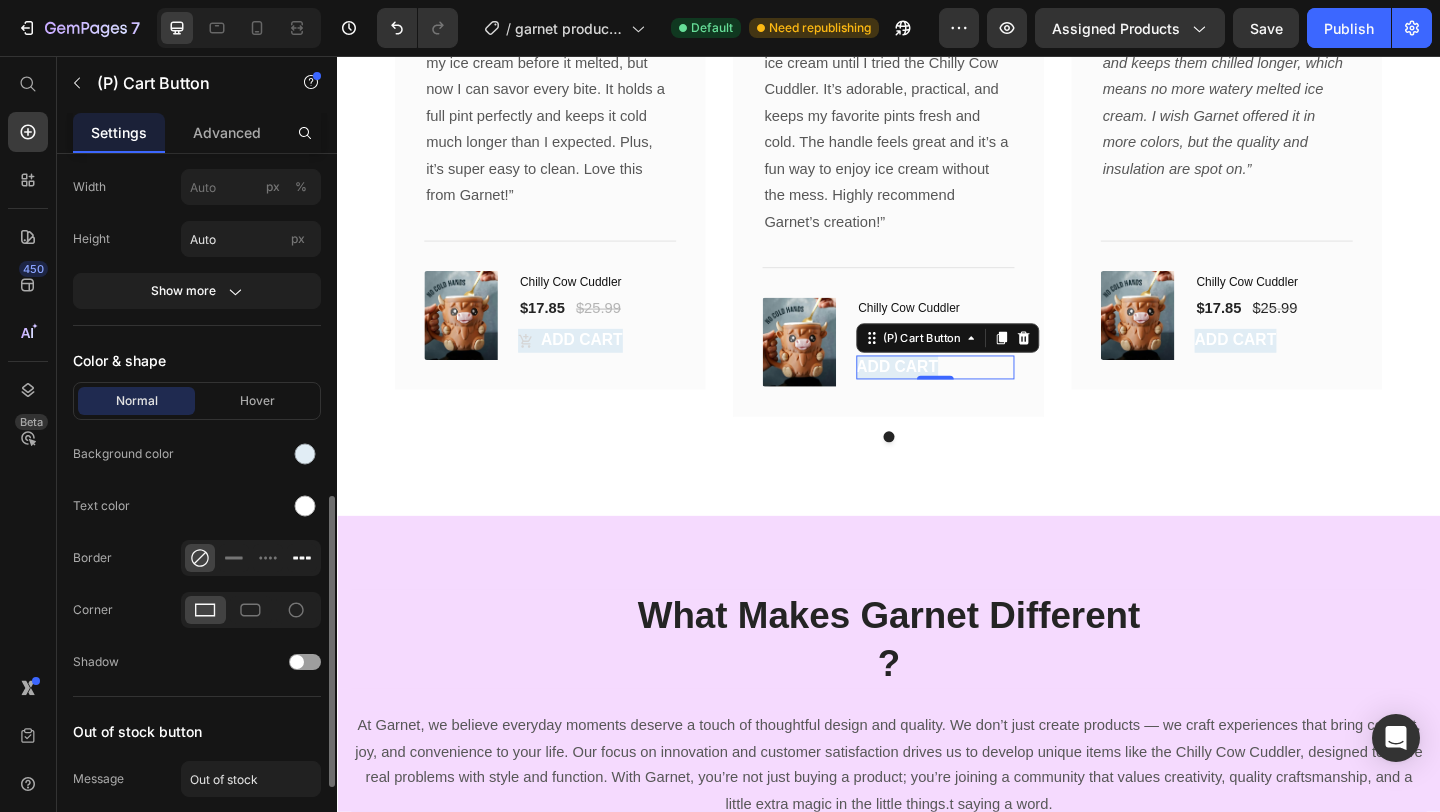 scroll, scrollTop: 849, scrollLeft: 0, axis: vertical 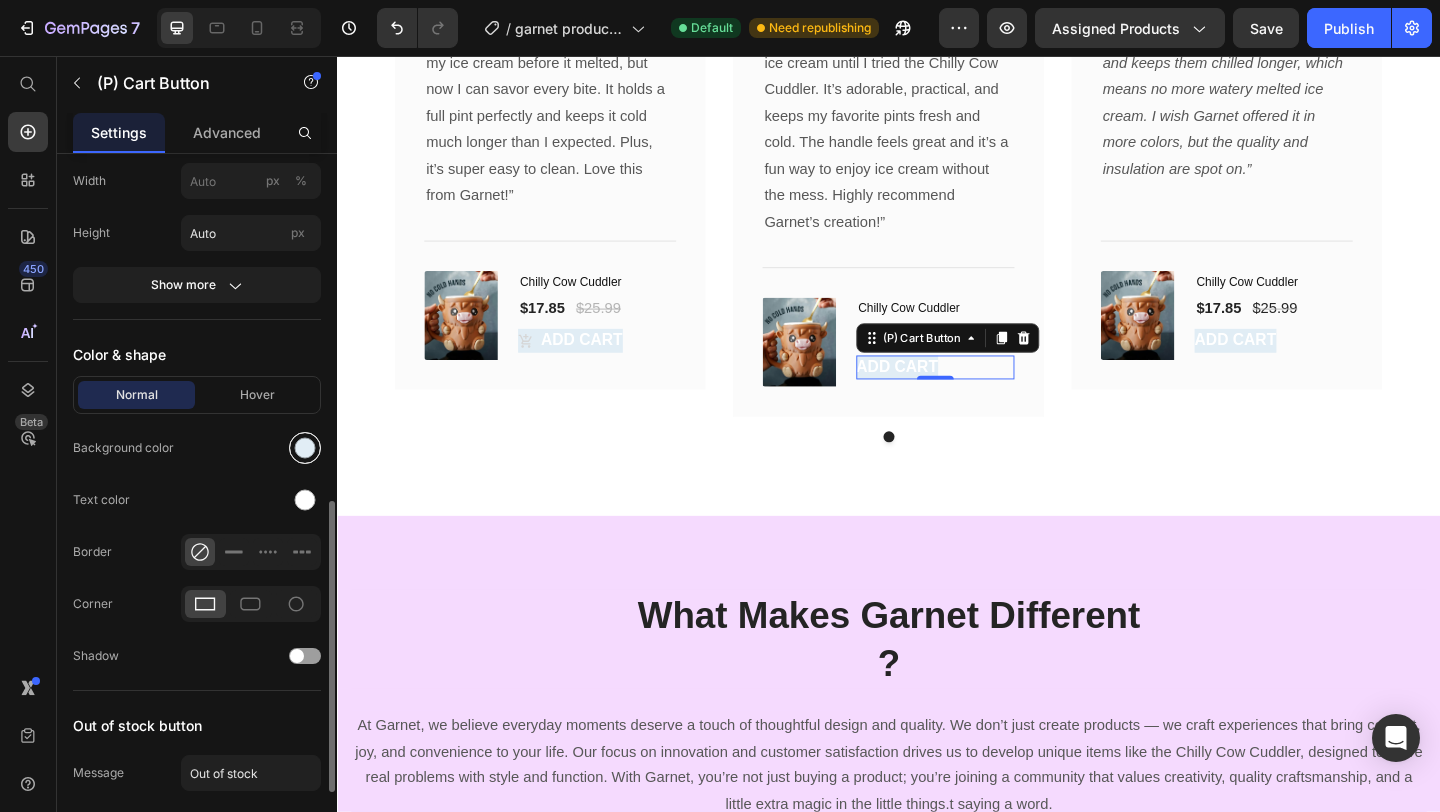 click at bounding box center (305, 448) 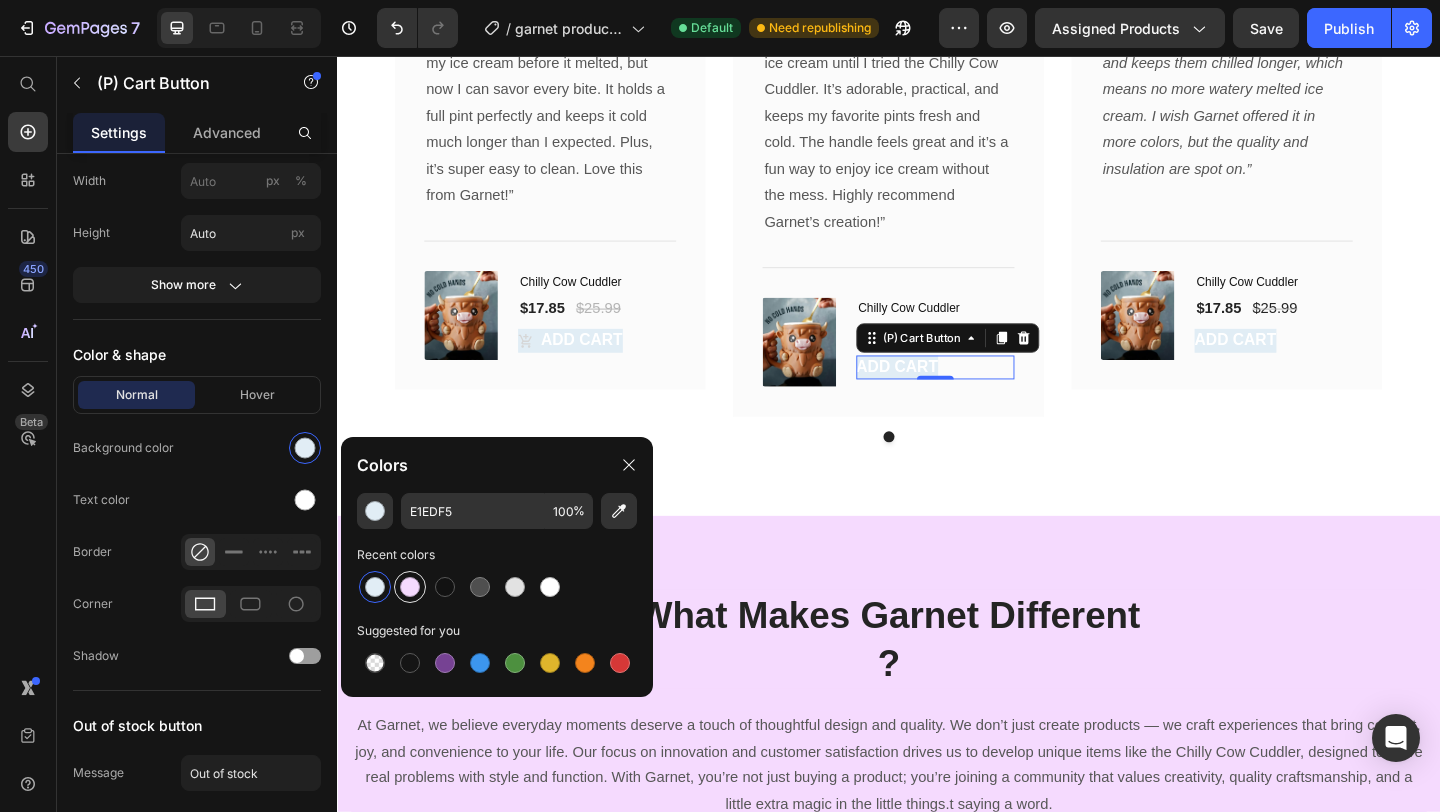 click at bounding box center [410, 587] 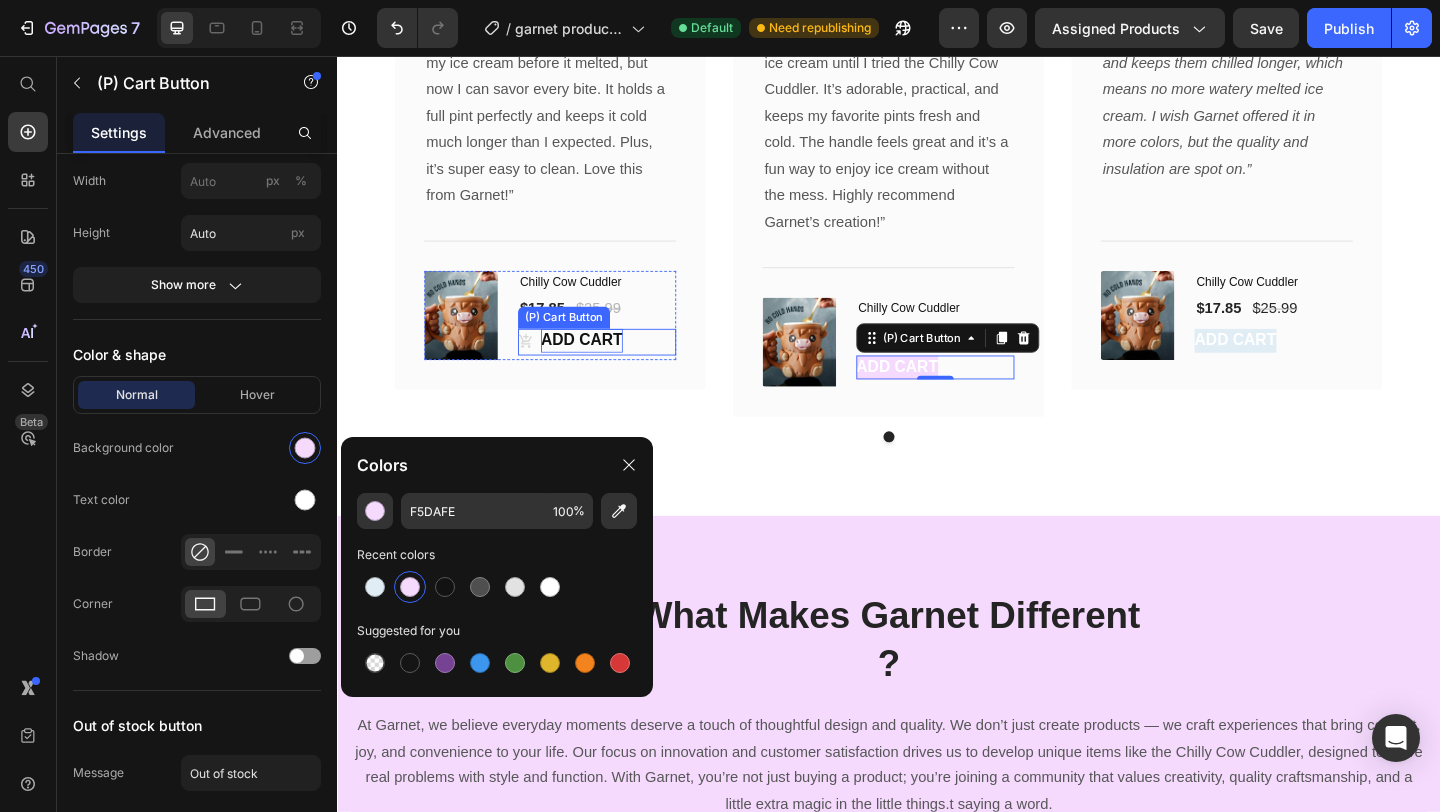 click on "ADD CART" at bounding box center (603, 366) 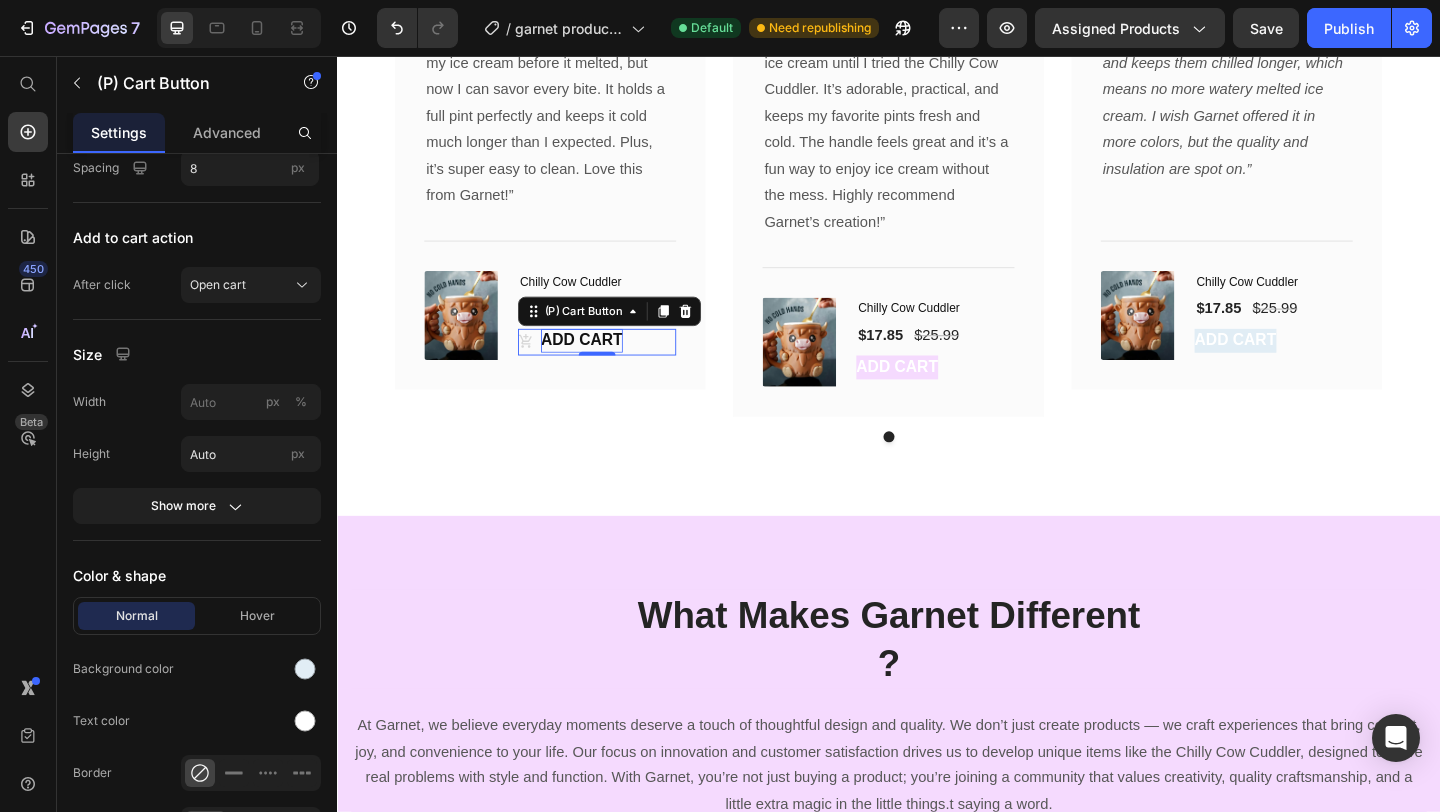 click on "ADD CART" at bounding box center [603, 366] 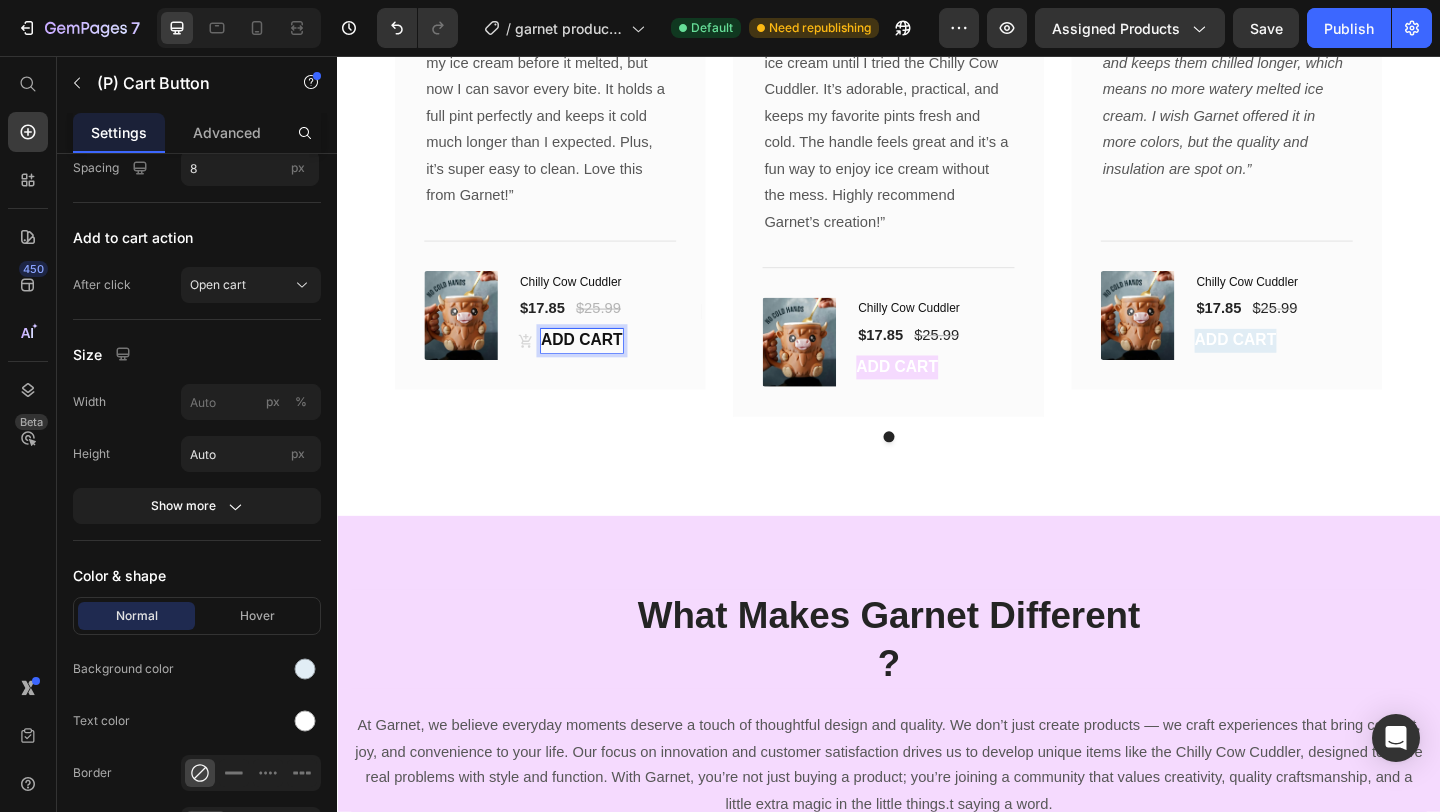 click on "ADD CART" at bounding box center [603, 366] 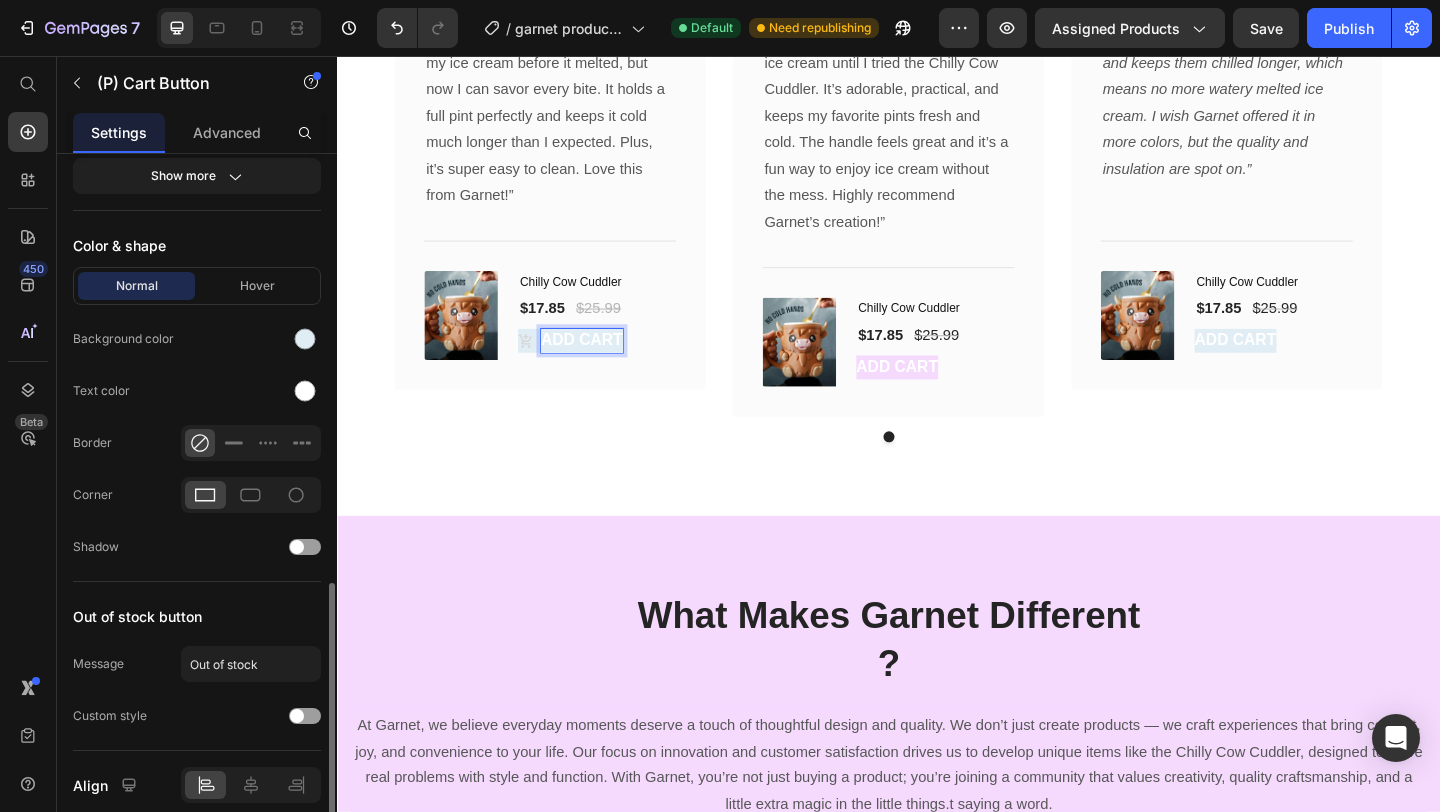 scroll, scrollTop: 1194, scrollLeft: 0, axis: vertical 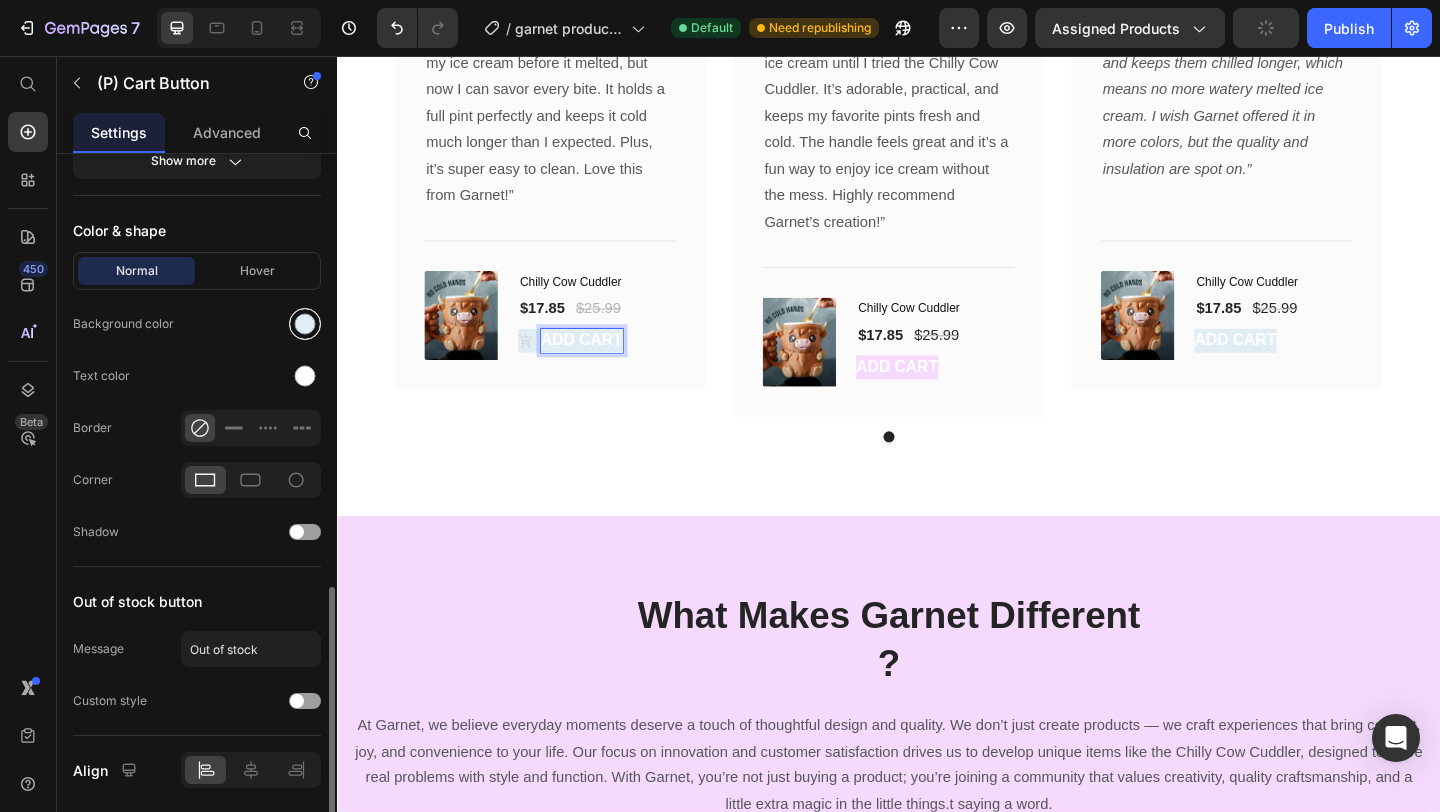click at bounding box center (305, 324) 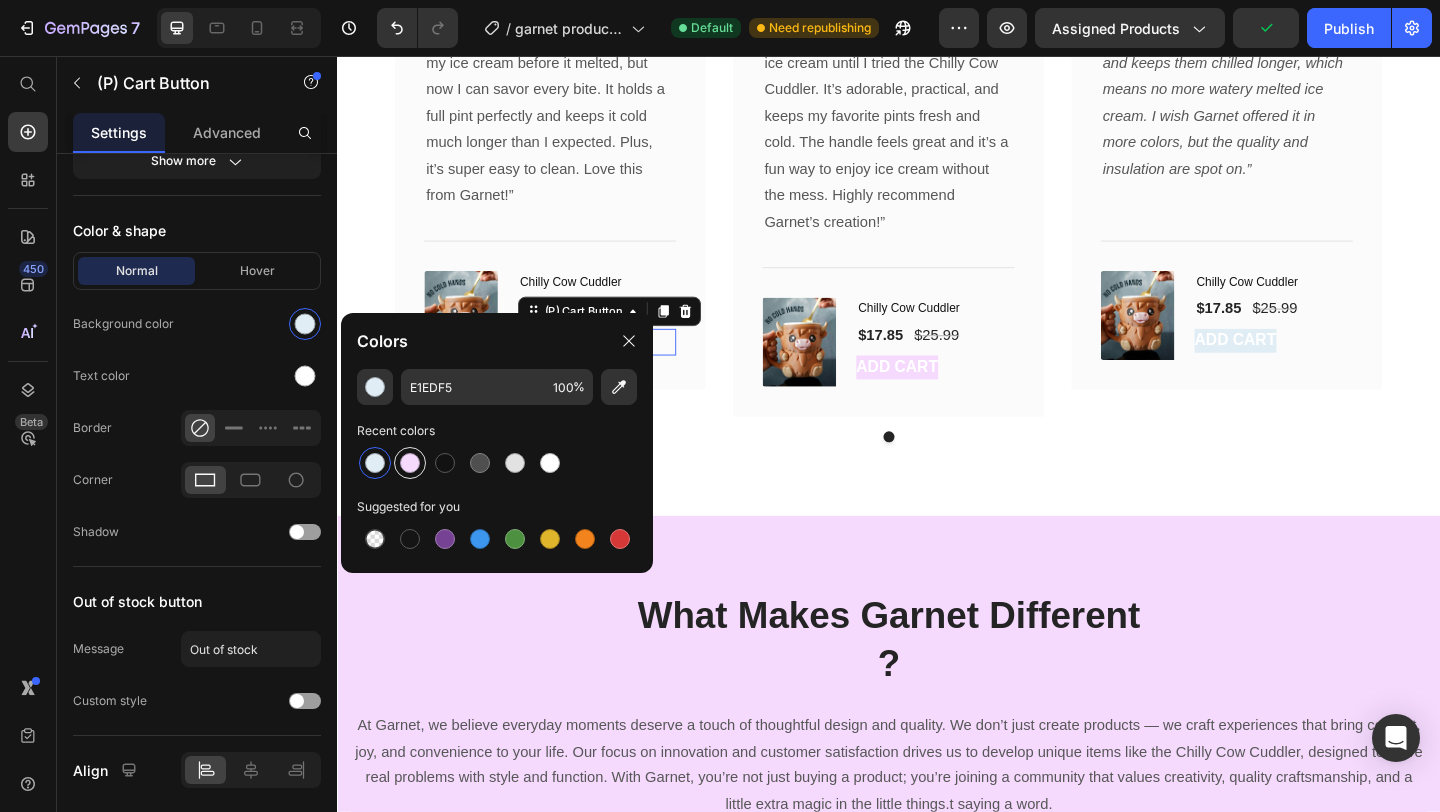 click at bounding box center [410, 463] 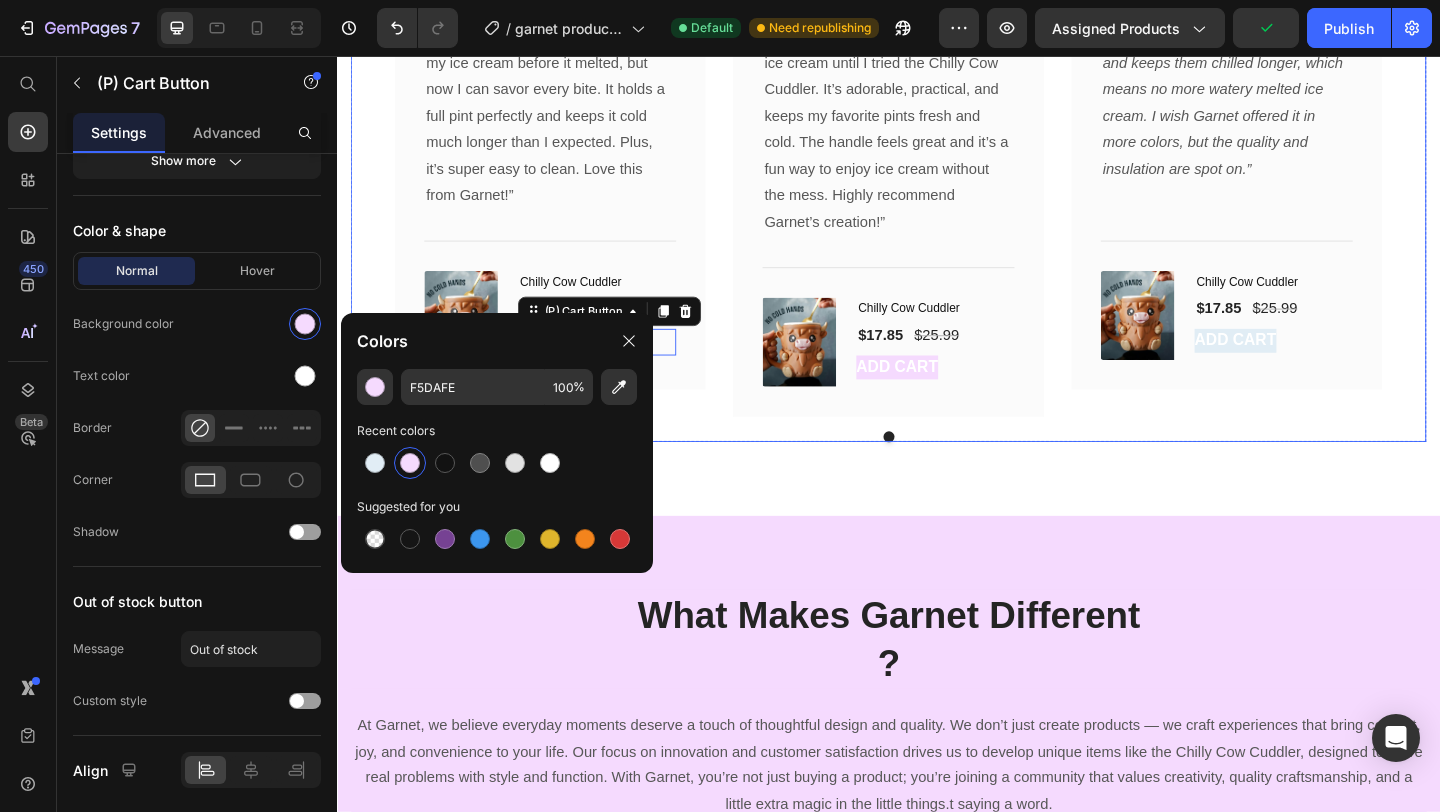 click on "Image
Icon
Icon
Icon
Icon
Icon Row [FIRST] [LAST] Text block Row Text block                Title Line (P) Images & Gallery Chilly Cow Cuddler (P) Title $17.85 (P) Price $25.99 (P) Price Row ADD CART (P) Cart Button   0 Product Row" at bounding box center (569, 170) 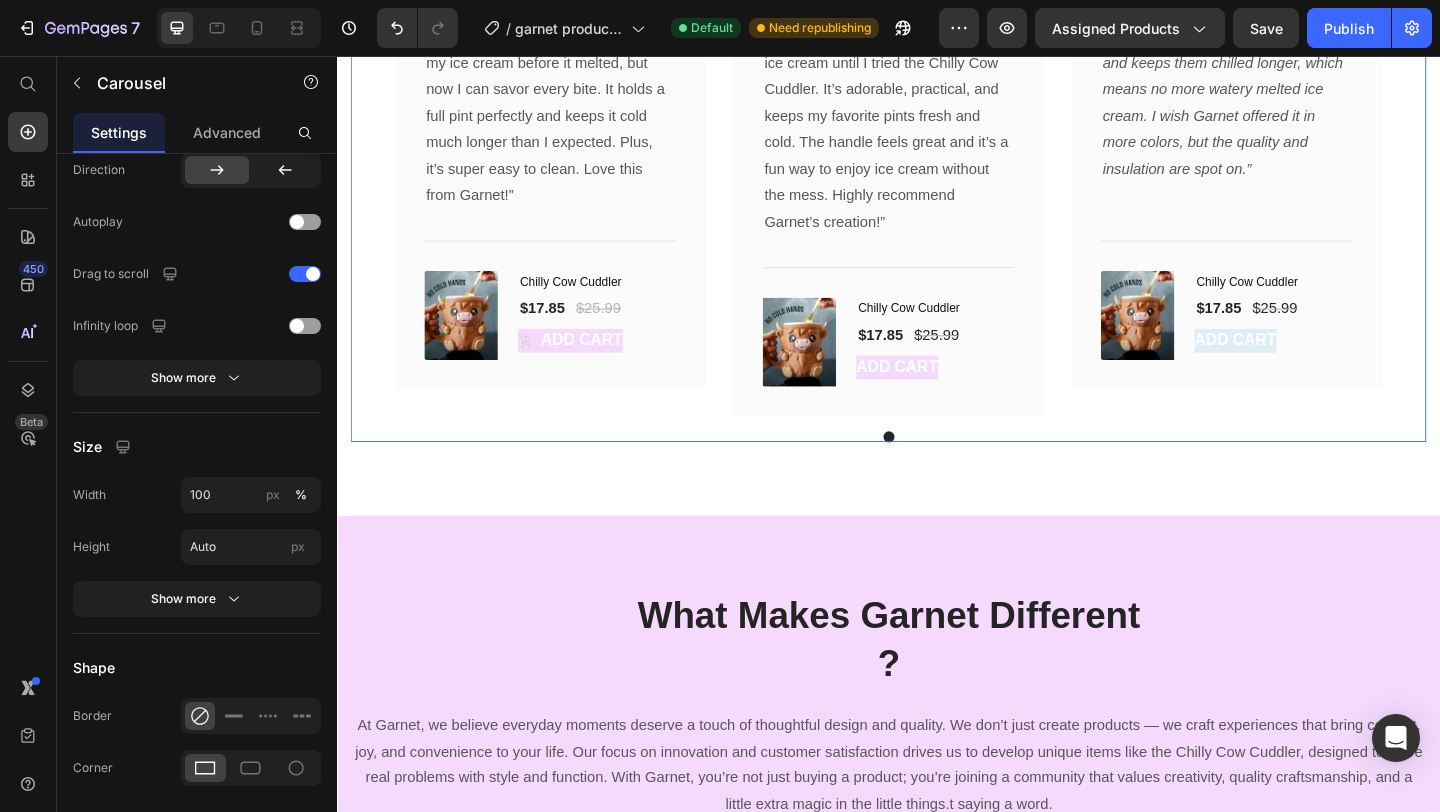 scroll, scrollTop: 0, scrollLeft: 0, axis: both 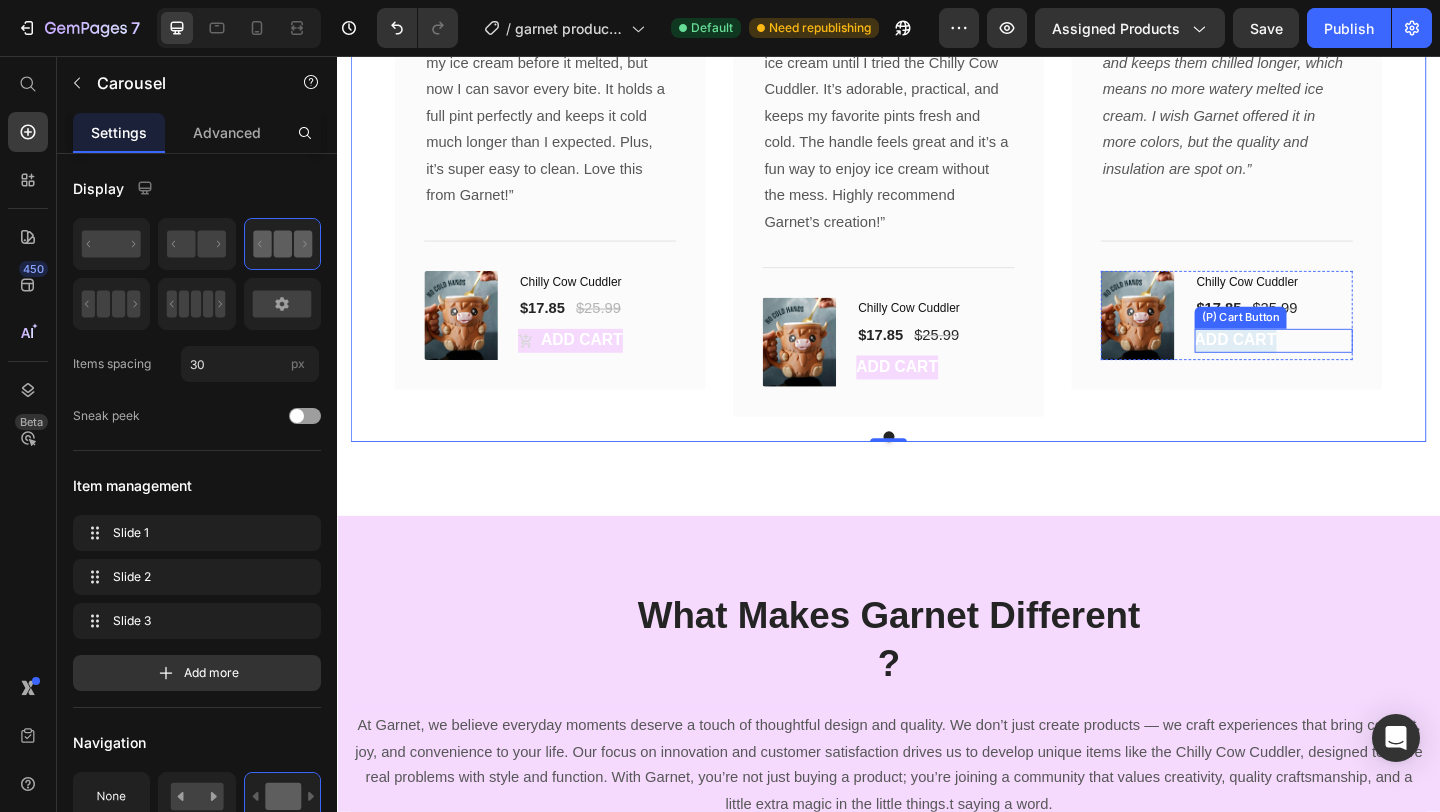 click on "ADD CART" at bounding box center (1314, 366) 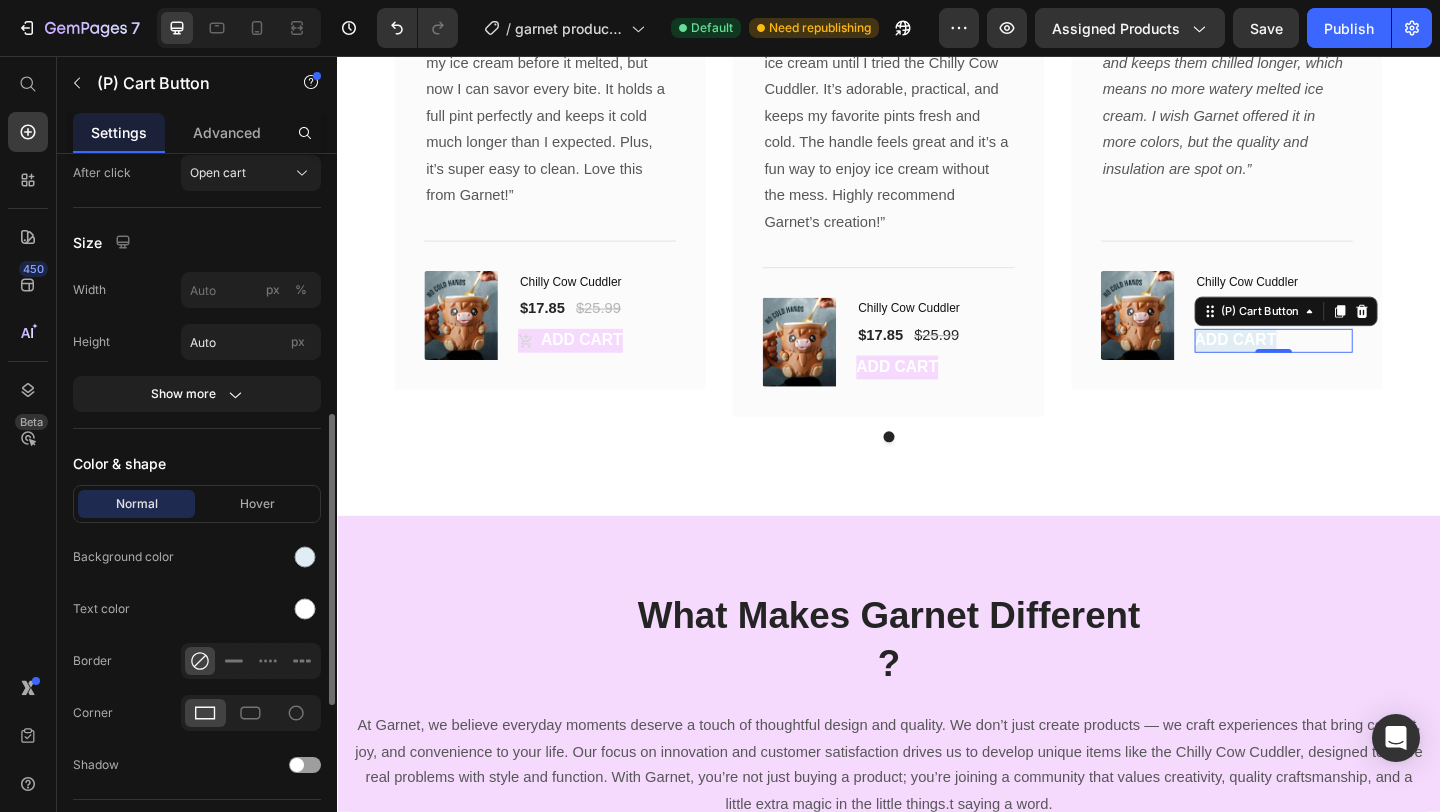 scroll, scrollTop: 765, scrollLeft: 0, axis: vertical 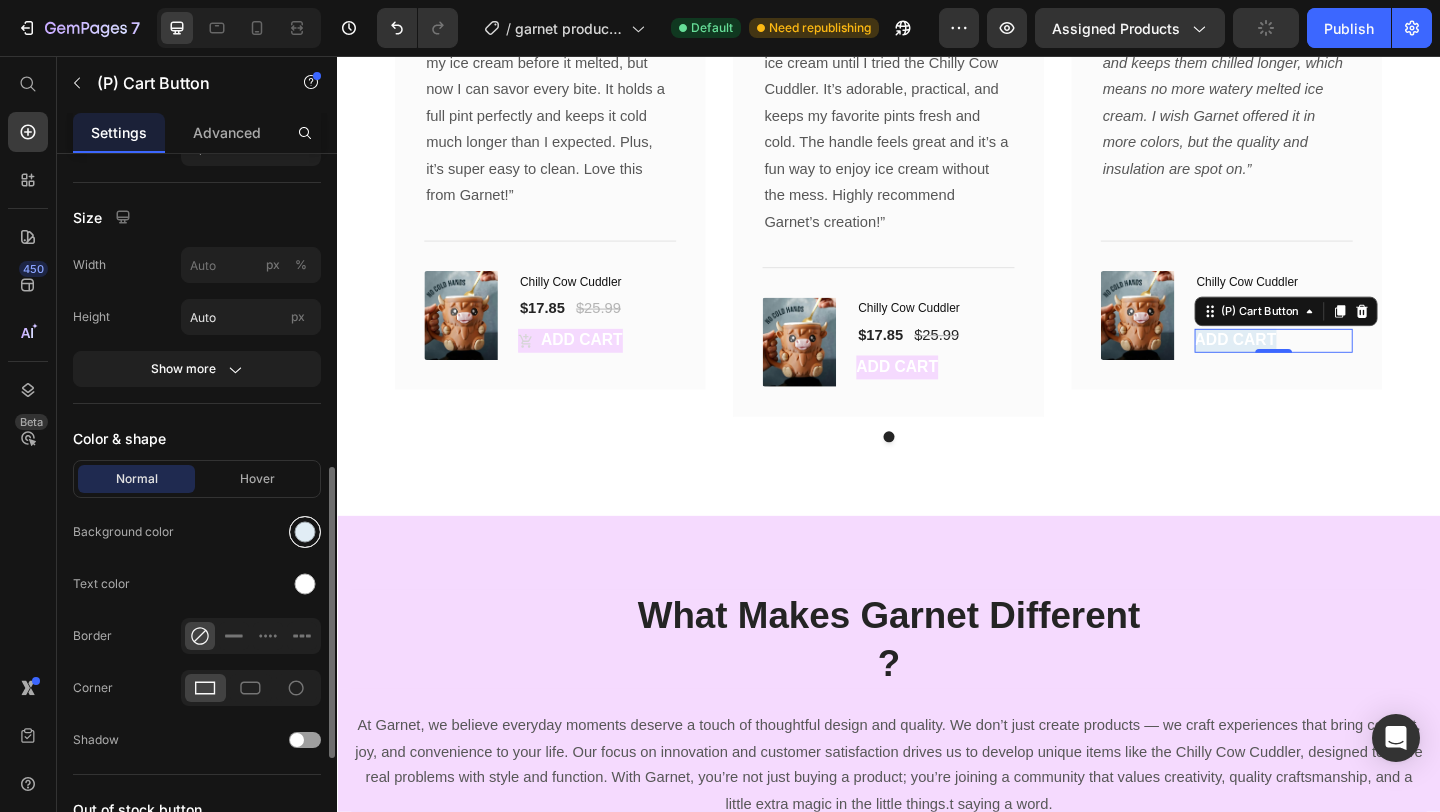click at bounding box center (305, 532) 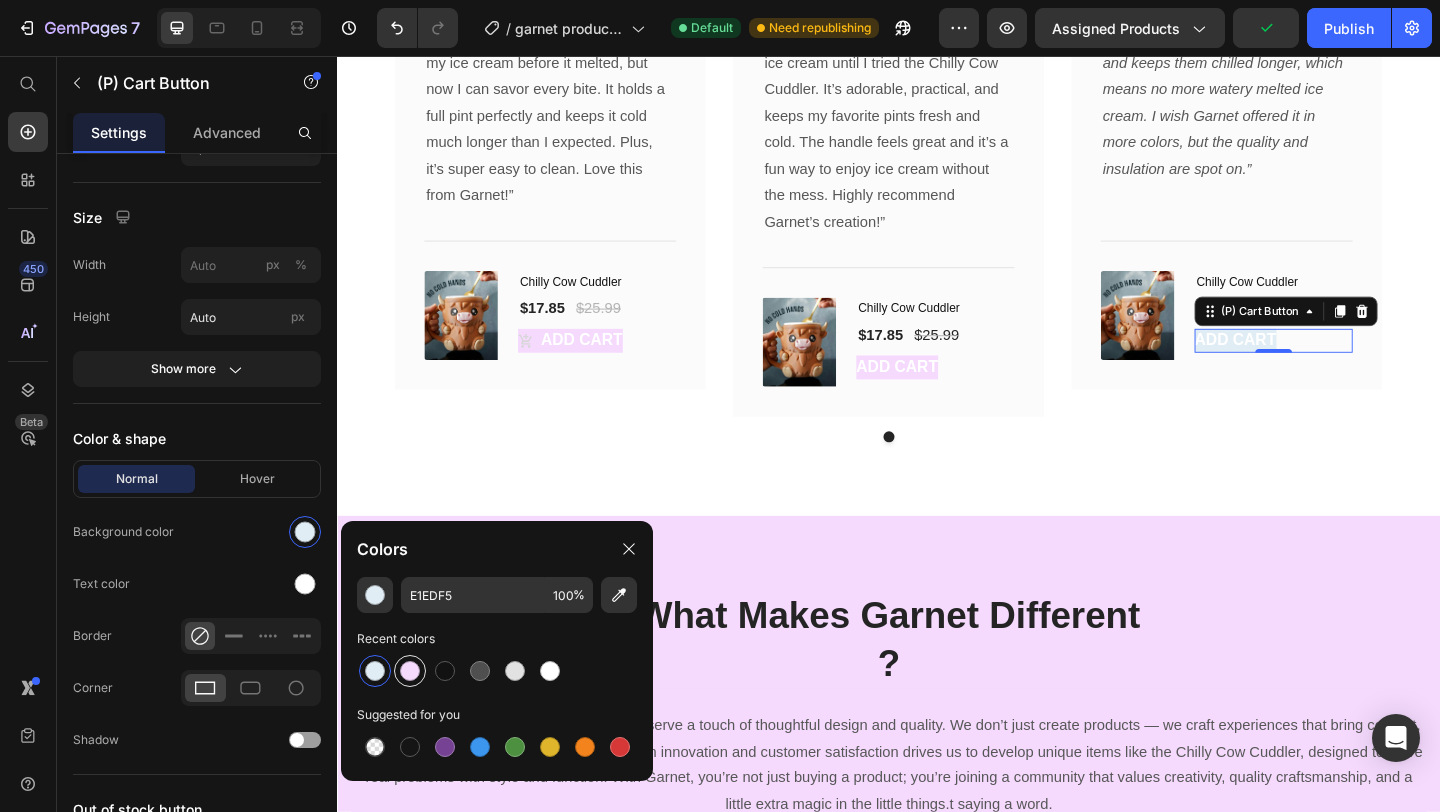 click at bounding box center (410, 671) 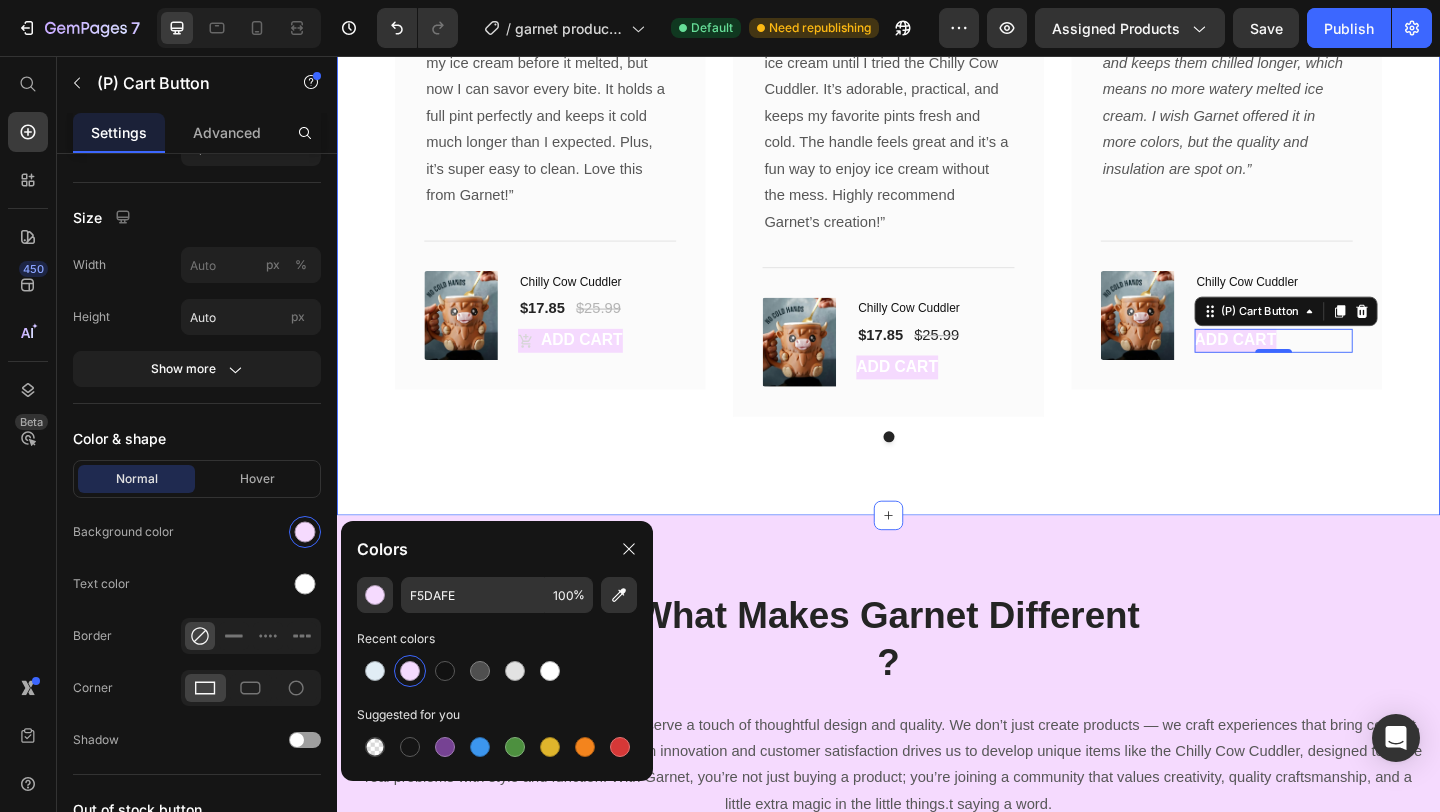 click on "What Our Amazing Customers Are Saying : Heading At Garnet, we’re proud that our customers can’t get enough of the Chilly Cow Cuddler! They love how perfectly it fits a full pint of ice cream and keeps every bite delightfully cold longer than any regular bowl or mug. From cozy nights at home to fun ice cream parties, this mug has quickly become a fan favorite for its thoughtful design, comfort, and durability. Whether it’s the easy-to-hold handle or the mess-free experience, the Chilly Cow Cuddler is turning everyday ice cream moments into something special — just ask our happy Garnet customers! Text block
Image
Icon
Icon
Icon
Icon
Icon Row [FIRST] [LAST] Text block Row Text block                Title Line (P) Images & Gallery Chilly Cow Cuddler (P) Title $17.85 (P) Price $25.99 (P) Price Row ADD CART (P) Cart Button Product Row Image
Icon
Icon
Icon
Icon
Icon Row" at bounding box center [937, 48] 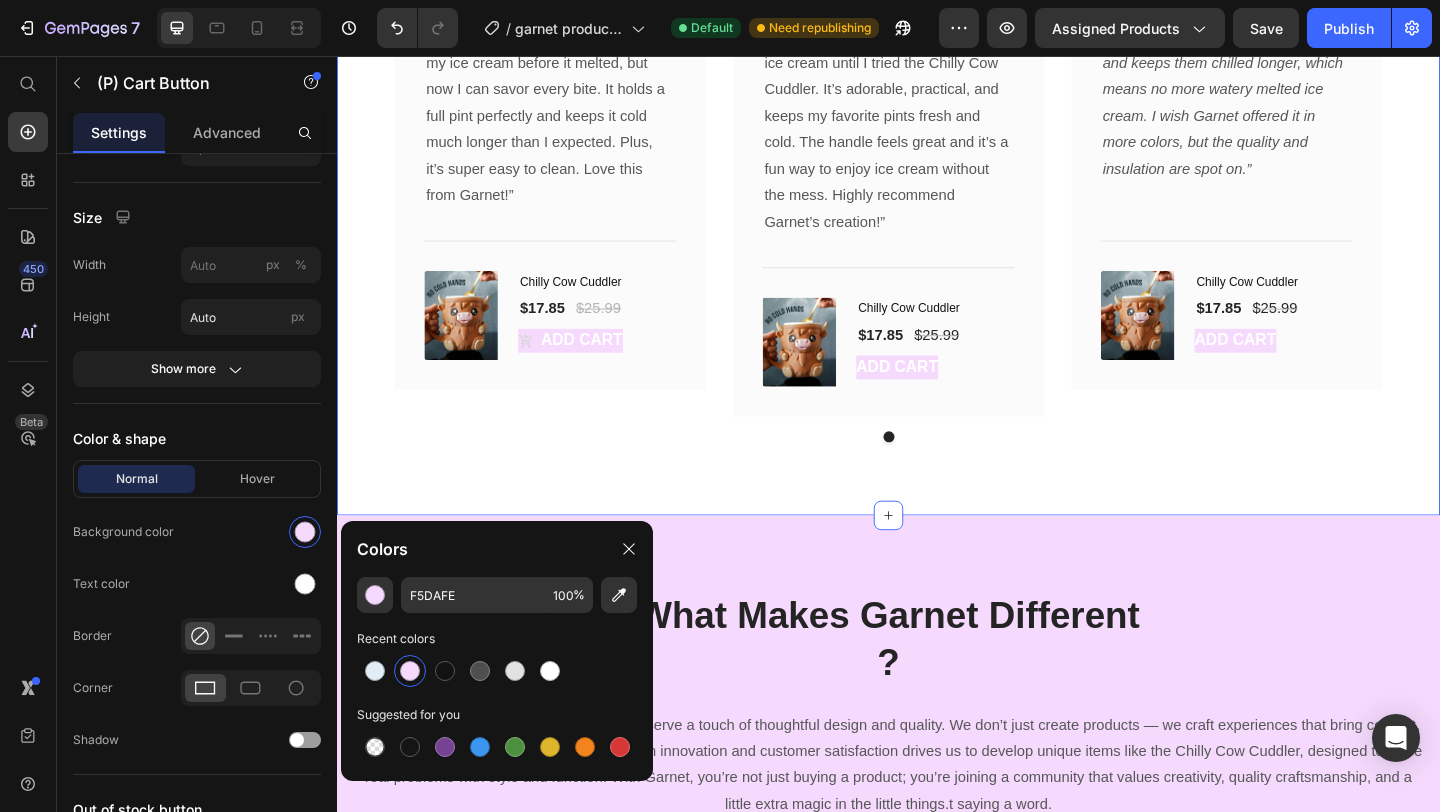 scroll, scrollTop: 0, scrollLeft: 0, axis: both 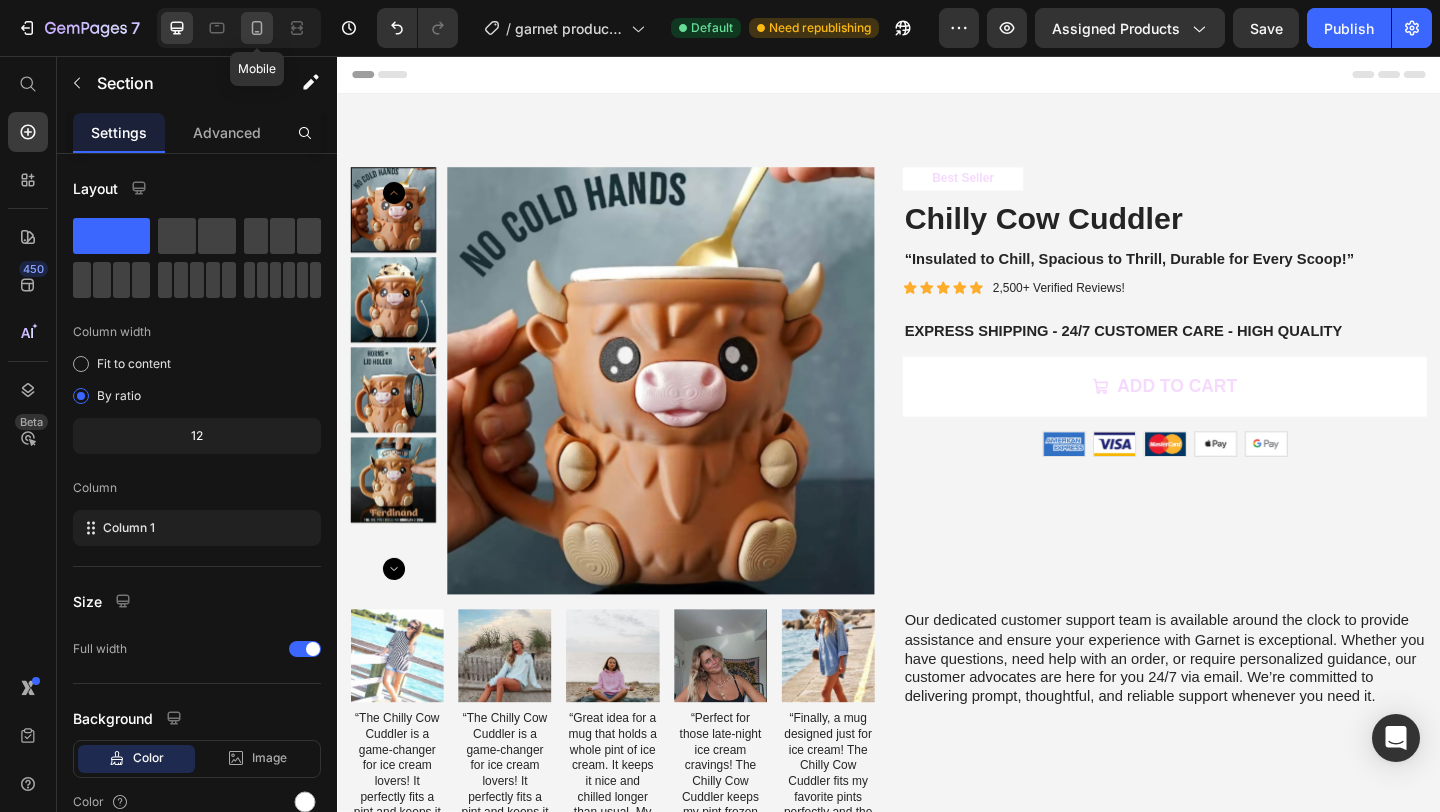 click 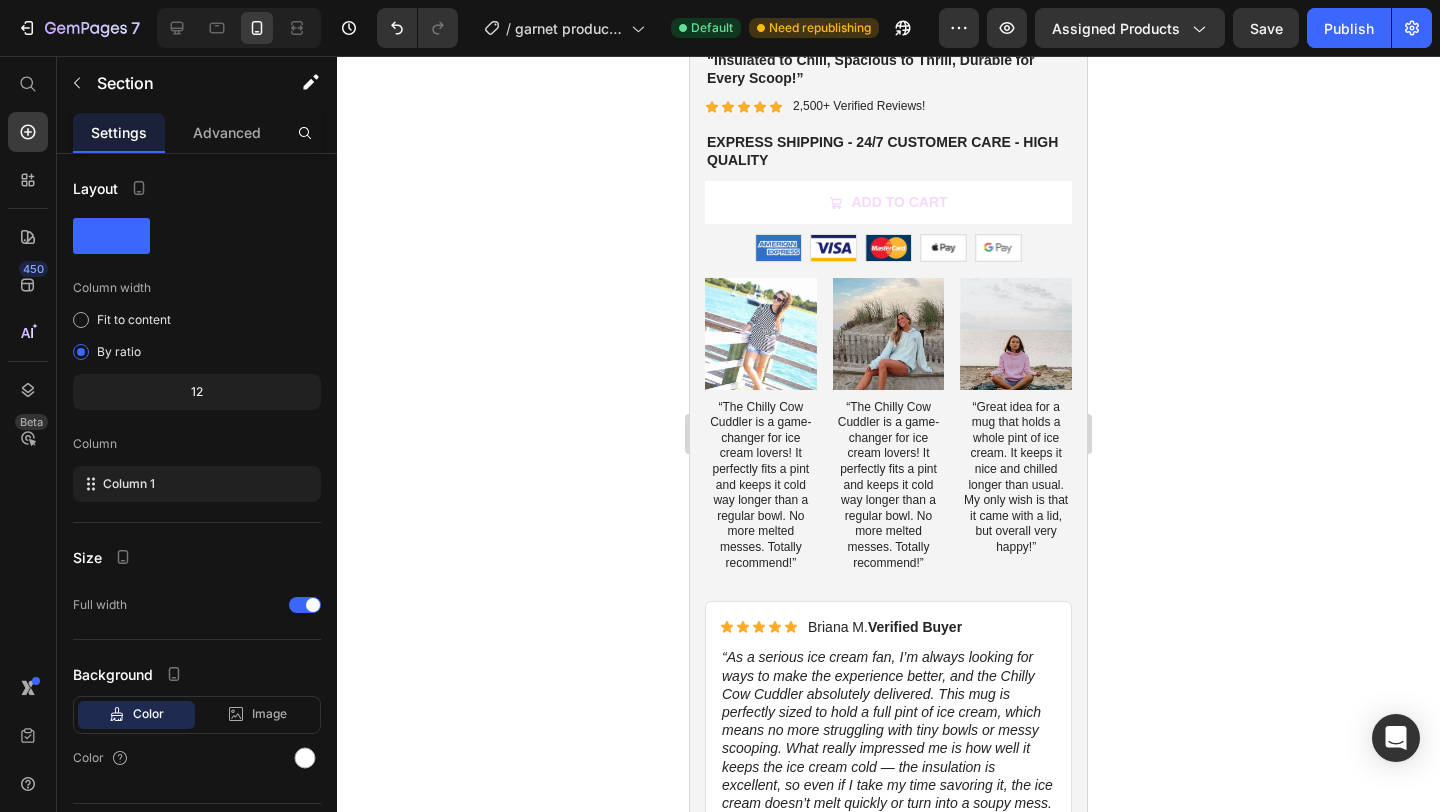 scroll, scrollTop: 0, scrollLeft: 0, axis: both 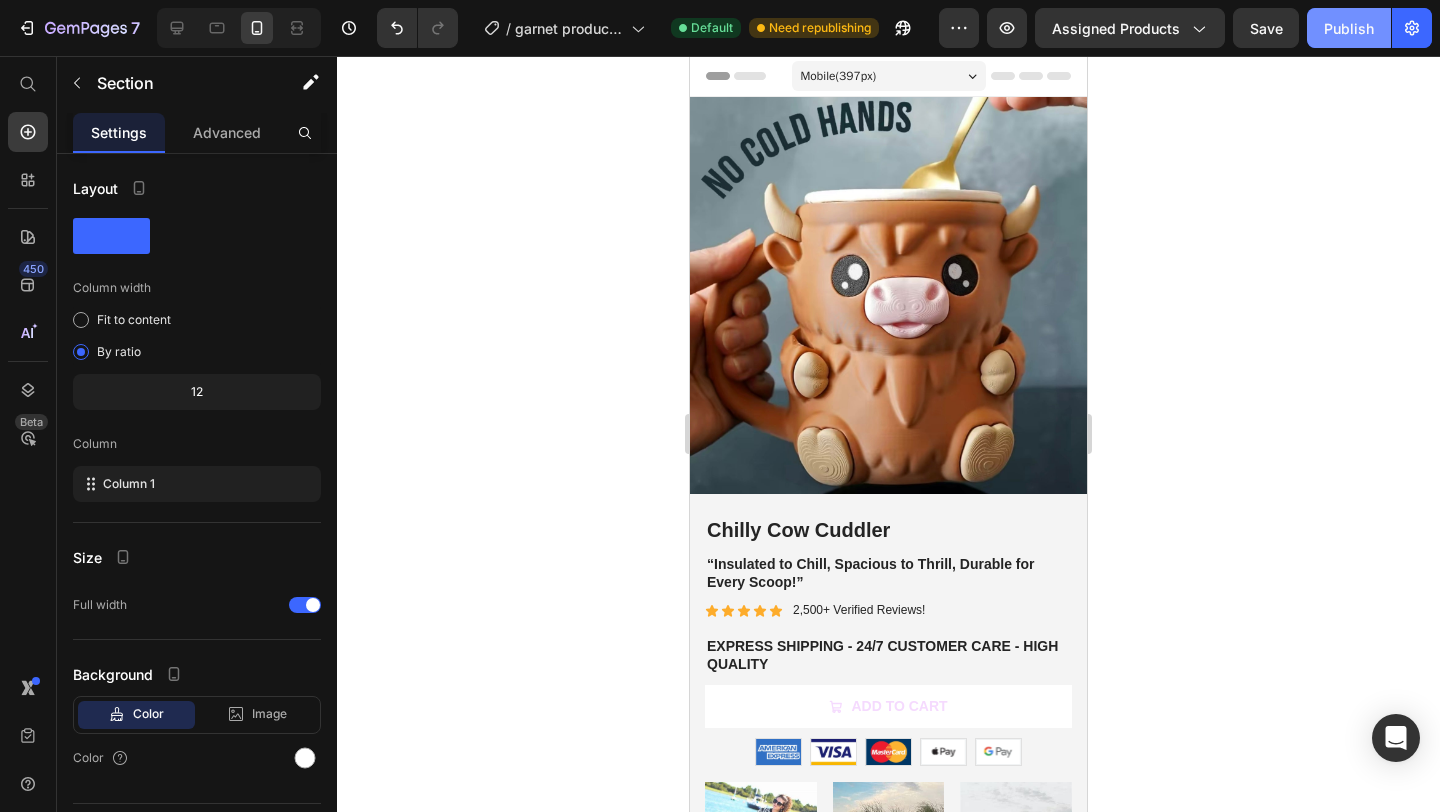 click on "Publish" at bounding box center [1349, 28] 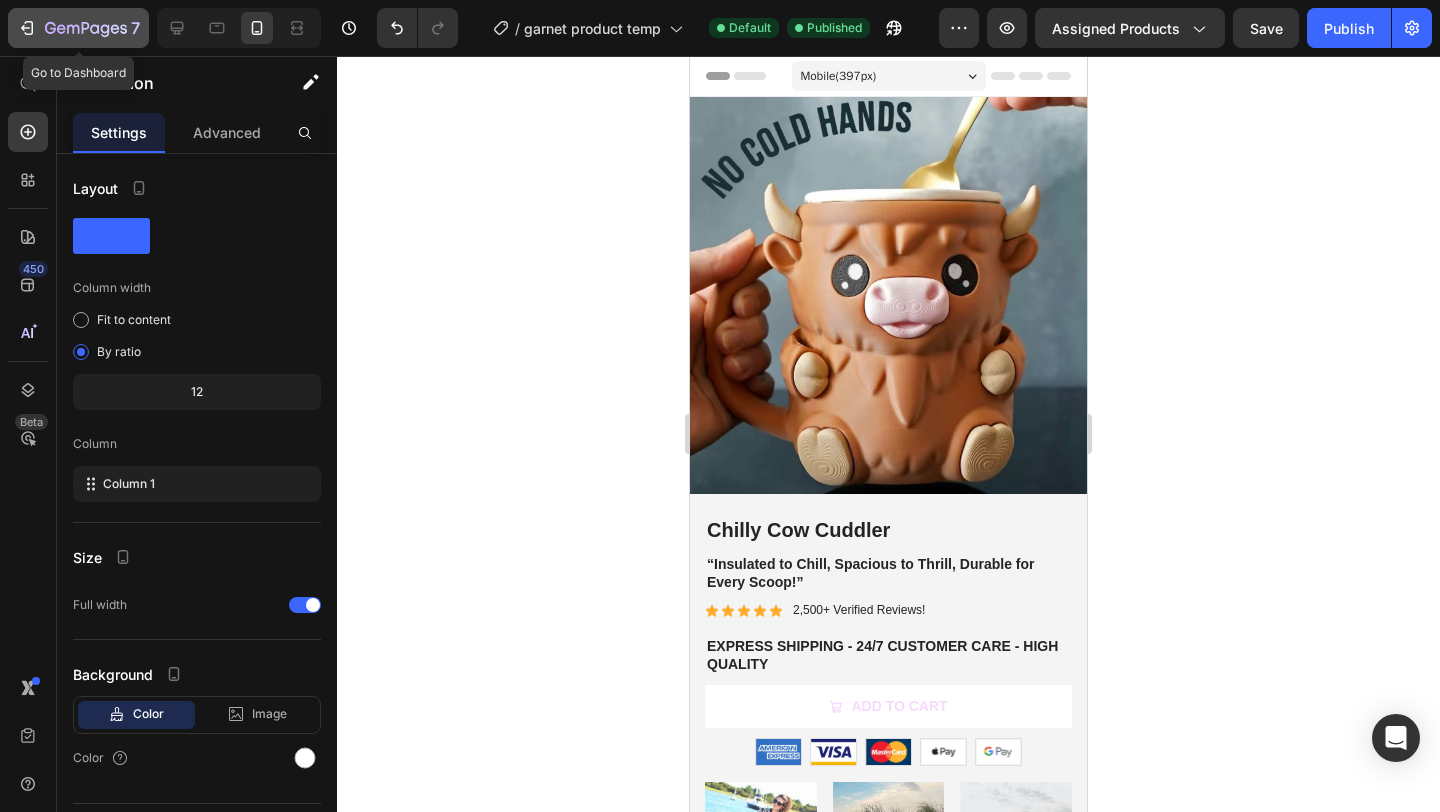 click 